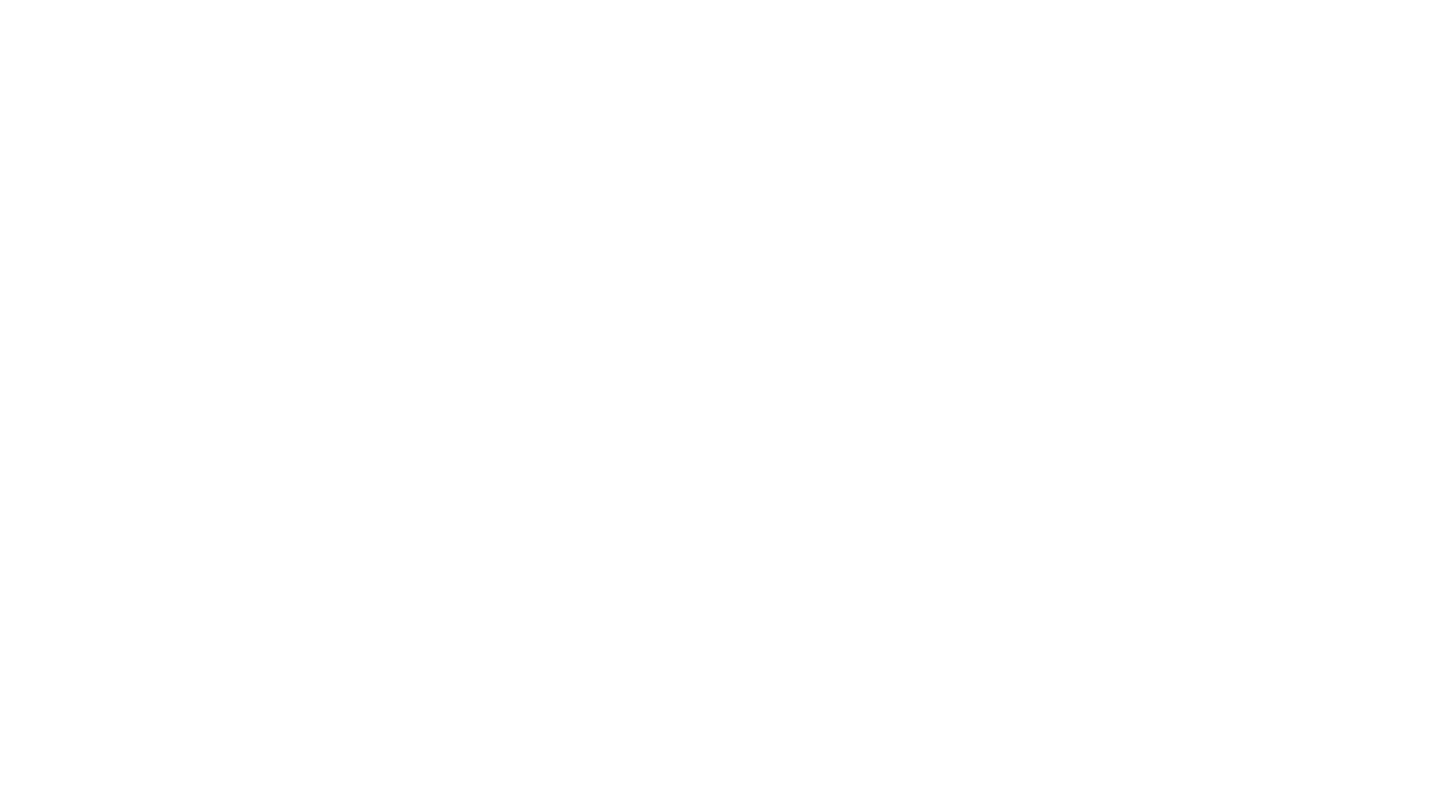 scroll, scrollTop: 0, scrollLeft: 0, axis: both 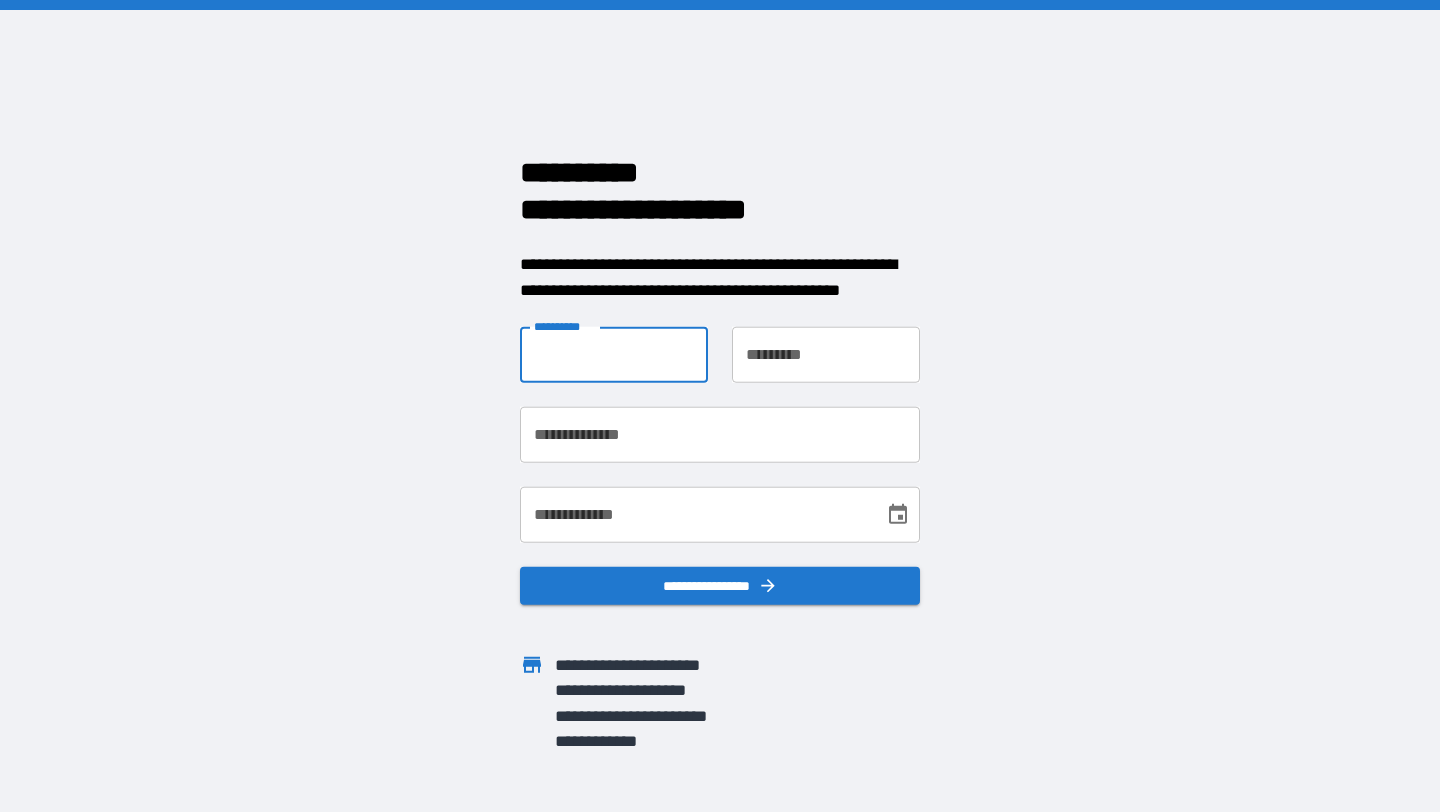 click on "**********" at bounding box center [614, 355] 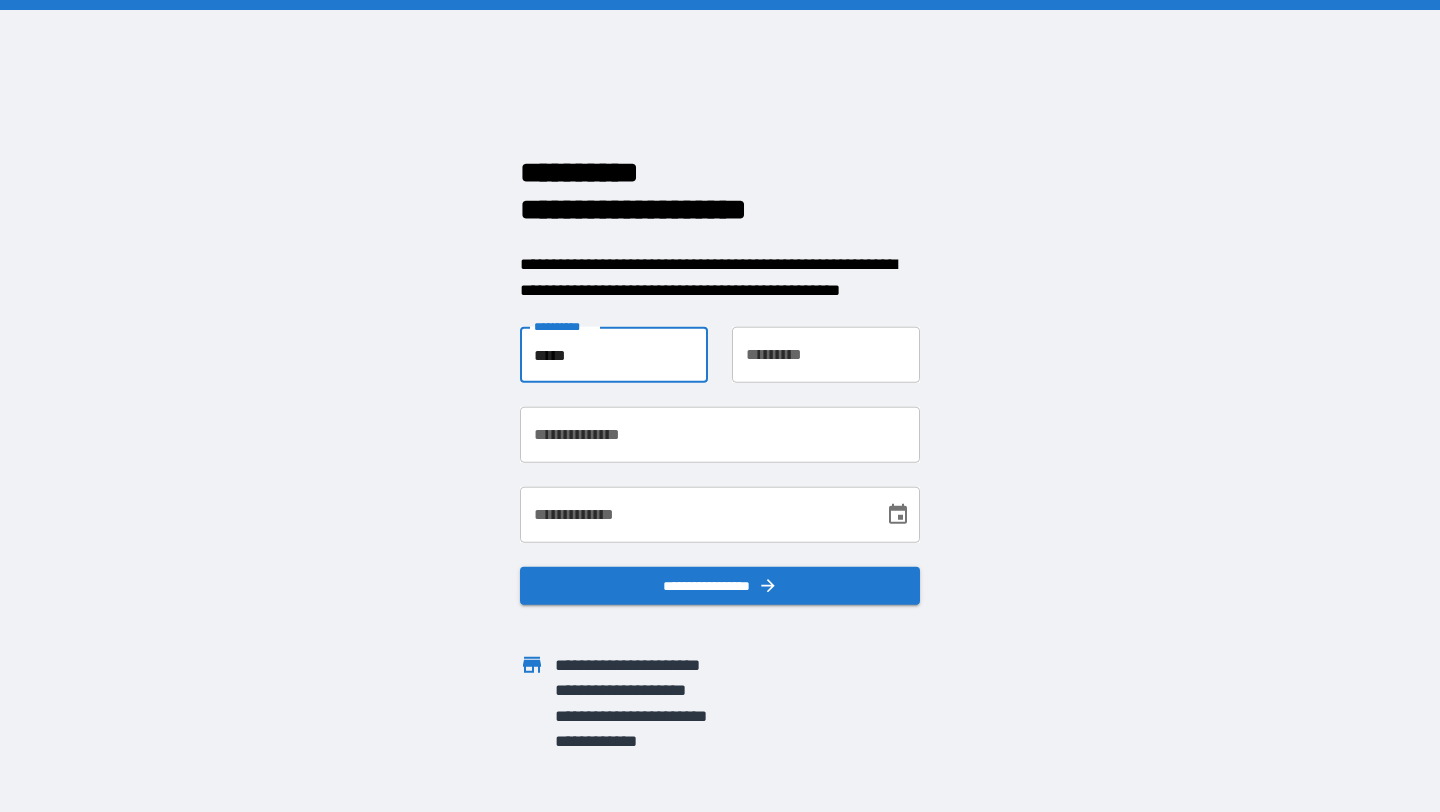 type on "******" 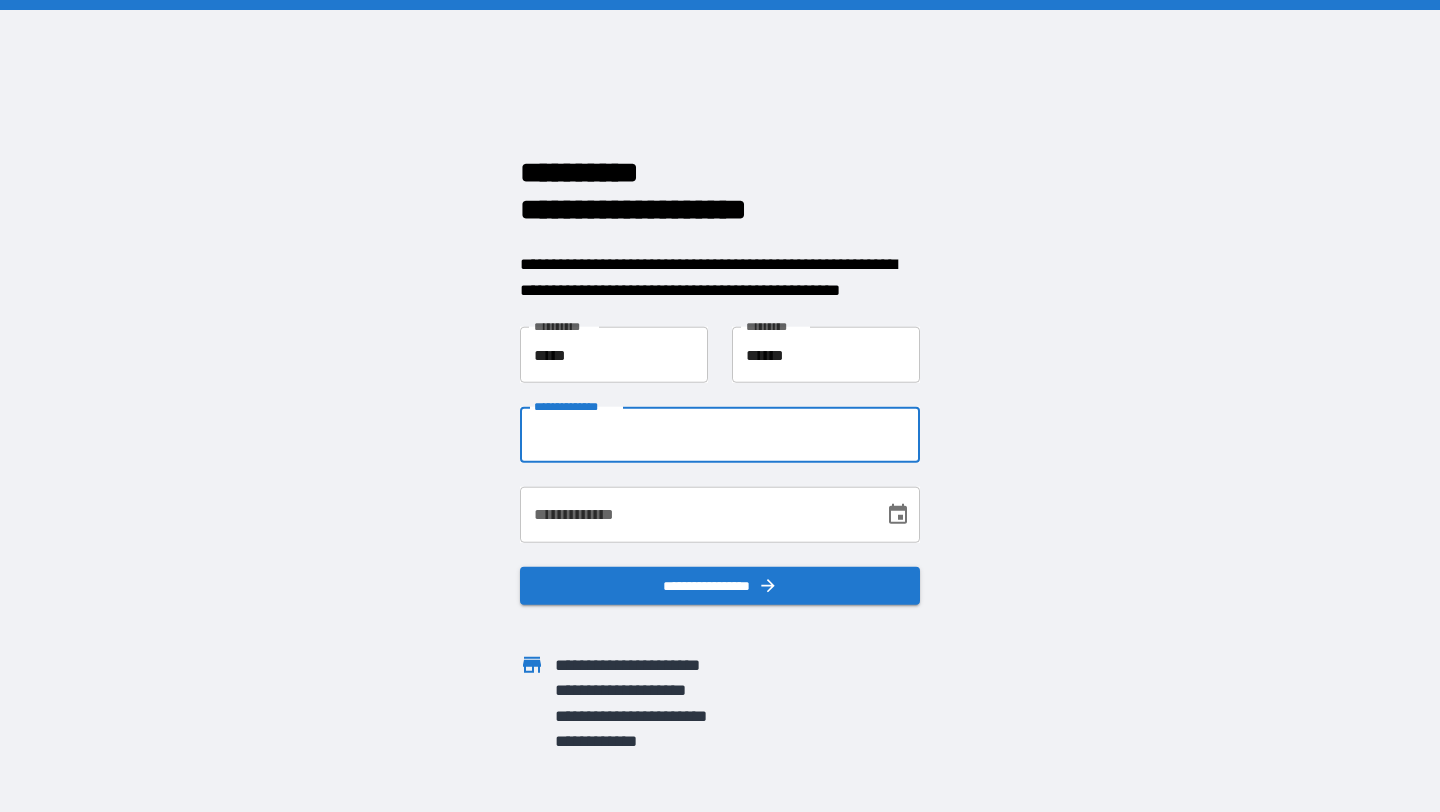 click on "**********" at bounding box center (720, 435) 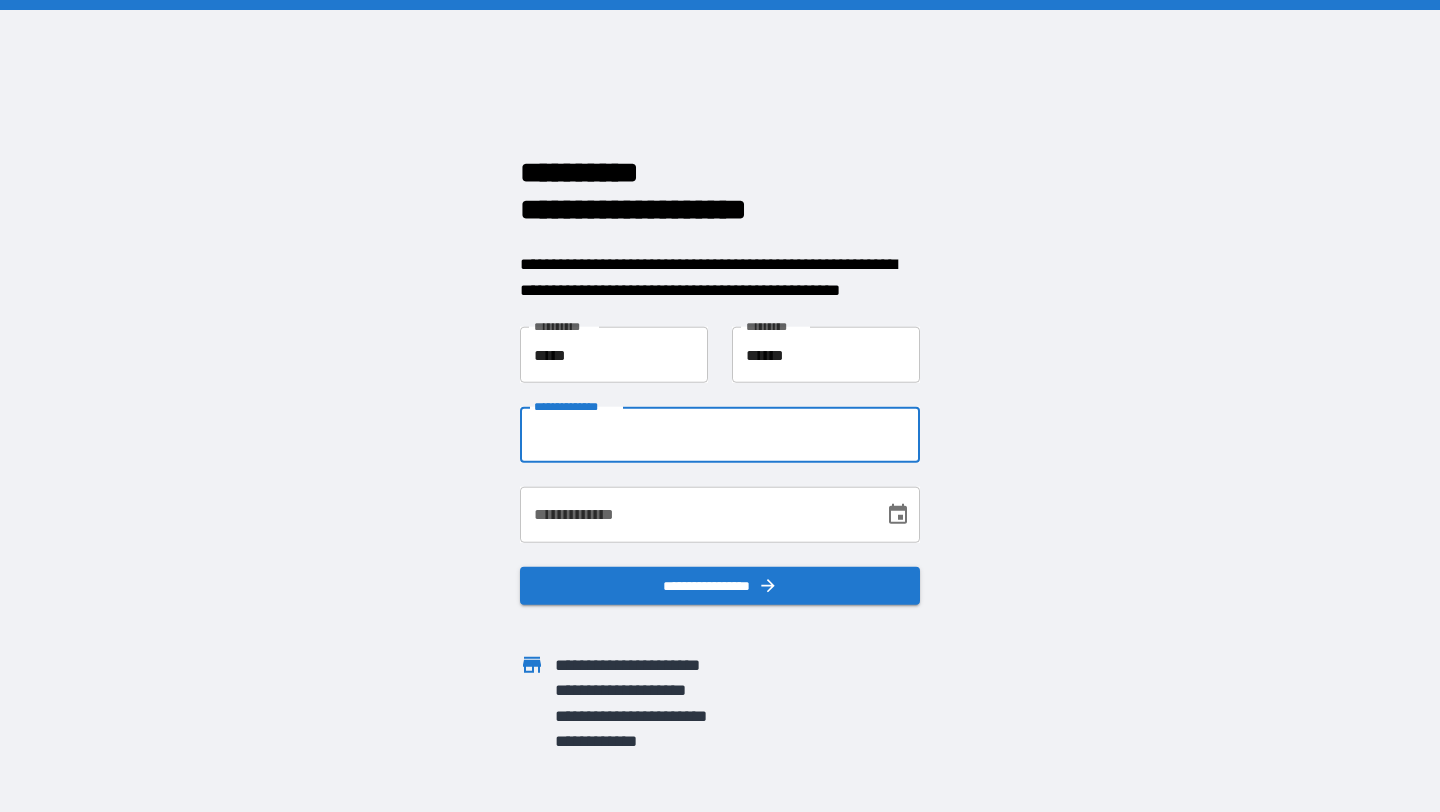 type on "**********" 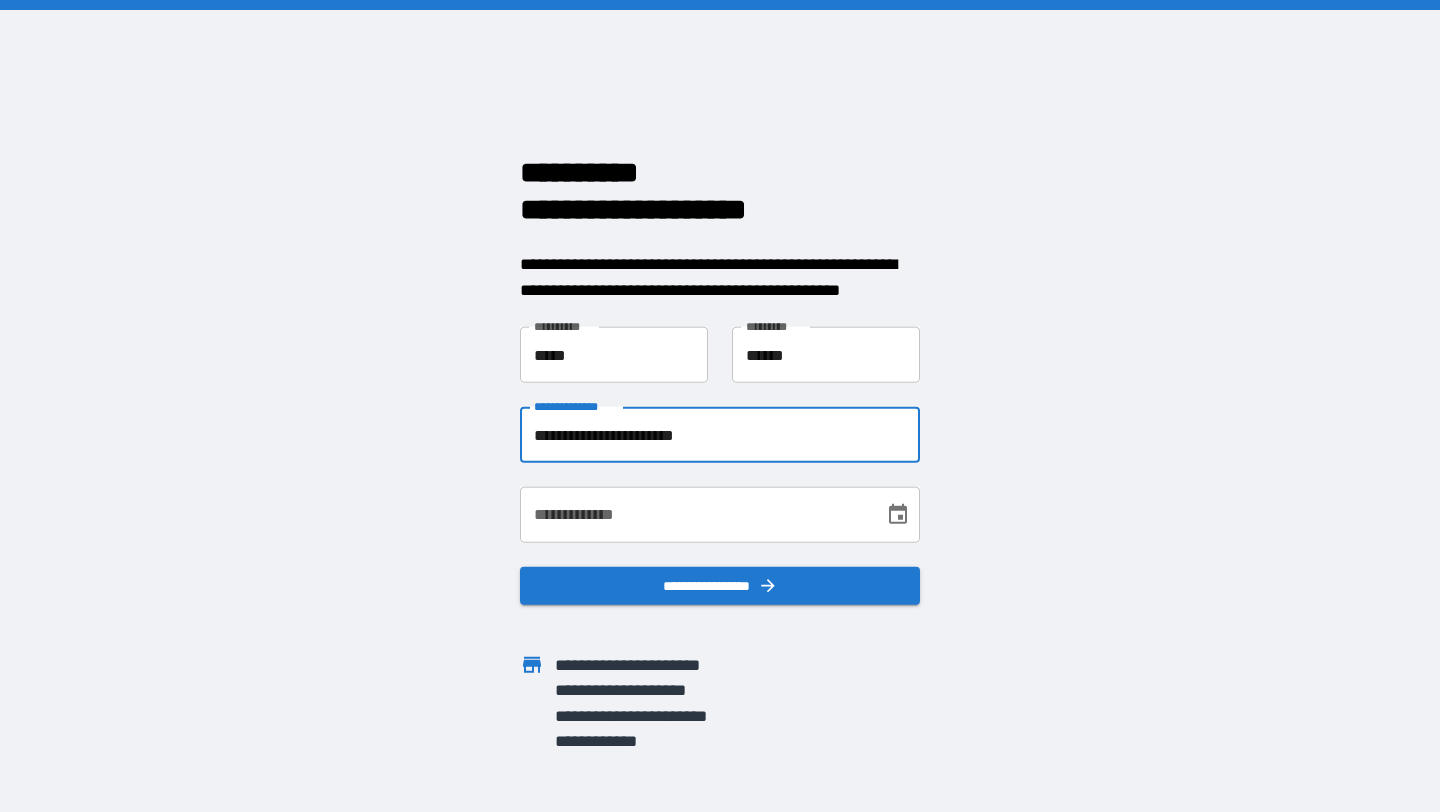 click on "**********" at bounding box center [695, 515] 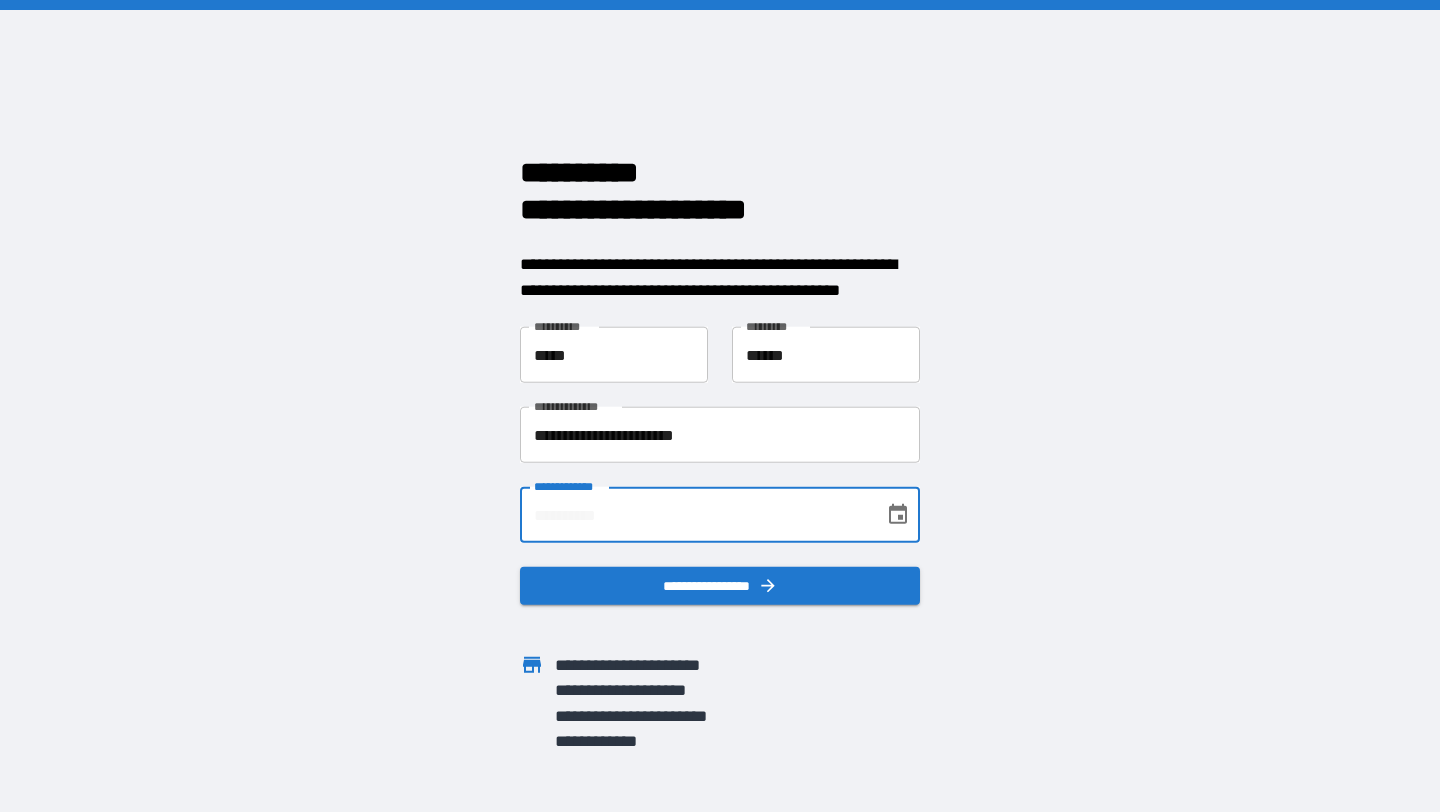 type on "**********" 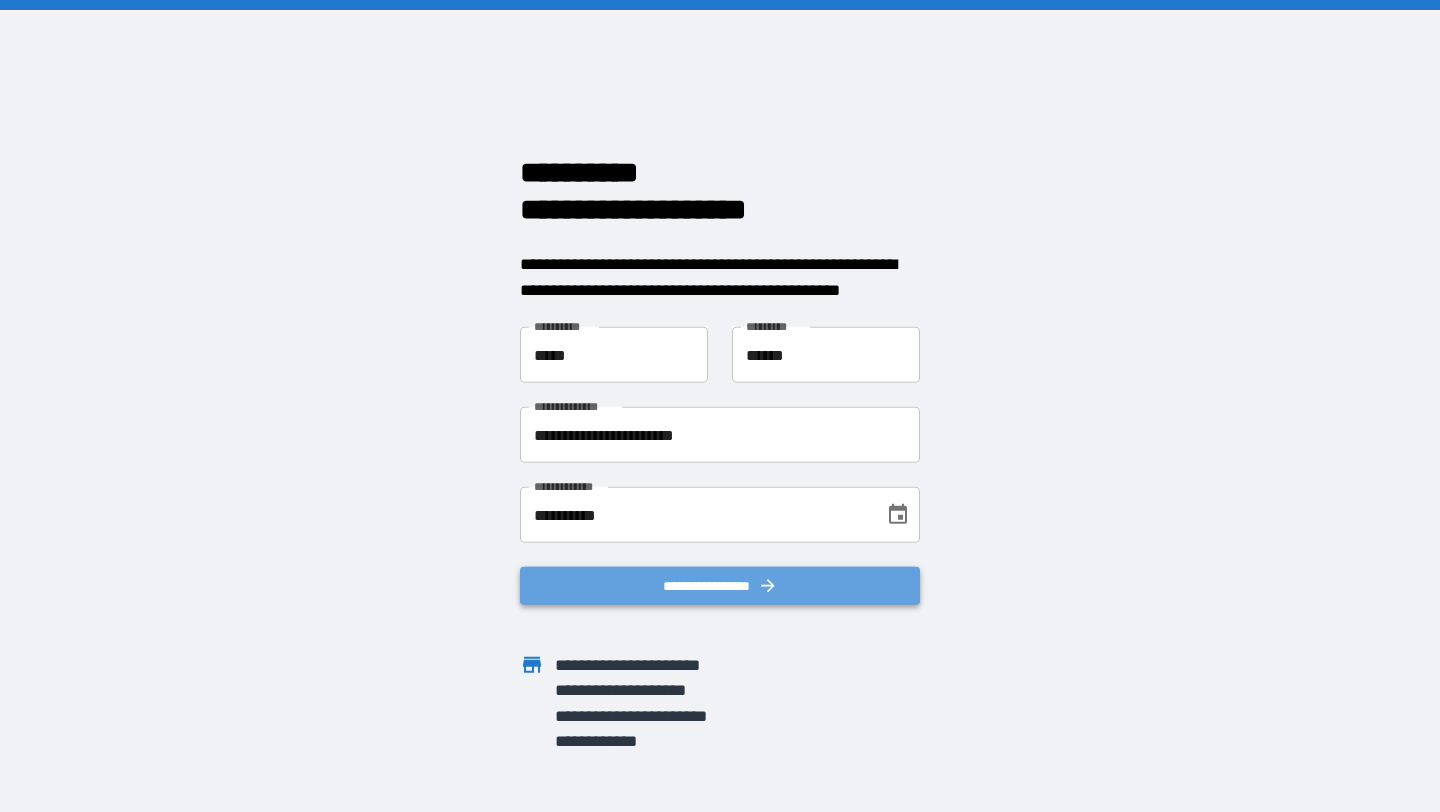 click on "**********" at bounding box center [720, 586] 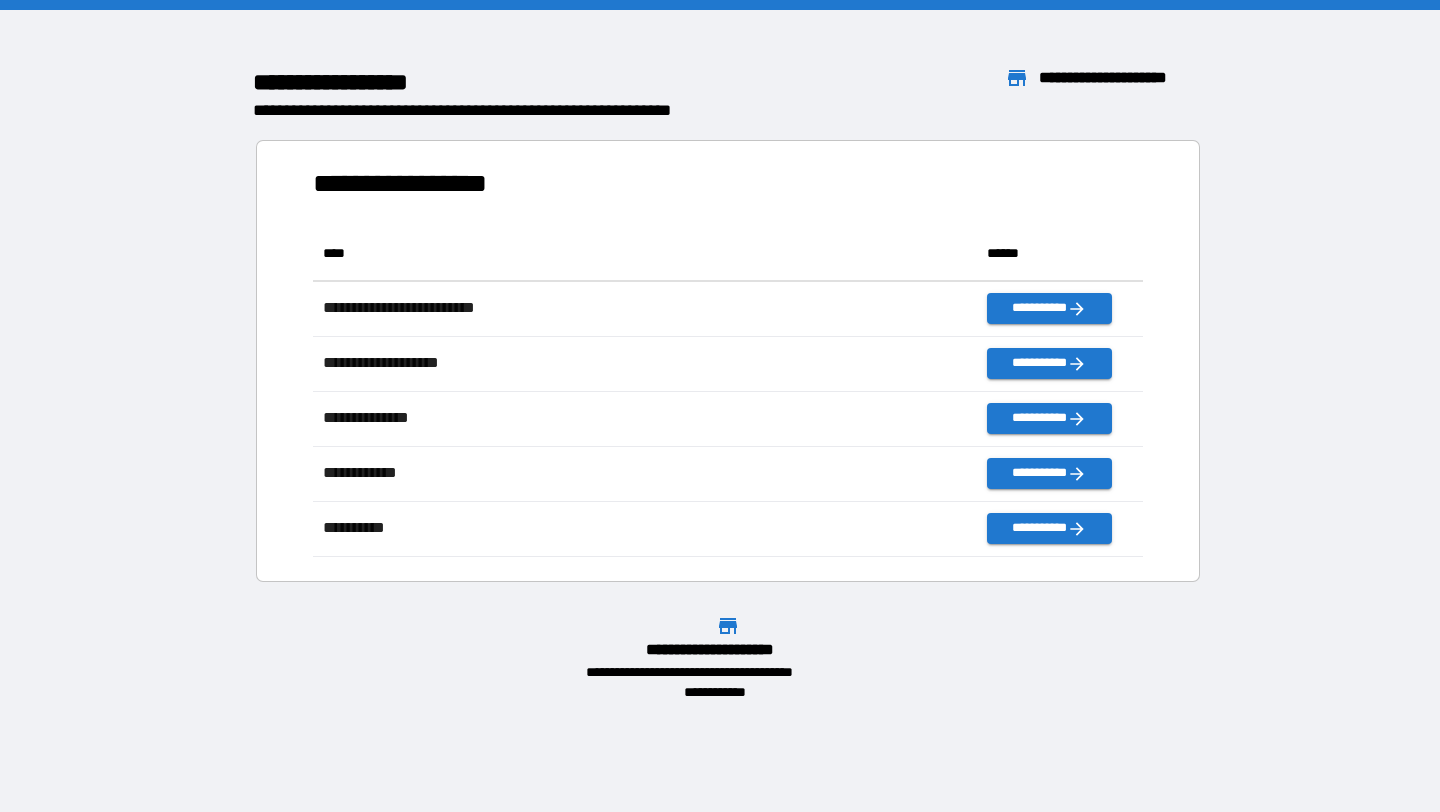 scroll, scrollTop: 16, scrollLeft: 16, axis: both 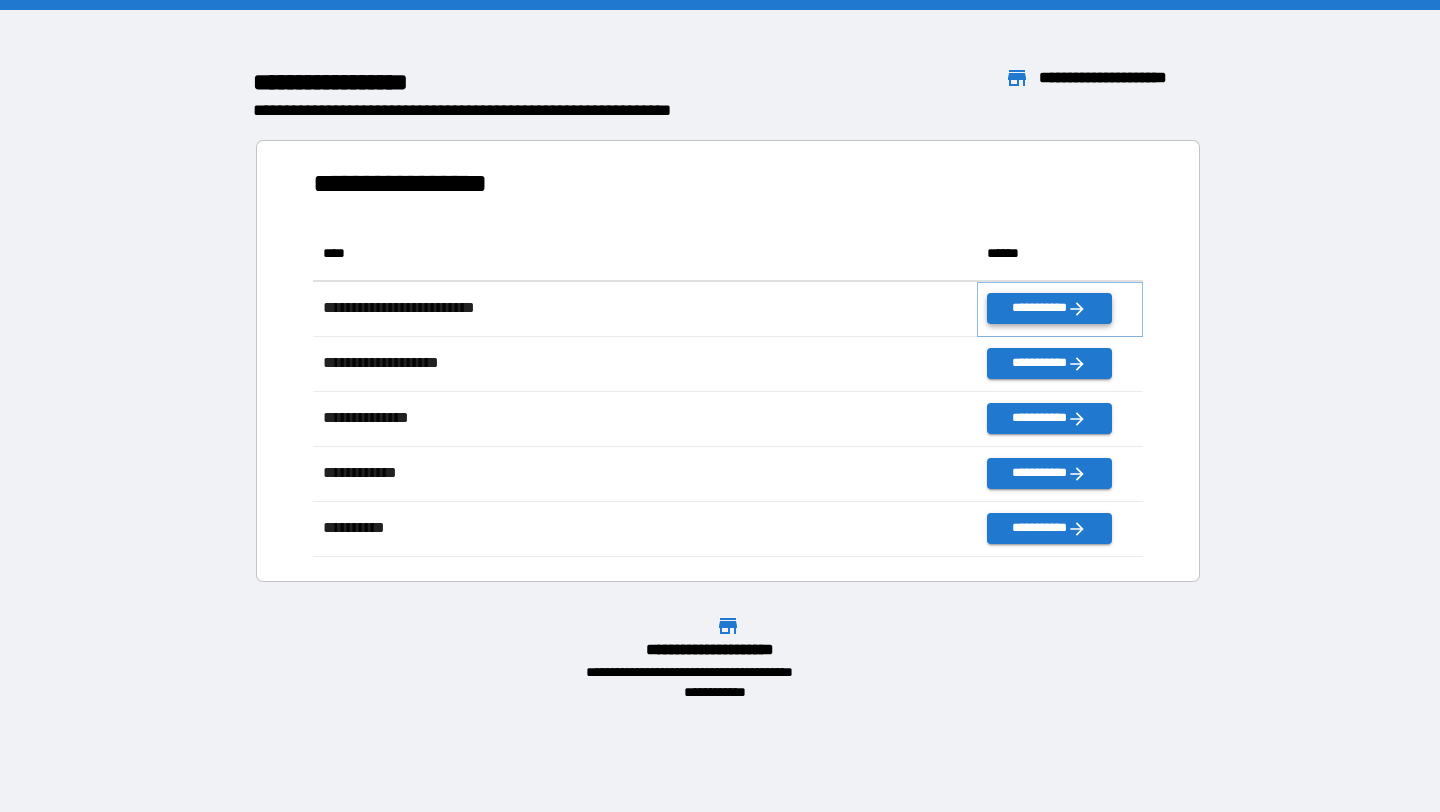 click on "**********" at bounding box center (1049, 308) 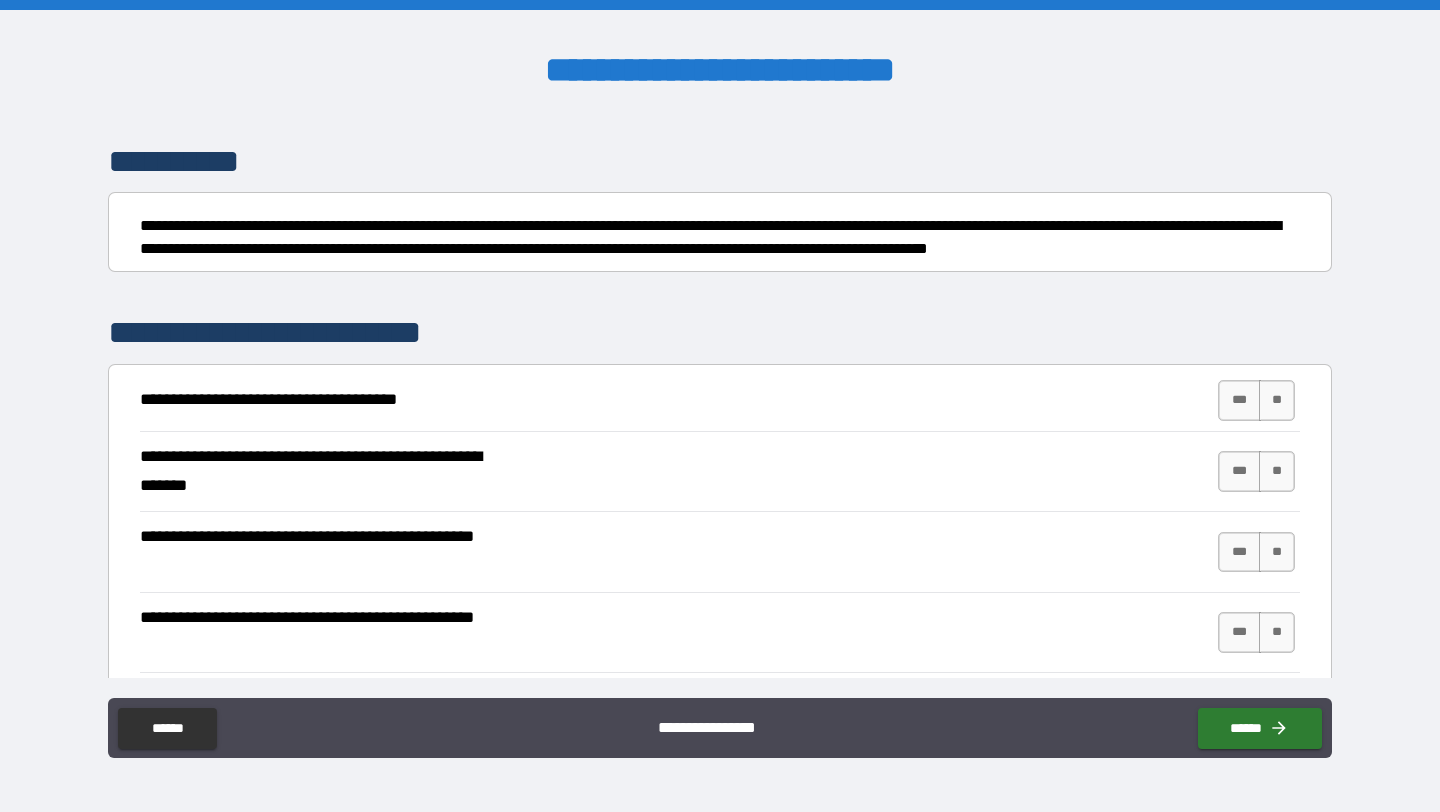 scroll, scrollTop: 138, scrollLeft: 0, axis: vertical 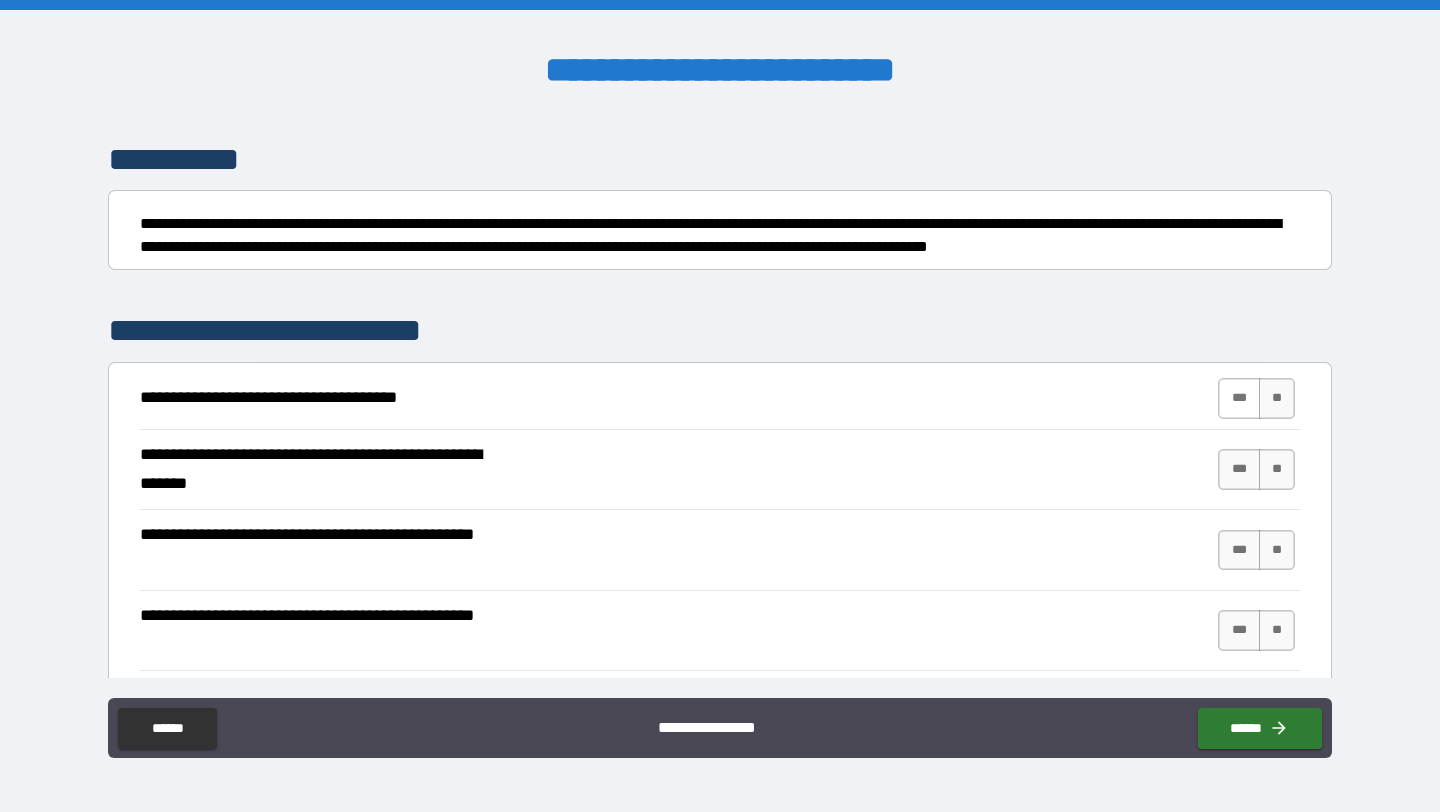 click on "***" at bounding box center [1239, 398] 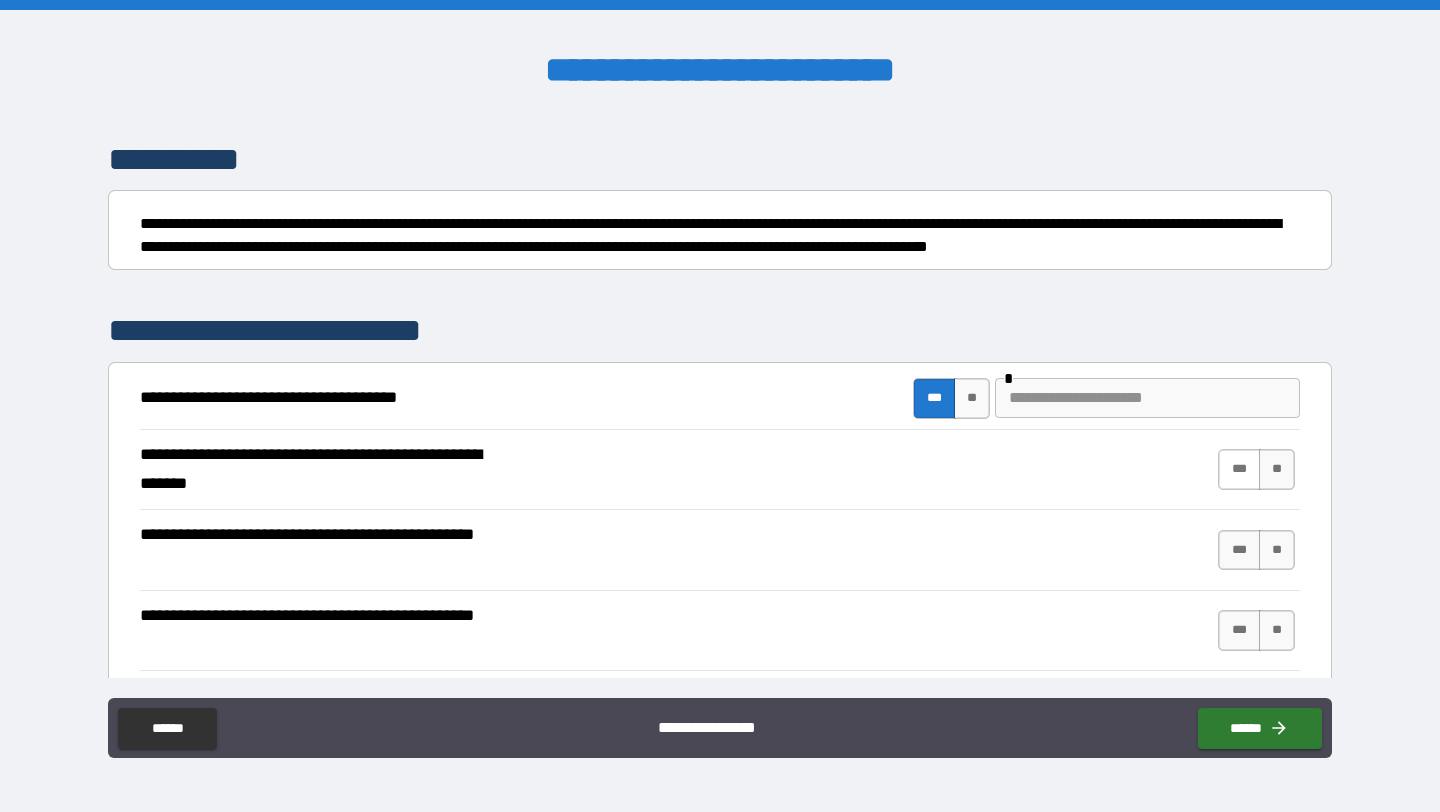 click on "***" at bounding box center [1239, 469] 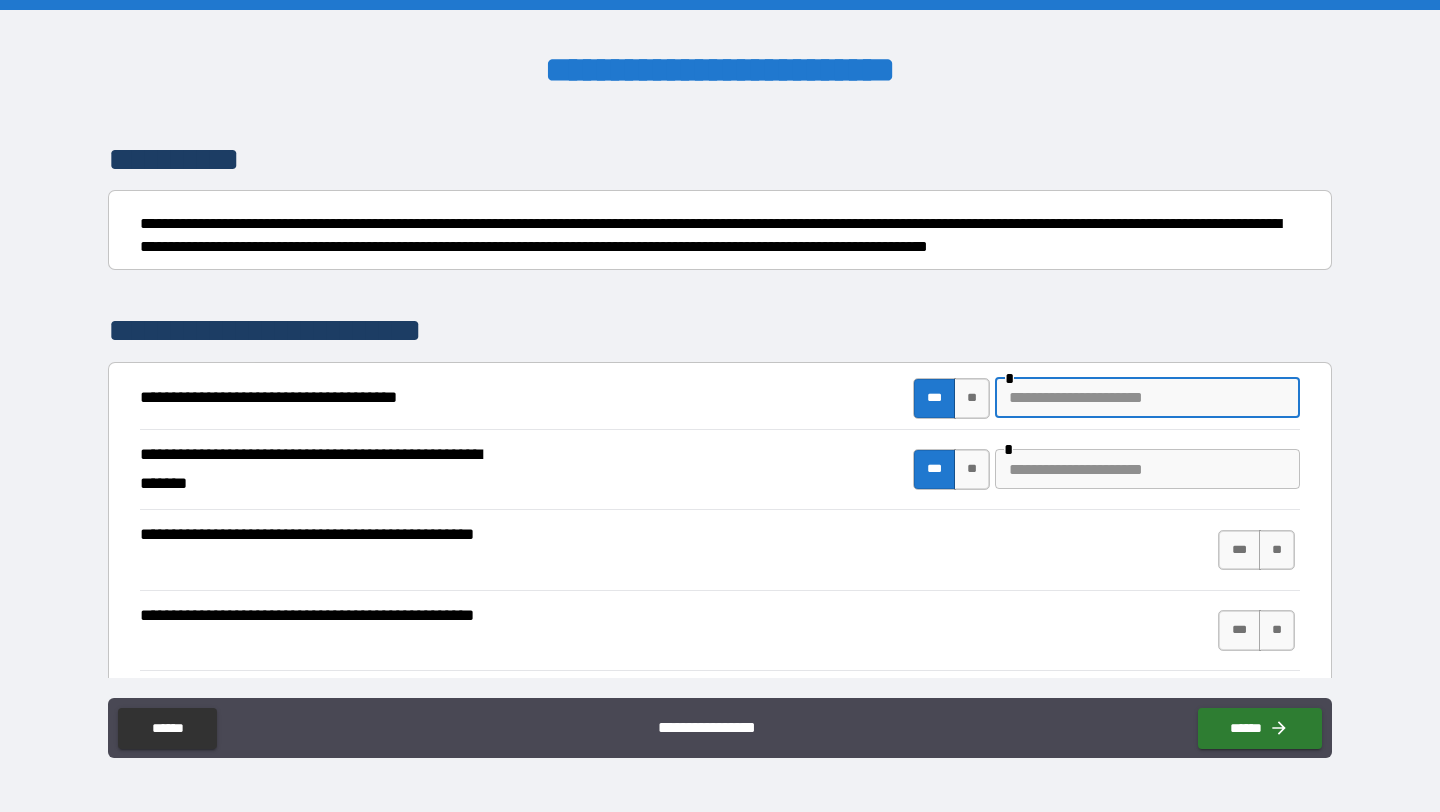 click at bounding box center [1147, 398] 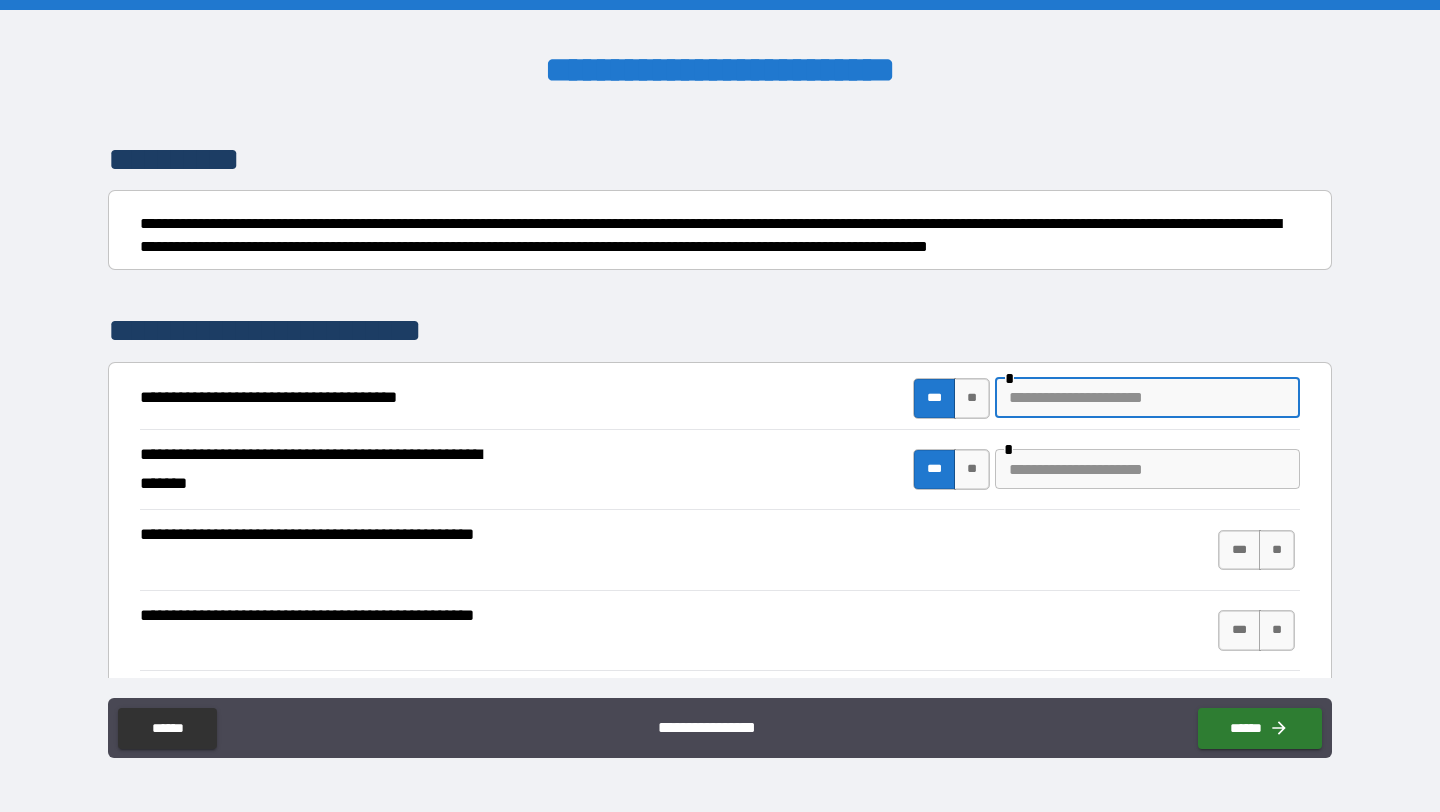 type on "*" 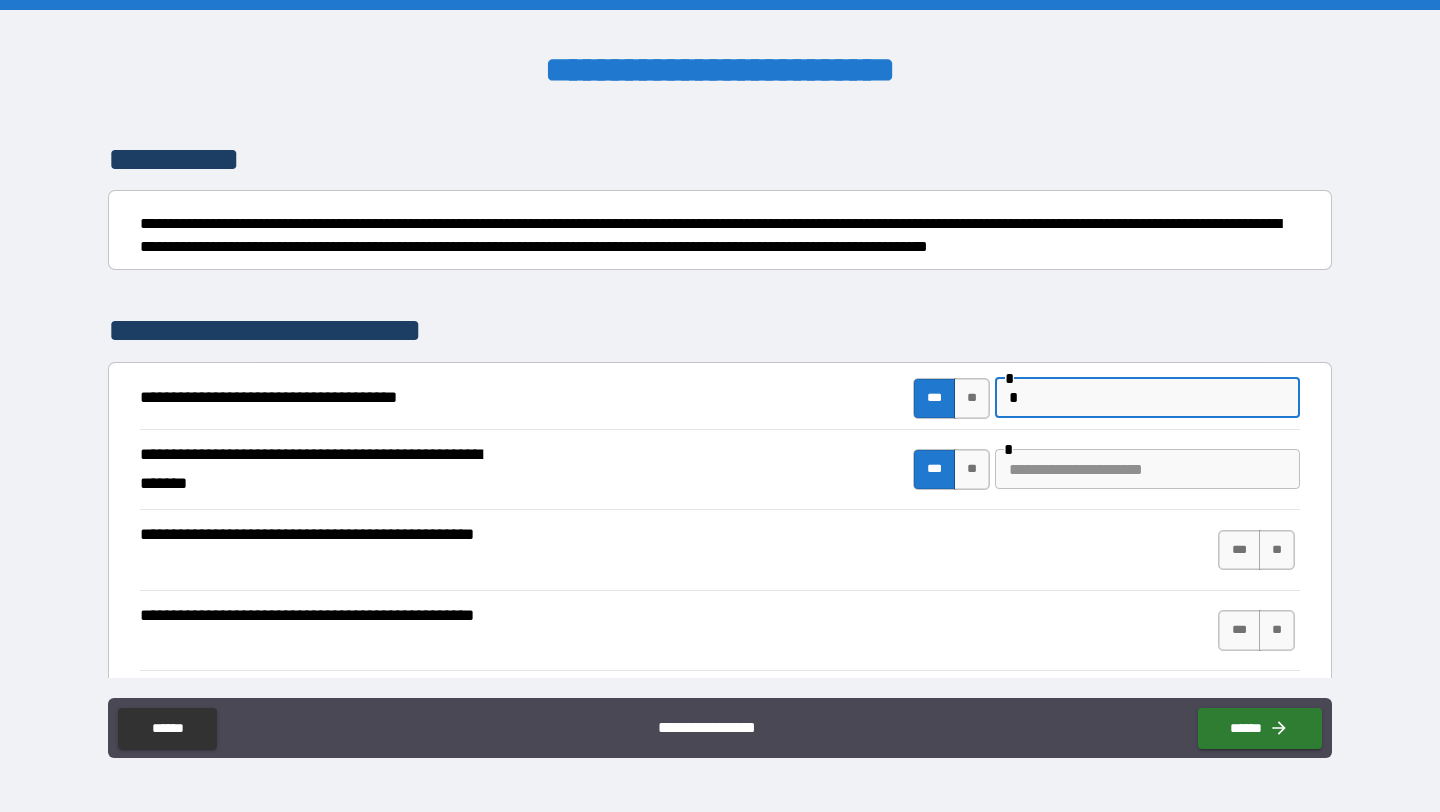 type 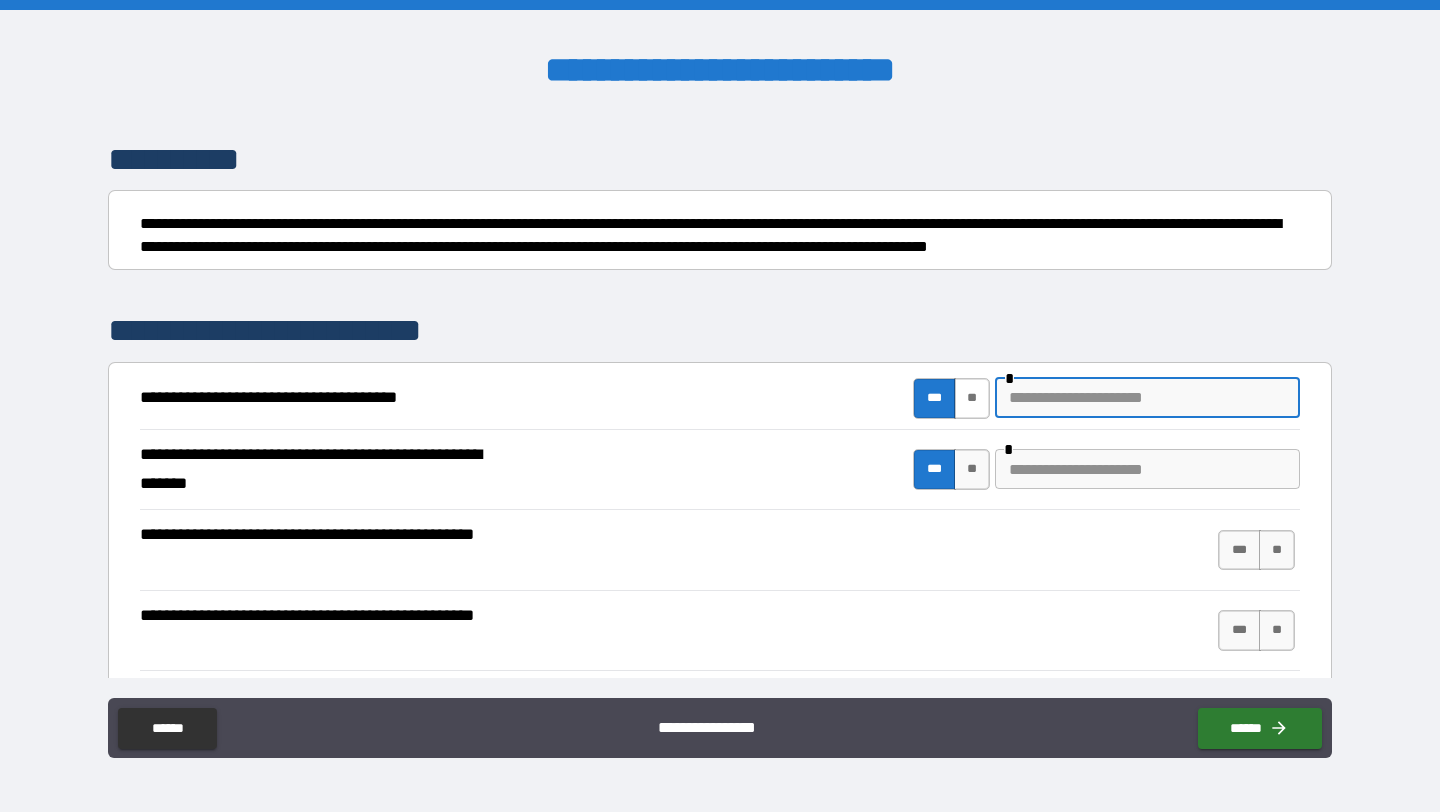 click on "**" at bounding box center [972, 398] 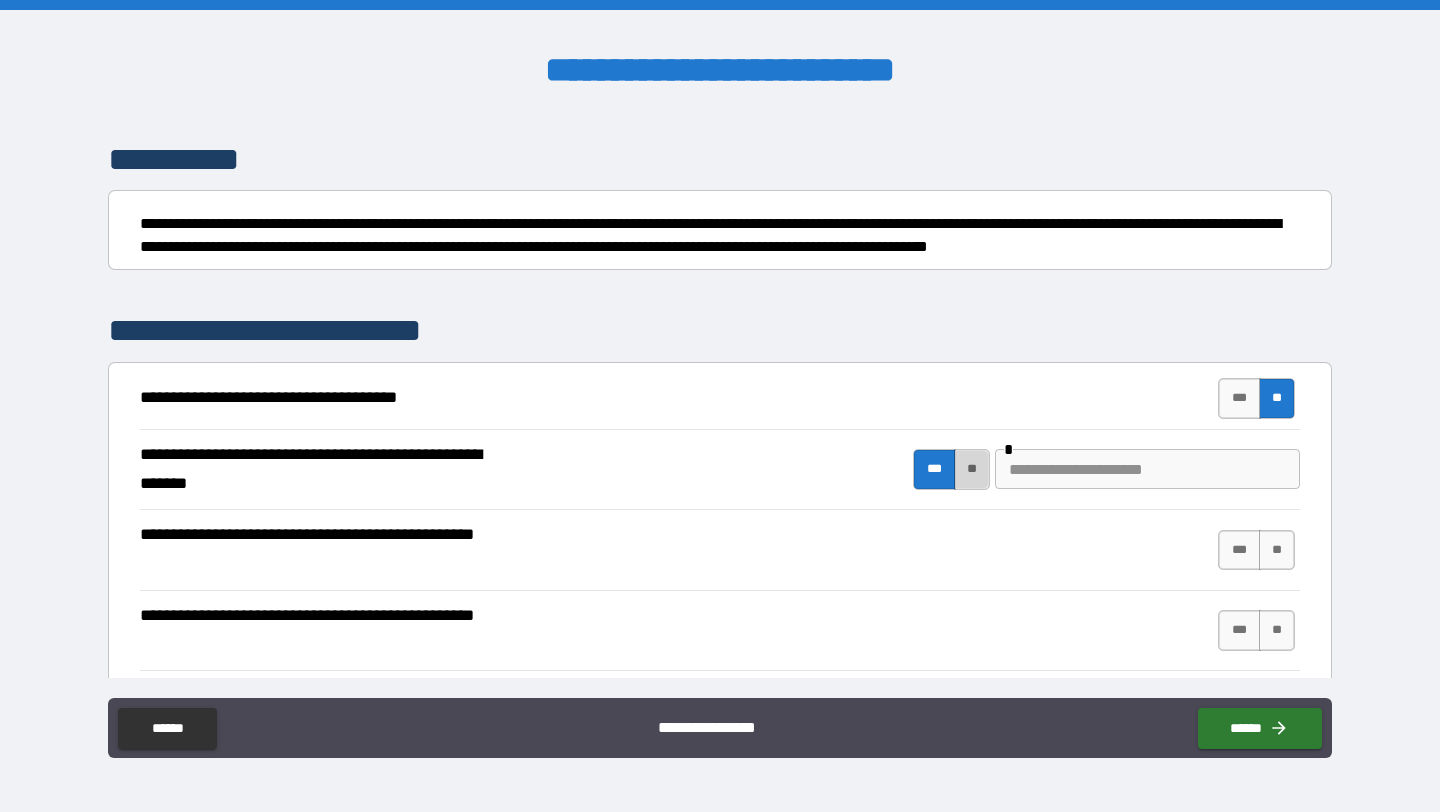 click on "**" at bounding box center (972, 469) 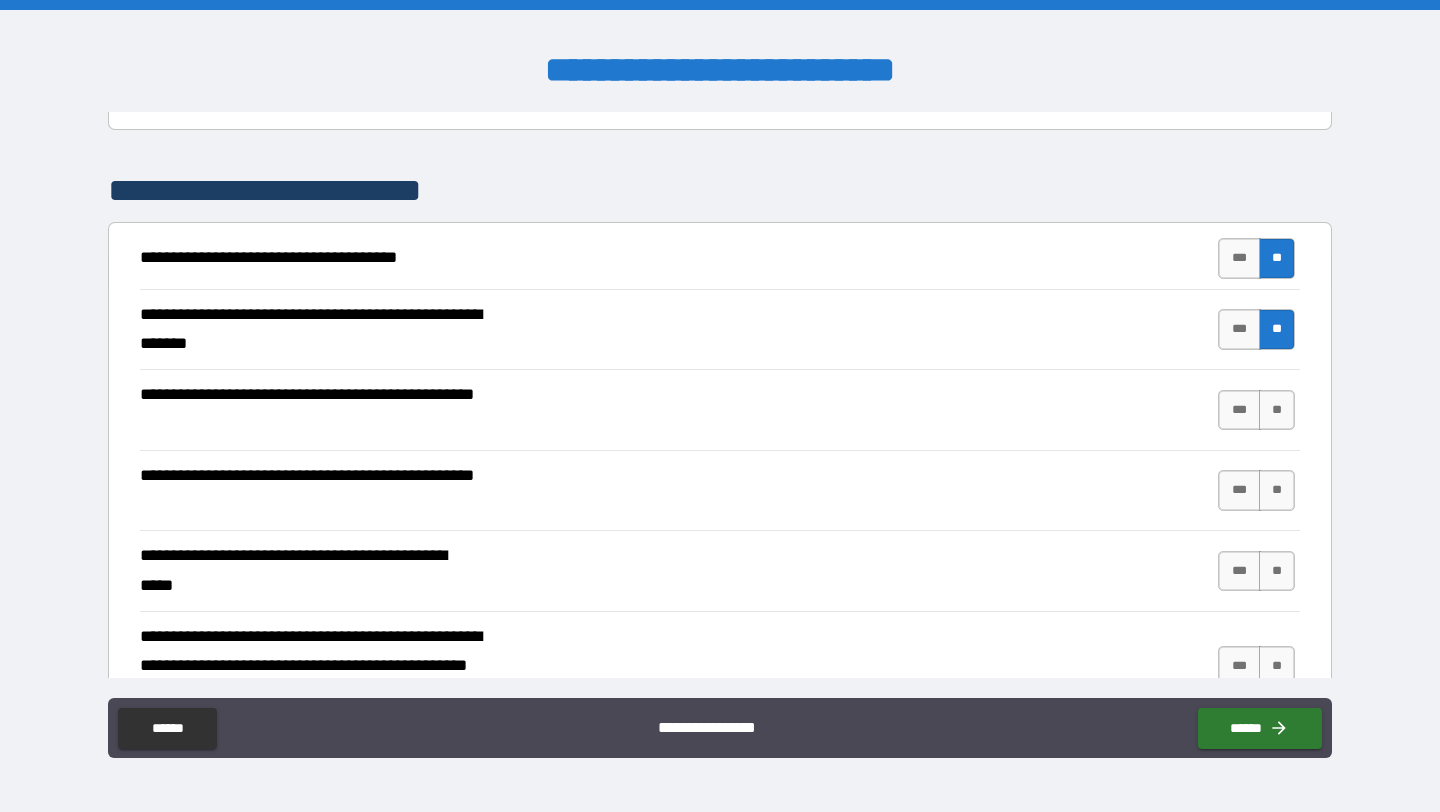 scroll, scrollTop: 288, scrollLeft: 0, axis: vertical 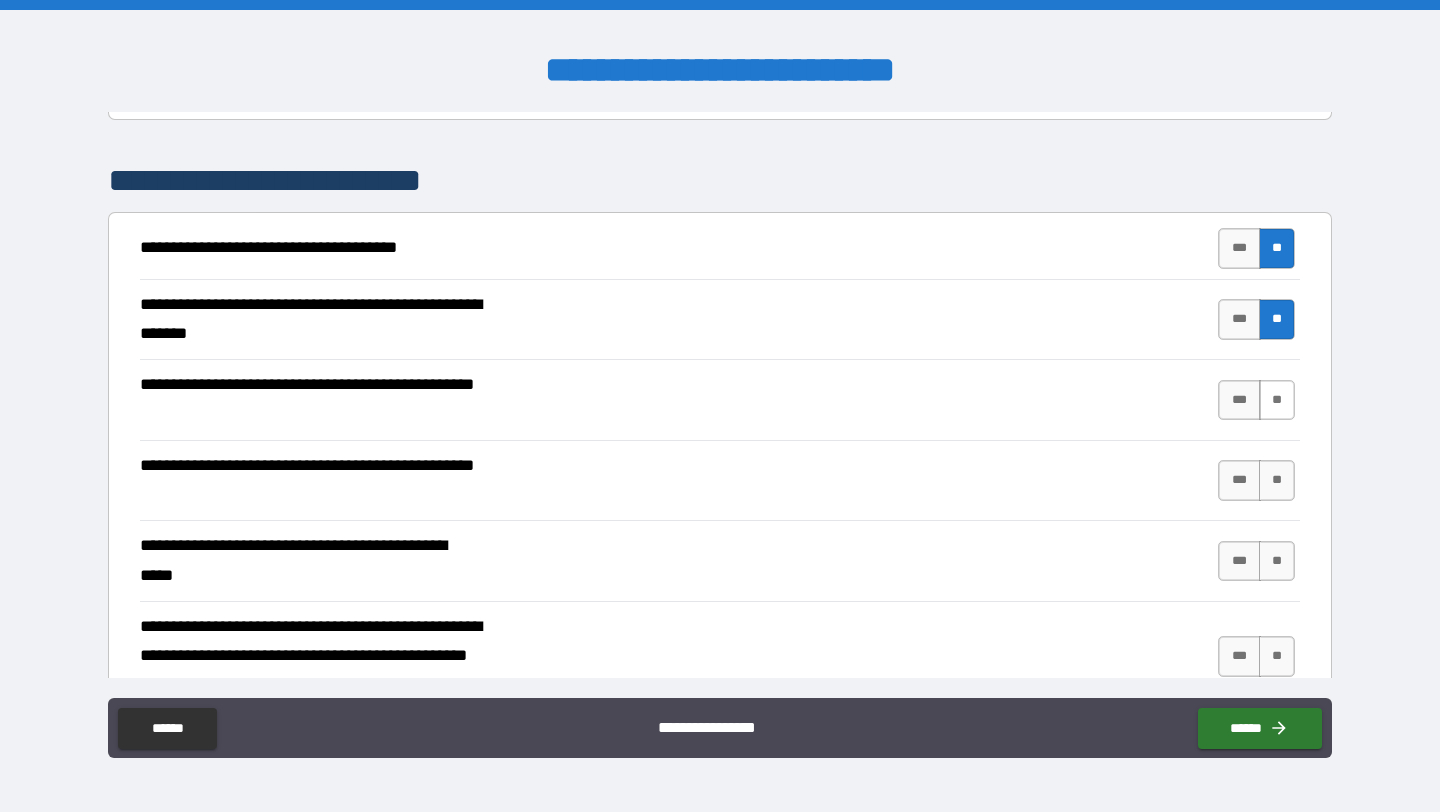 click on "**" at bounding box center [1277, 400] 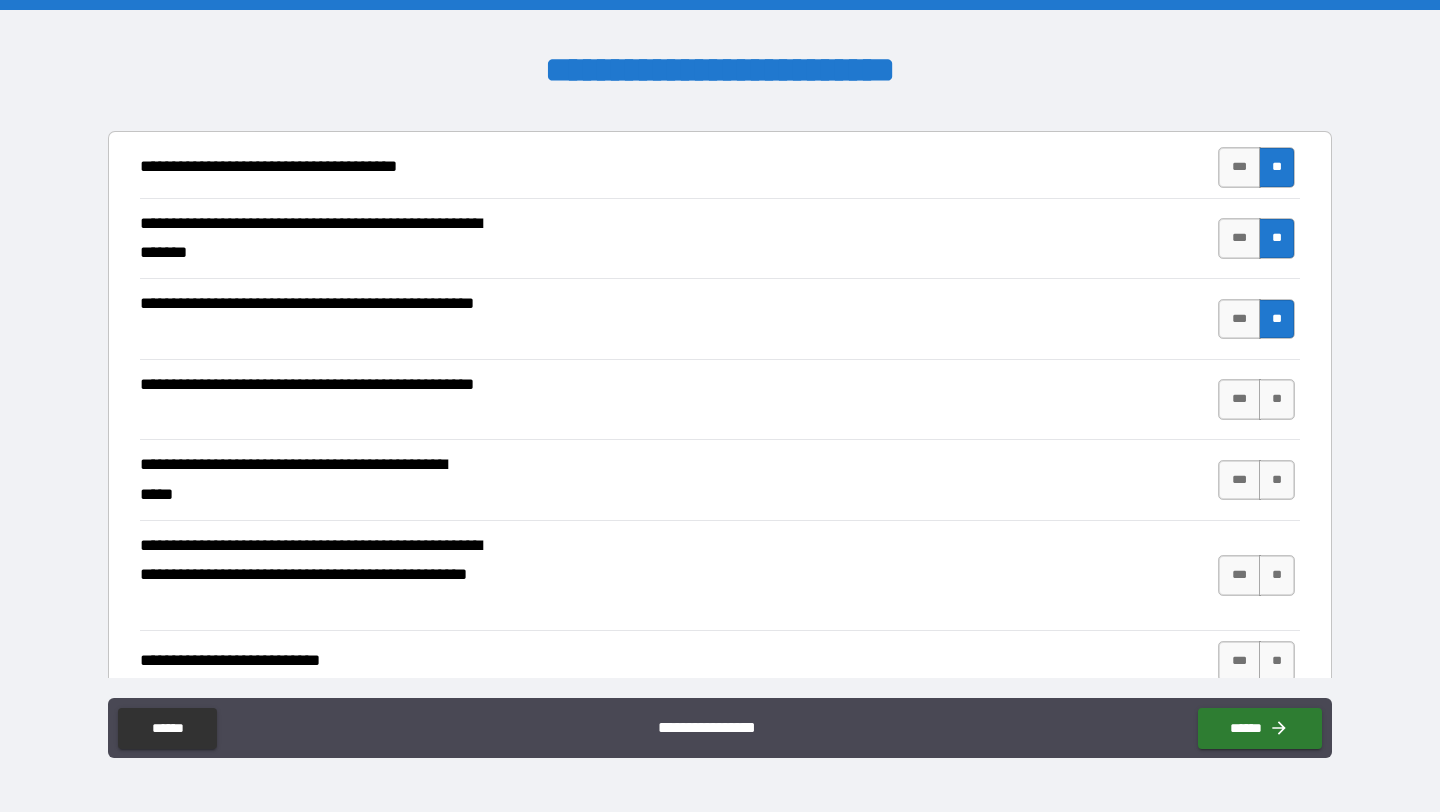 scroll, scrollTop: 373, scrollLeft: 0, axis: vertical 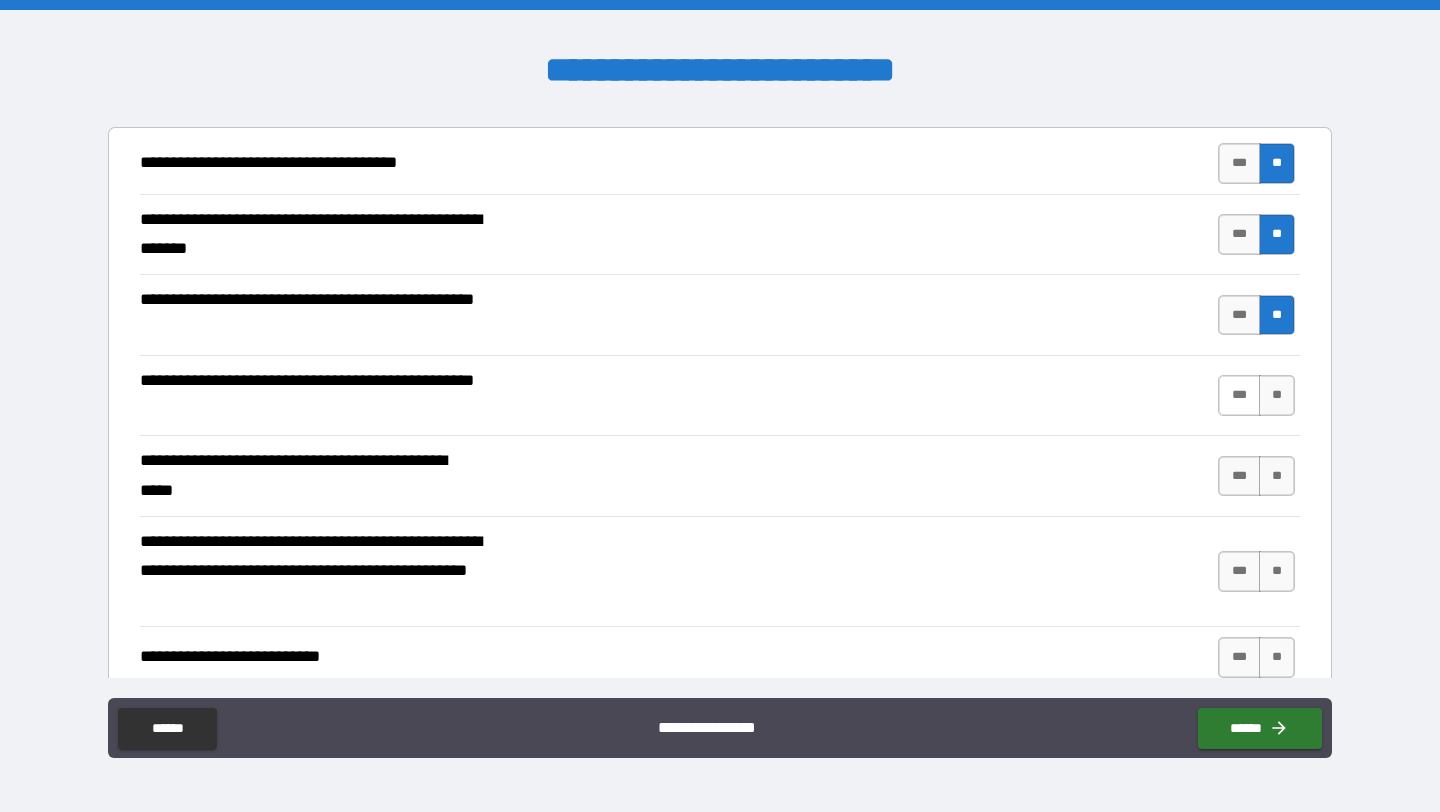 click on "***" at bounding box center (1239, 395) 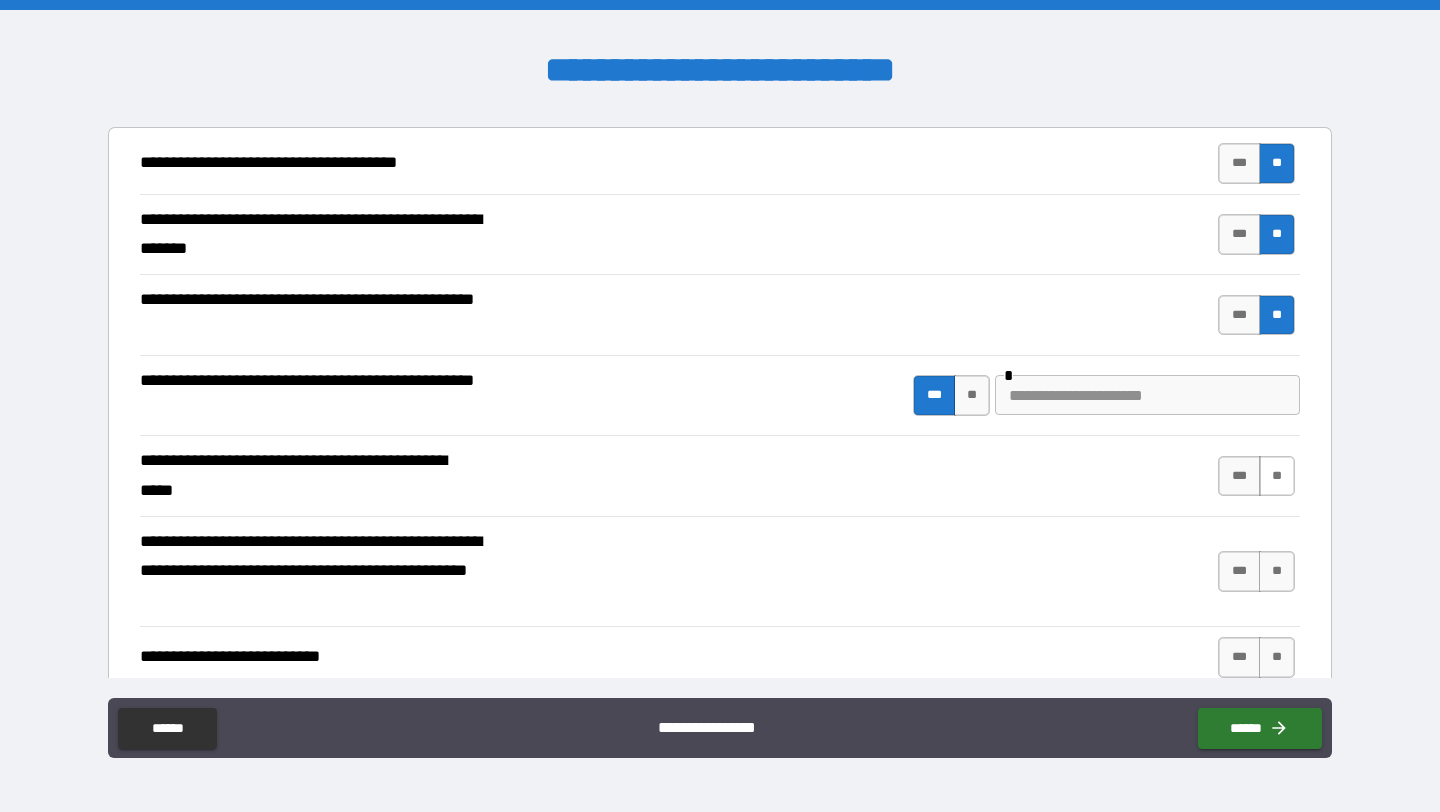 click on "**" at bounding box center [1277, 476] 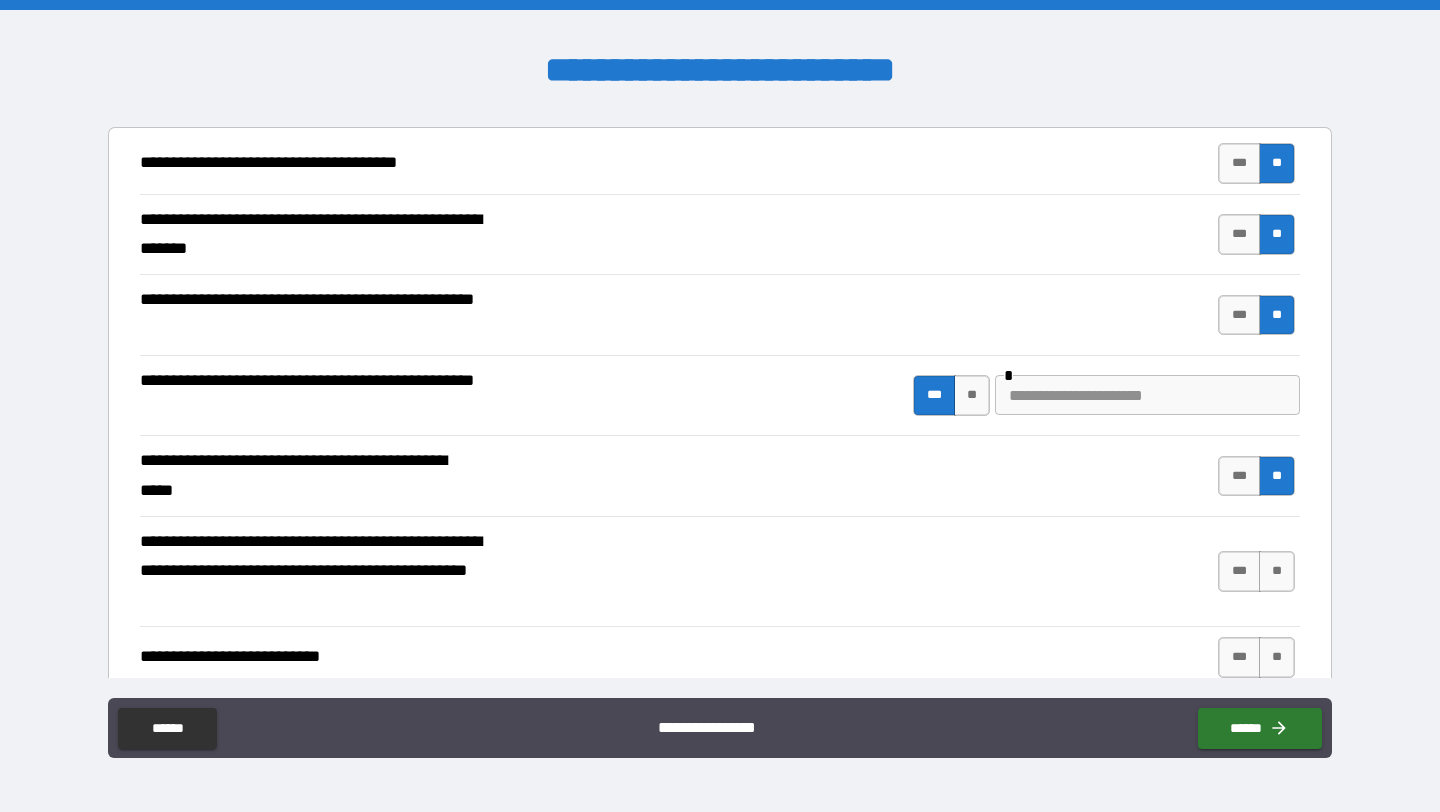 click at bounding box center (1147, 395) 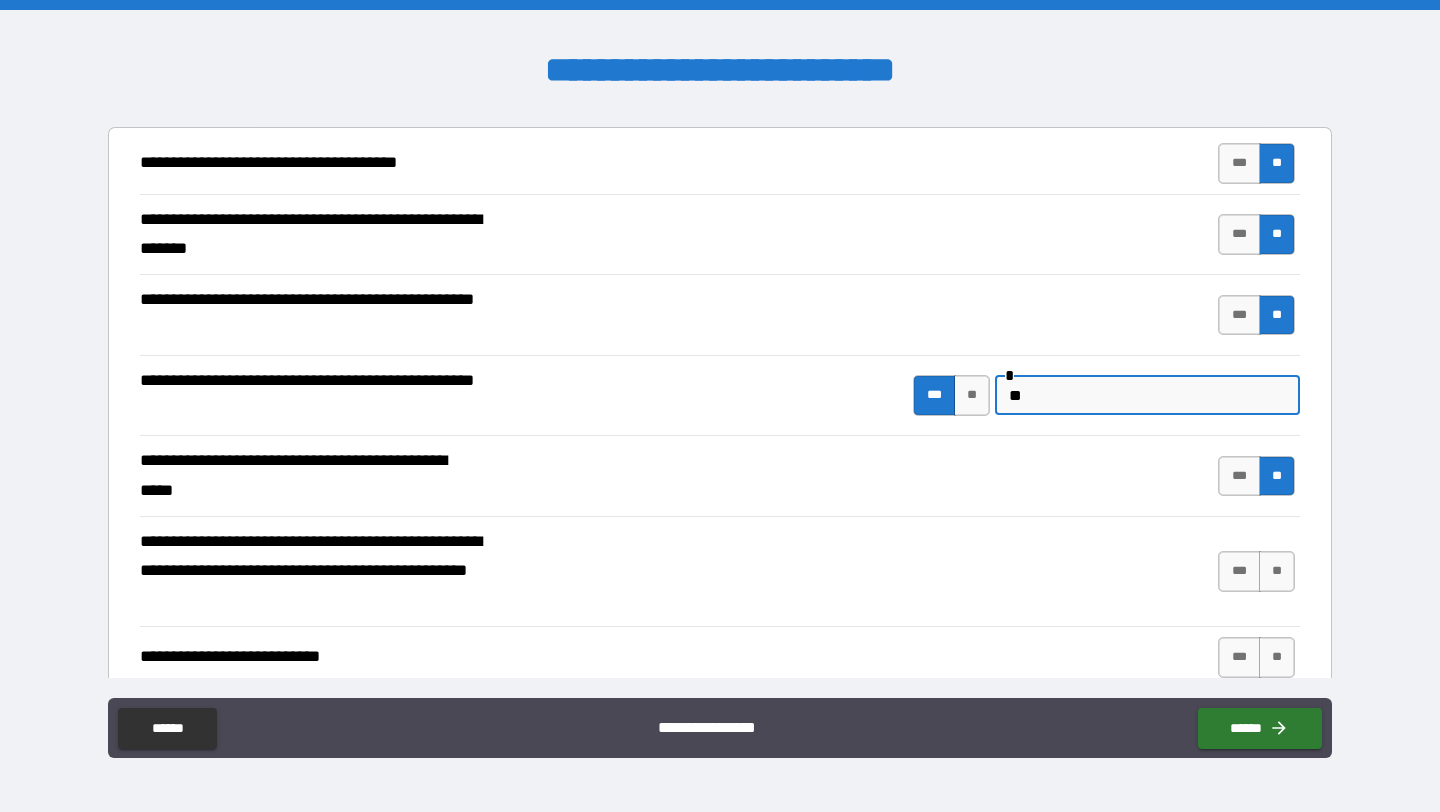 type on "*" 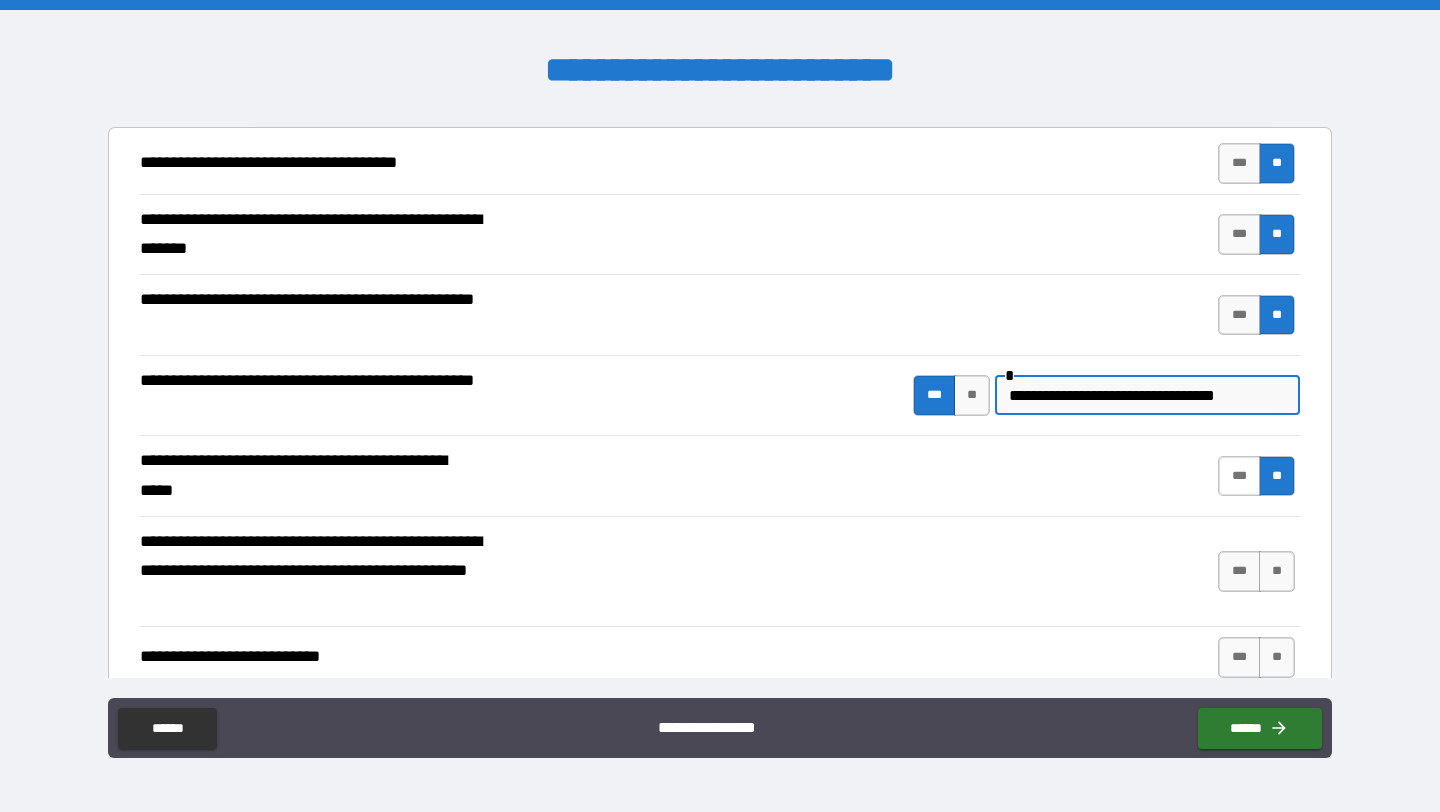 type on "**********" 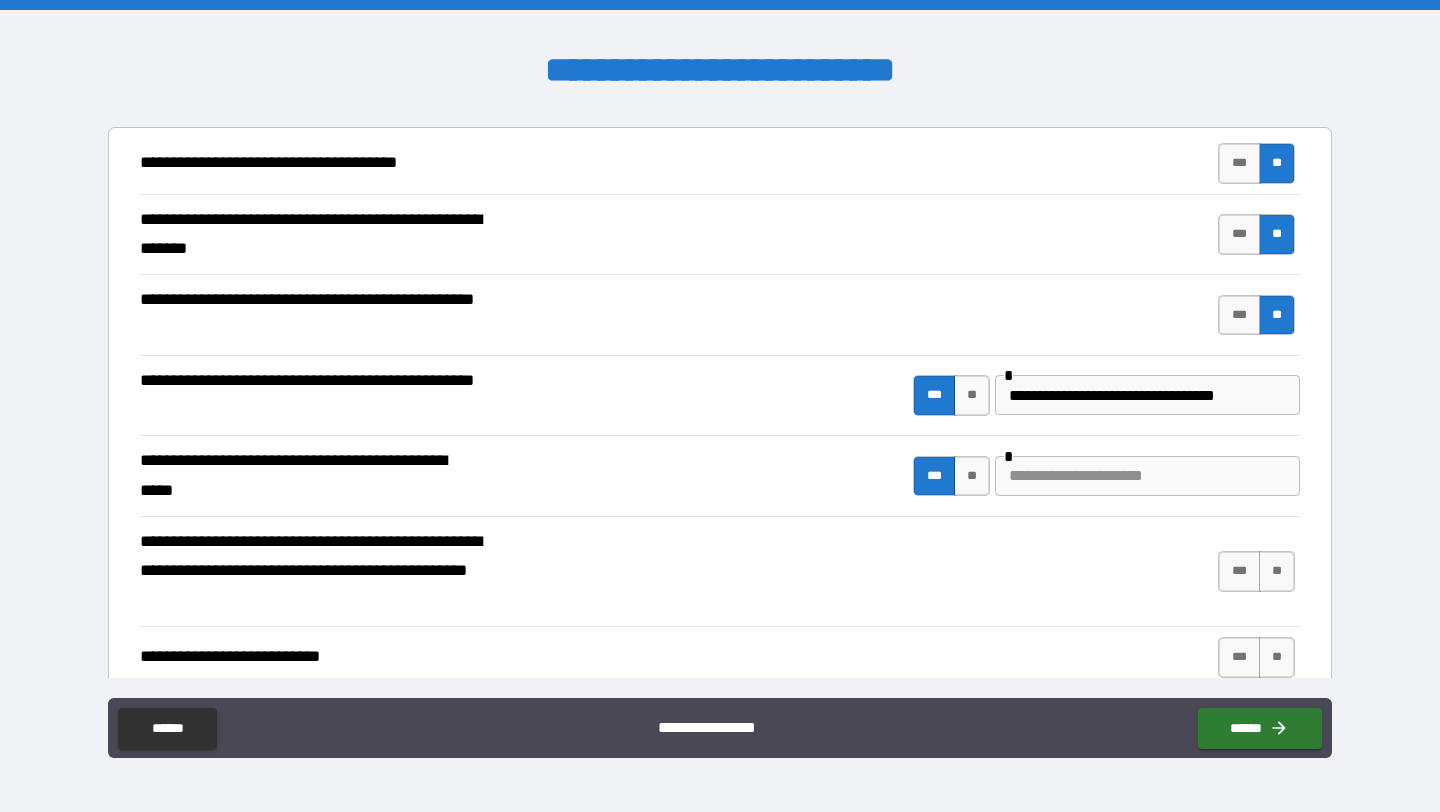 click at bounding box center [1147, 476] 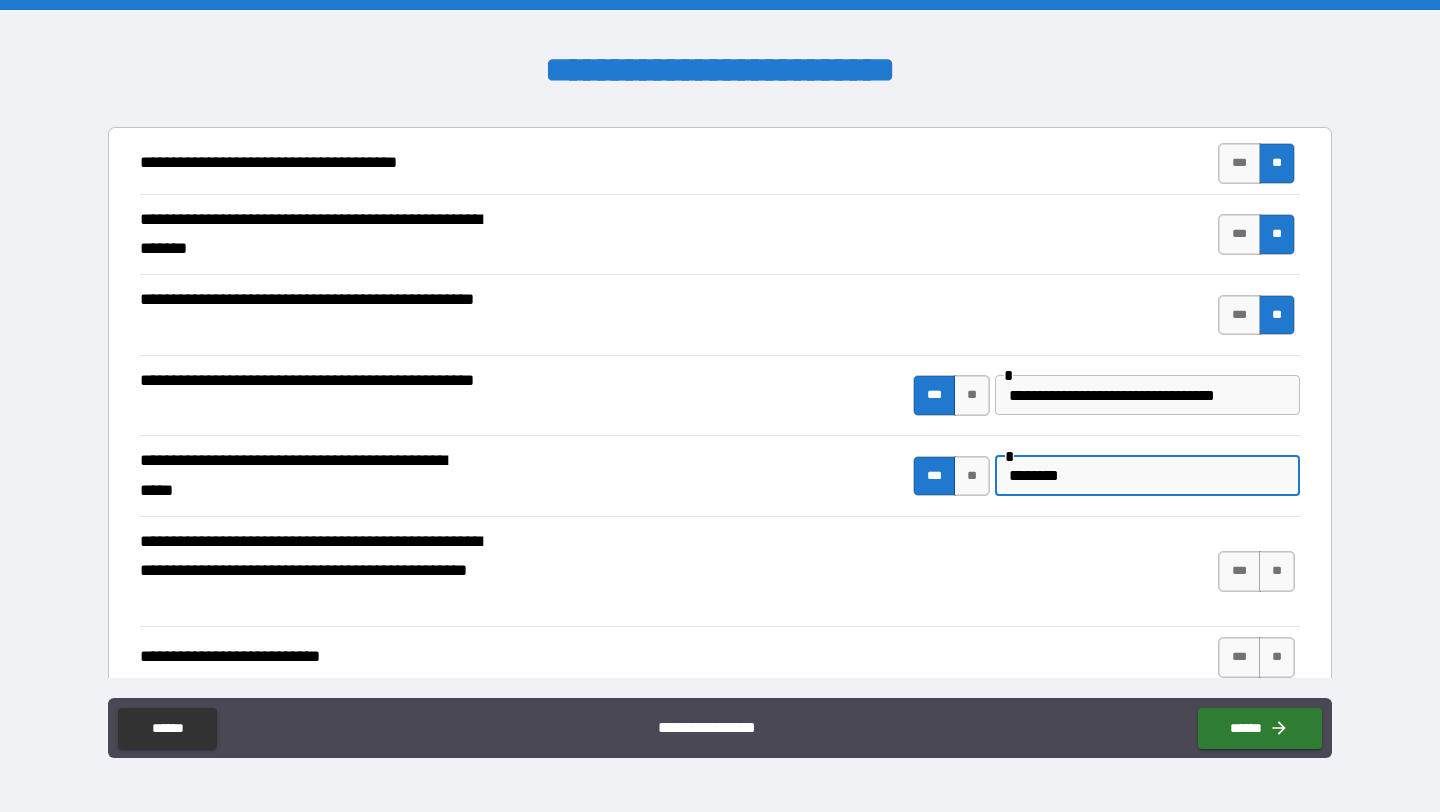 type on "*********" 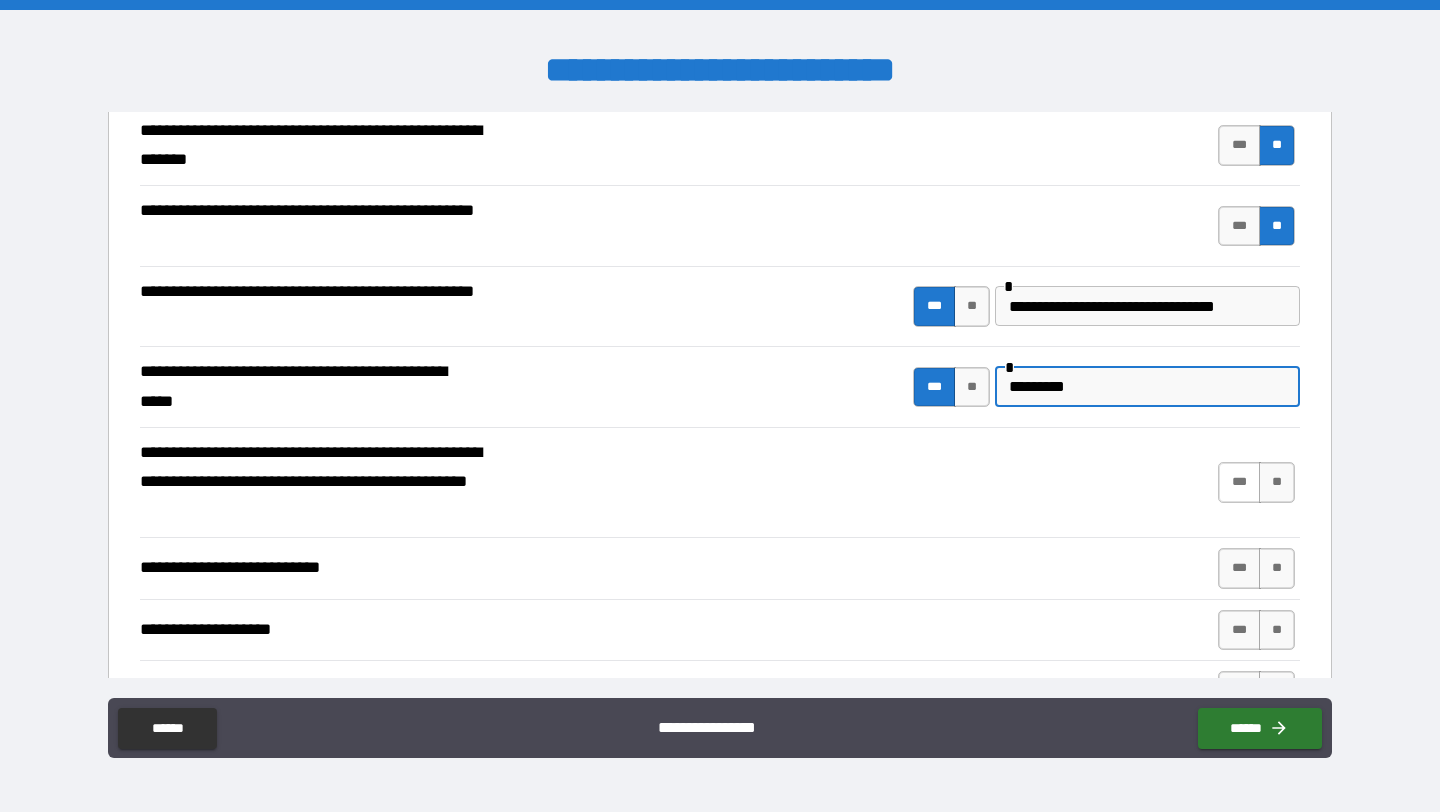 scroll, scrollTop: 468, scrollLeft: 0, axis: vertical 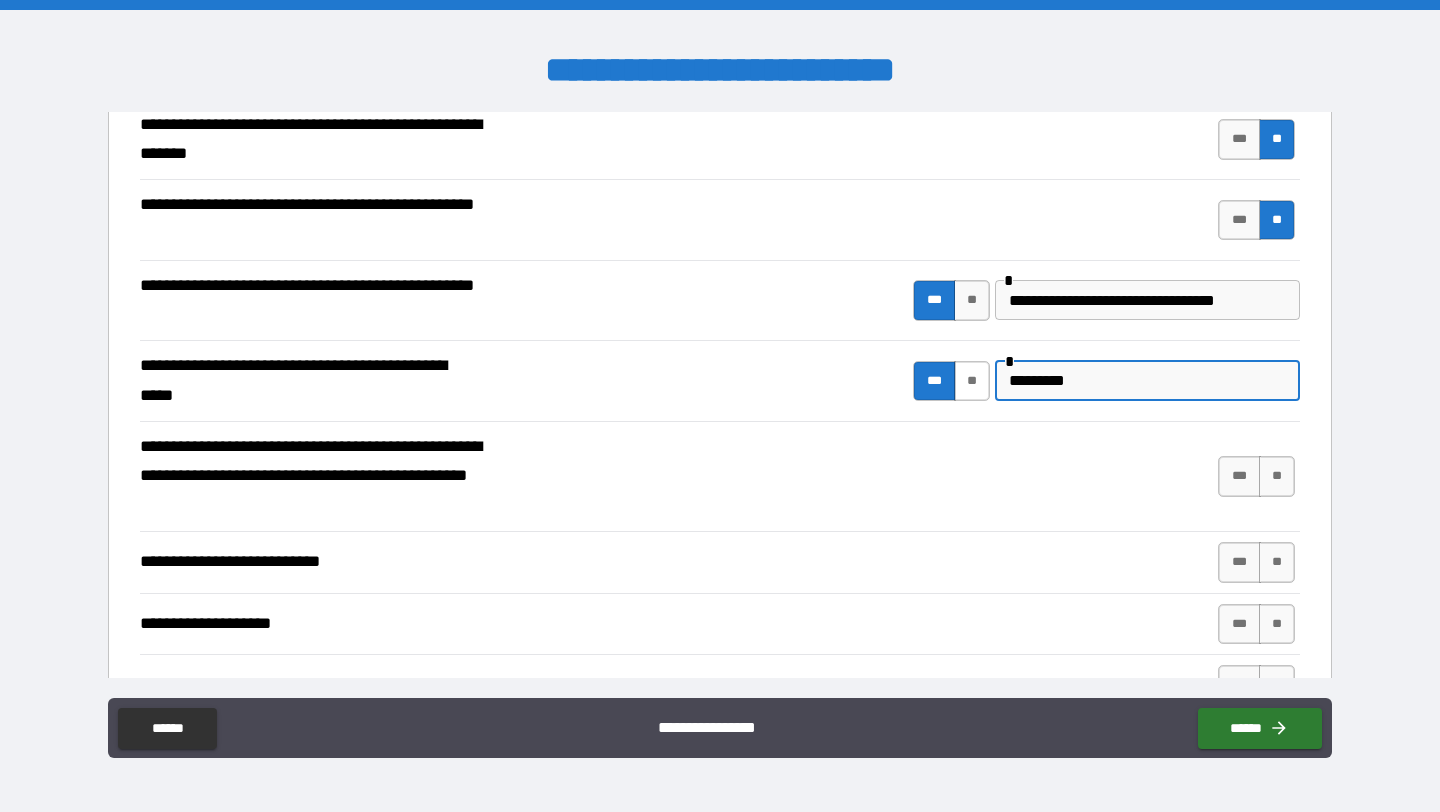 click on "**" at bounding box center [972, 381] 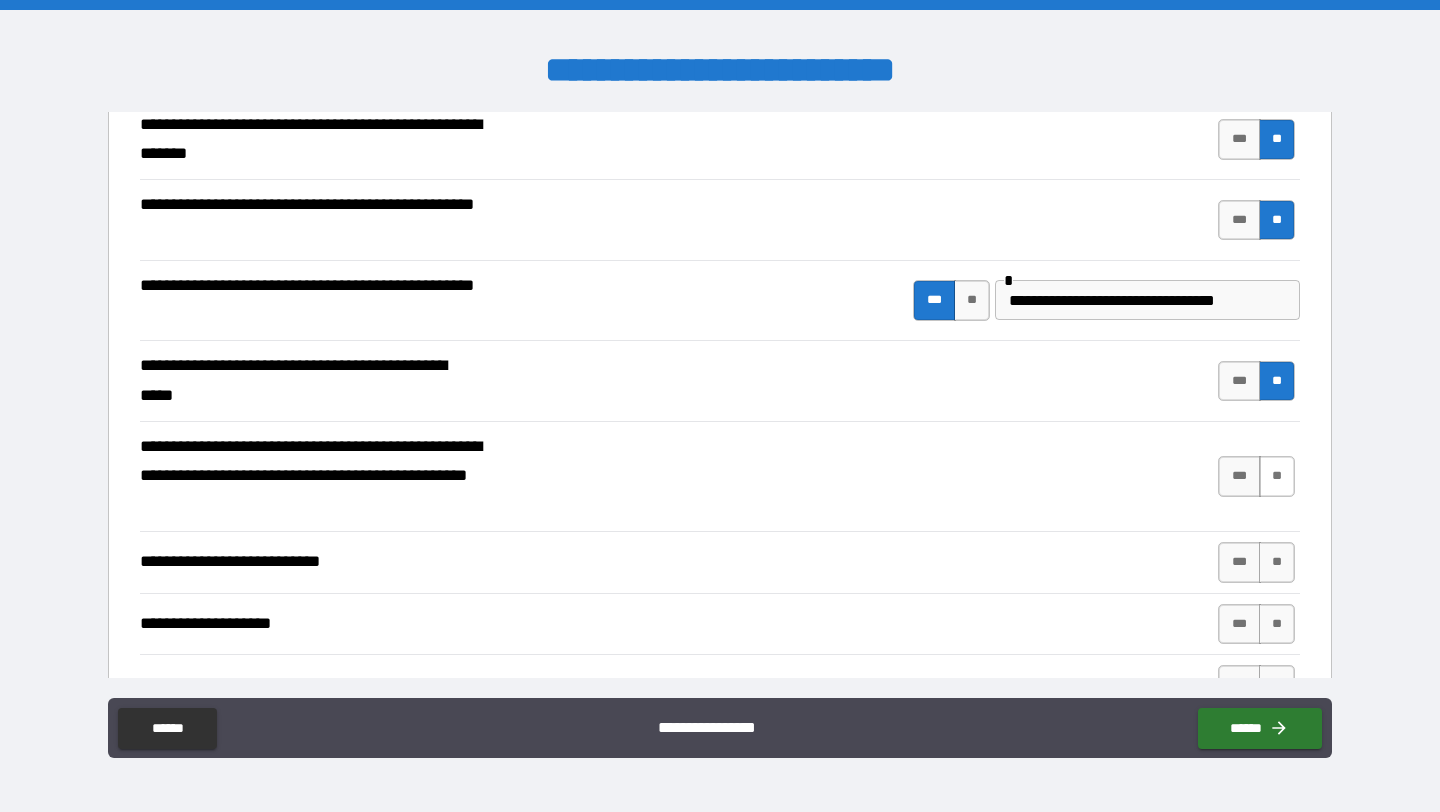 click on "**" at bounding box center (1277, 476) 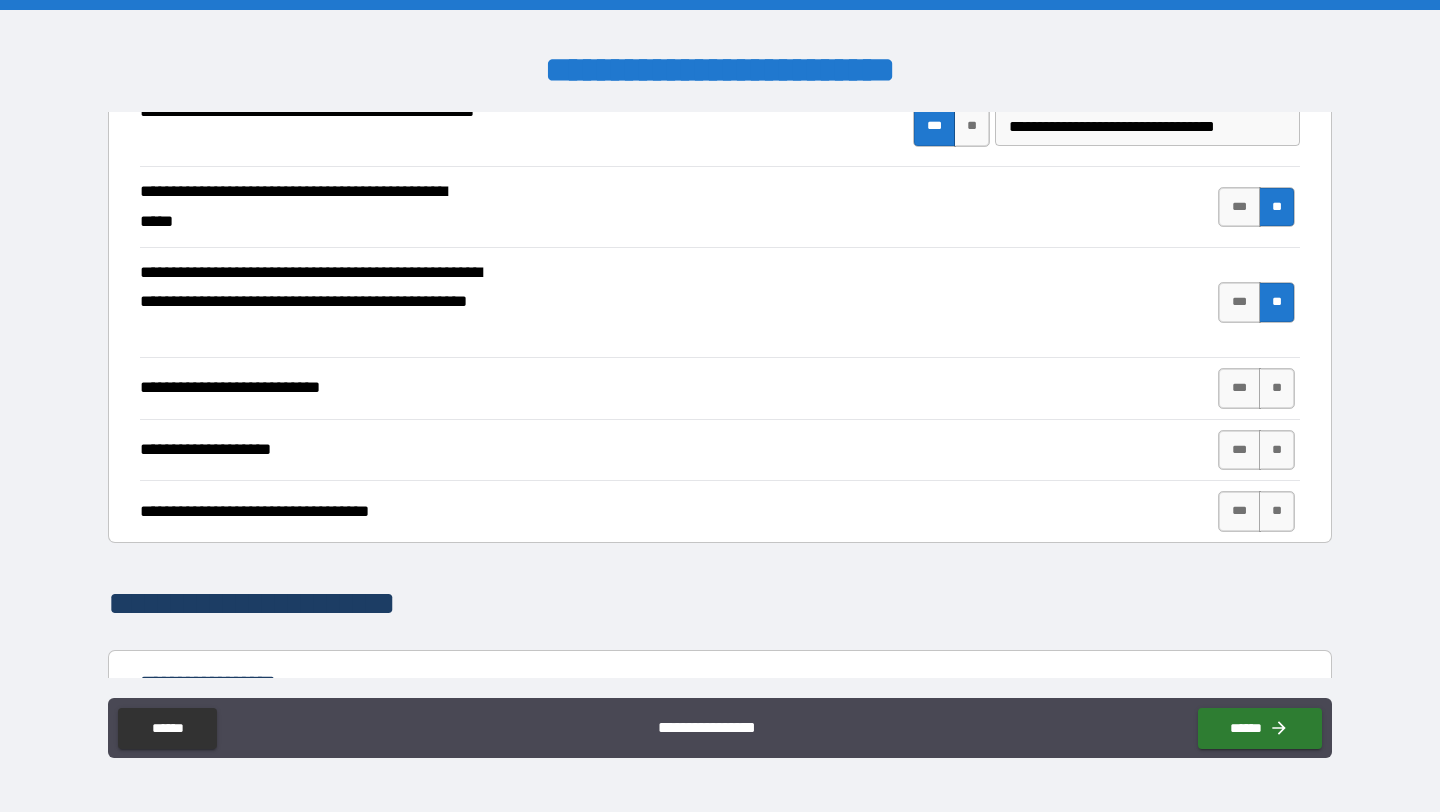 scroll, scrollTop: 646, scrollLeft: 0, axis: vertical 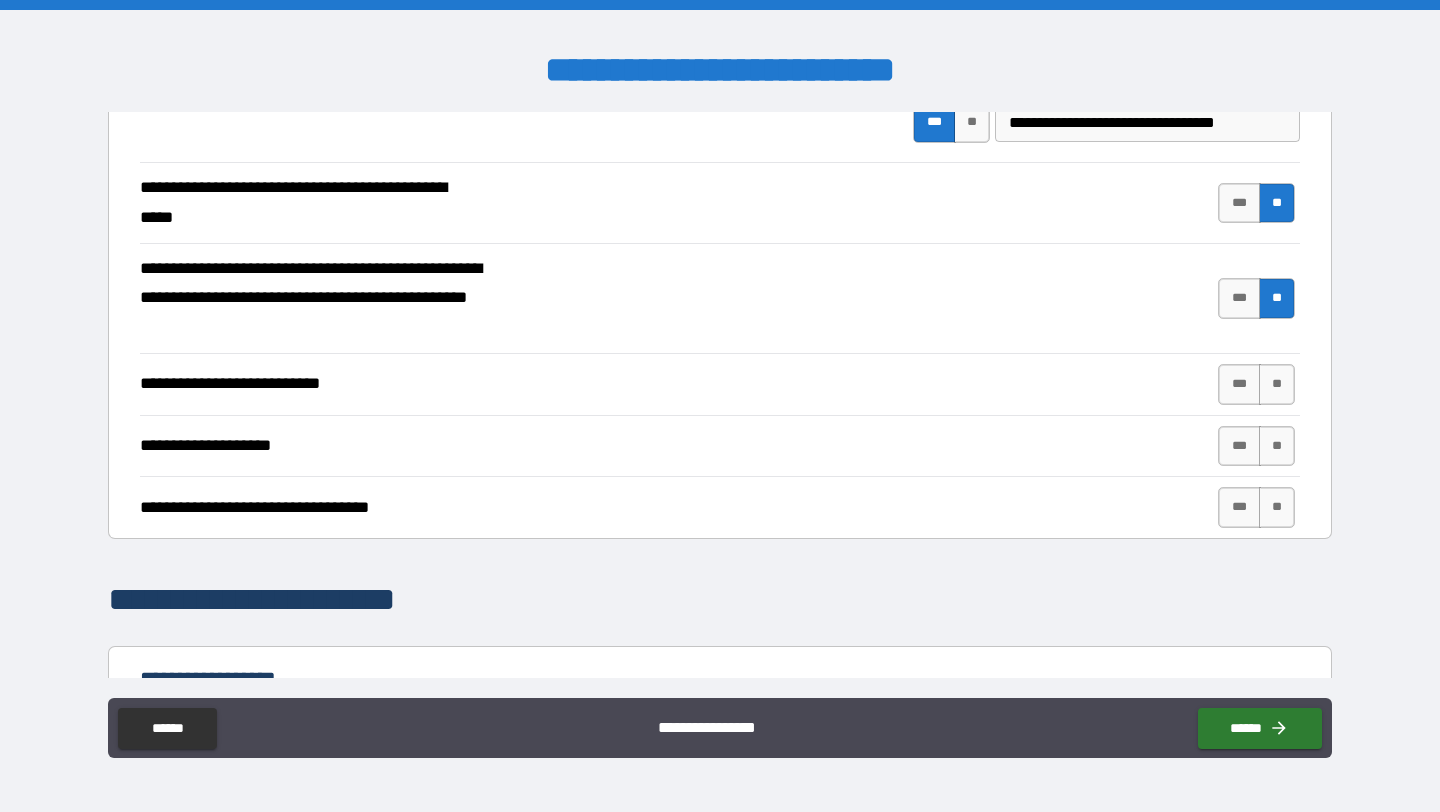 click on "*** **" at bounding box center (1256, 384) 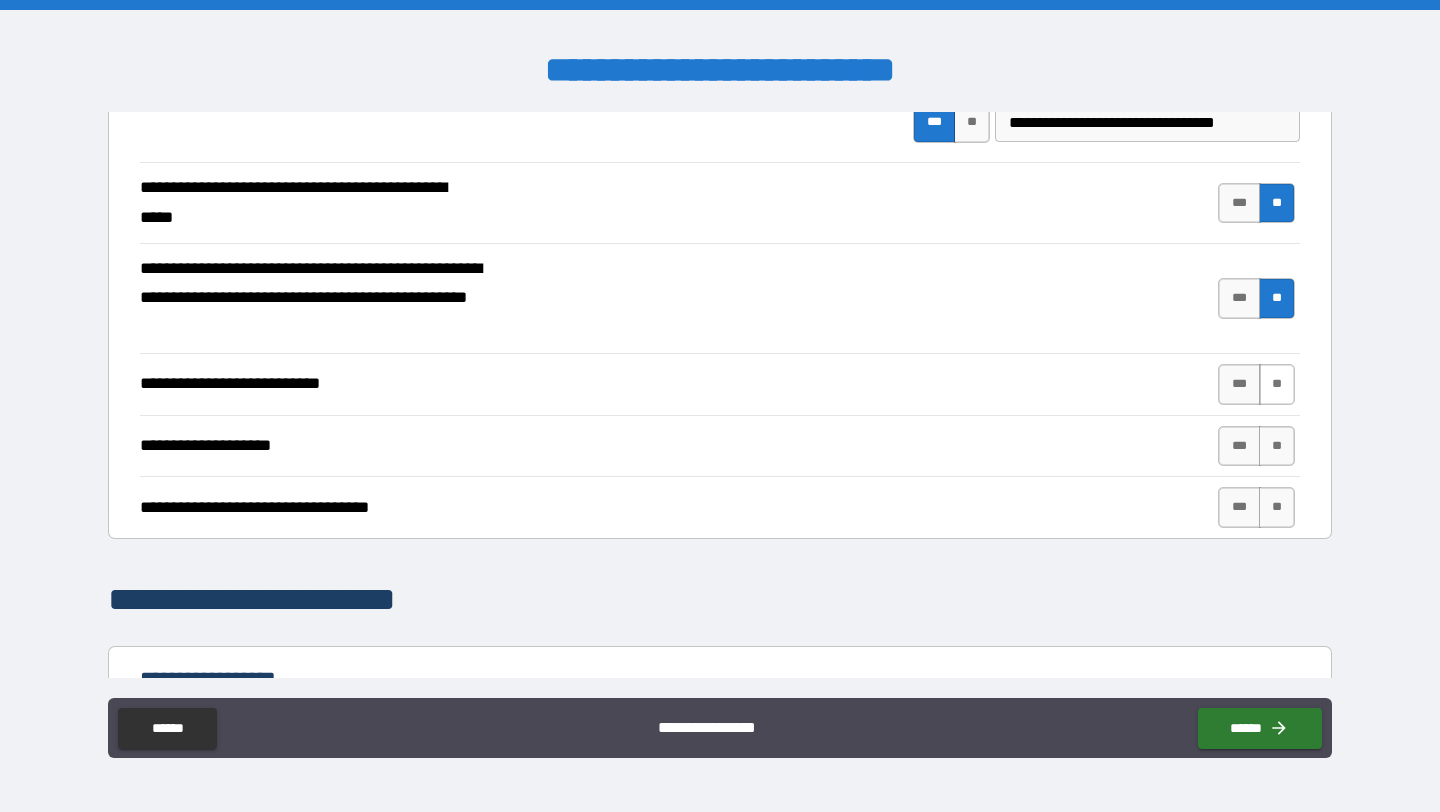 click on "**" at bounding box center (1277, 384) 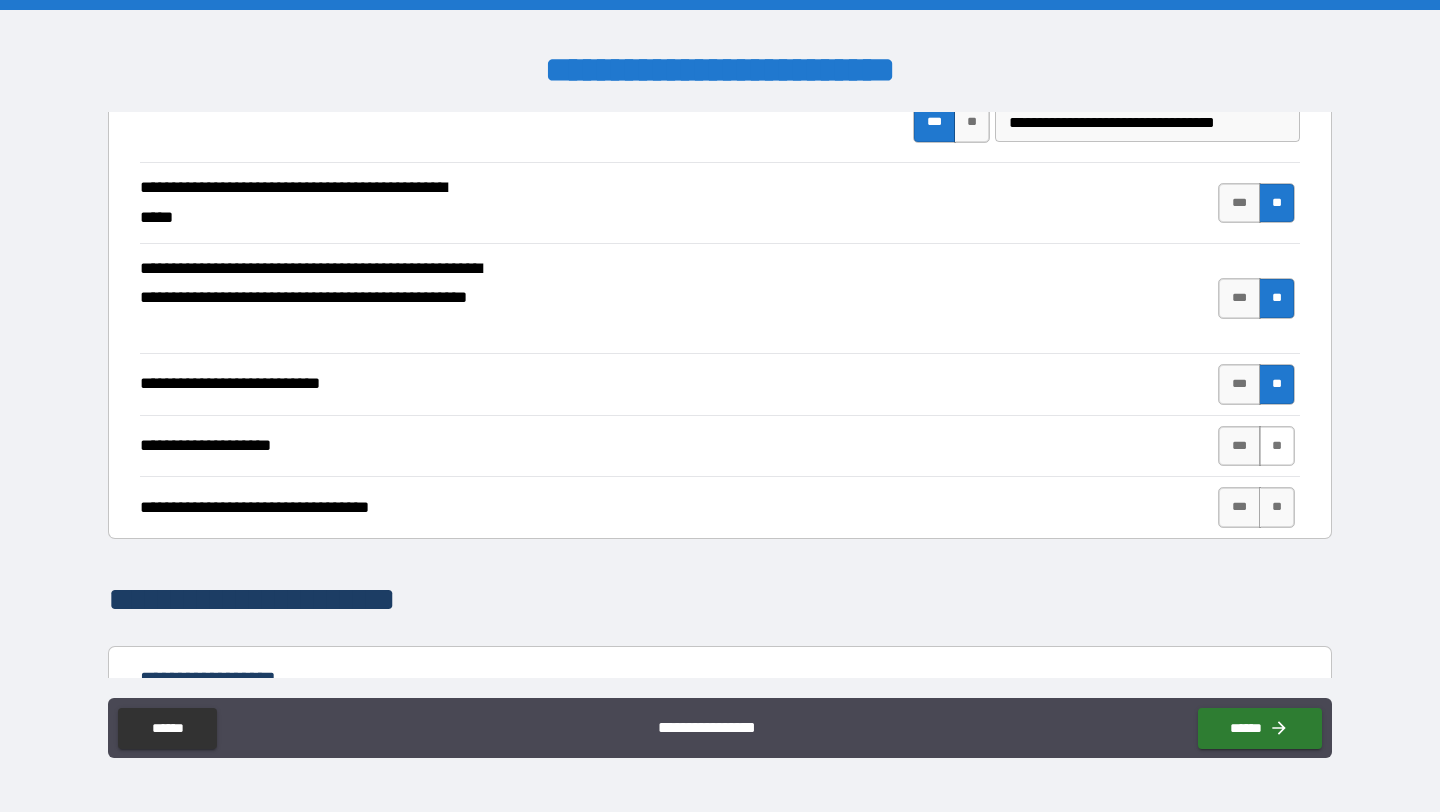 click on "**" at bounding box center (1277, 446) 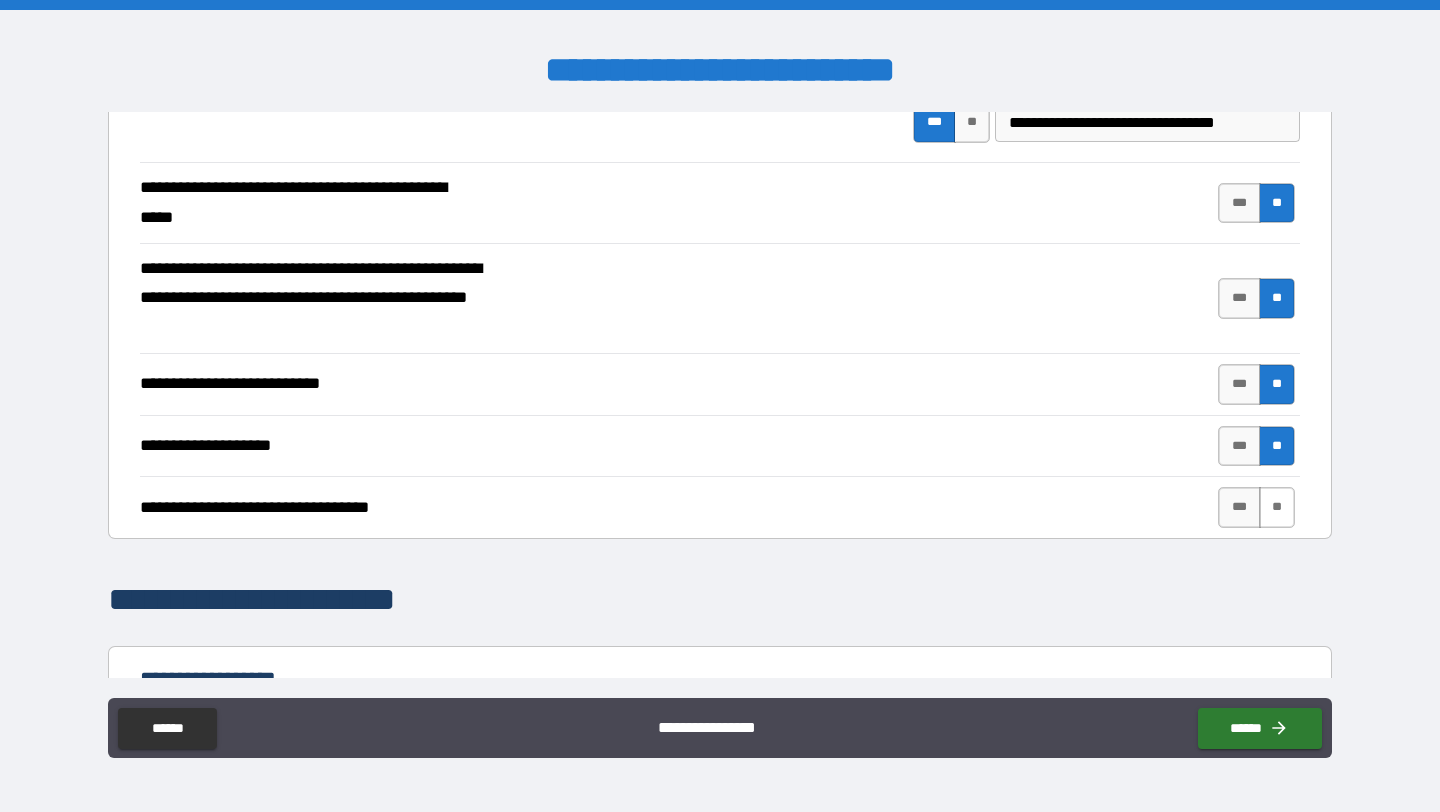 click on "**" at bounding box center [1277, 507] 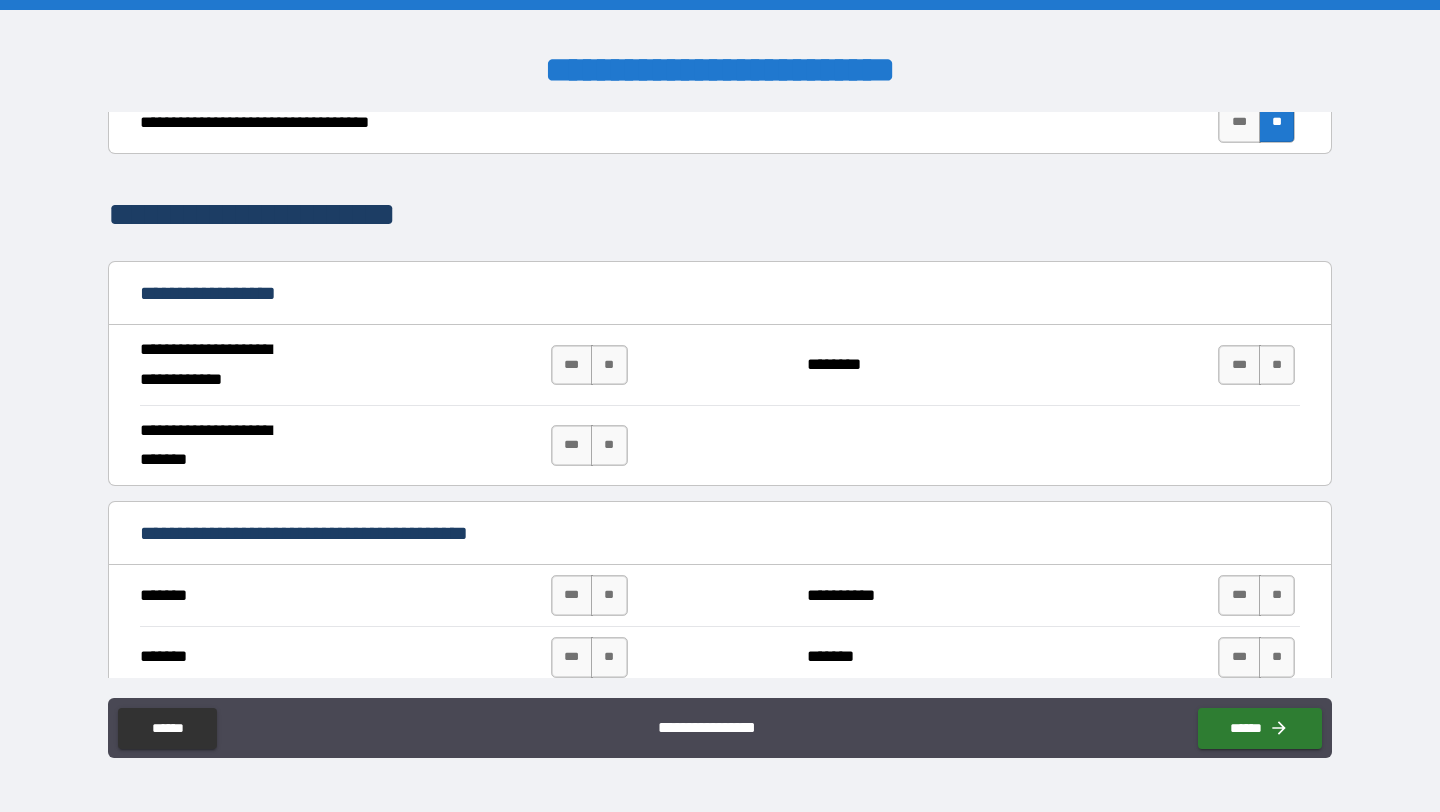 scroll, scrollTop: 1189, scrollLeft: 0, axis: vertical 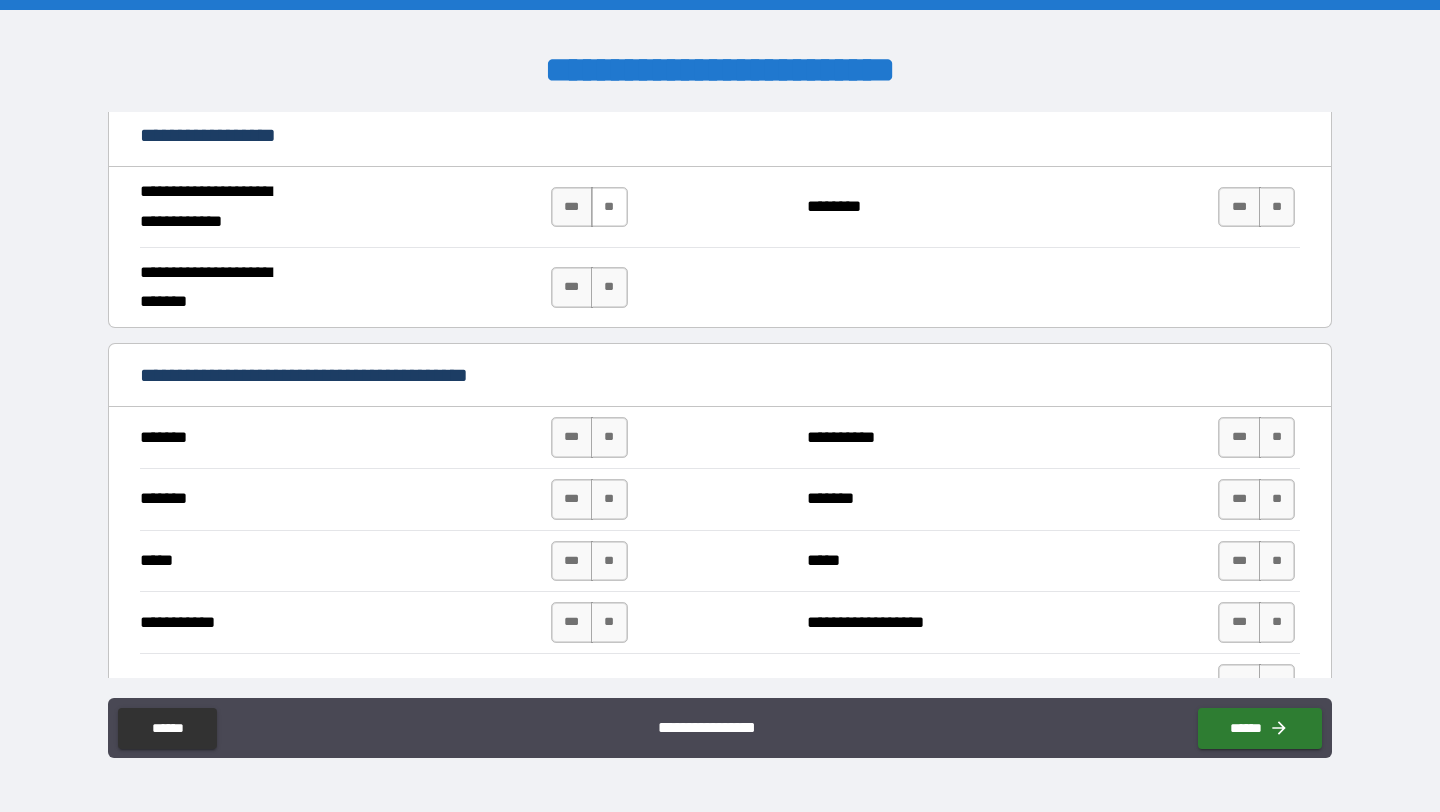 click on "**" at bounding box center (609, 207) 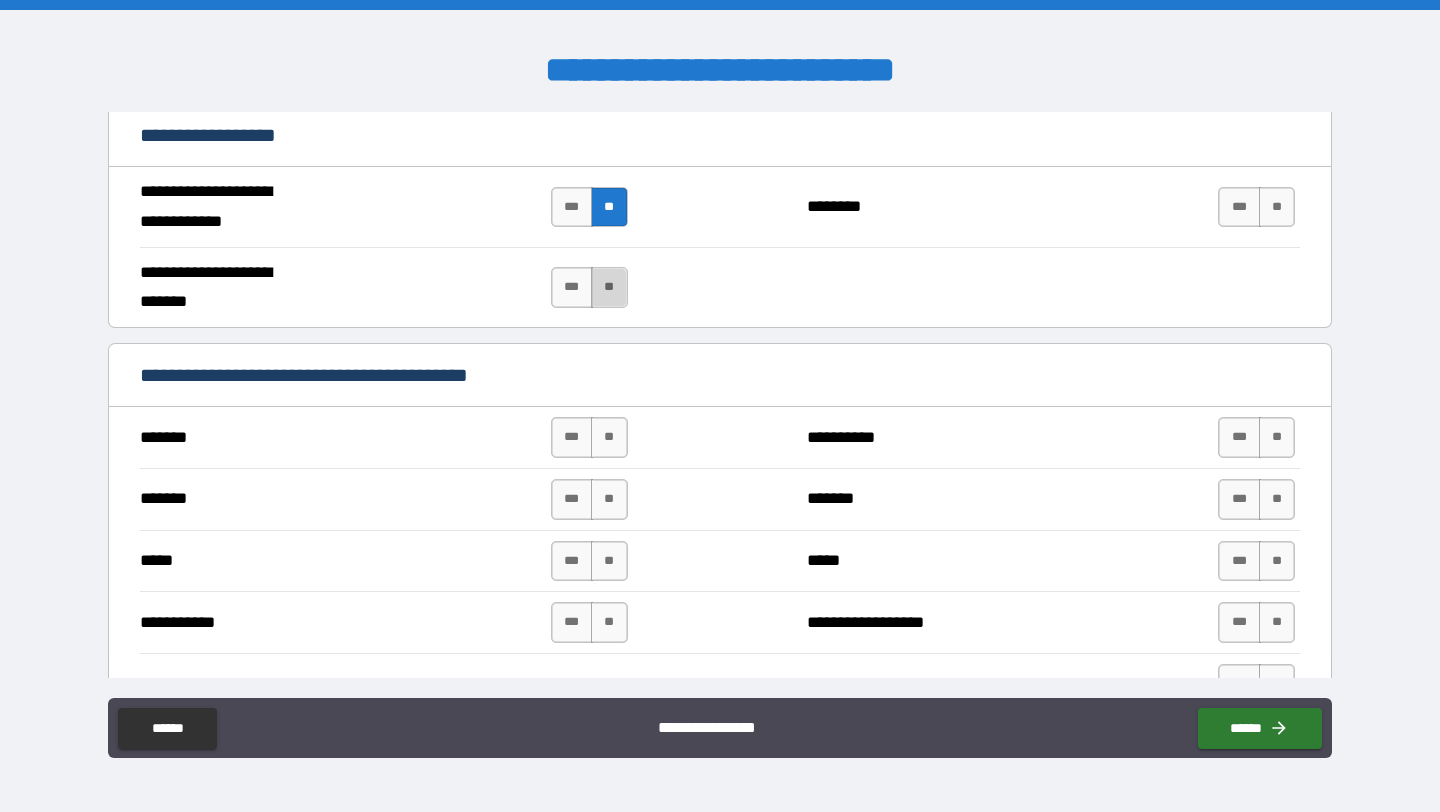 click on "**" at bounding box center [609, 287] 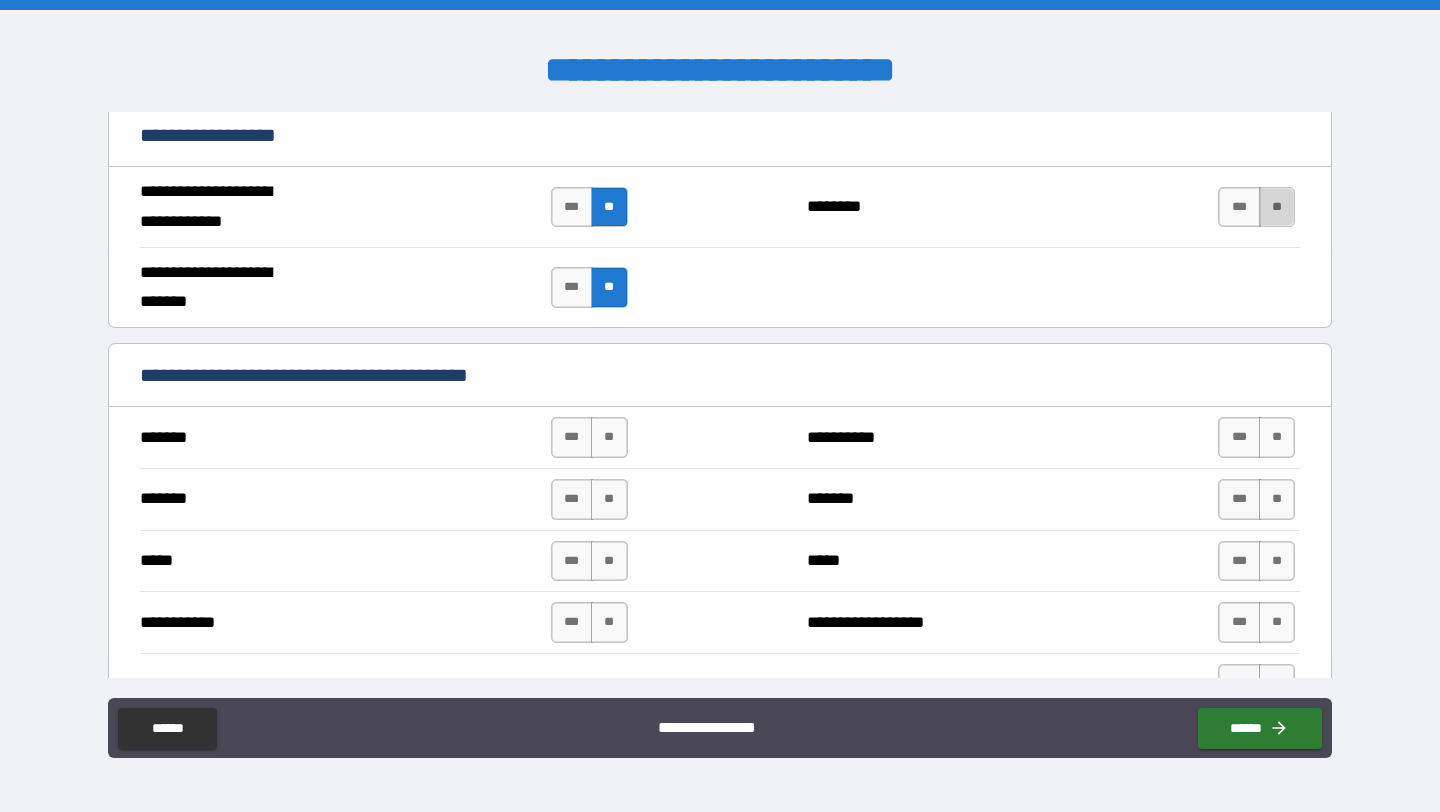 click on "**" at bounding box center [1277, 207] 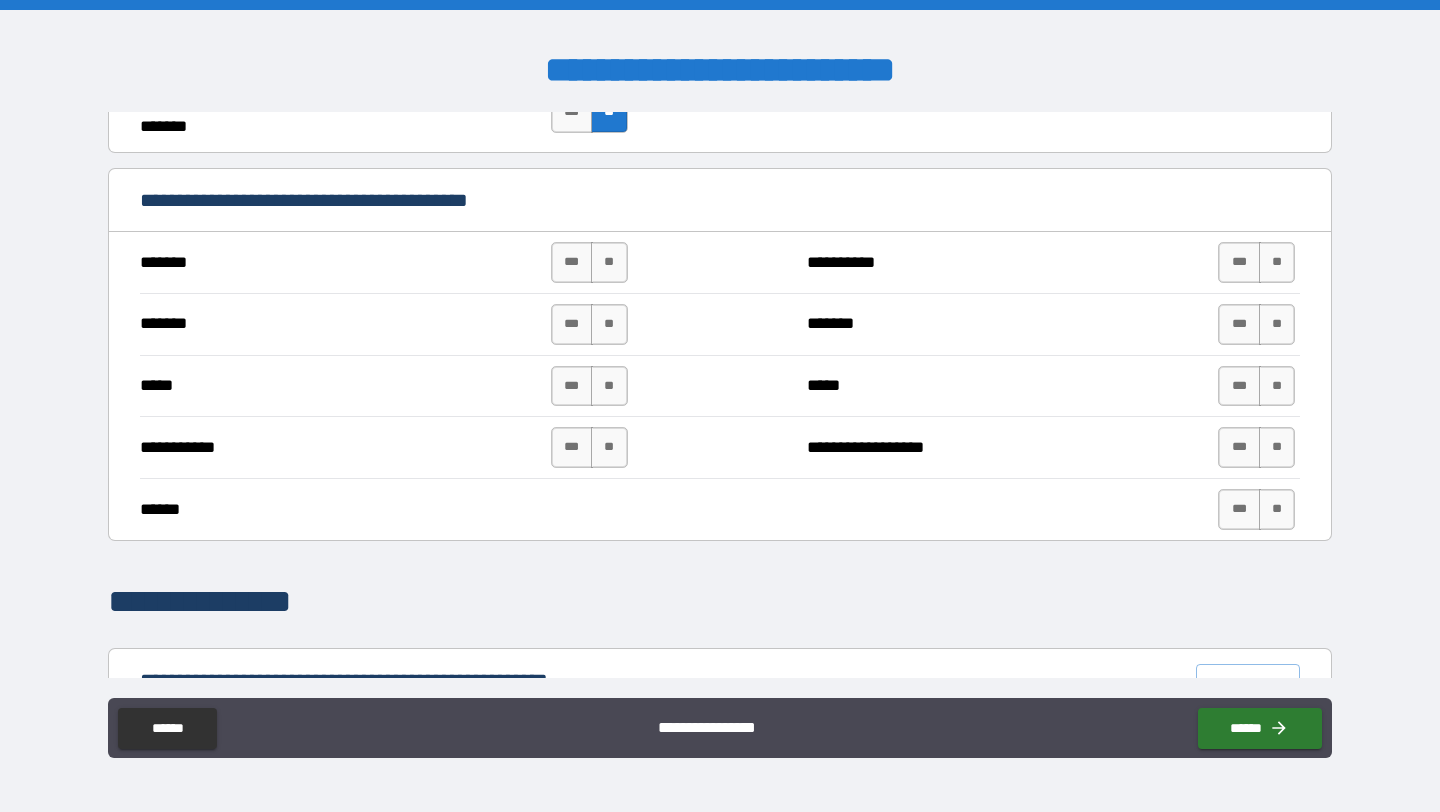 scroll, scrollTop: 1366, scrollLeft: 0, axis: vertical 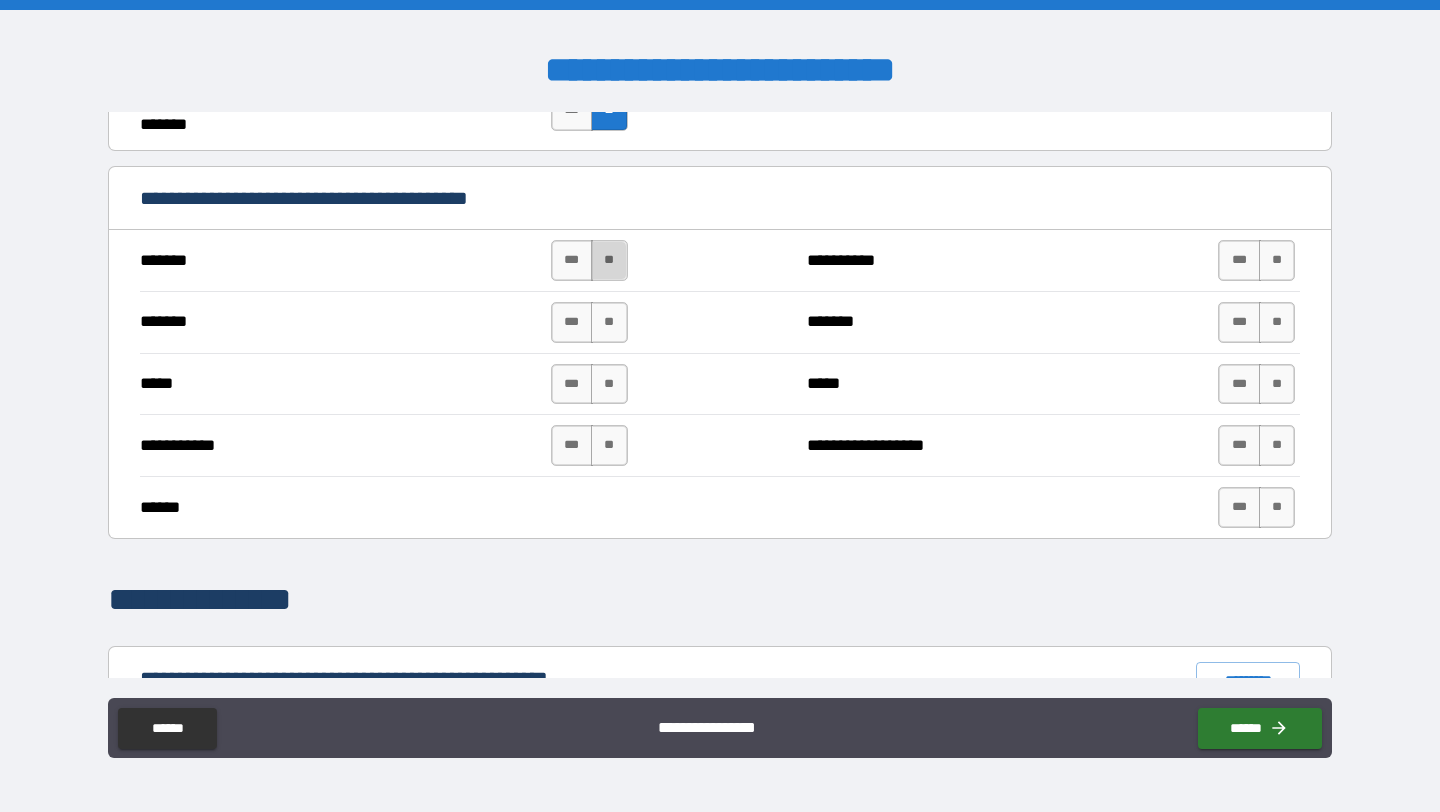 click on "**" at bounding box center (609, 260) 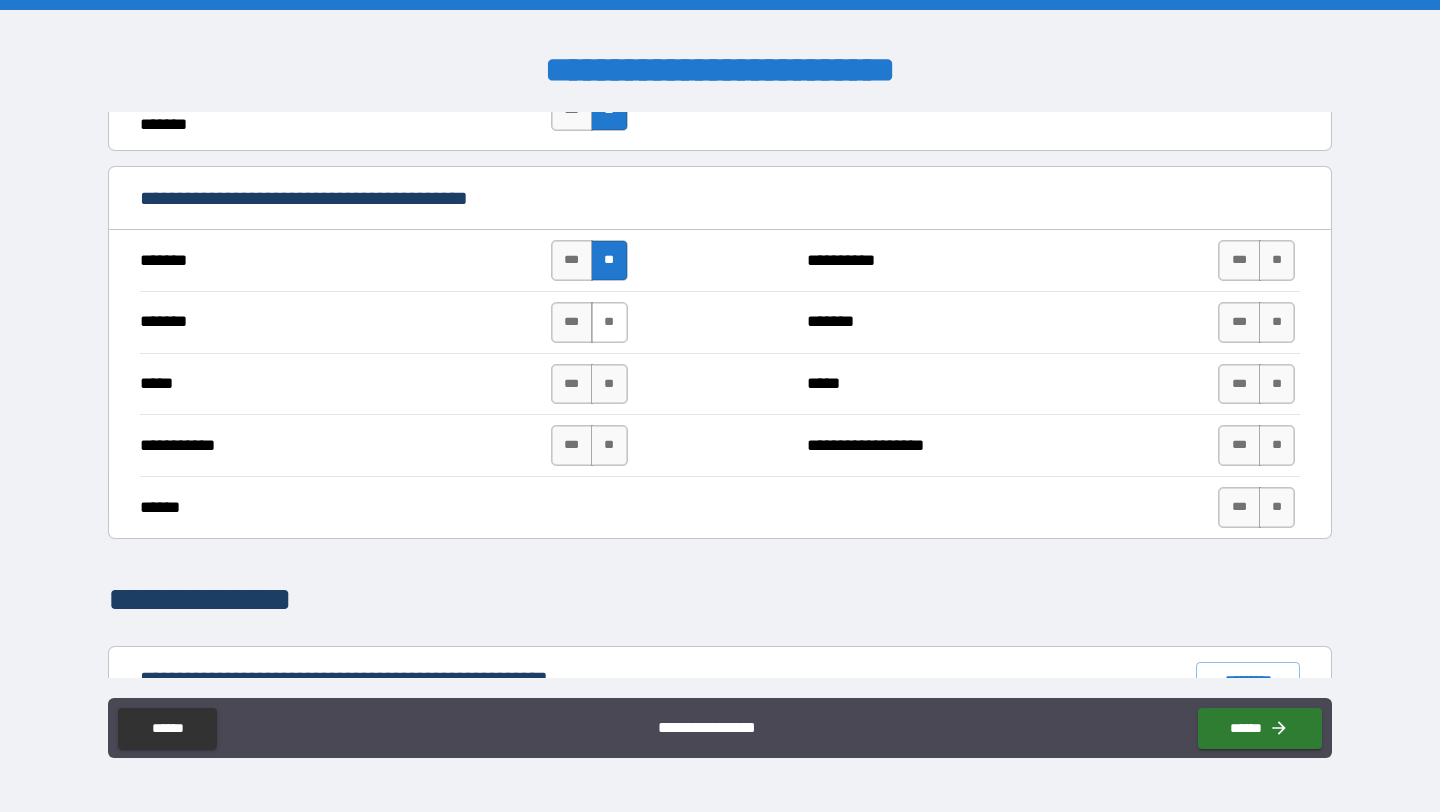 click on "**" at bounding box center (609, 322) 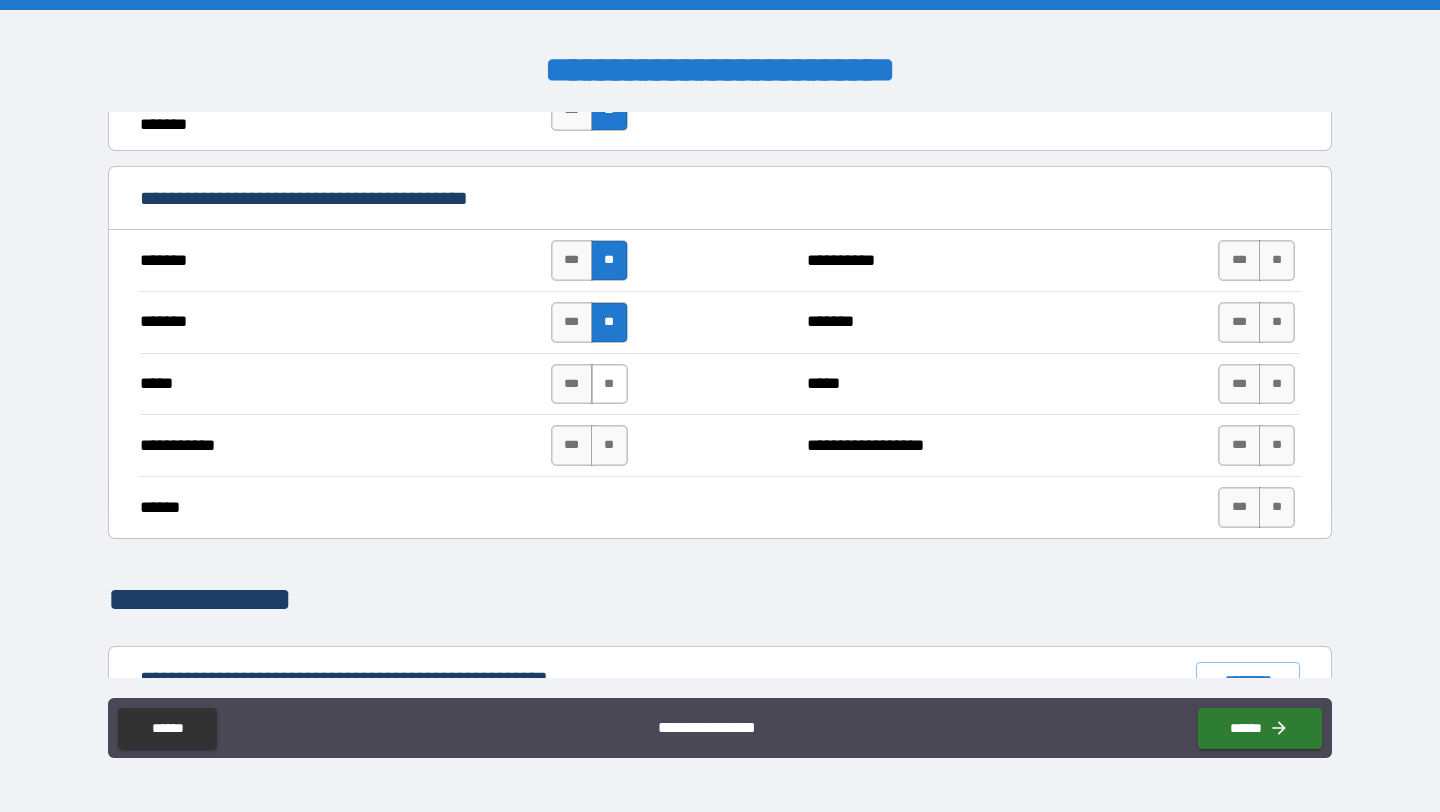 click on "**" at bounding box center (609, 384) 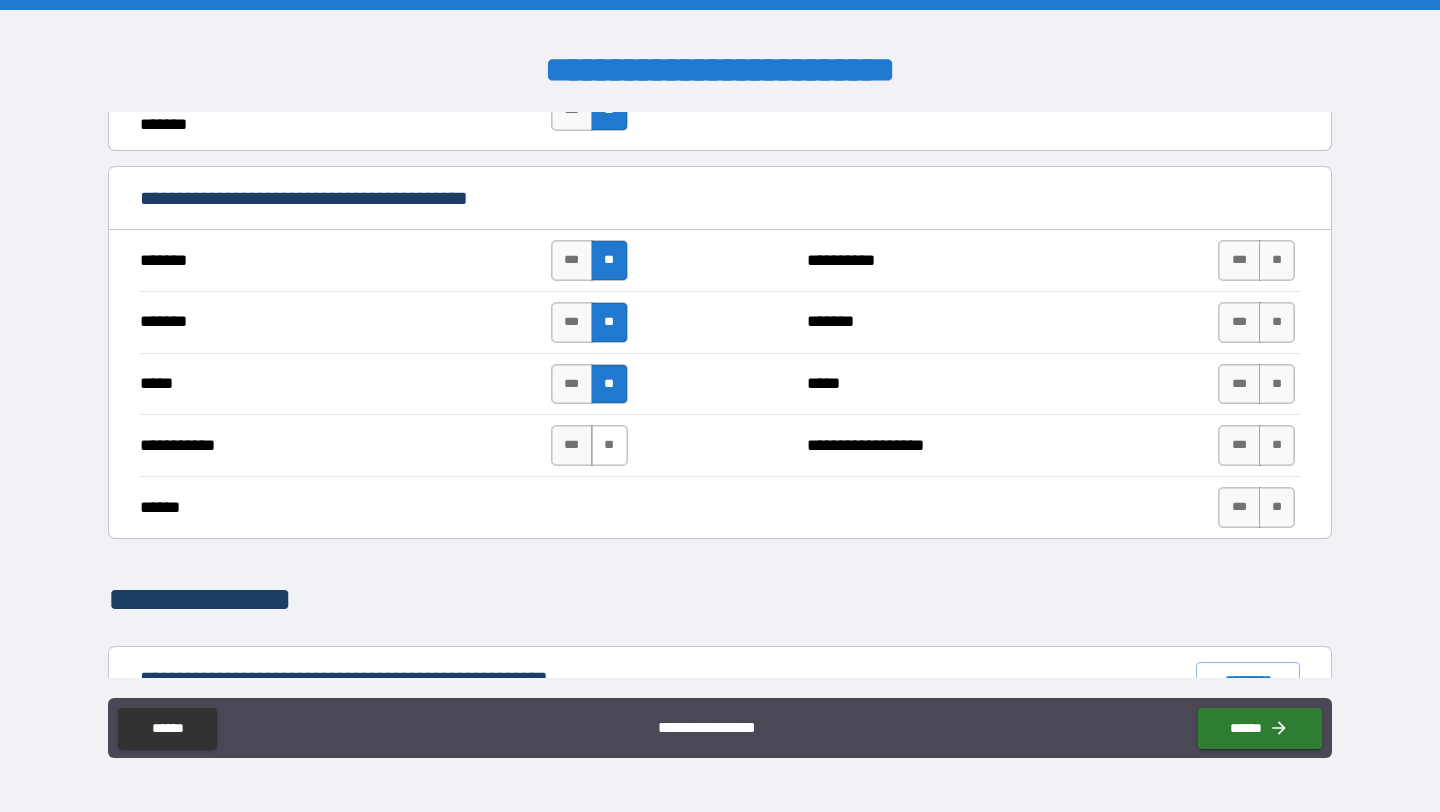 click on "**" at bounding box center [609, 445] 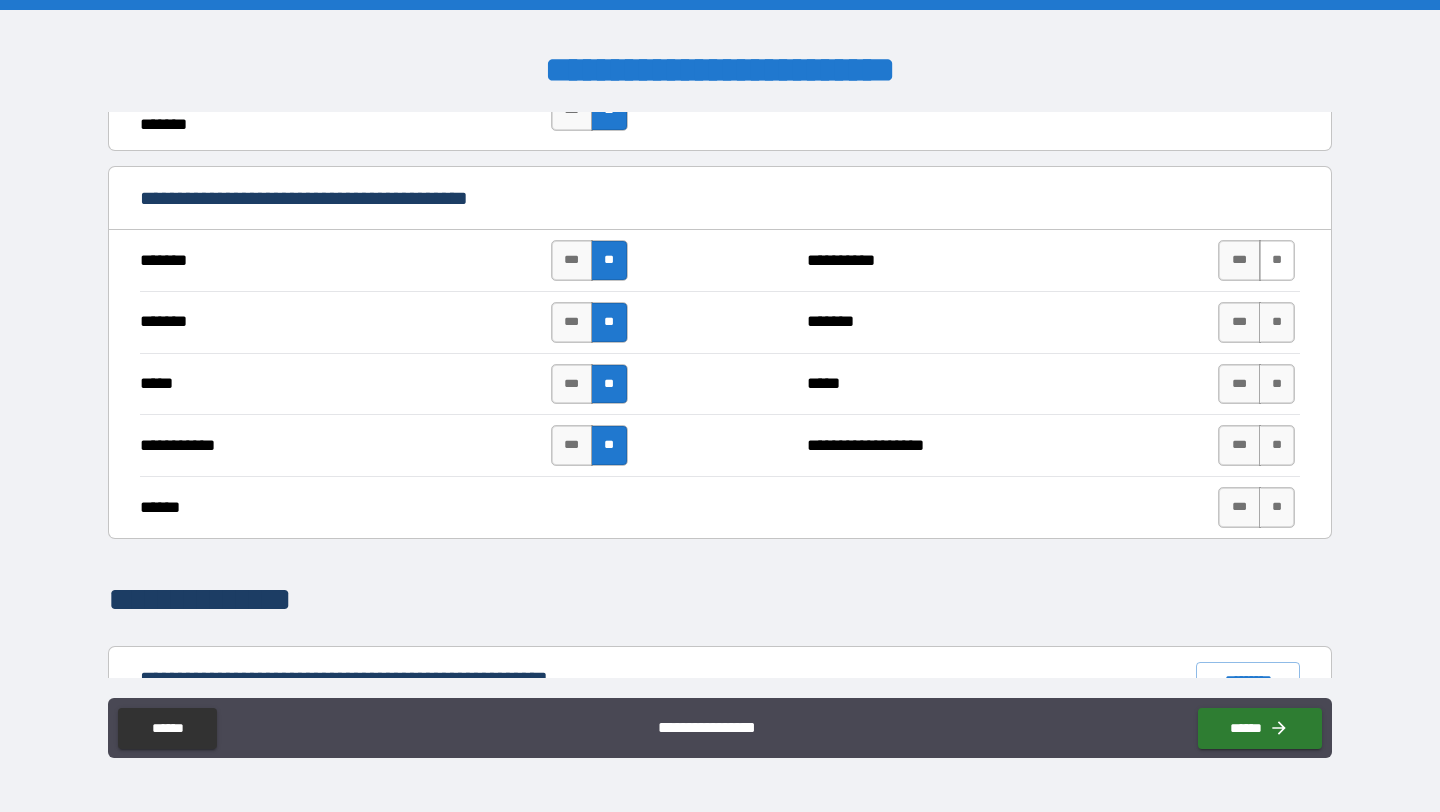 click on "**" at bounding box center [1277, 260] 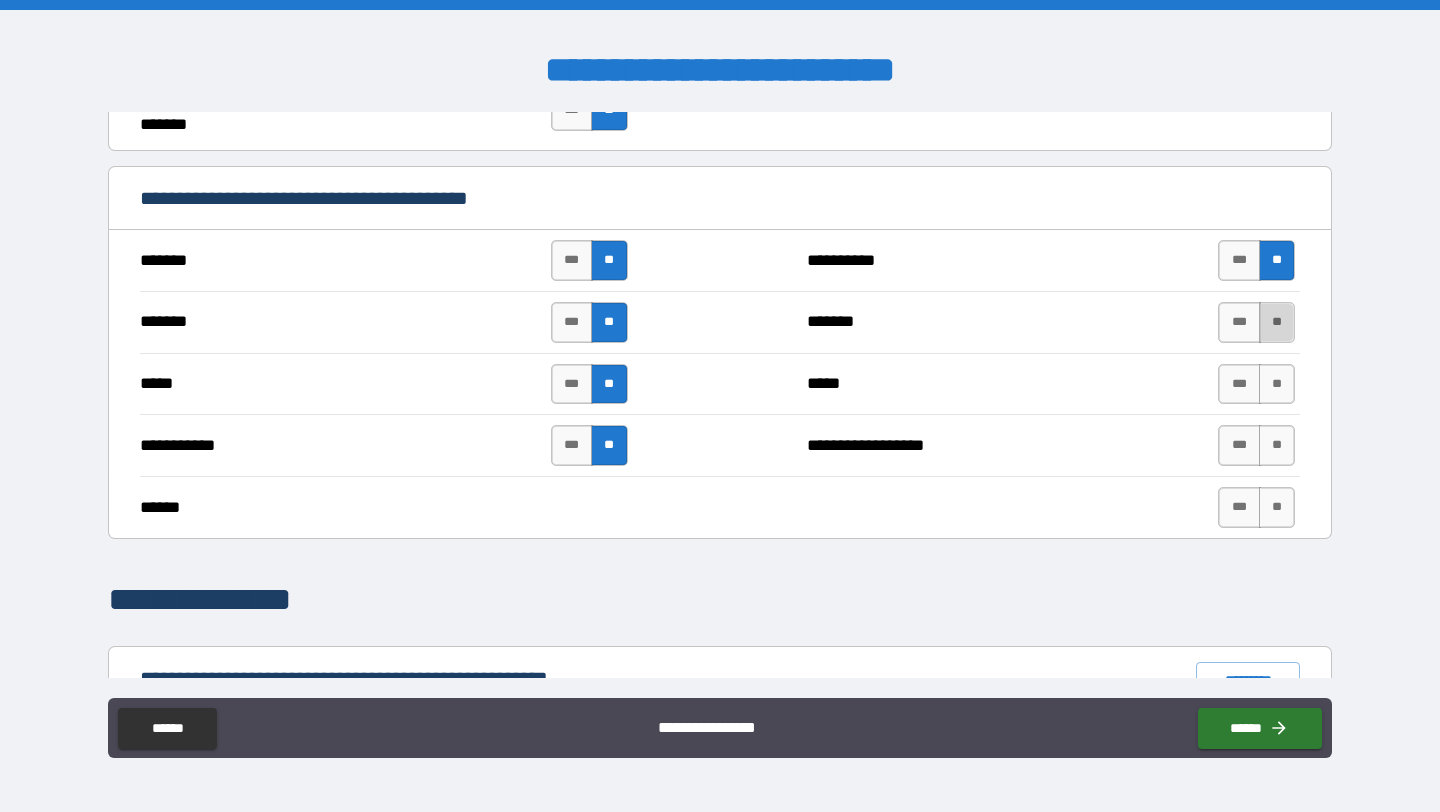 click on "**" at bounding box center (1277, 322) 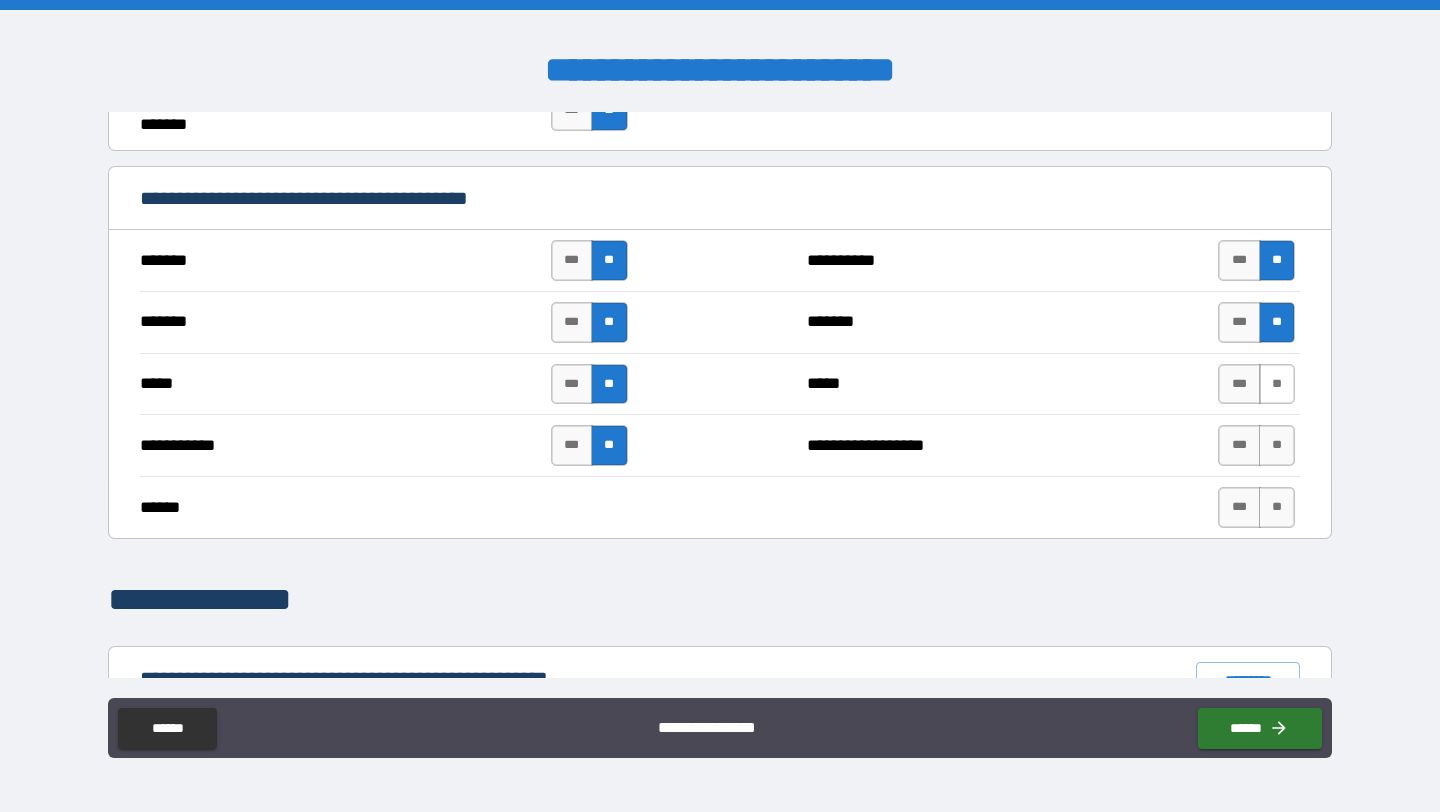 click on "**" at bounding box center [1277, 384] 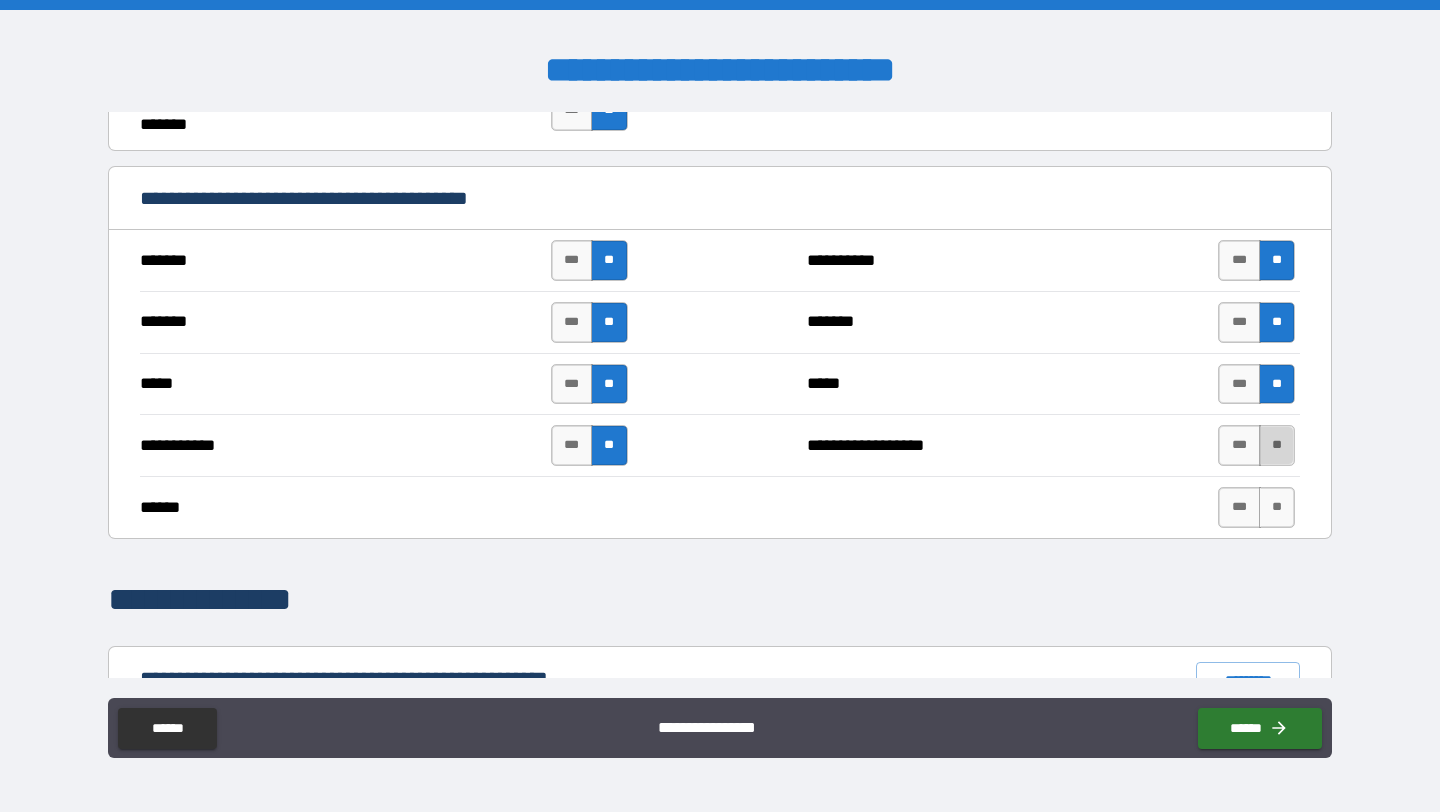 click on "**" at bounding box center (1277, 445) 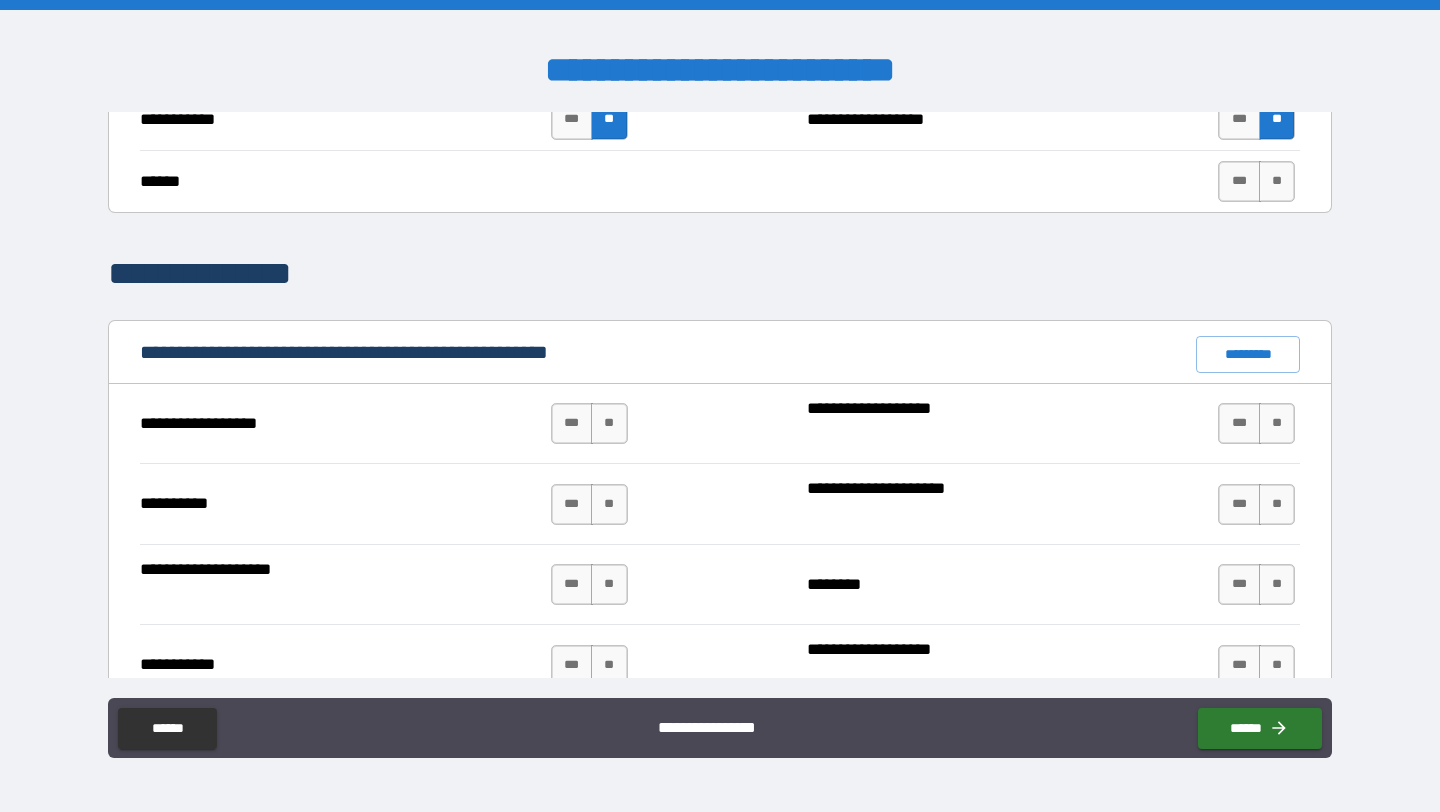 scroll, scrollTop: 1773, scrollLeft: 0, axis: vertical 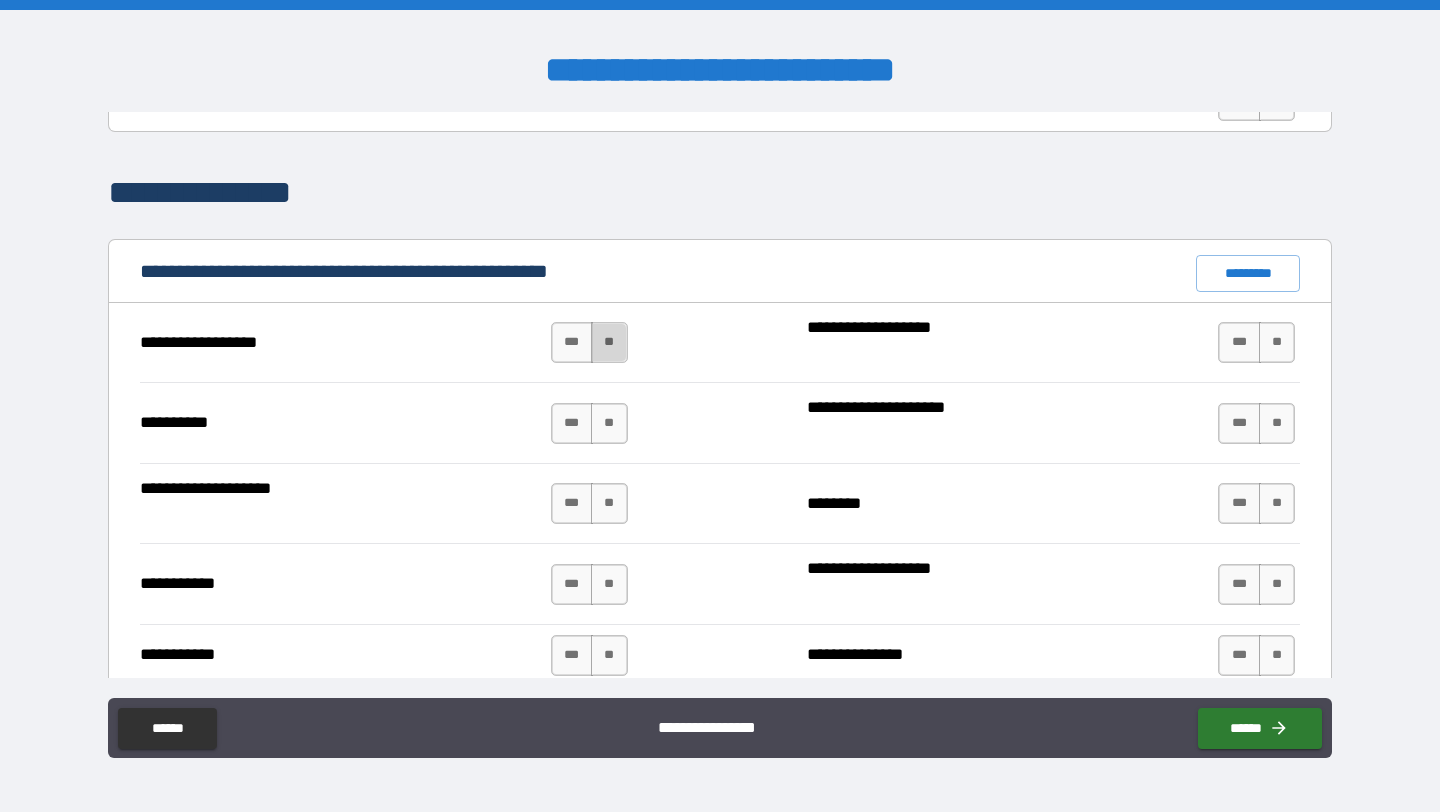 click on "**" at bounding box center [609, 342] 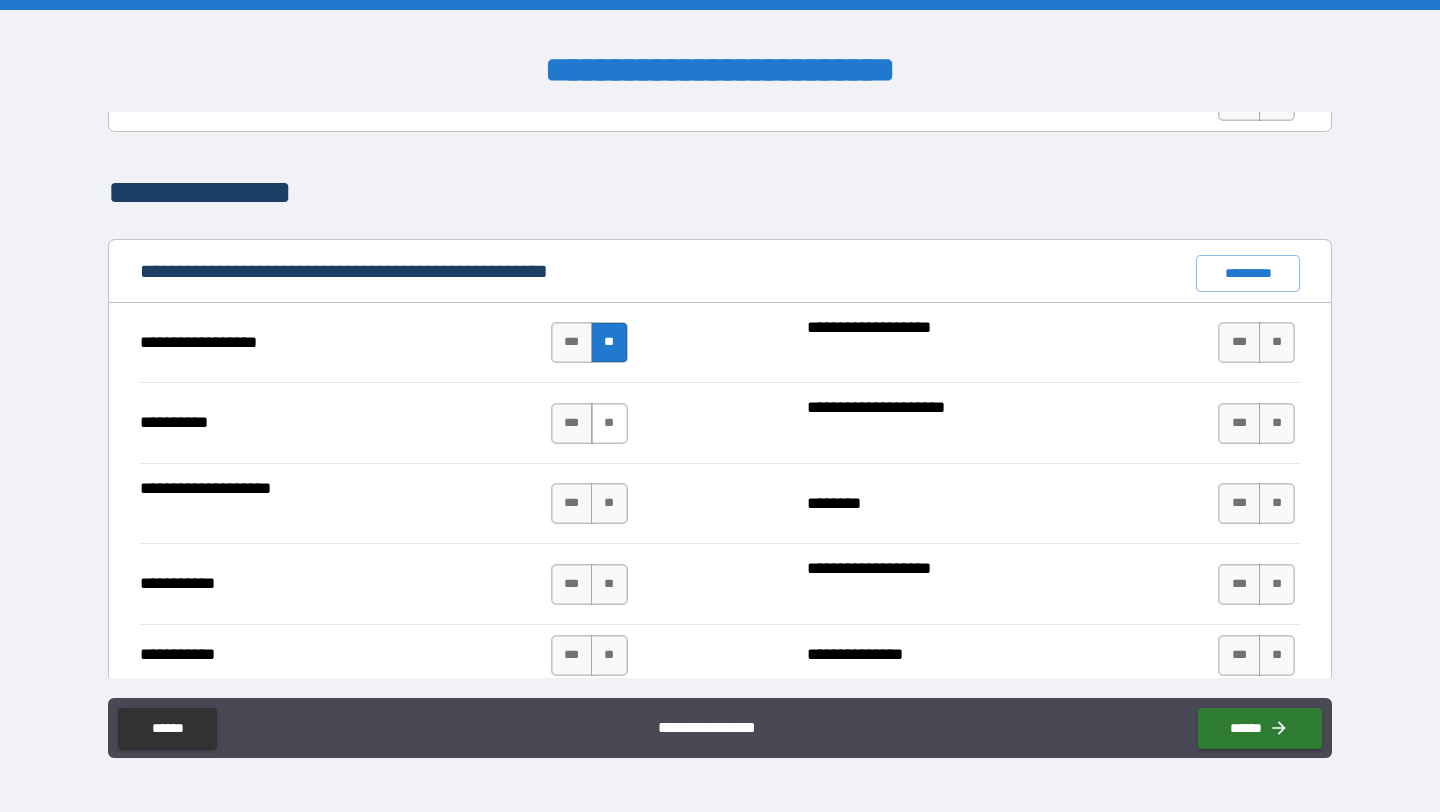 click on "**" at bounding box center (609, 423) 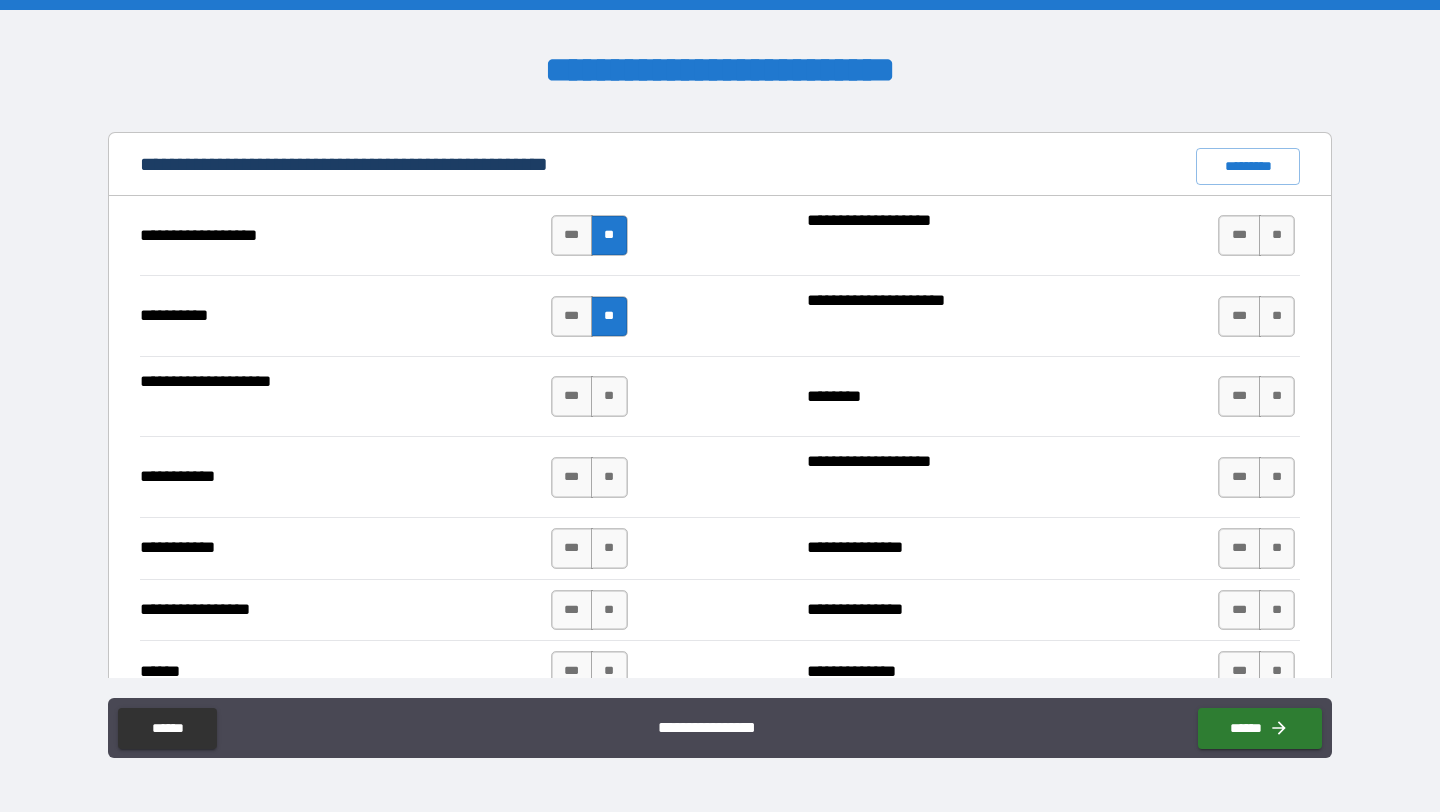 scroll, scrollTop: 1887, scrollLeft: 0, axis: vertical 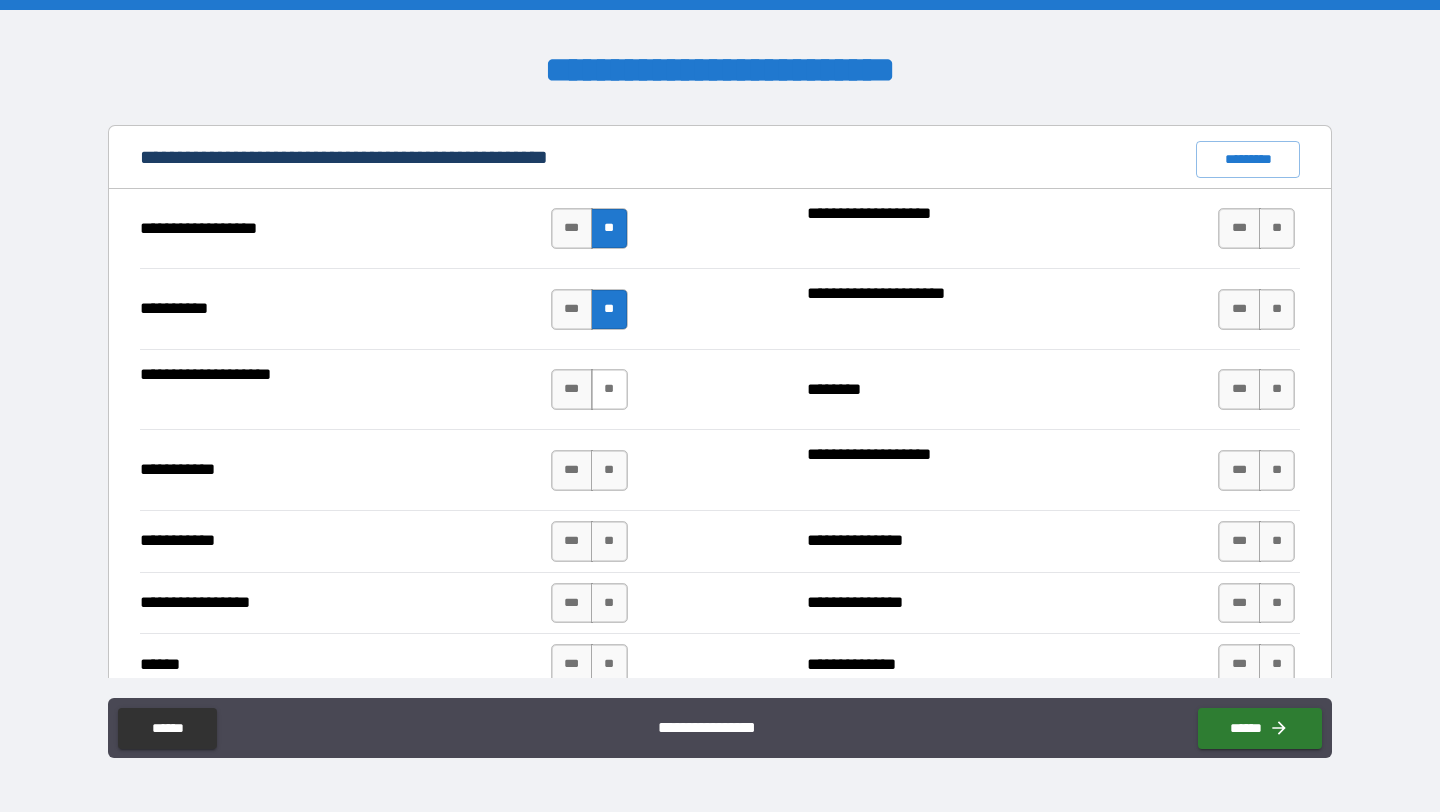click on "**" at bounding box center [609, 389] 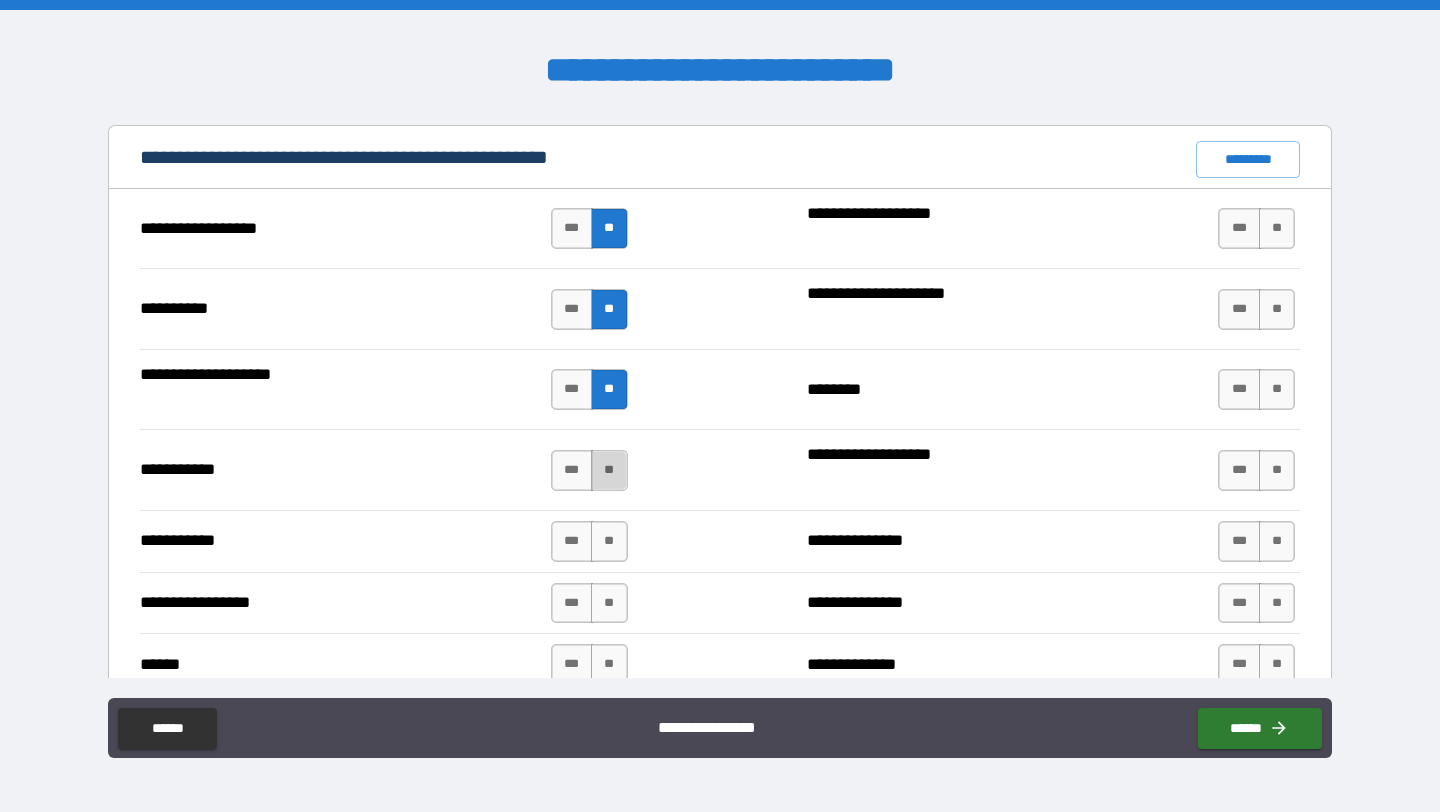 click on "**" at bounding box center [609, 470] 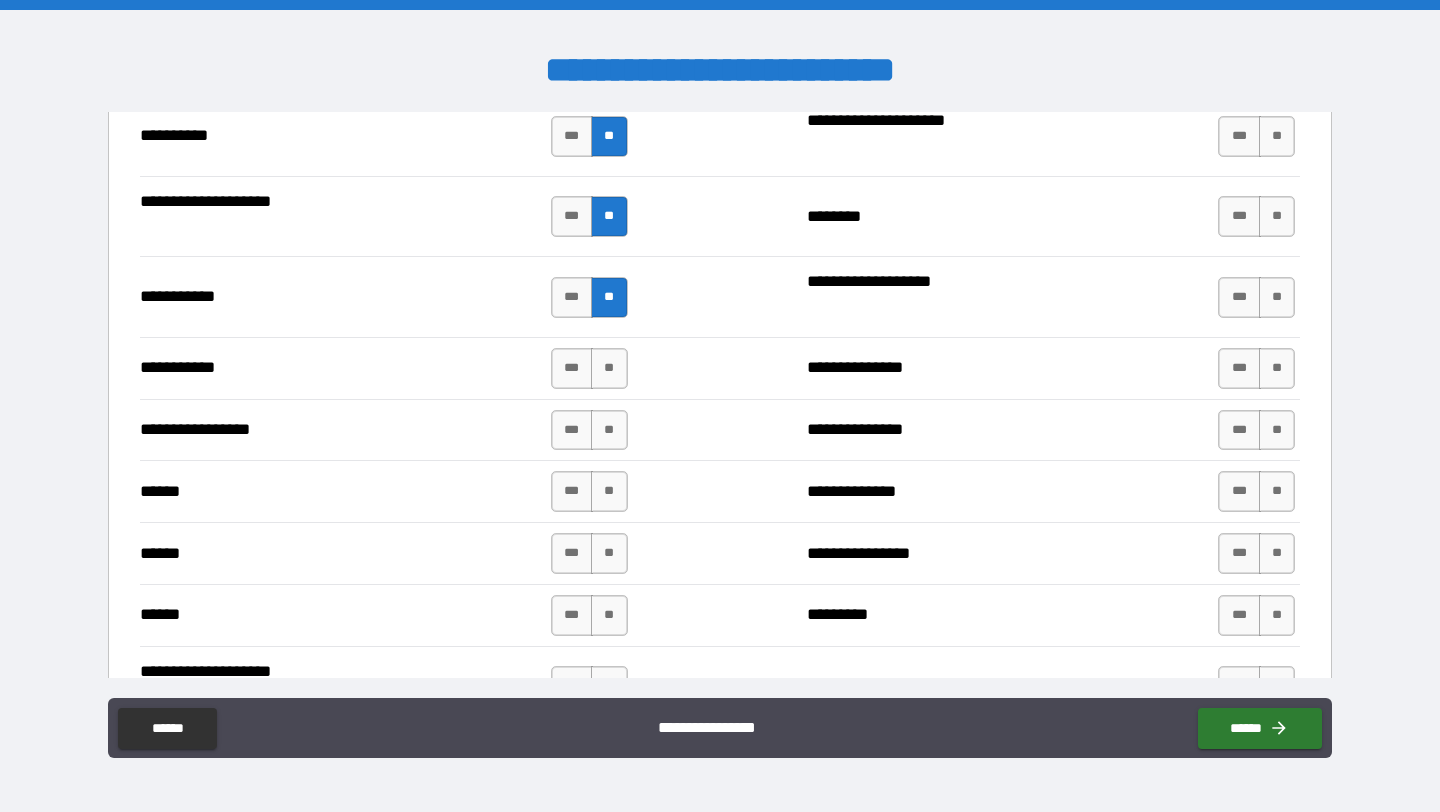 scroll, scrollTop: 2061, scrollLeft: 0, axis: vertical 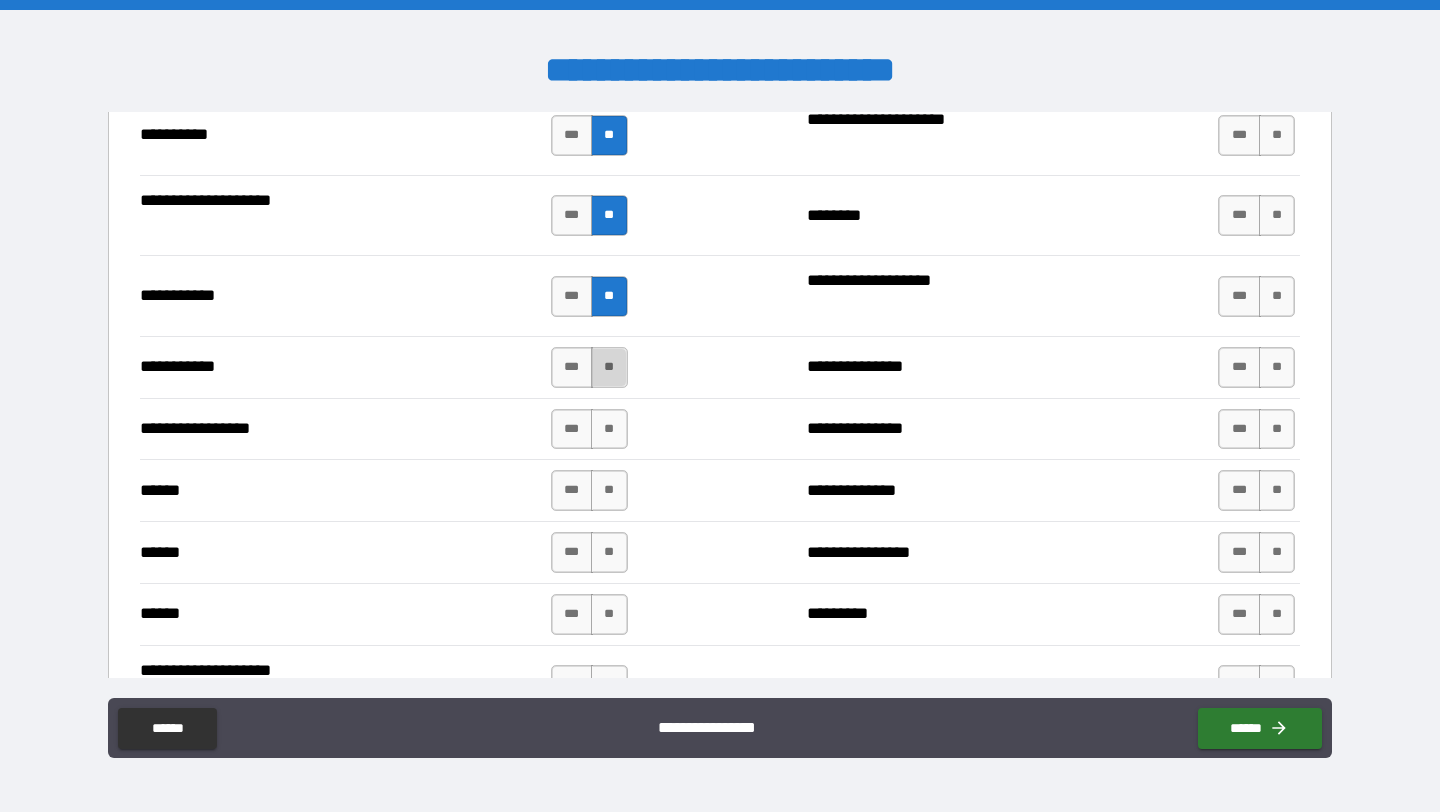 click on "**" at bounding box center (609, 367) 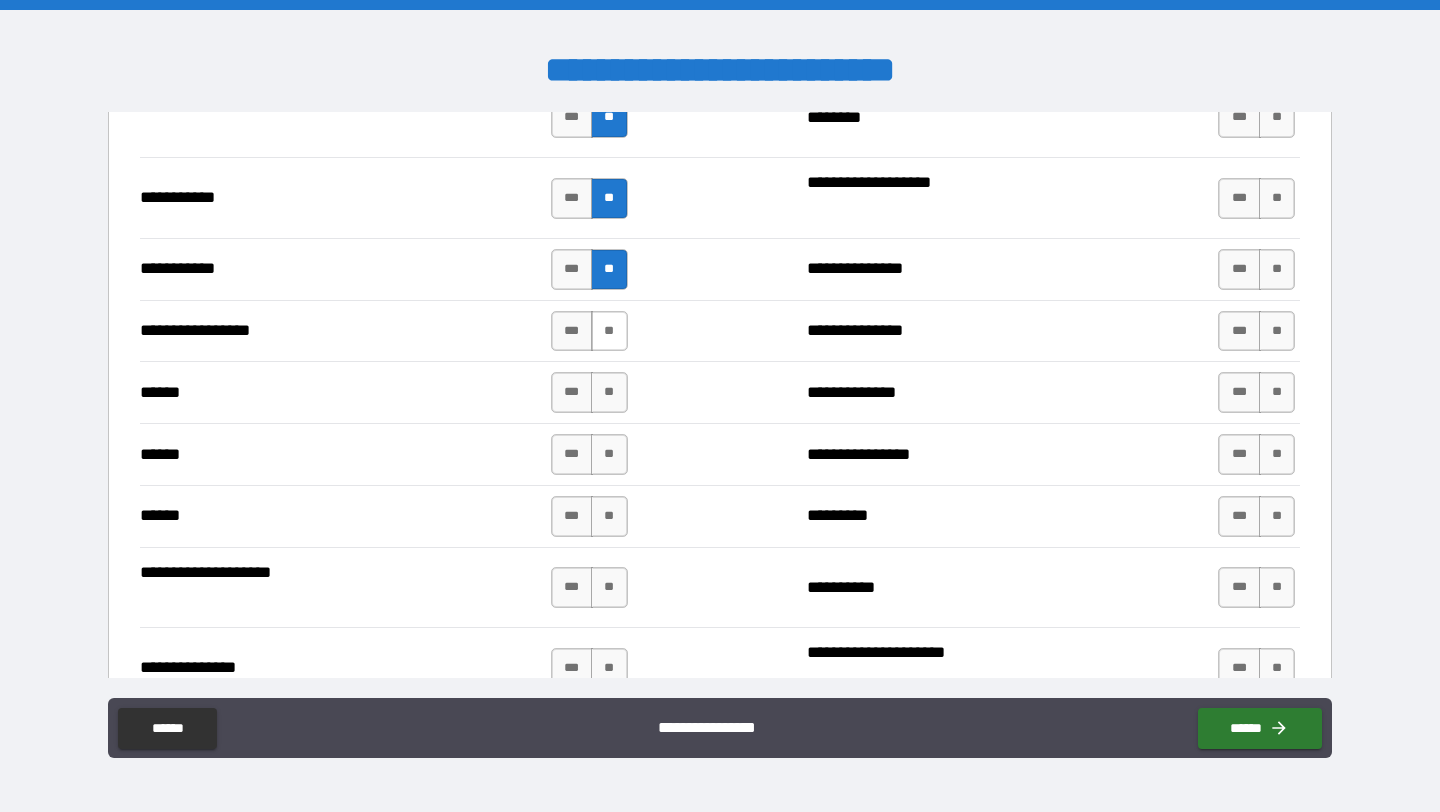 scroll, scrollTop: 2160, scrollLeft: 0, axis: vertical 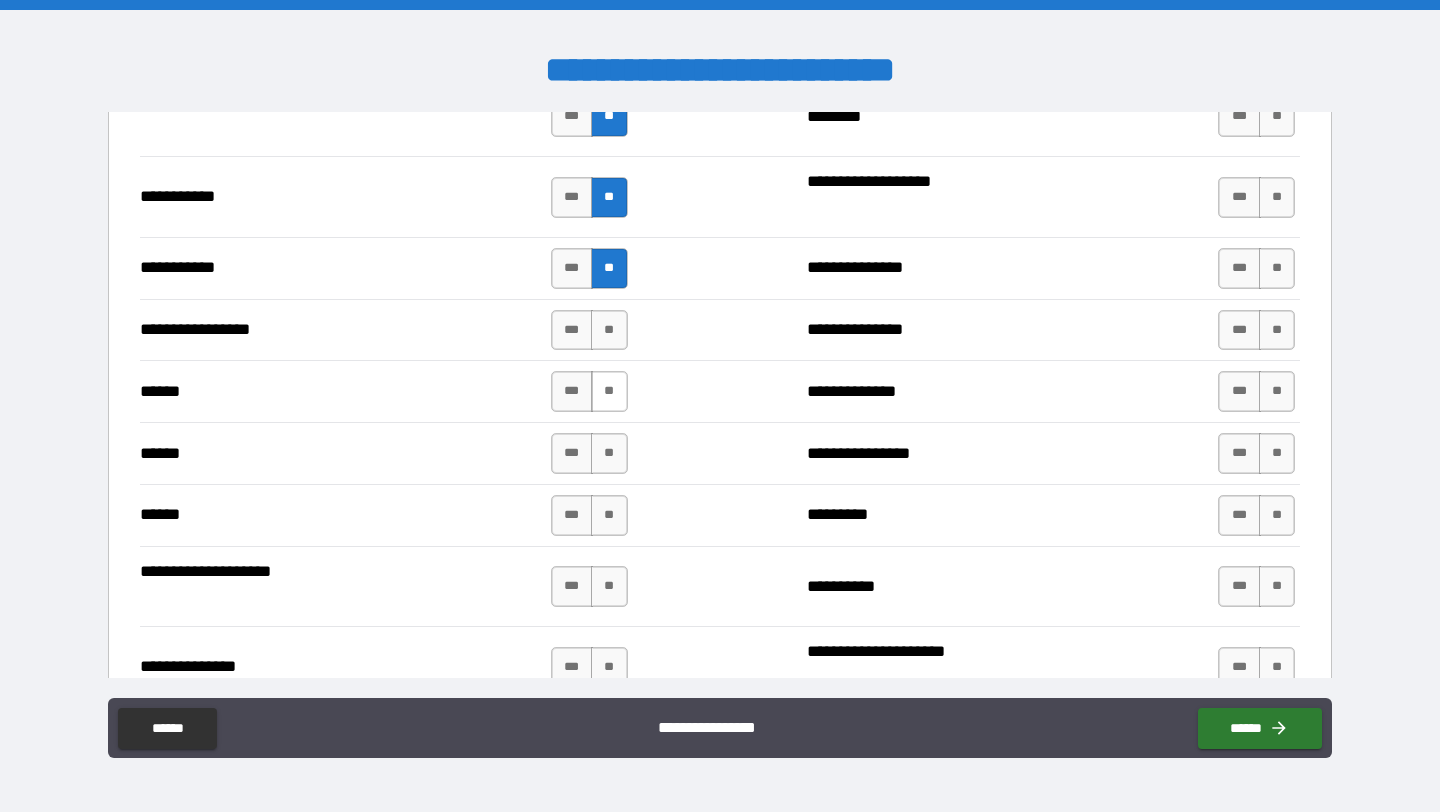 click on "**" at bounding box center [609, 391] 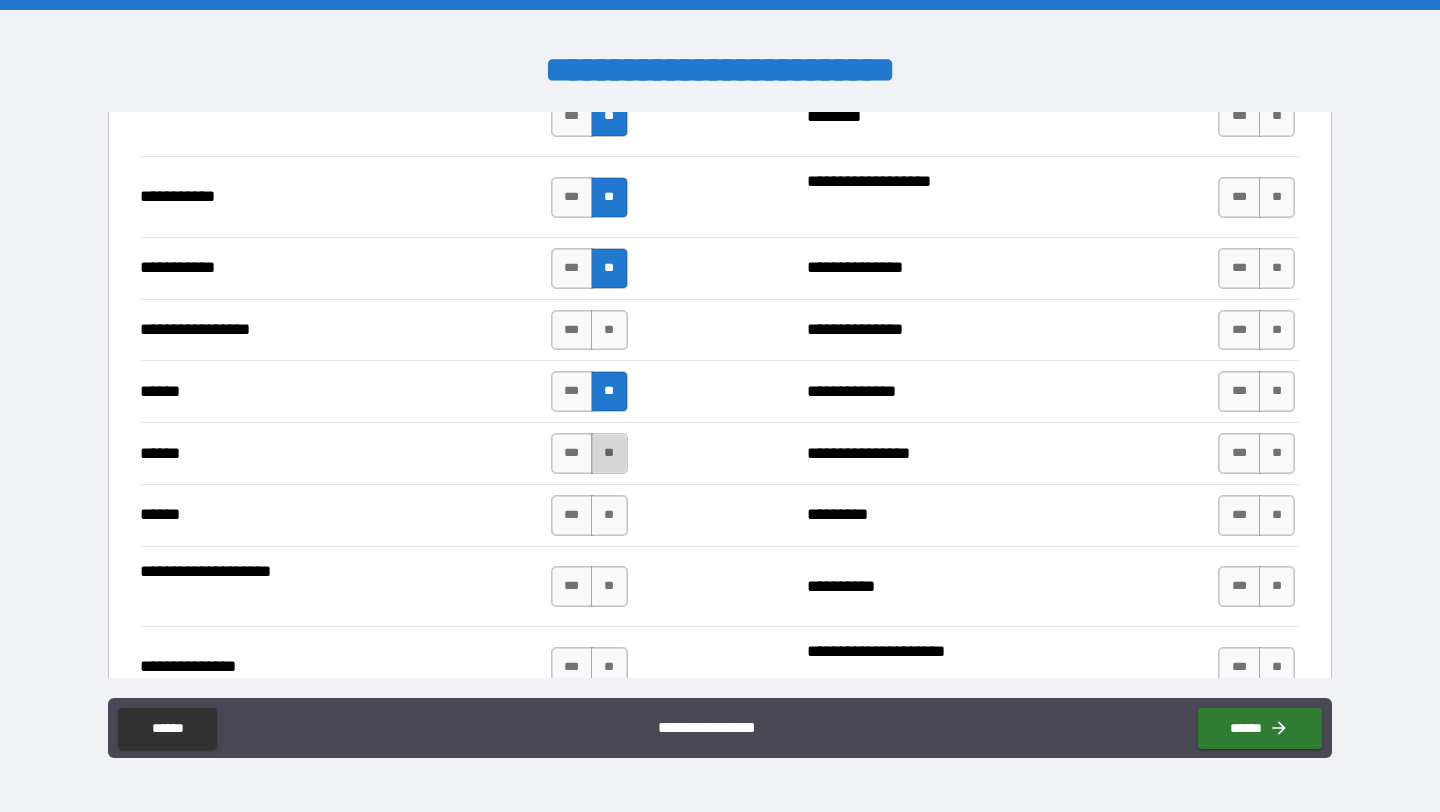click on "**" at bounding box center (609, 453) 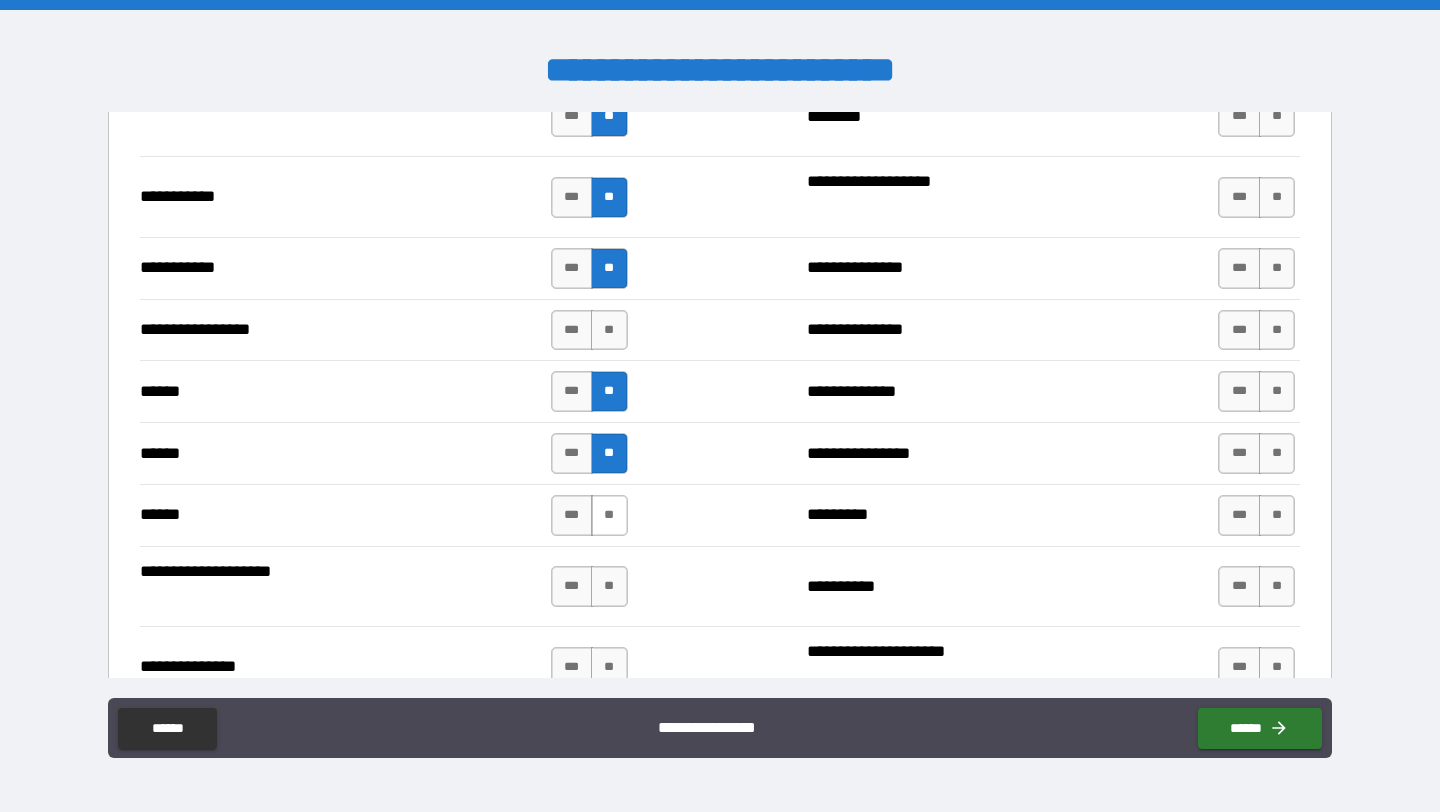 click on "**" at bounding box center (609, 515) 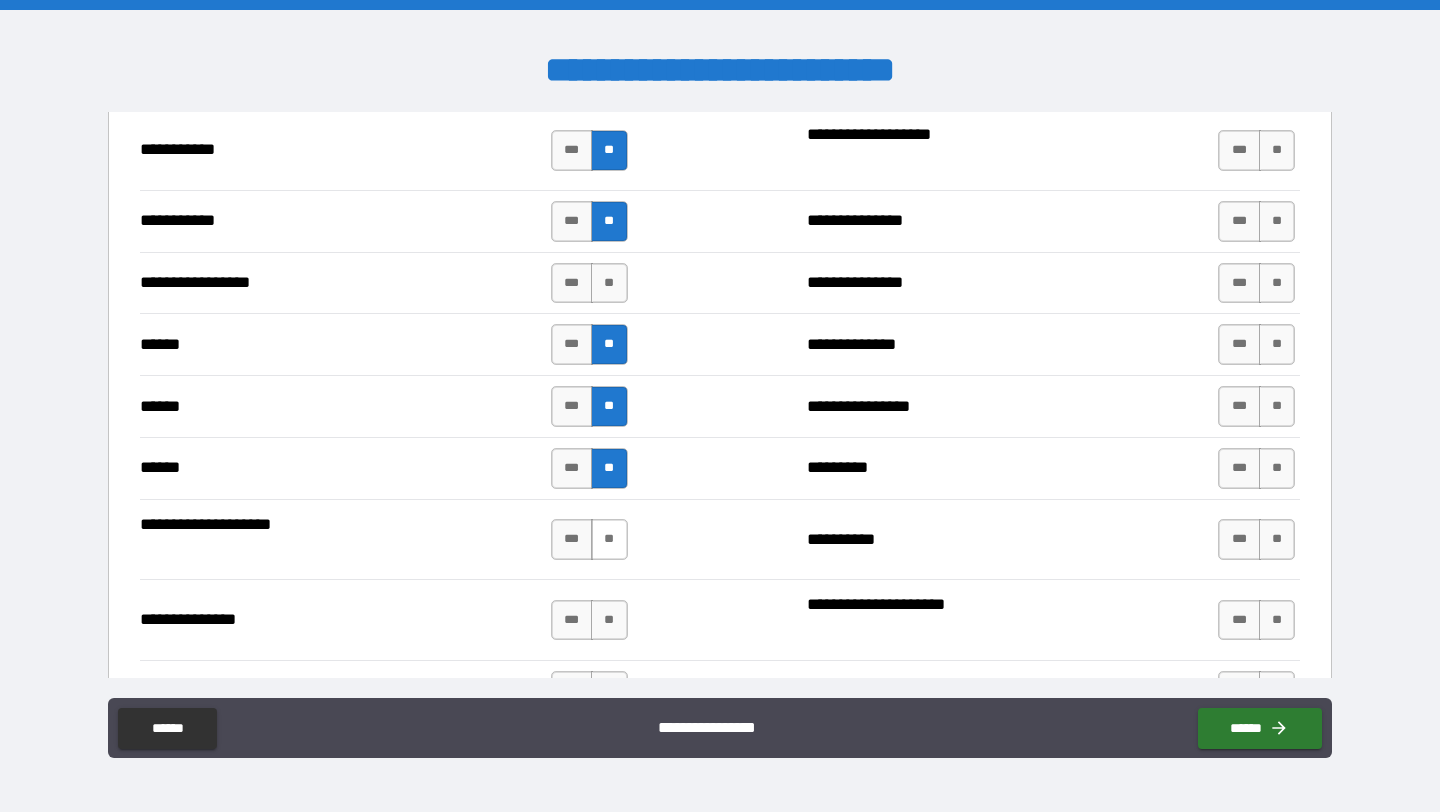 scroll, scrollTop: 2211, scrollLeft: 0, axis: vertical 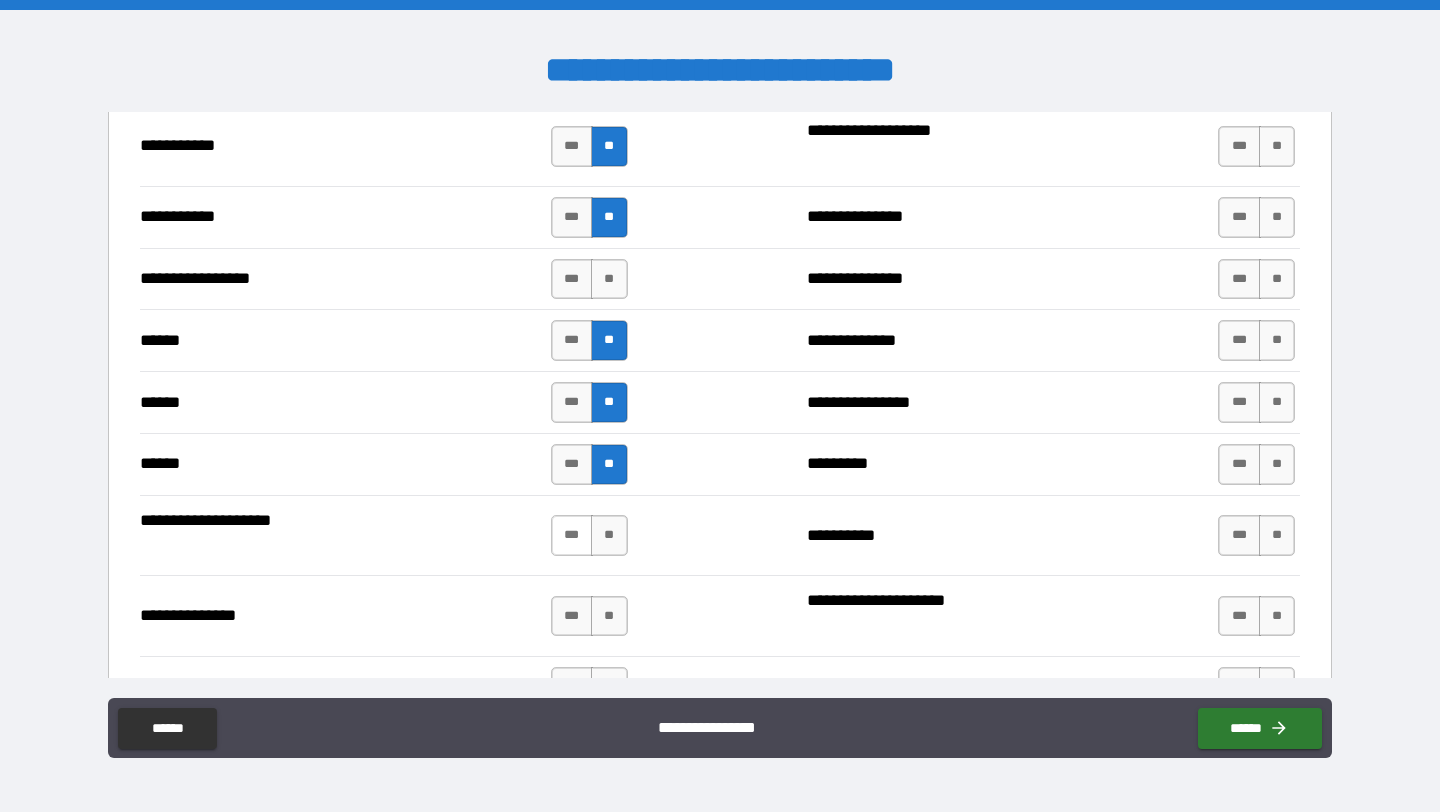 click on "***" at bounding box center [572, 535] 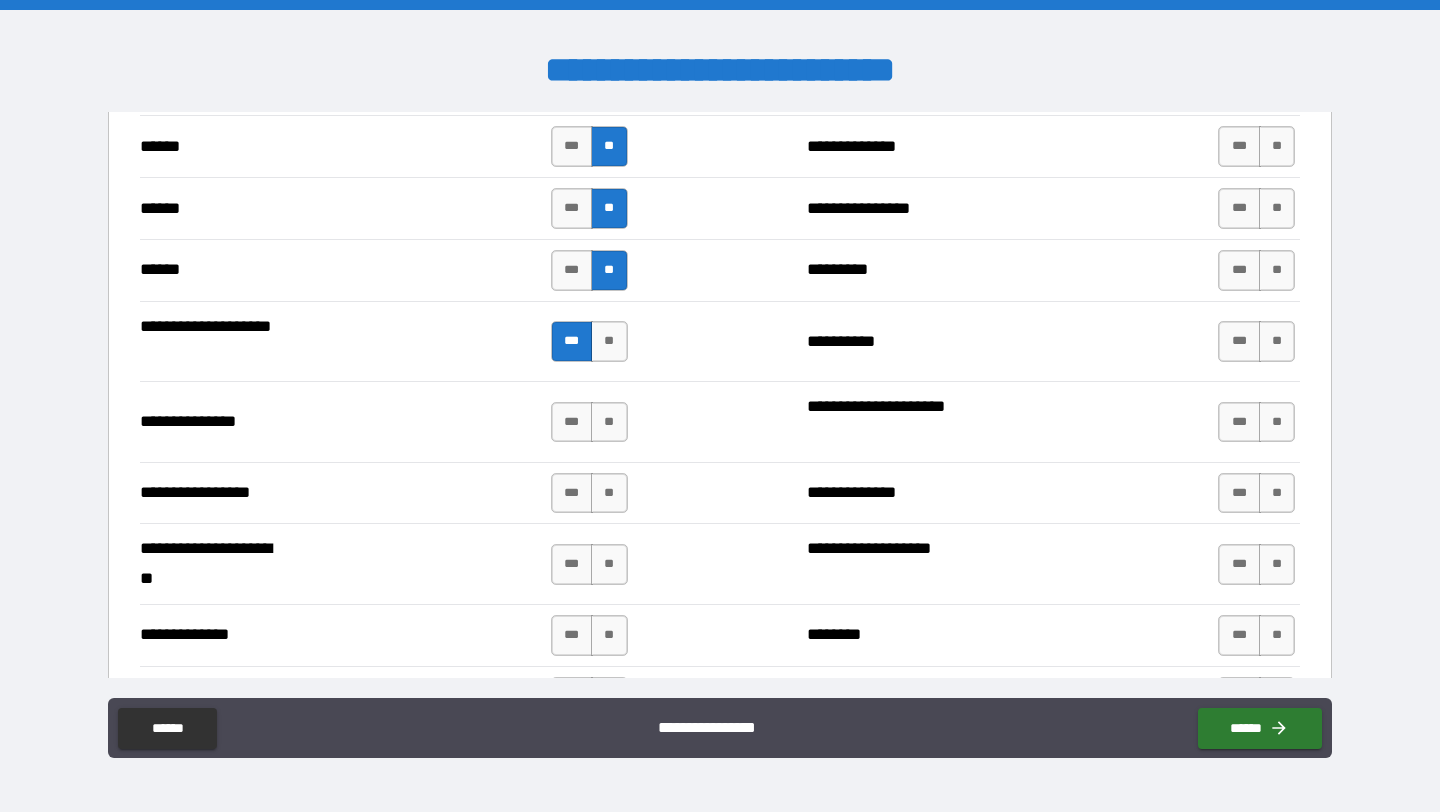 scroll, scrollTop: 2438, scrollLeft: 0, axis: vertical 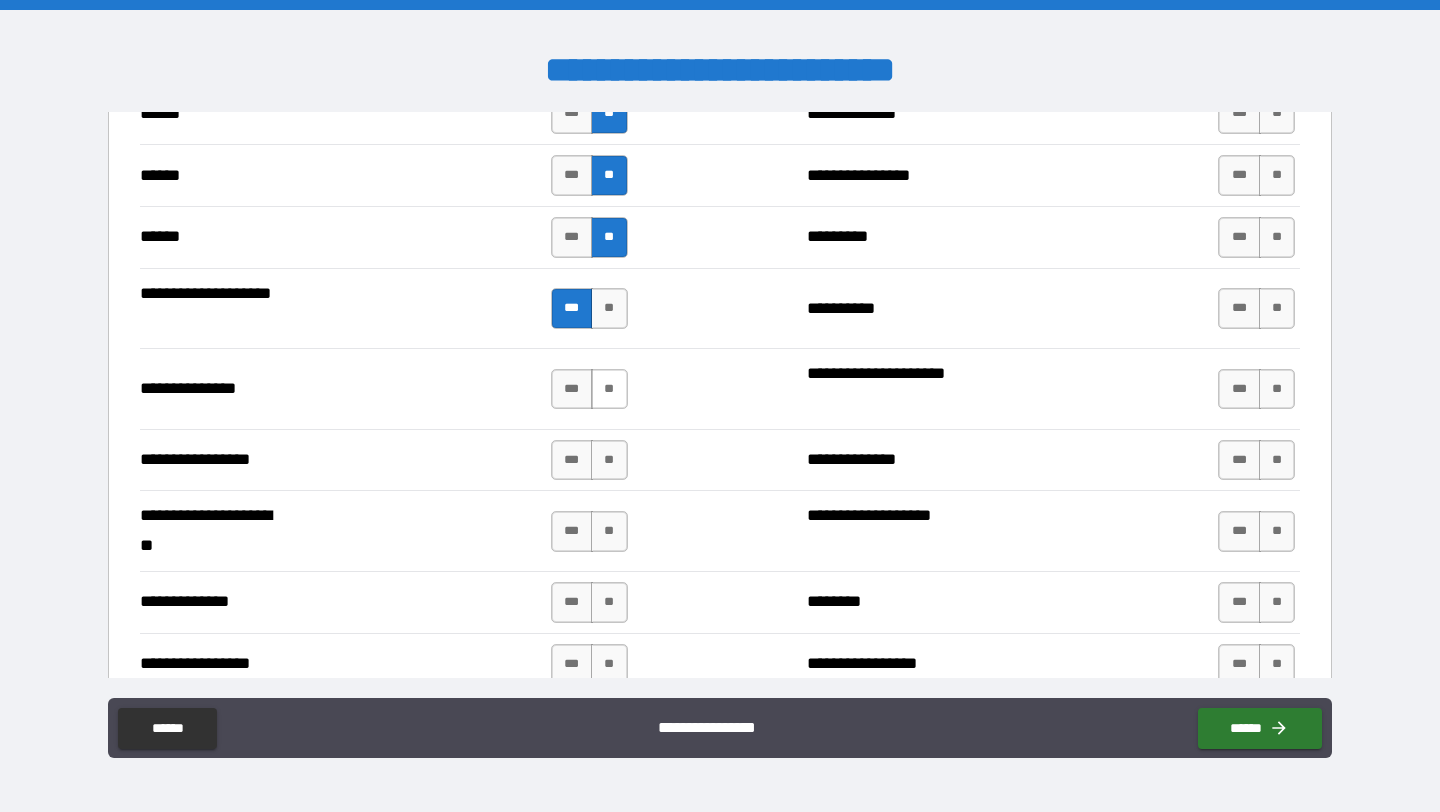 click on "**" at bounding box center (609, 389) 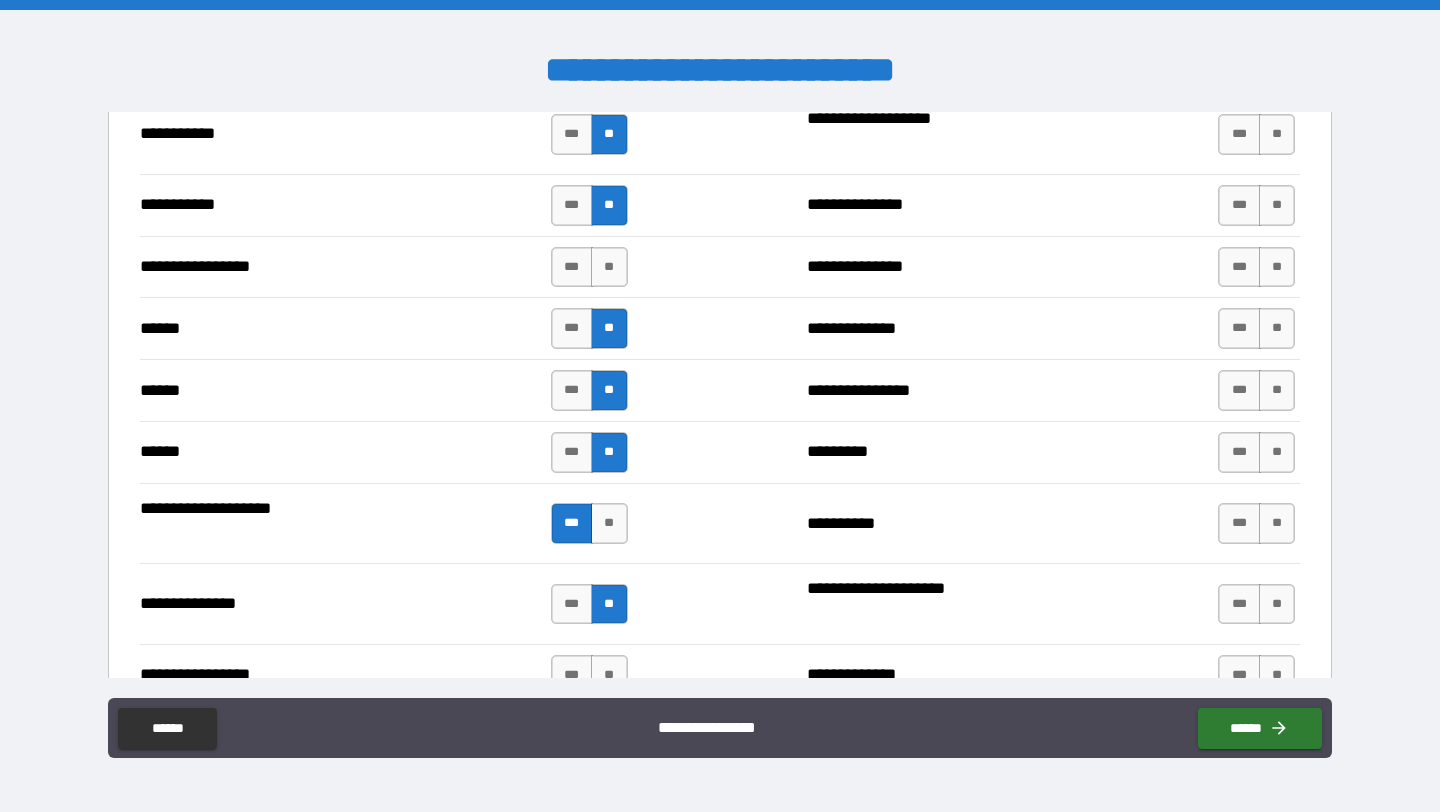 scroll, scrollTop: 2217, scrollLeft: 0, axis: vertical 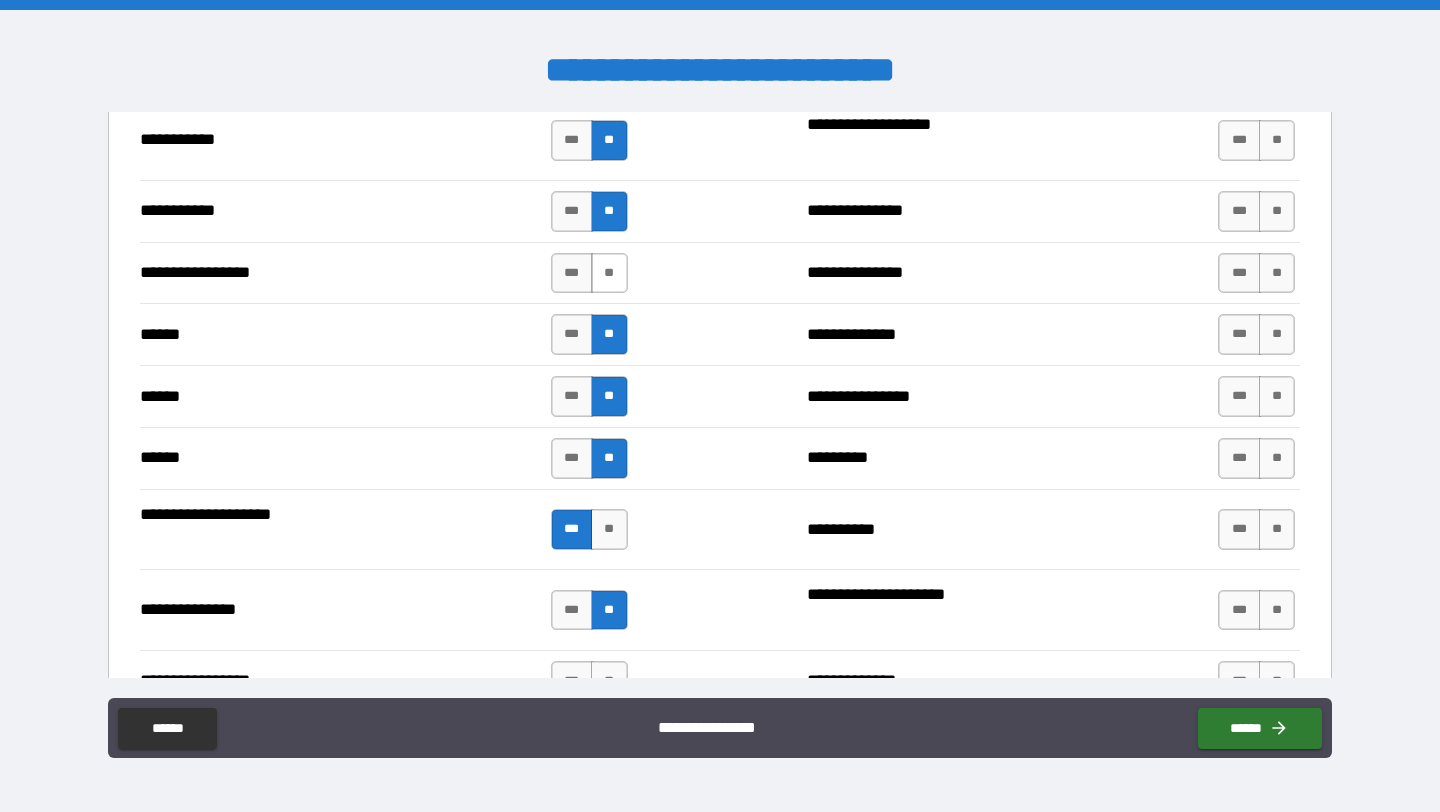 click on "**" at bounding box center [609, 273] 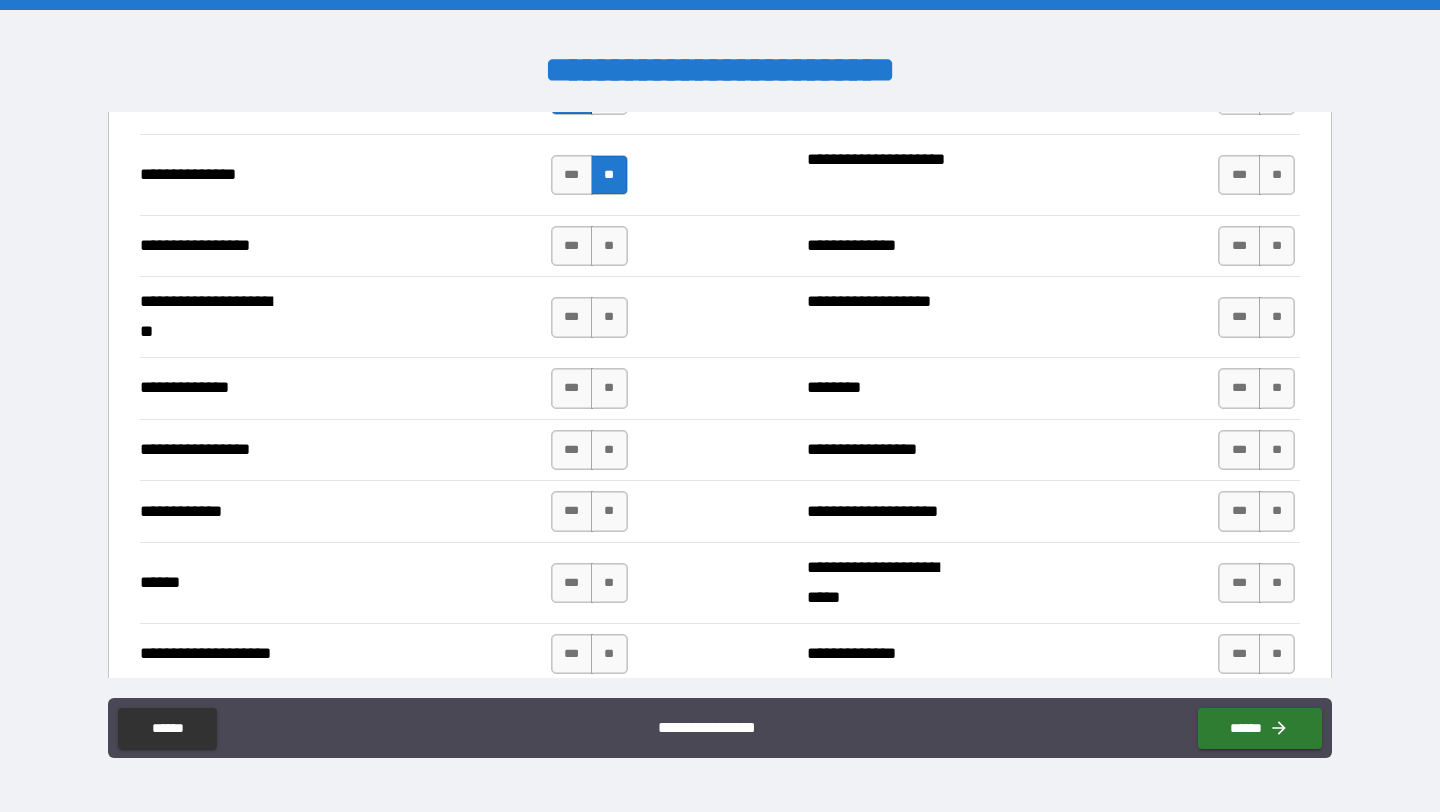 scroll, scrollTop: 2657, scrollLeft: 0, axis: vertical 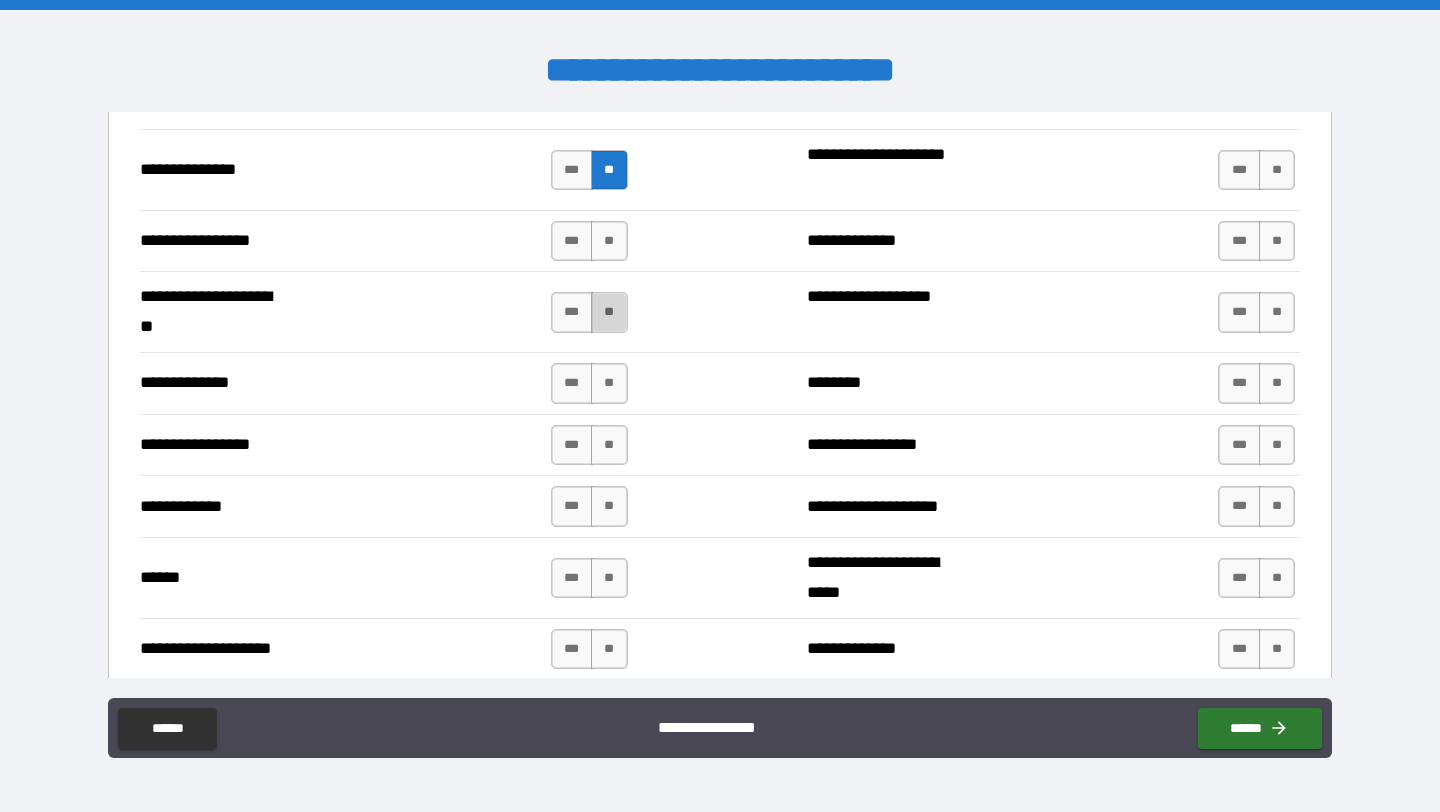 click on "**" at bounding box center [609, 312] 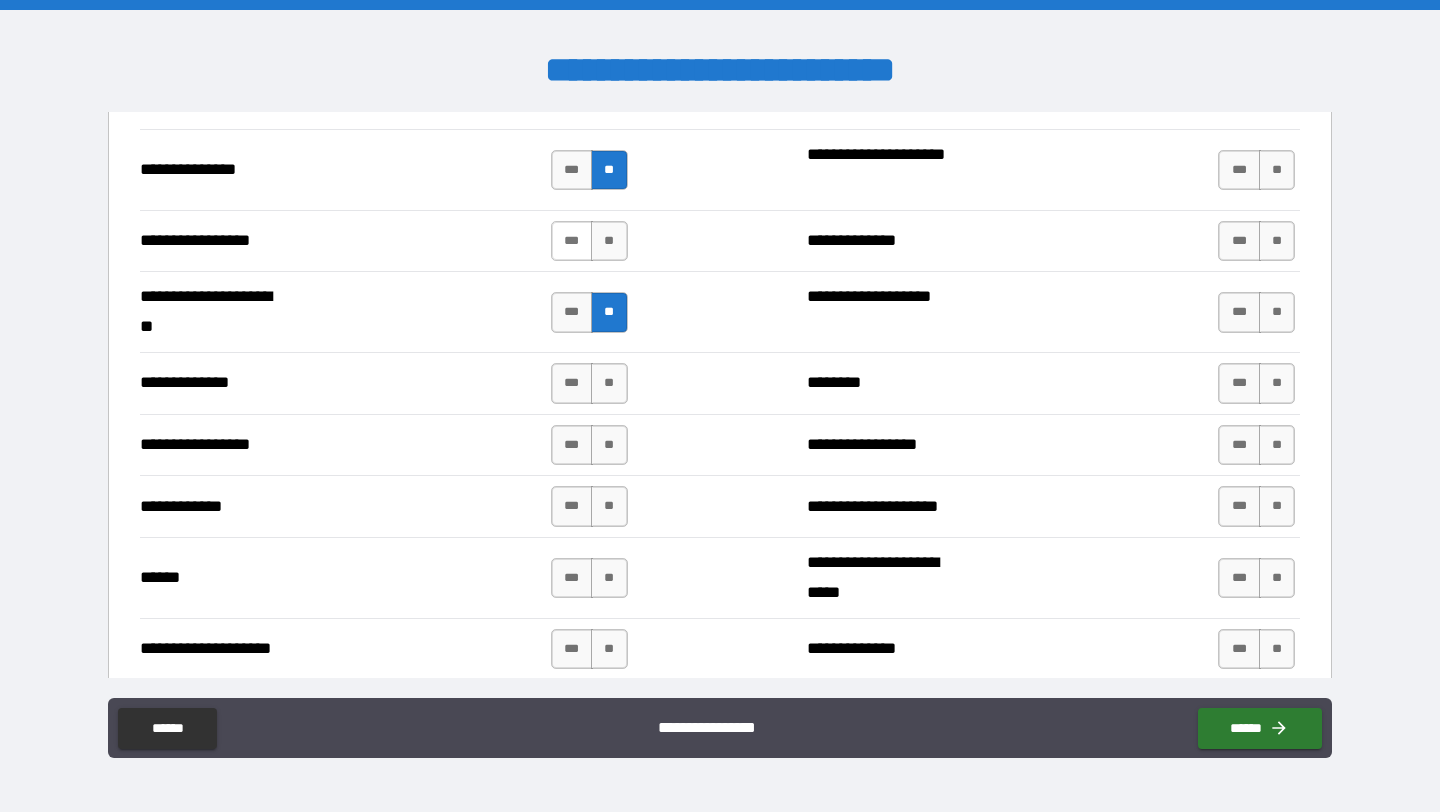 click on "***" at bounding box center (572, 241) 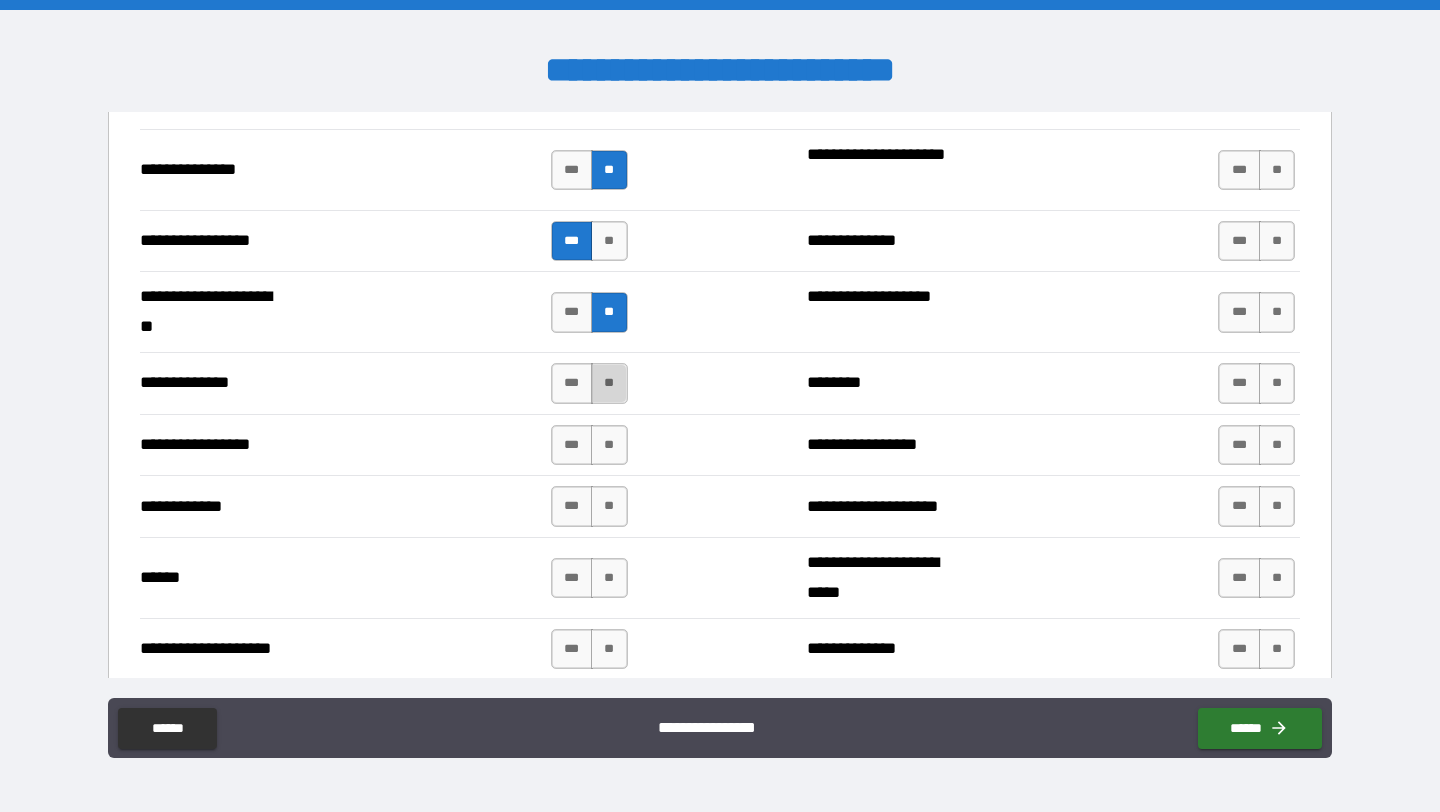 click on "**" at bounding box center [609, 383] 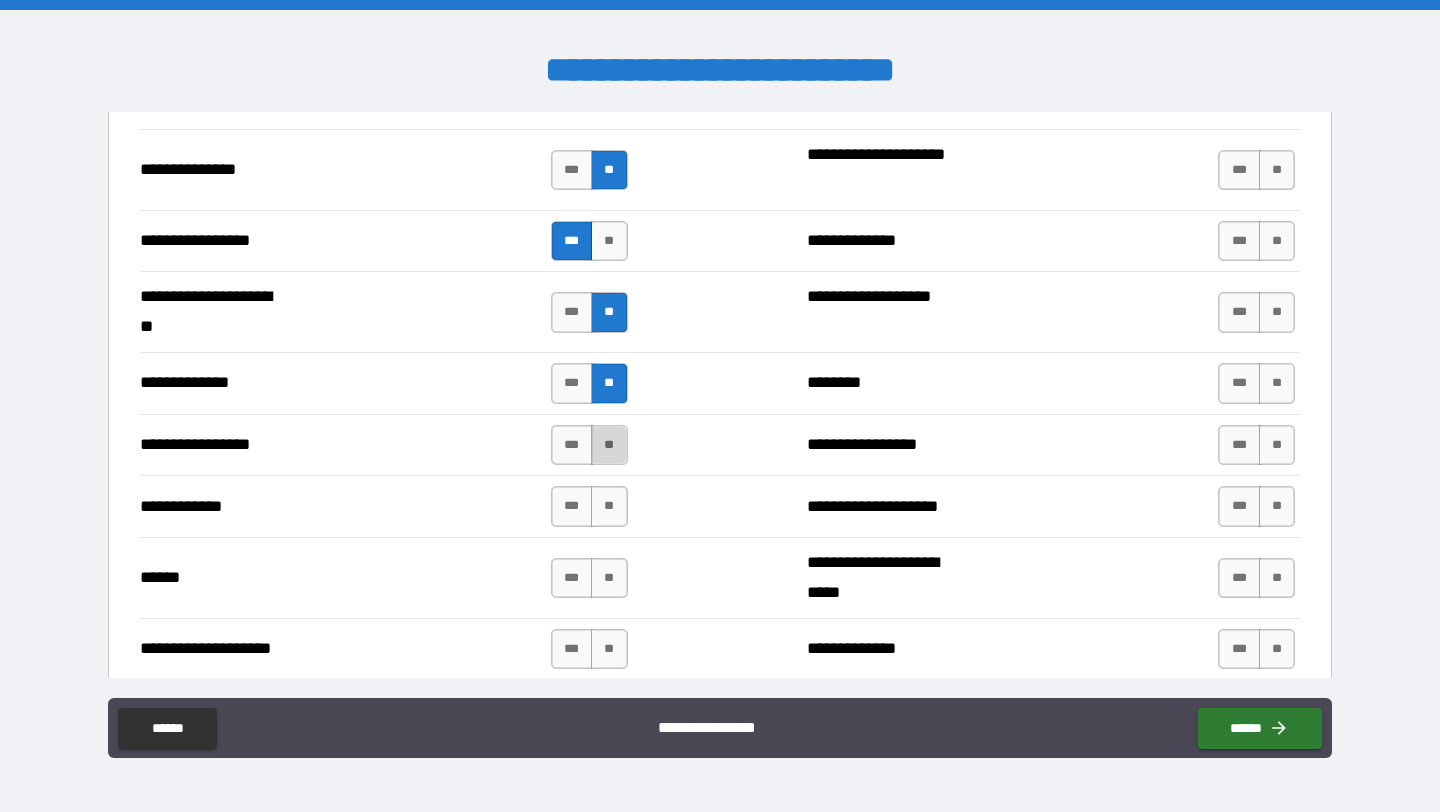 click on "**" at bounding box center [609, 445] 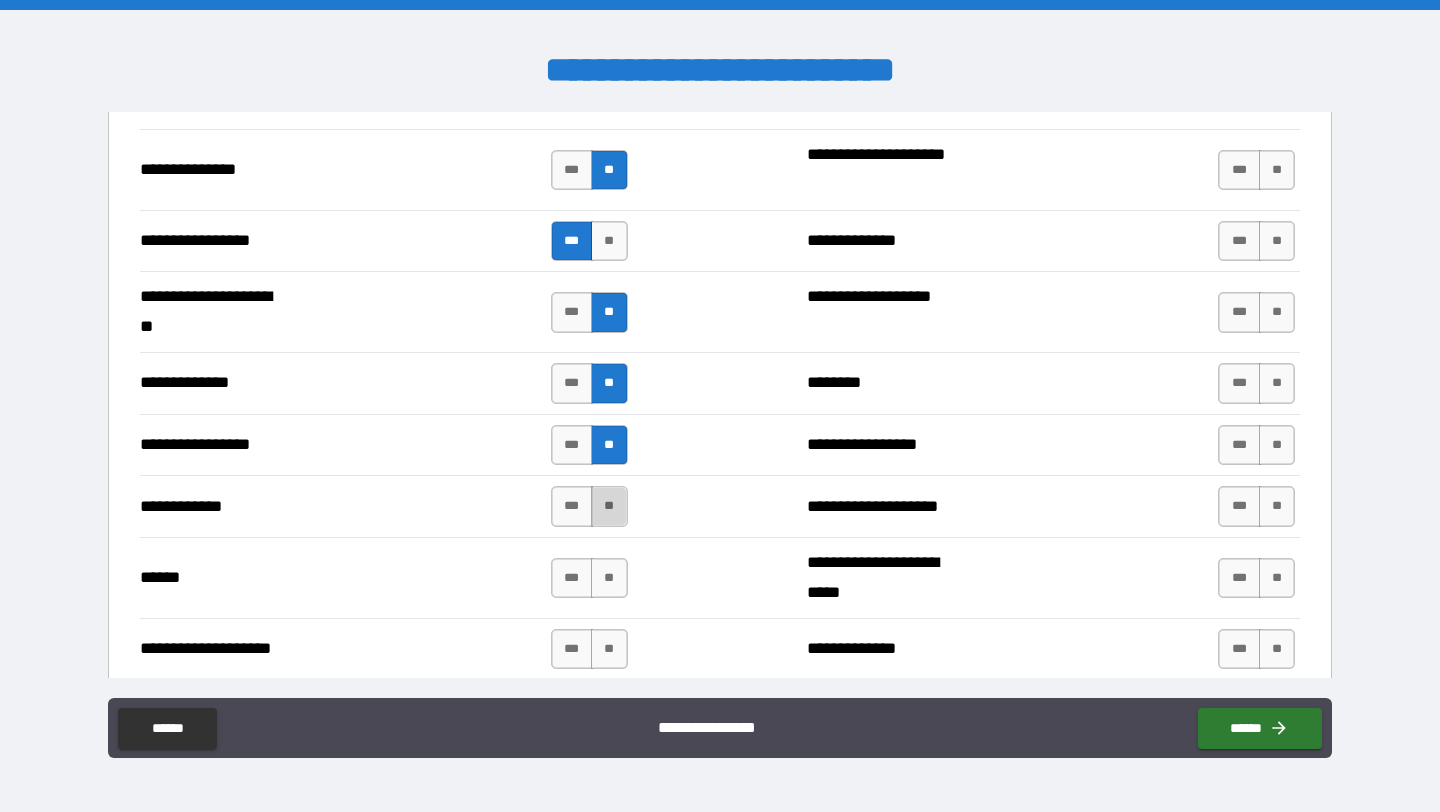 click on "**" at bounding box center [609, 506] 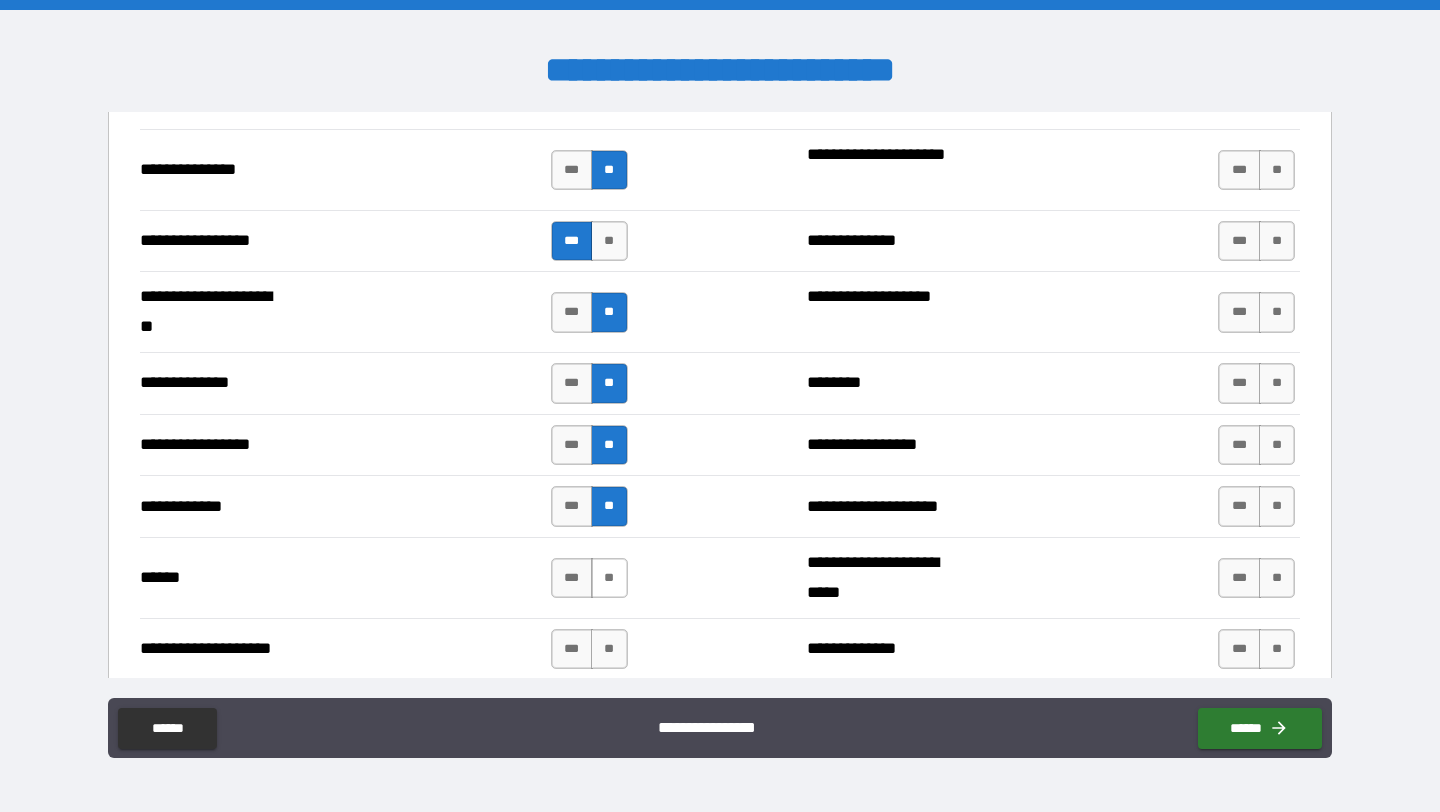 click on "**" at bounding box center (609, 578) 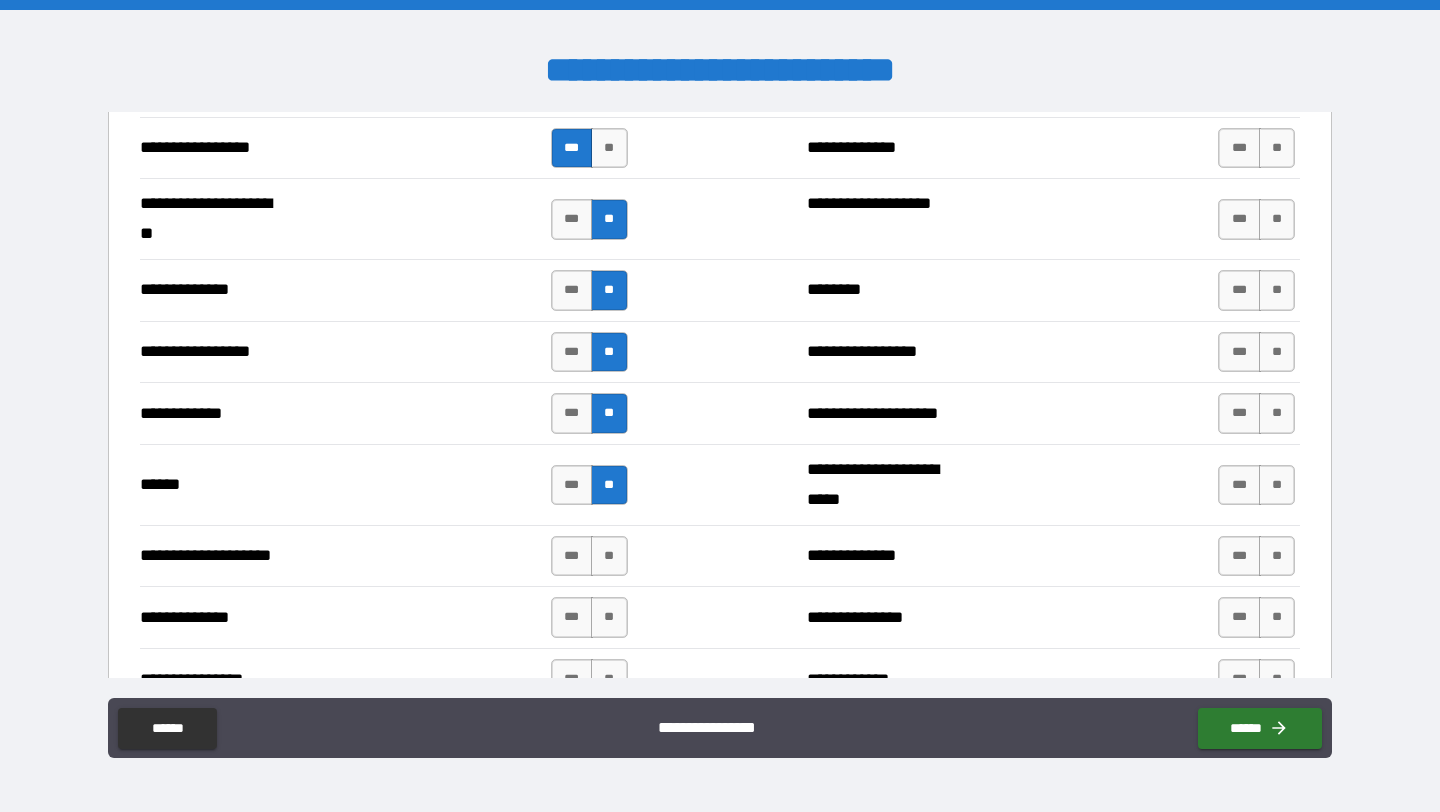 scroll, scrollTop: 2758, scrollLeft: 0, axis: vertical 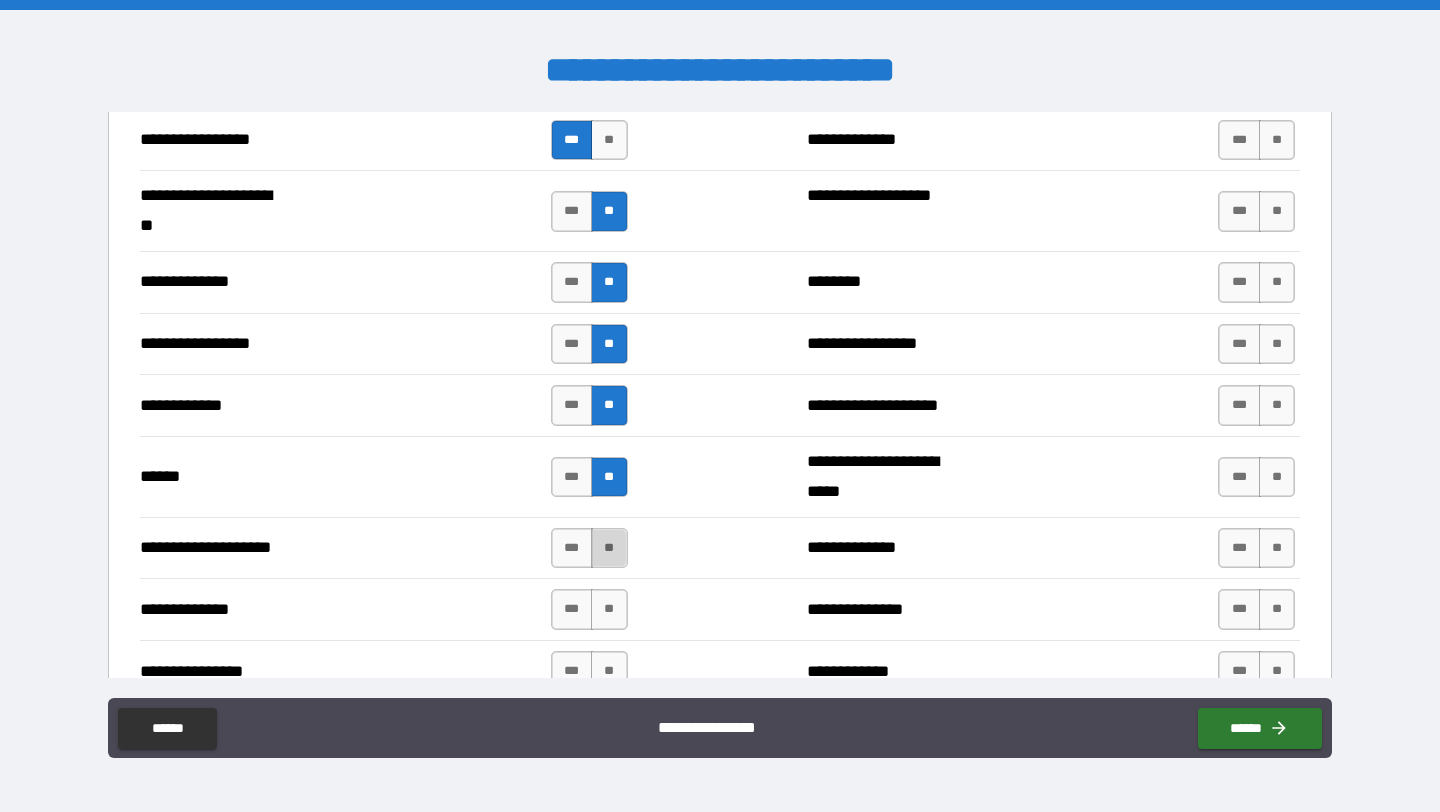 click on "**" at bounding box center [609, 548] 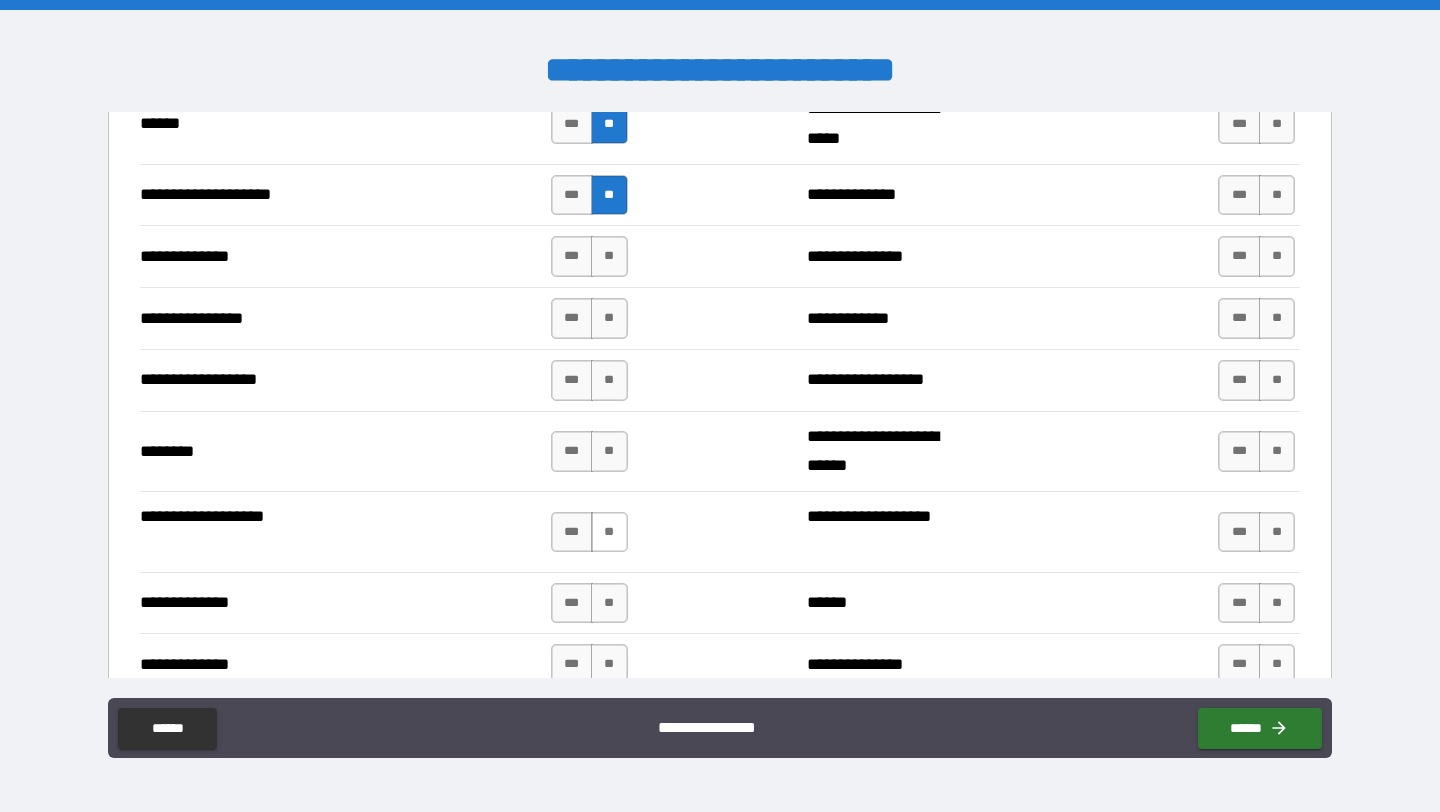 scroll, scrollTop: 3119, scrollLeft: 0, axis: vertical 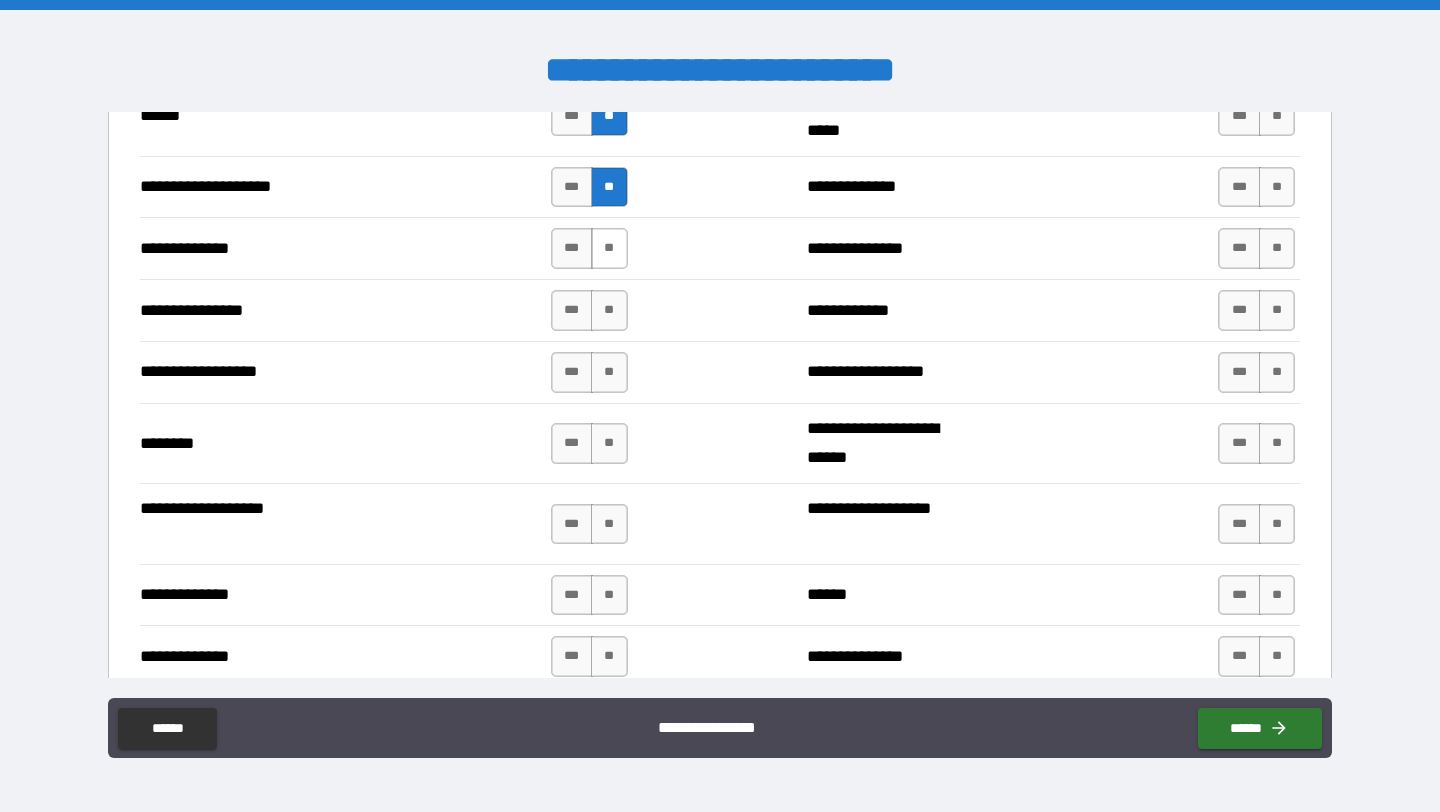 click on "**" at bounding box center (609, 248) 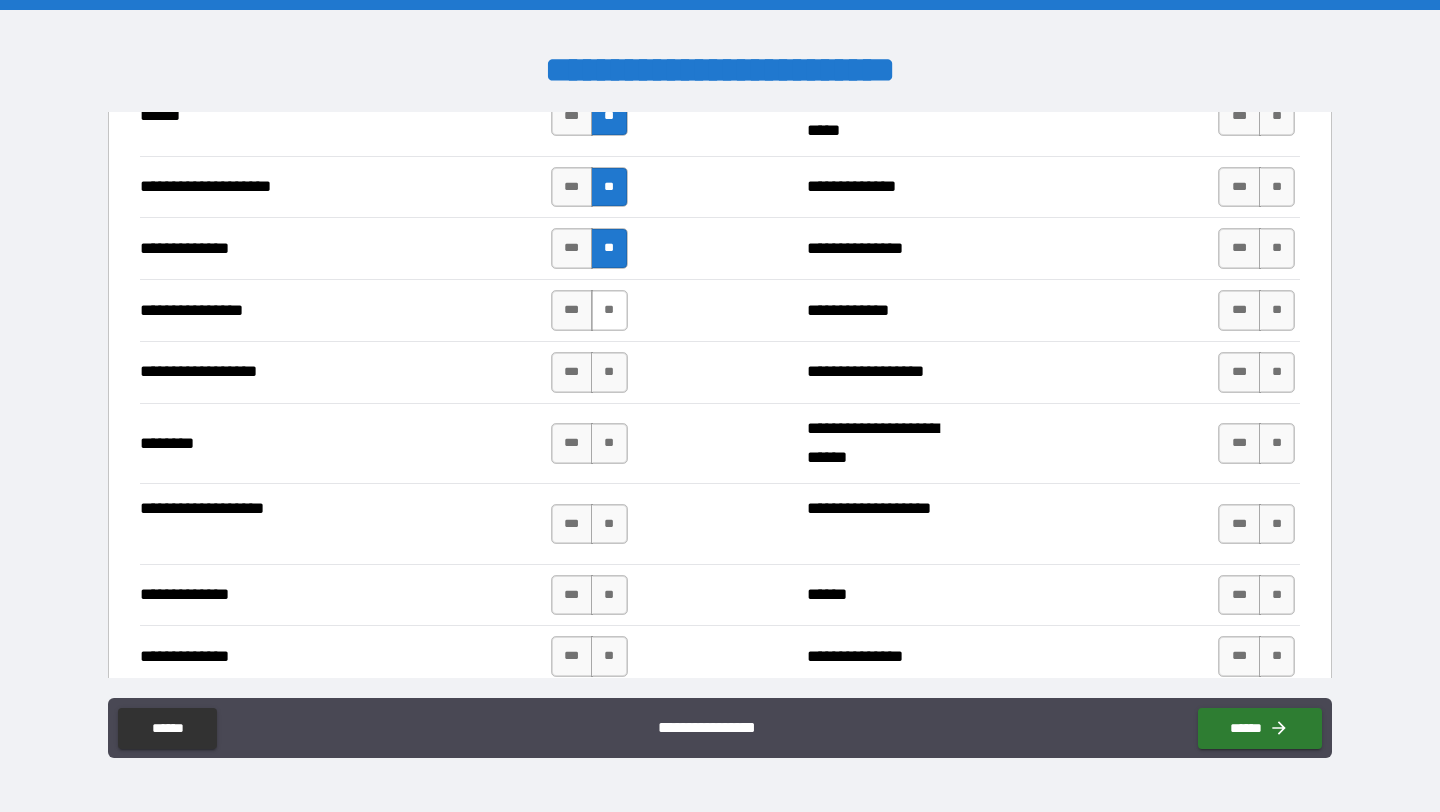 click on "**" at bounding box center (609, 310) 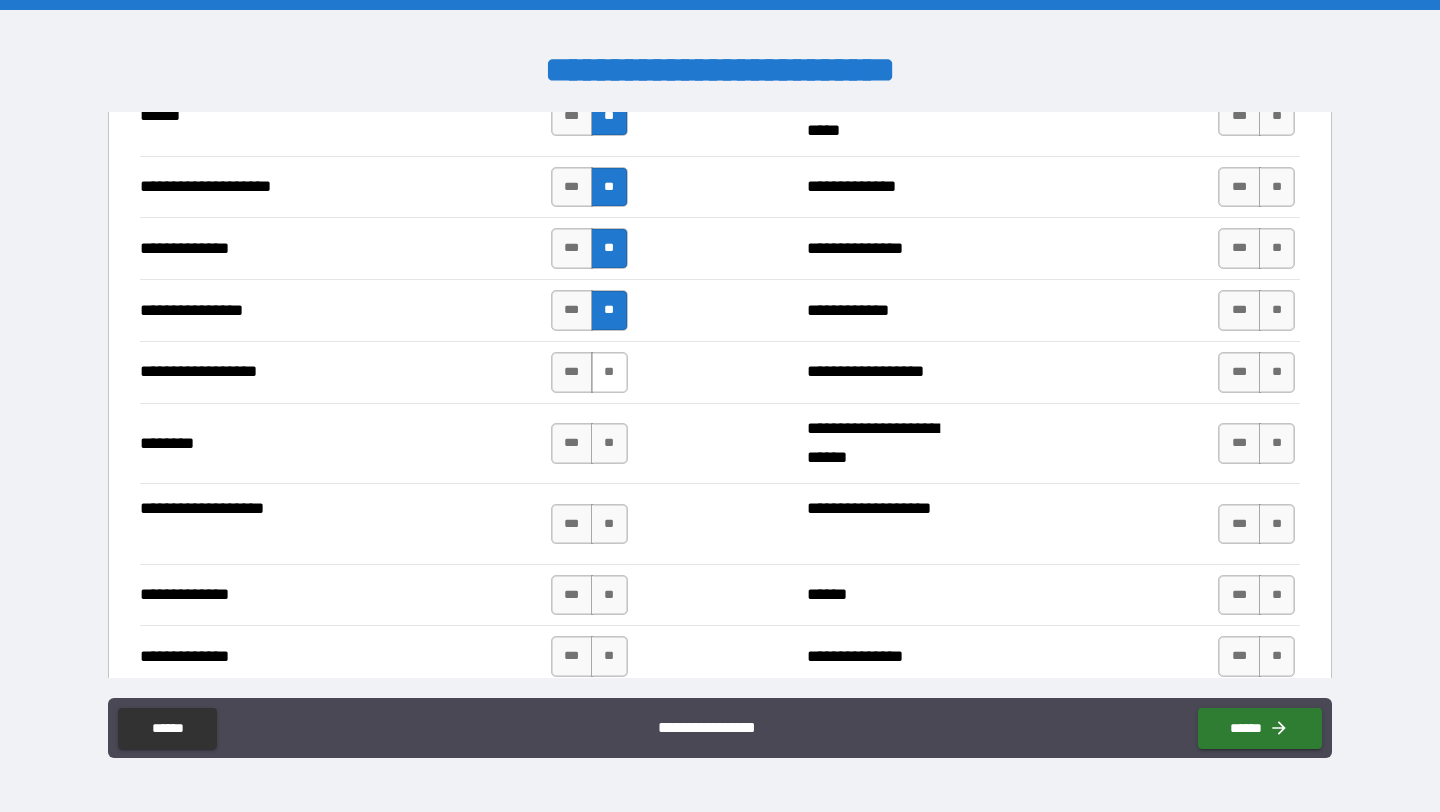 click on "**" at bounding box center [609, 372] 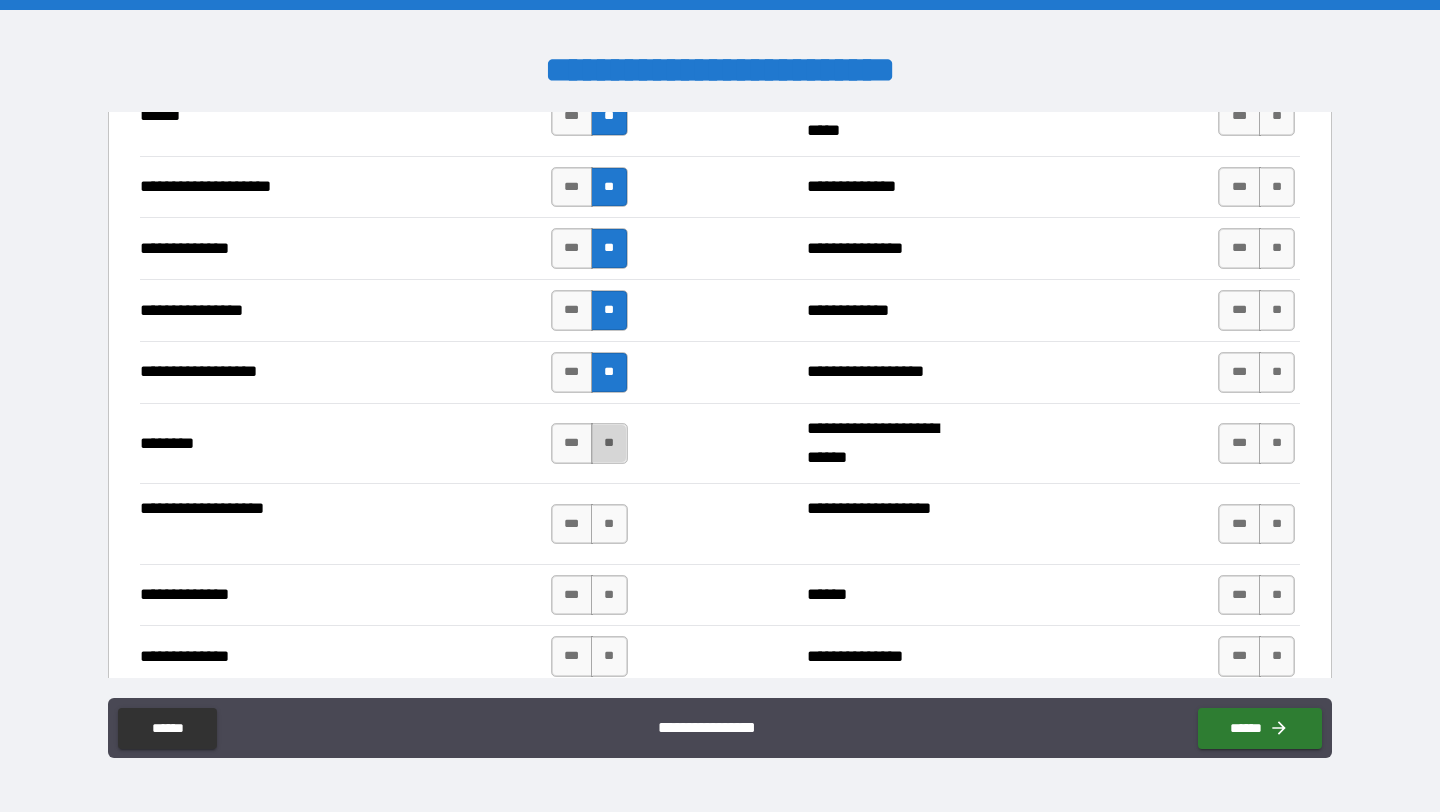 click on "**" at bounding box center (609, 443) 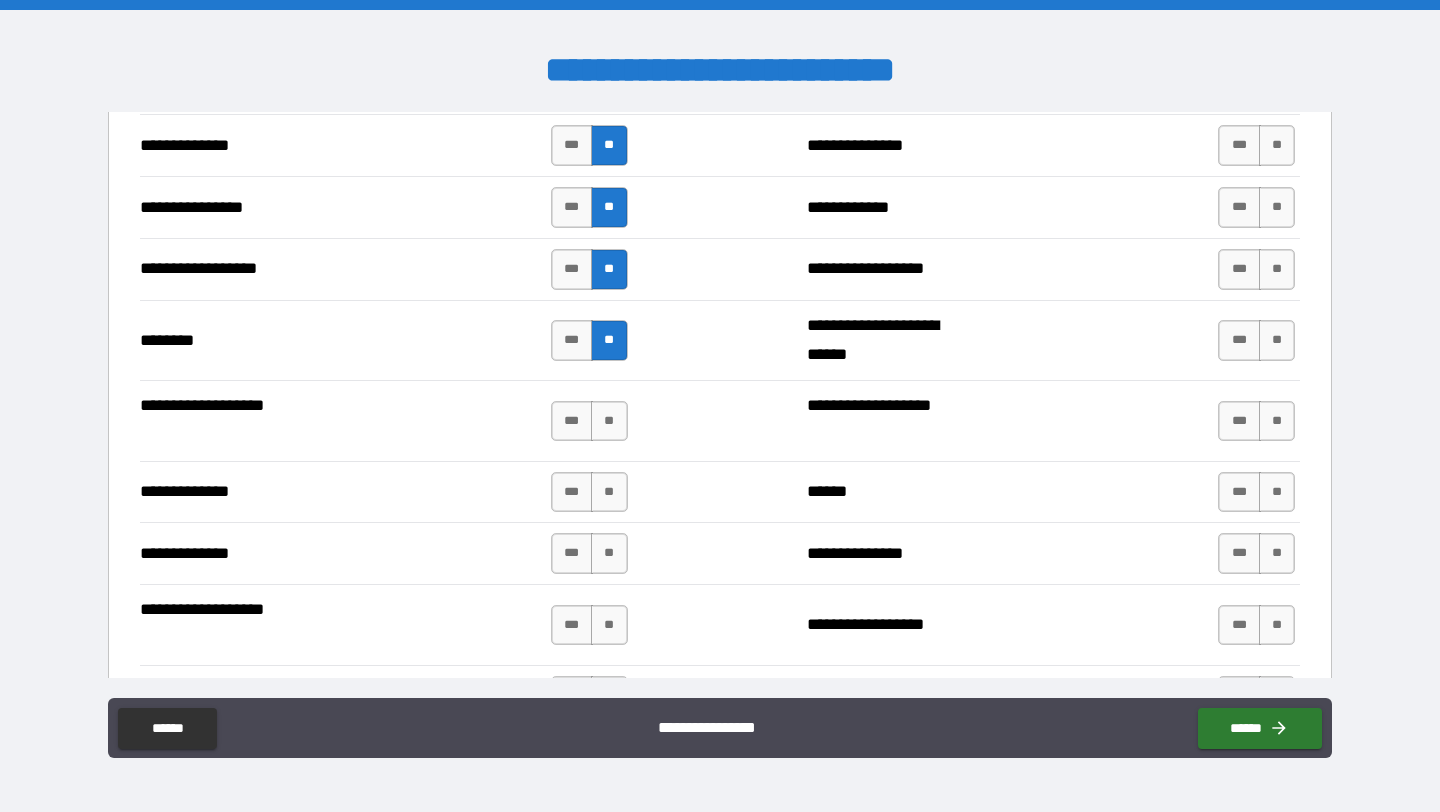scroll, scrollTop: 3229, scrollLeft: 0, axis: vertical 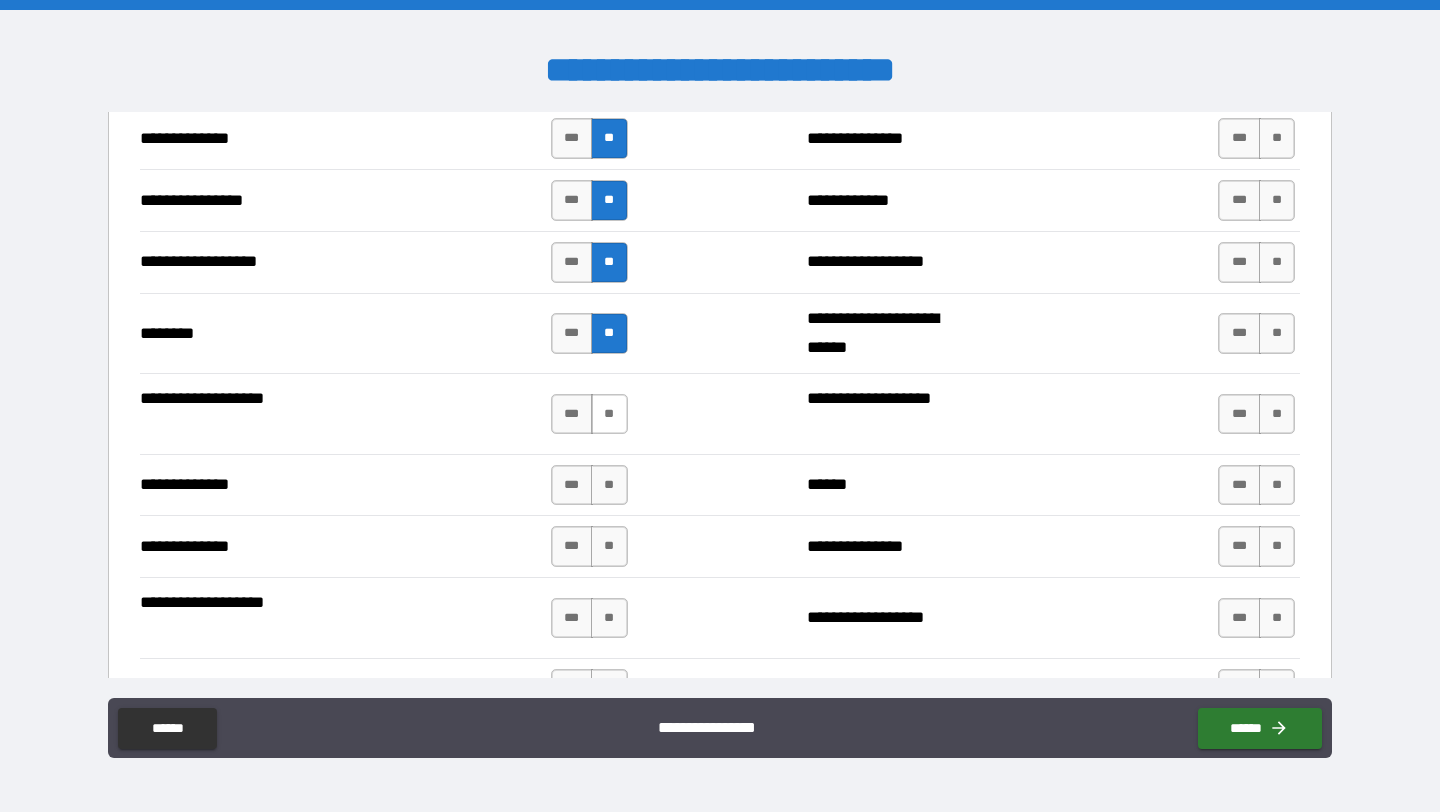 click on "**" at bounding box center [609, 414] 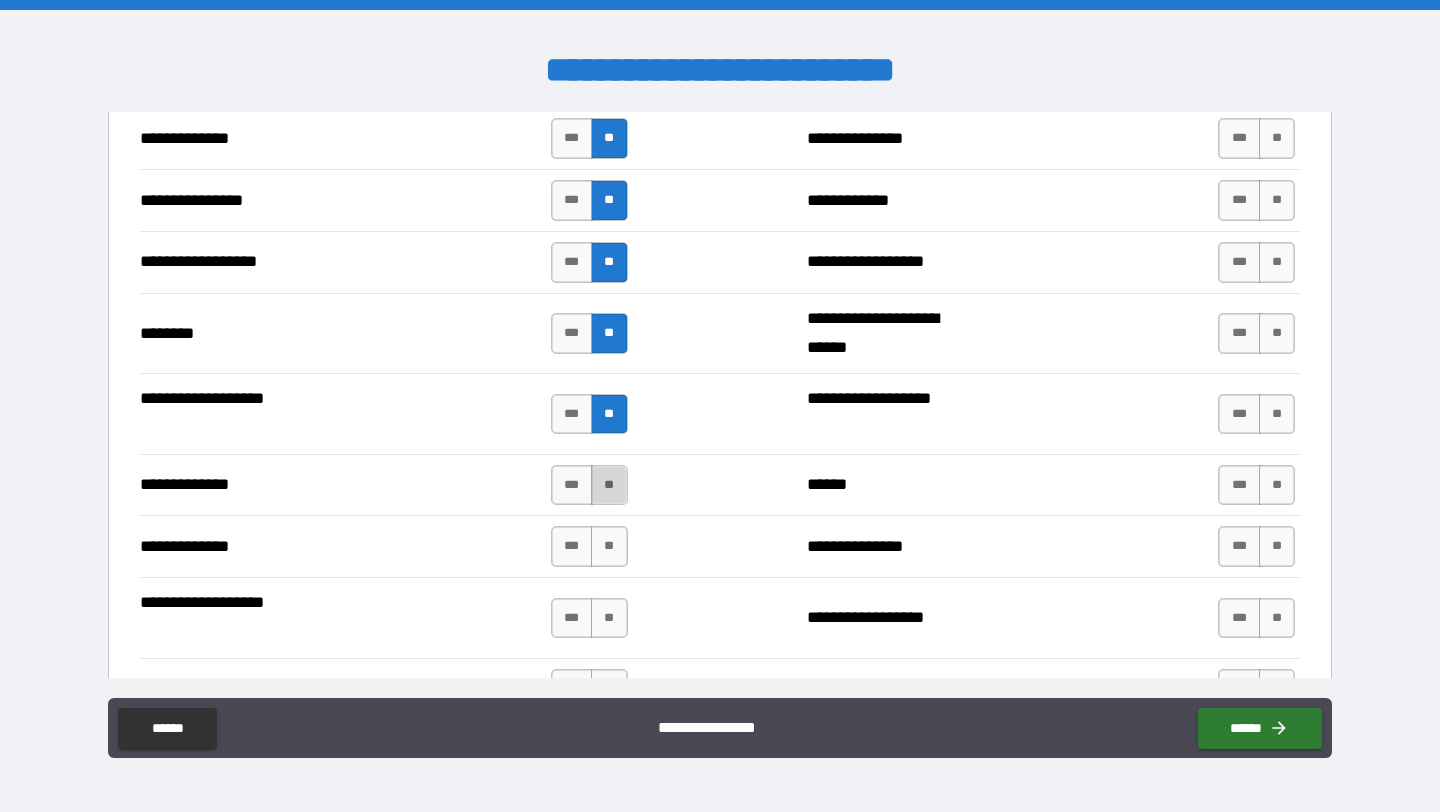 click on "**" at bounding box center [609, 485] 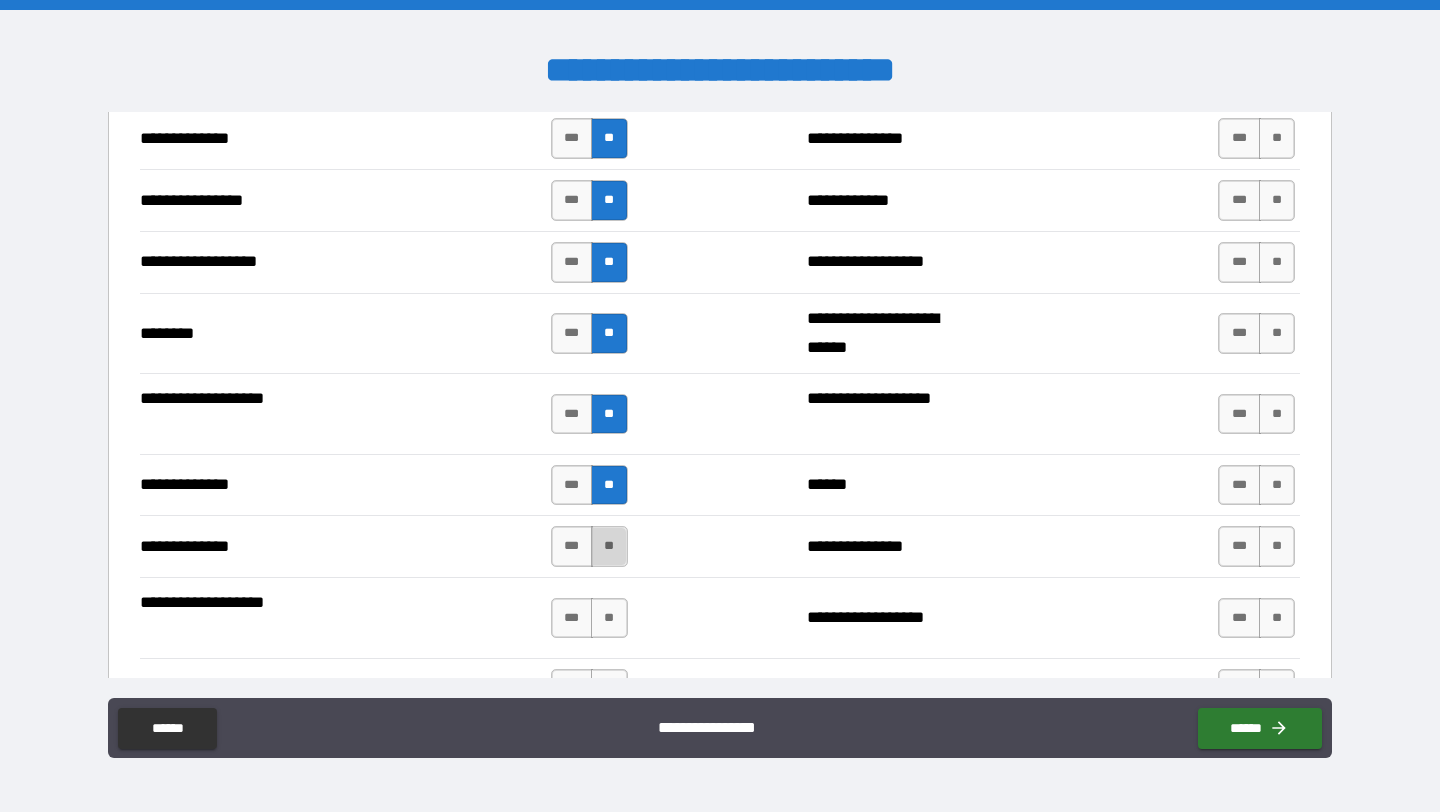 click on "**" at bounding box center (609, 546) 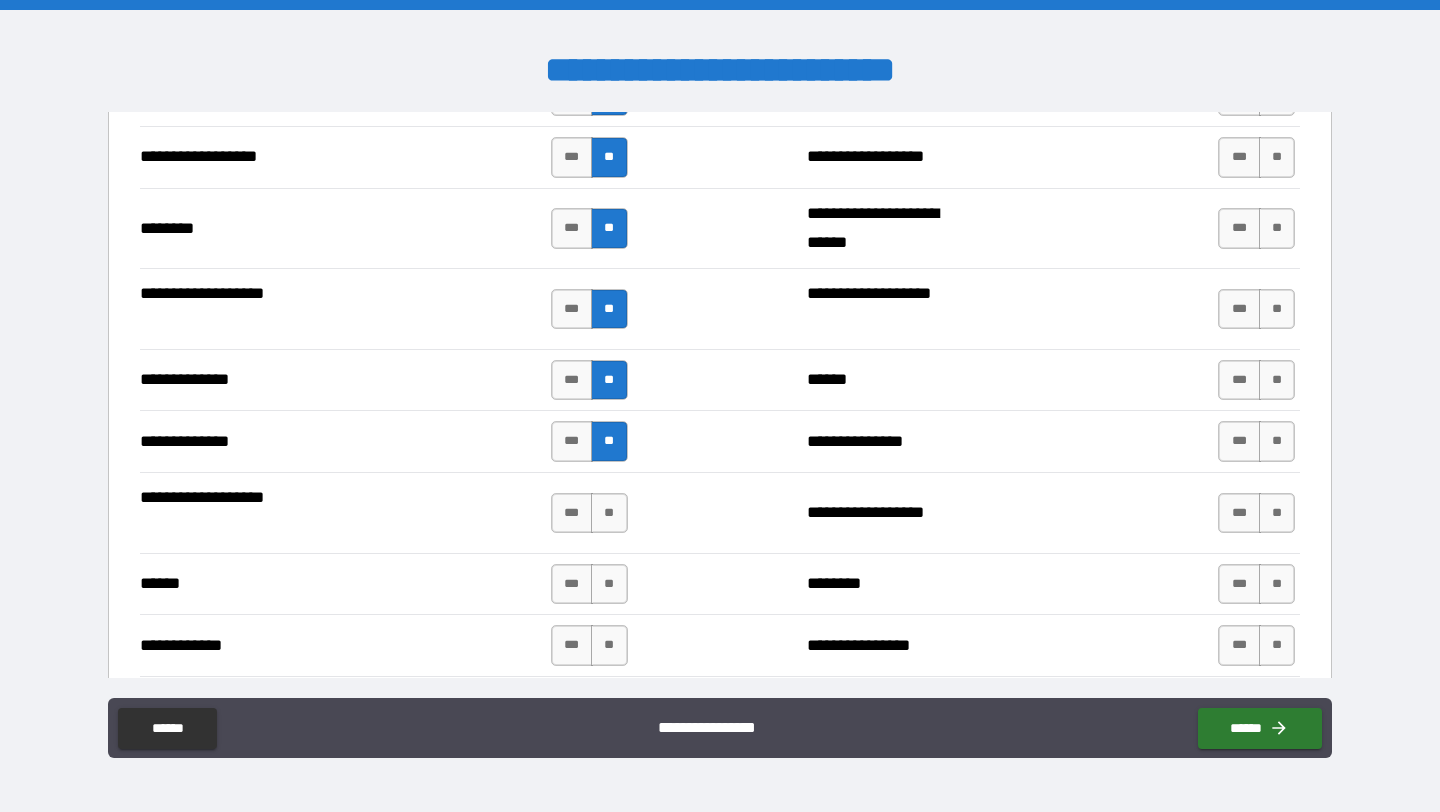 scroll, scrollTop: 3336, scrollLeft: 0, axis: vertical 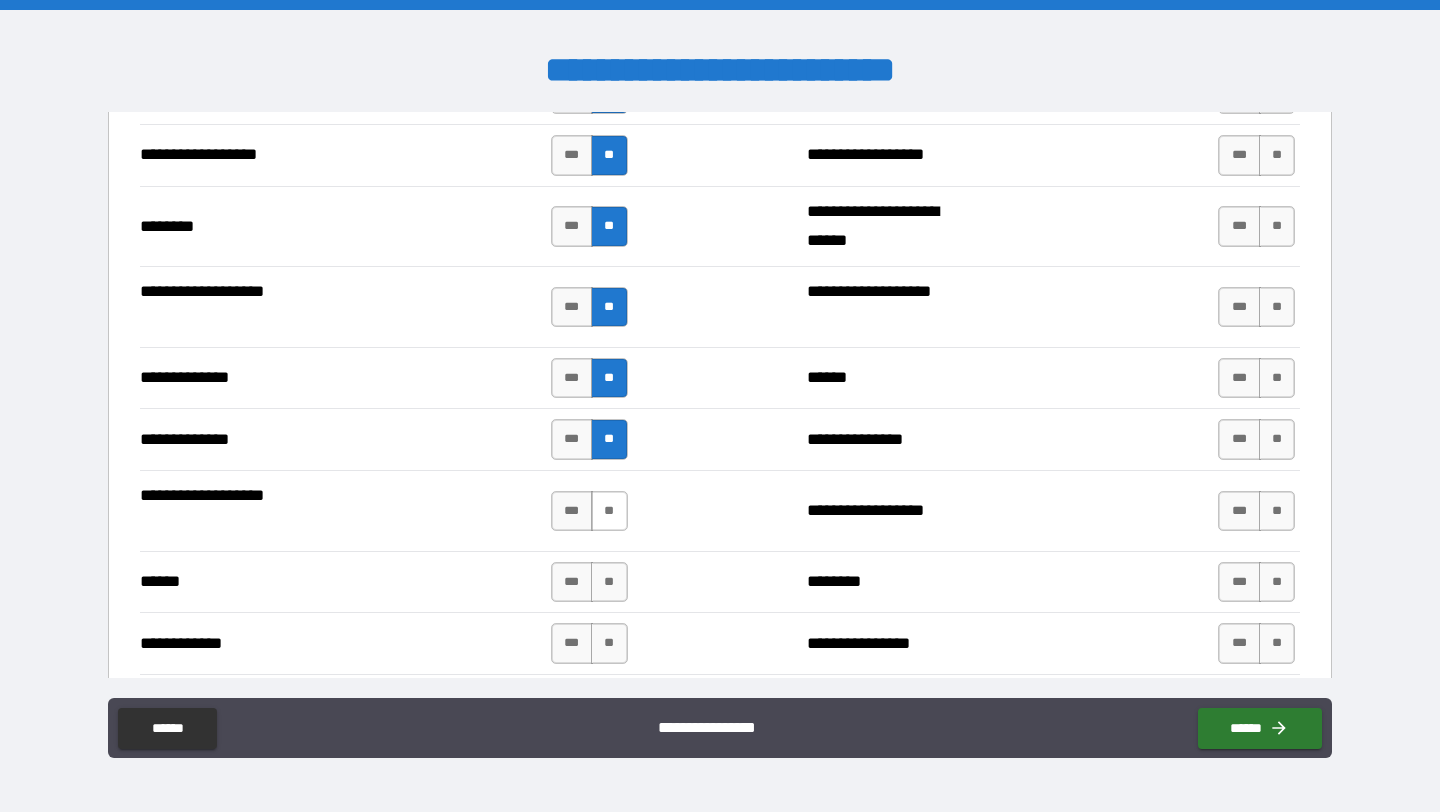 click on "**" at bounding box center [609, 511] 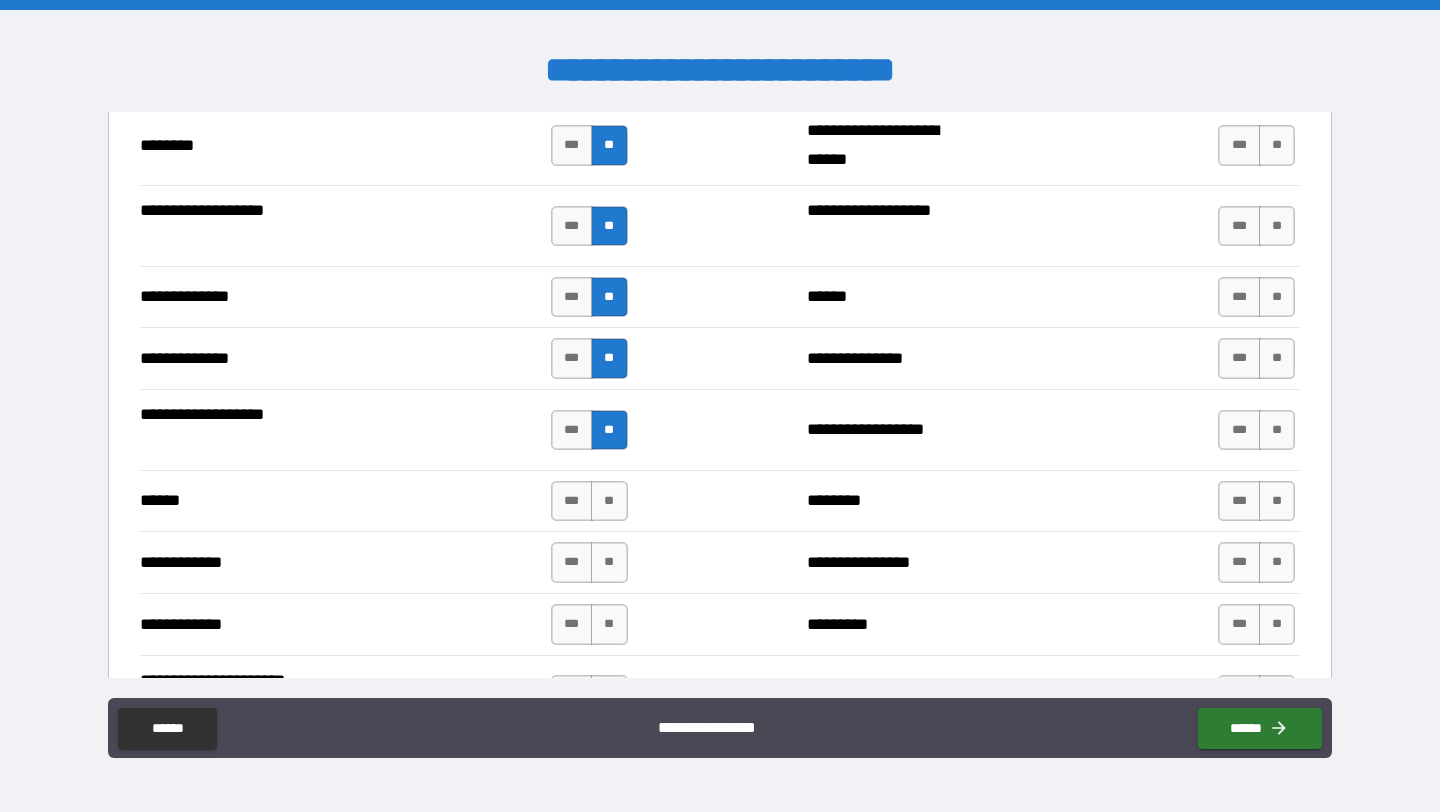scroll, scrollTop: 3422, scrollLeft: 0, axis: vertical 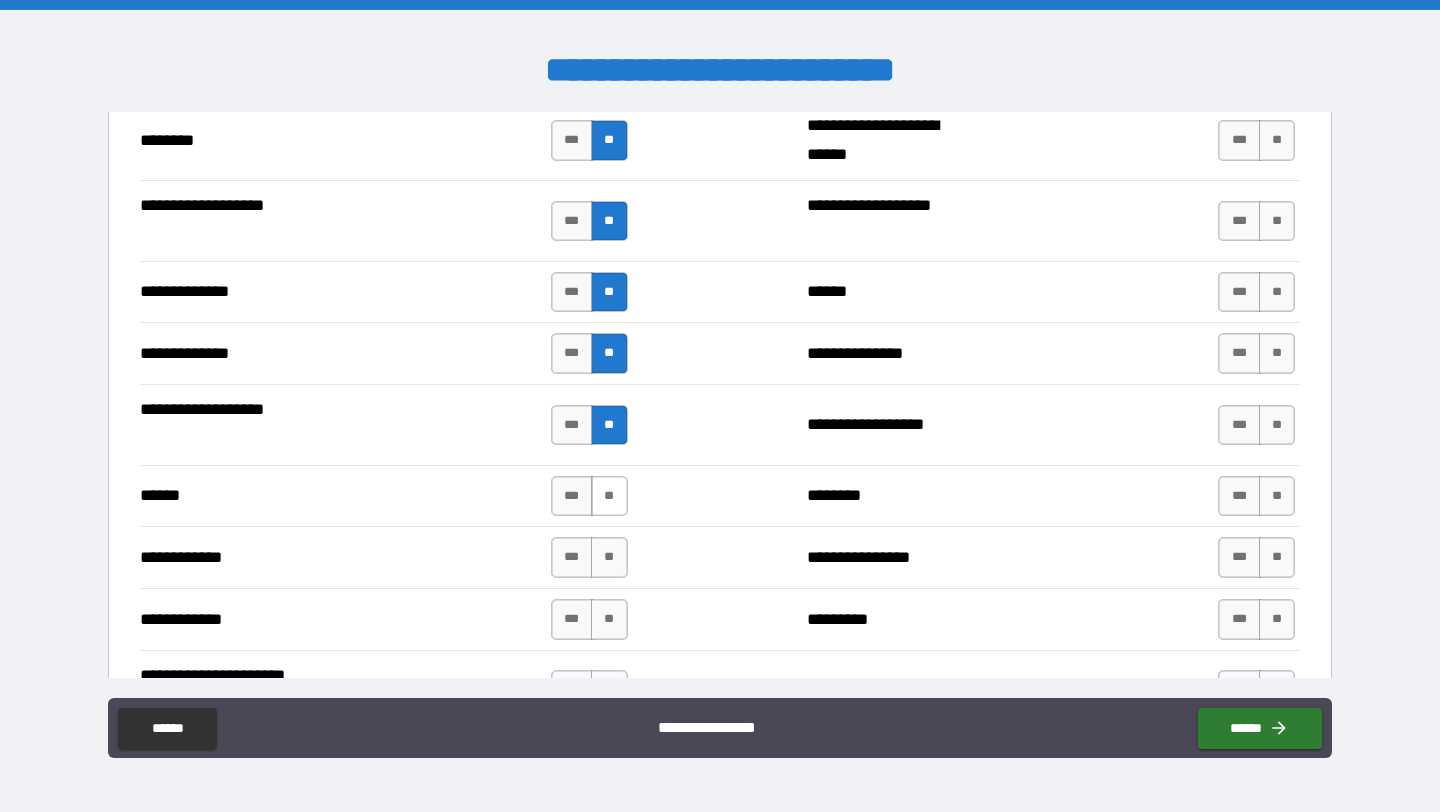 click on "**" at bounding box center (609, 496) 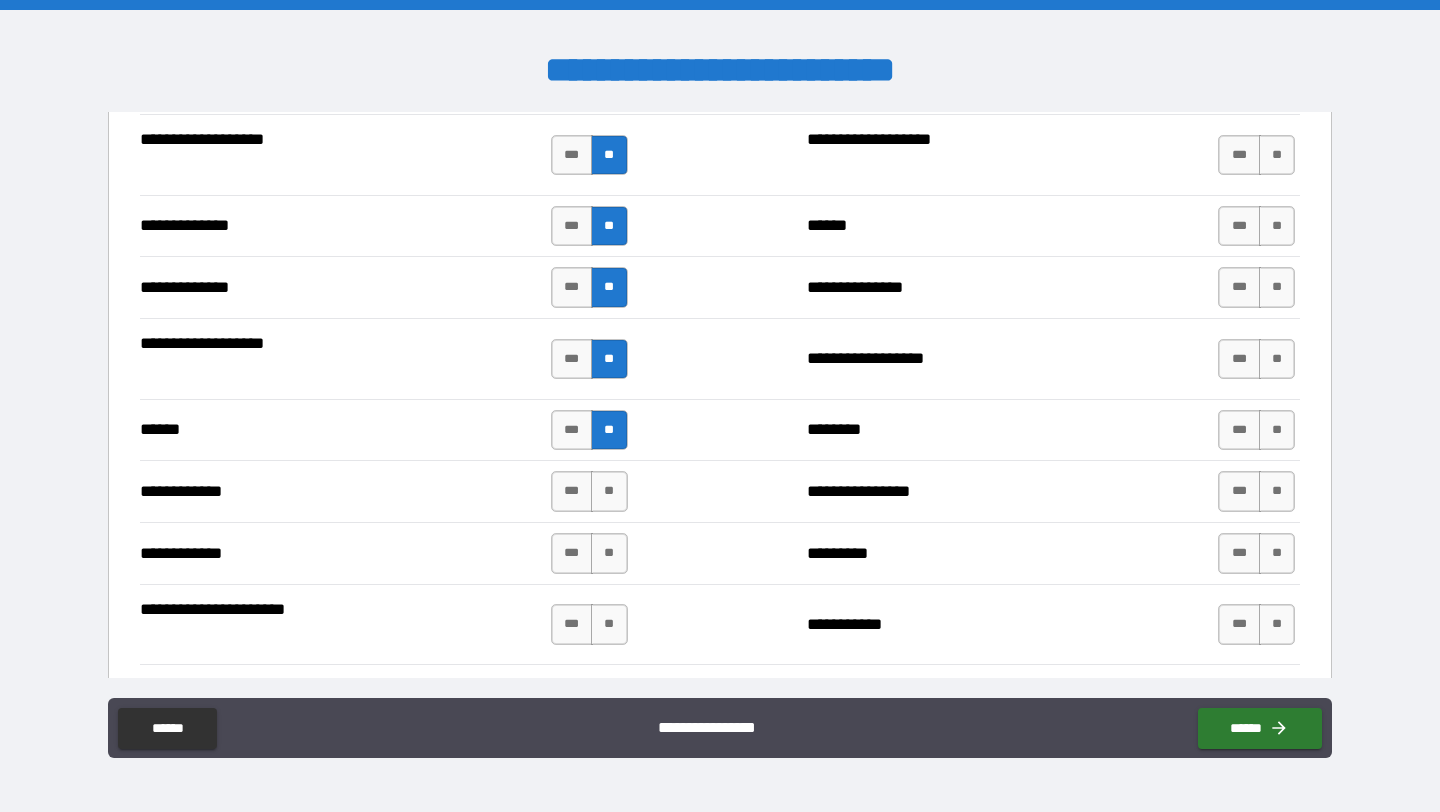 scroll, scrollTop: 3494, scrollLeft: 0, axis: vertical 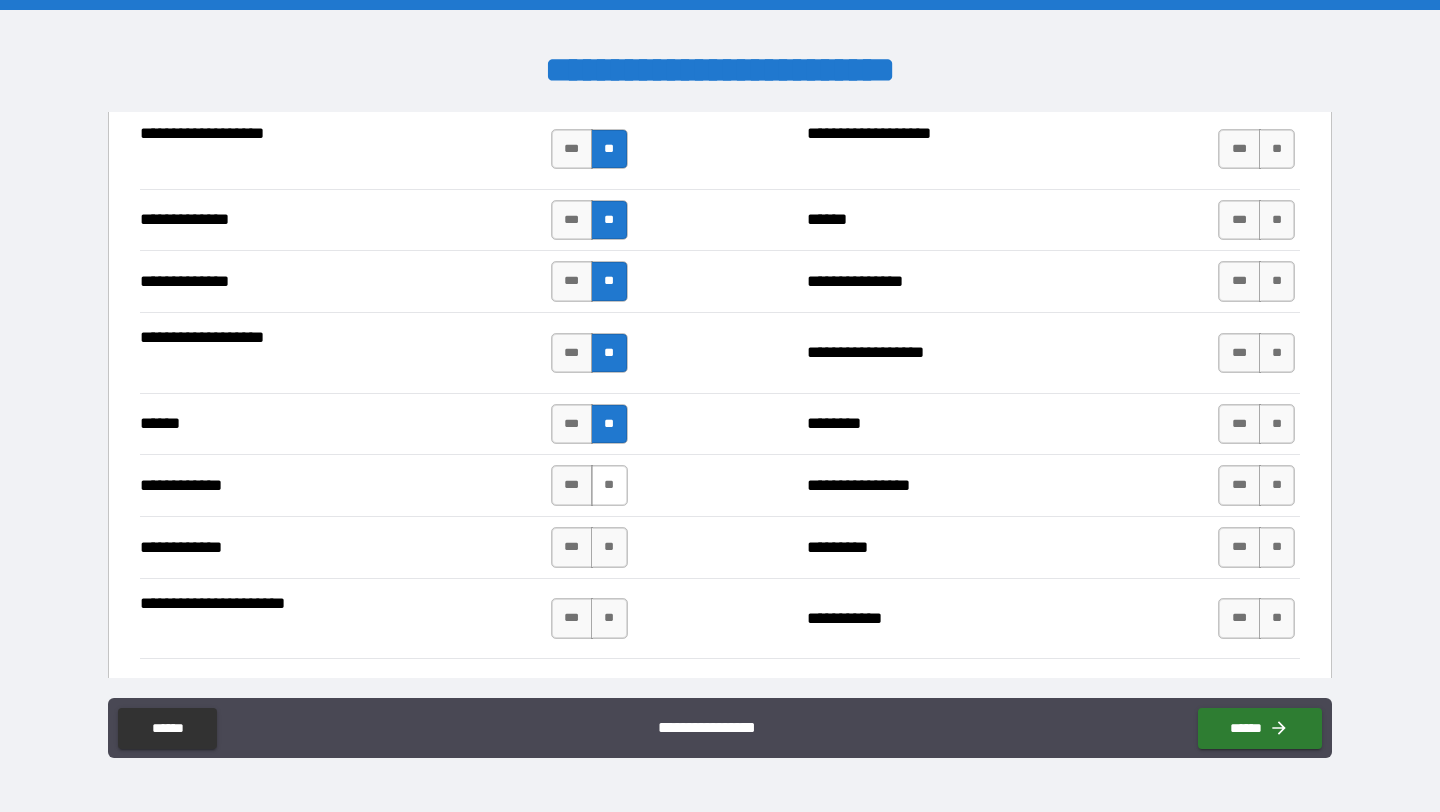 click on "**" at bounding box center (609, 485) 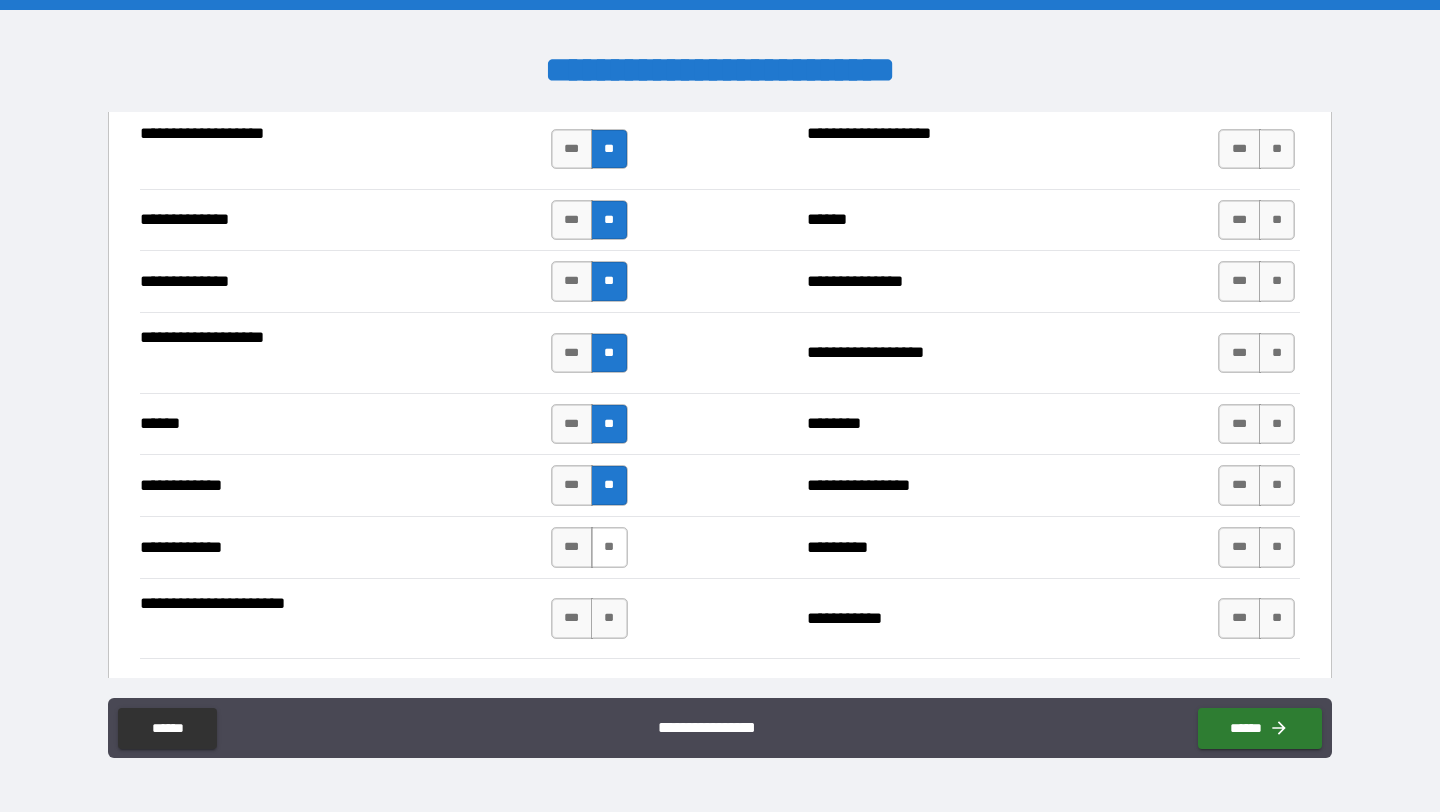 click on "**" at bounding box center [609, 547] 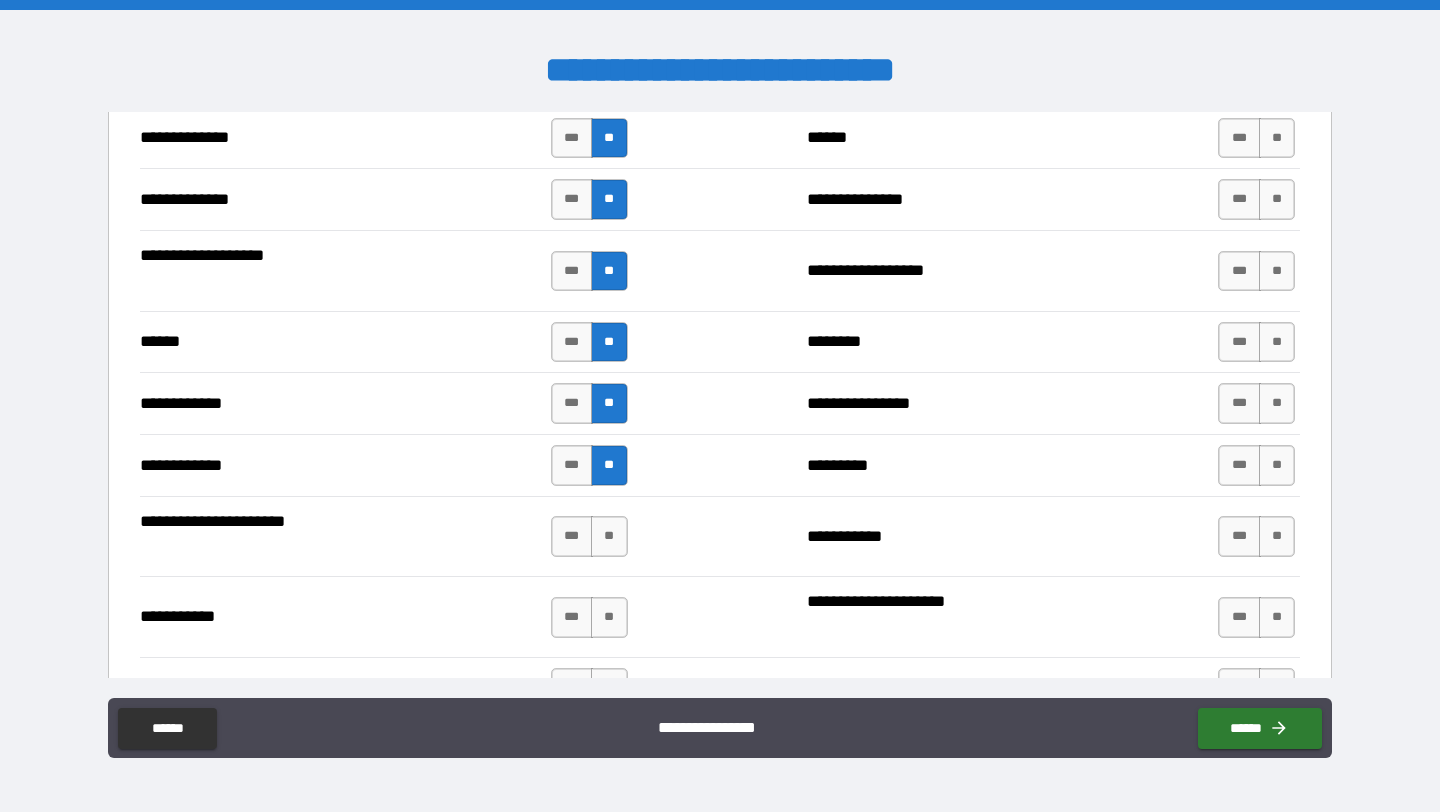 scroll, scrollTop: 3585, scrollLeft: 0, axis: vertical 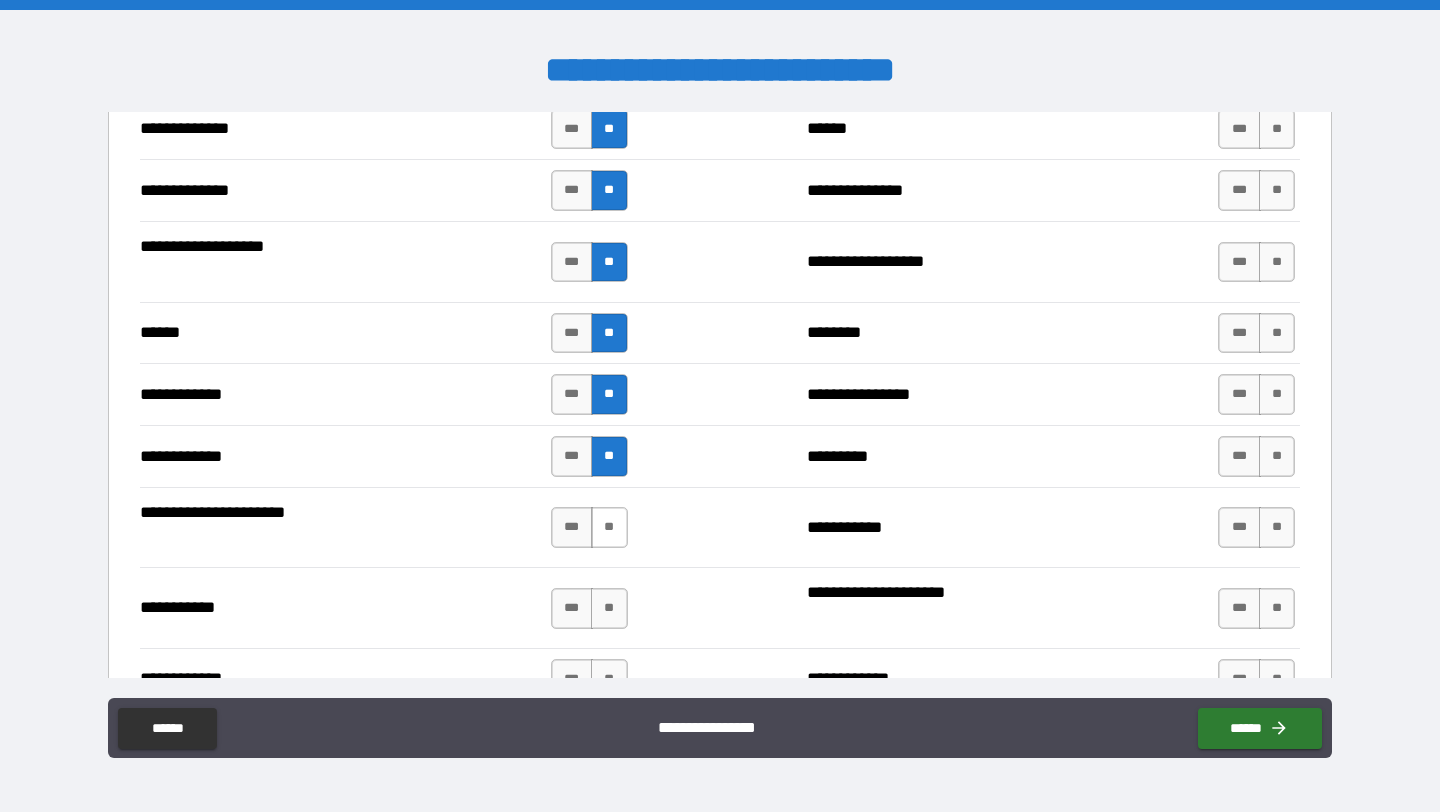 click on "**" at bounding box center (609, 527) 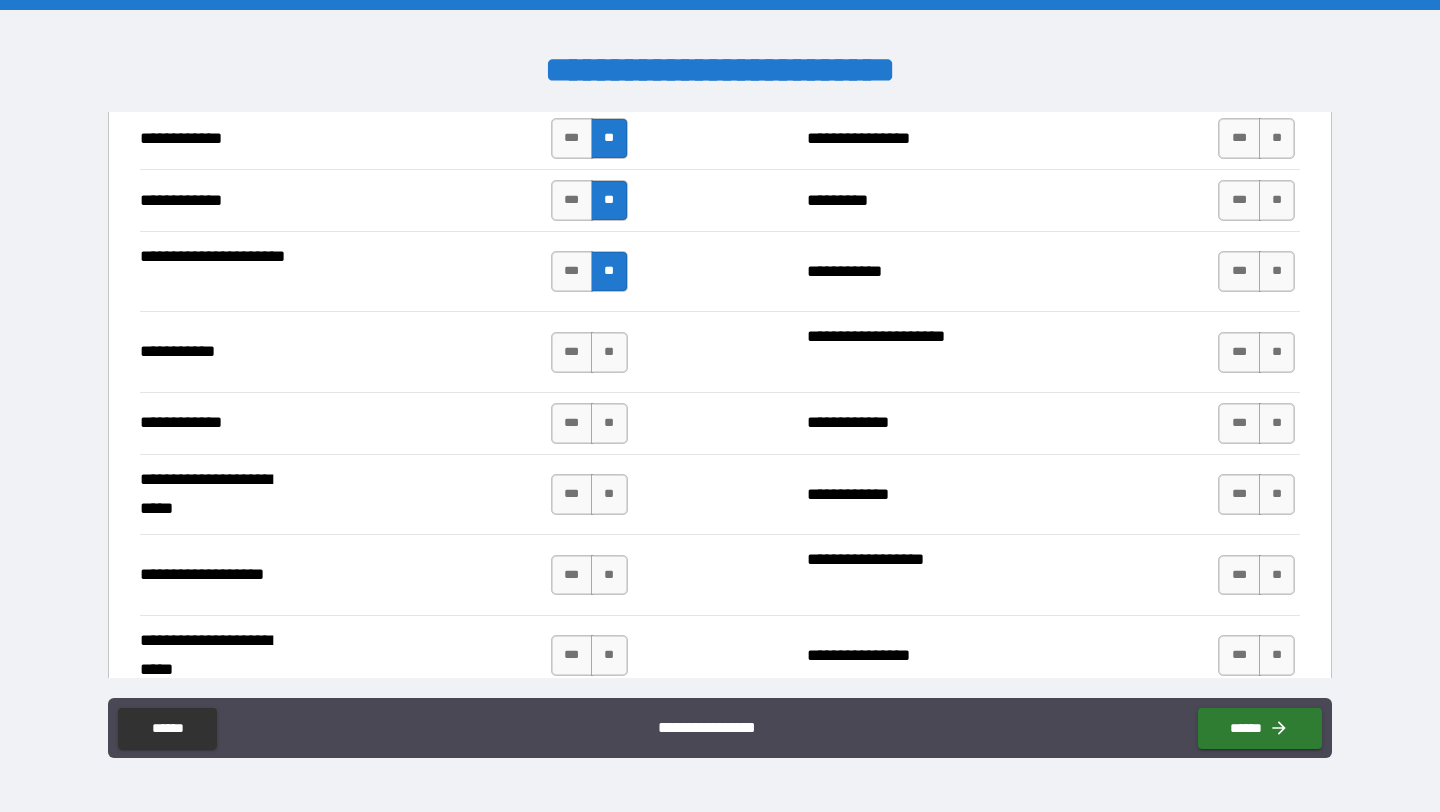 scroll, scrollTop: 3843, scrollLeft: 0, axis: vertical 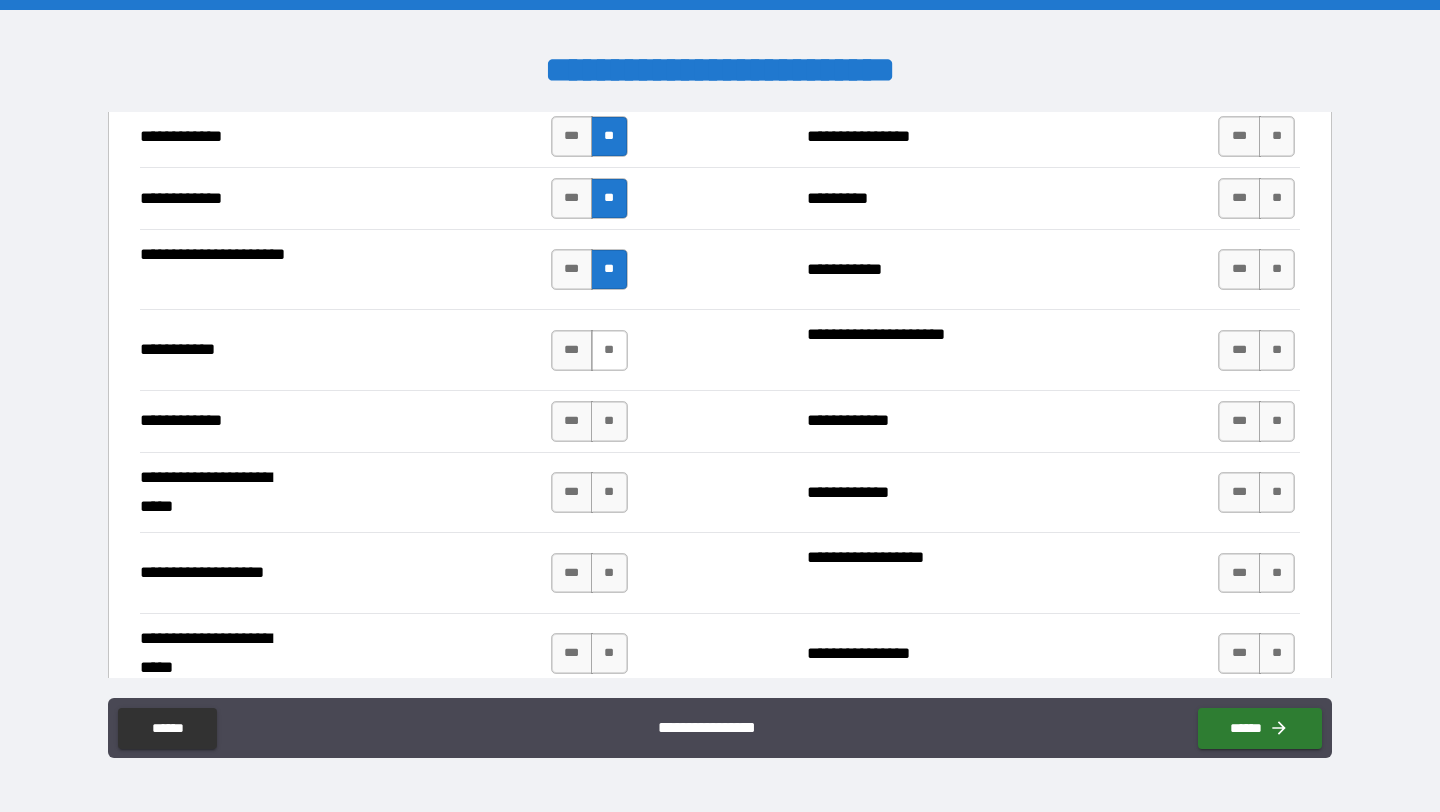 click on "**" at bounding box center [609, 350] 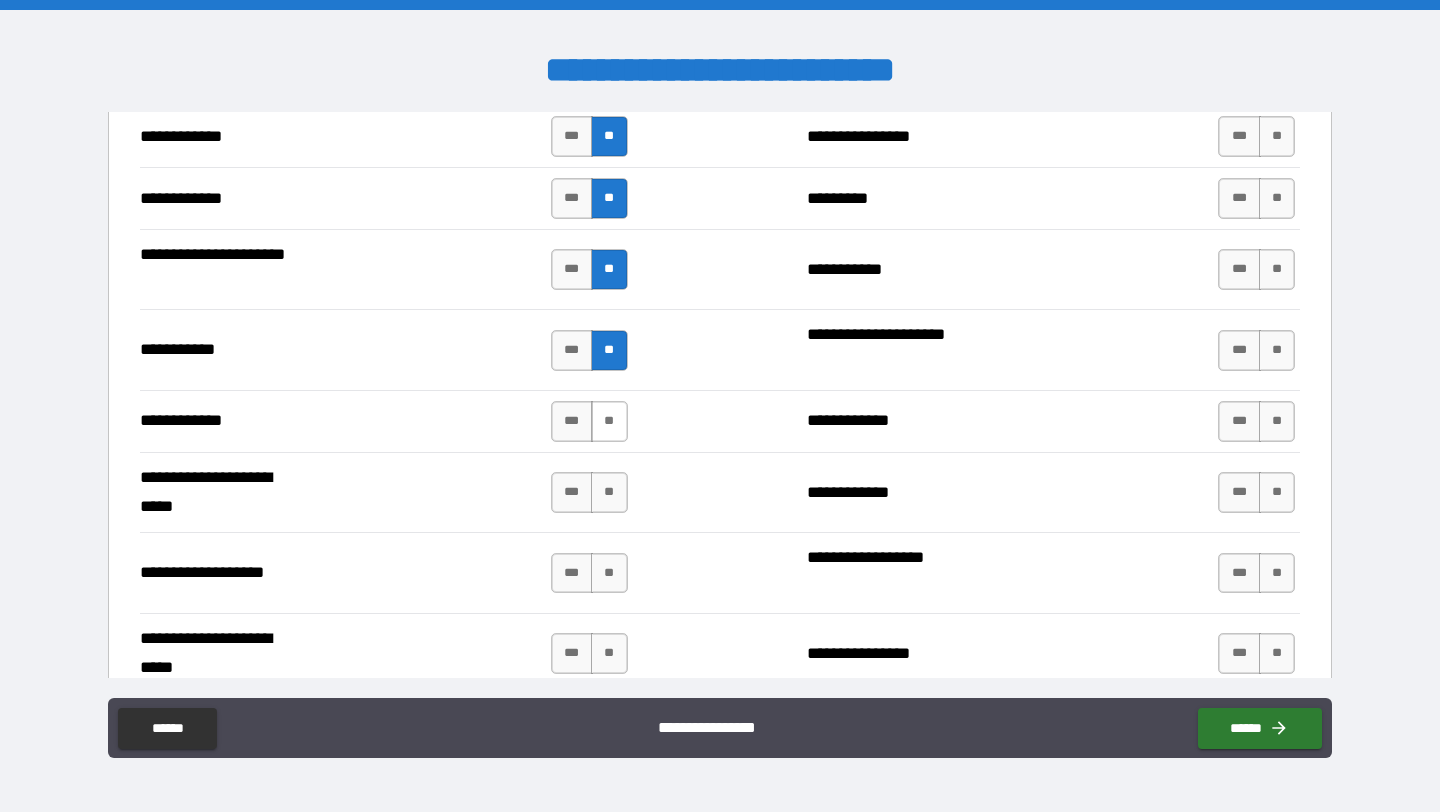 click on "**" at bounding box center [609, 421] 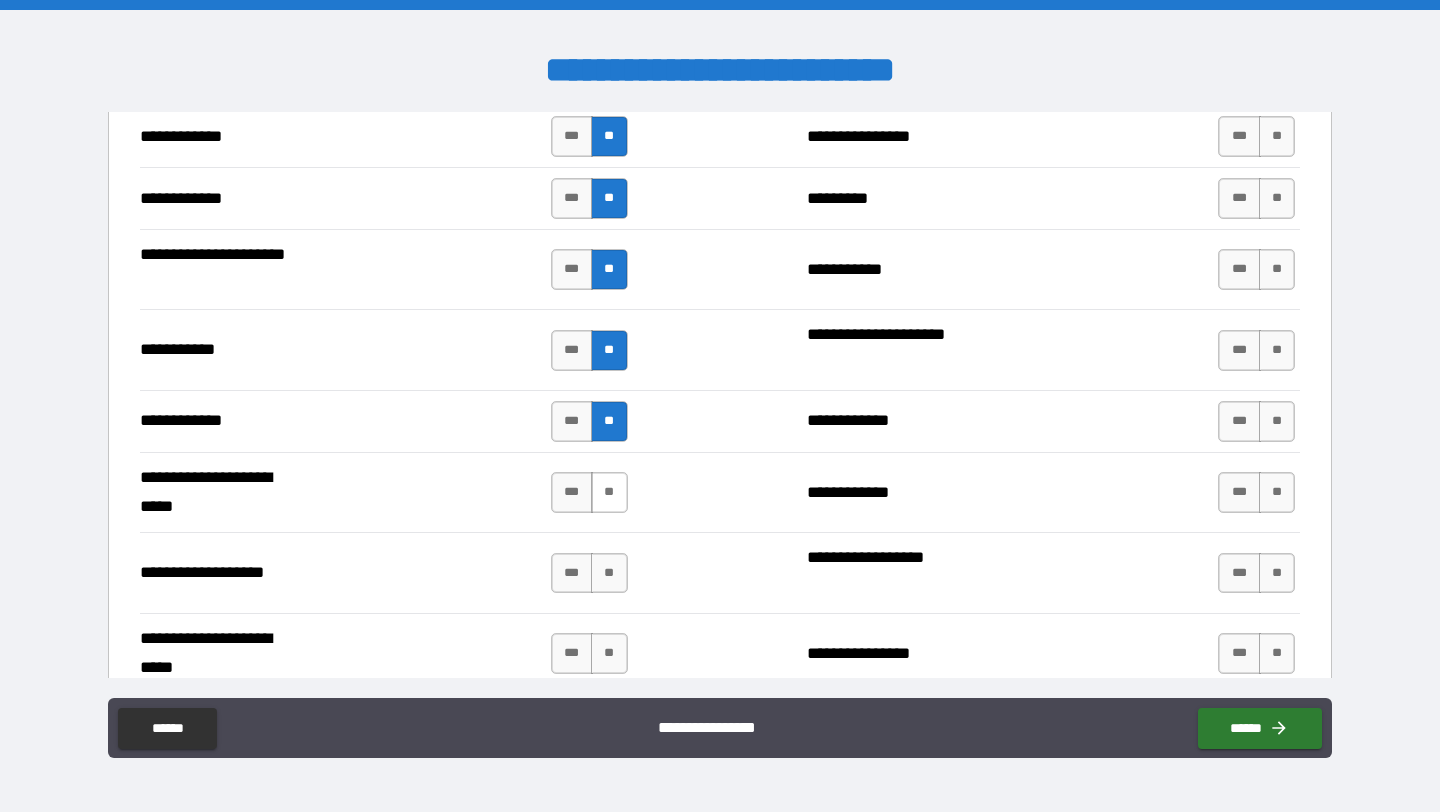 click on "**" at bounding box center [609, 492] 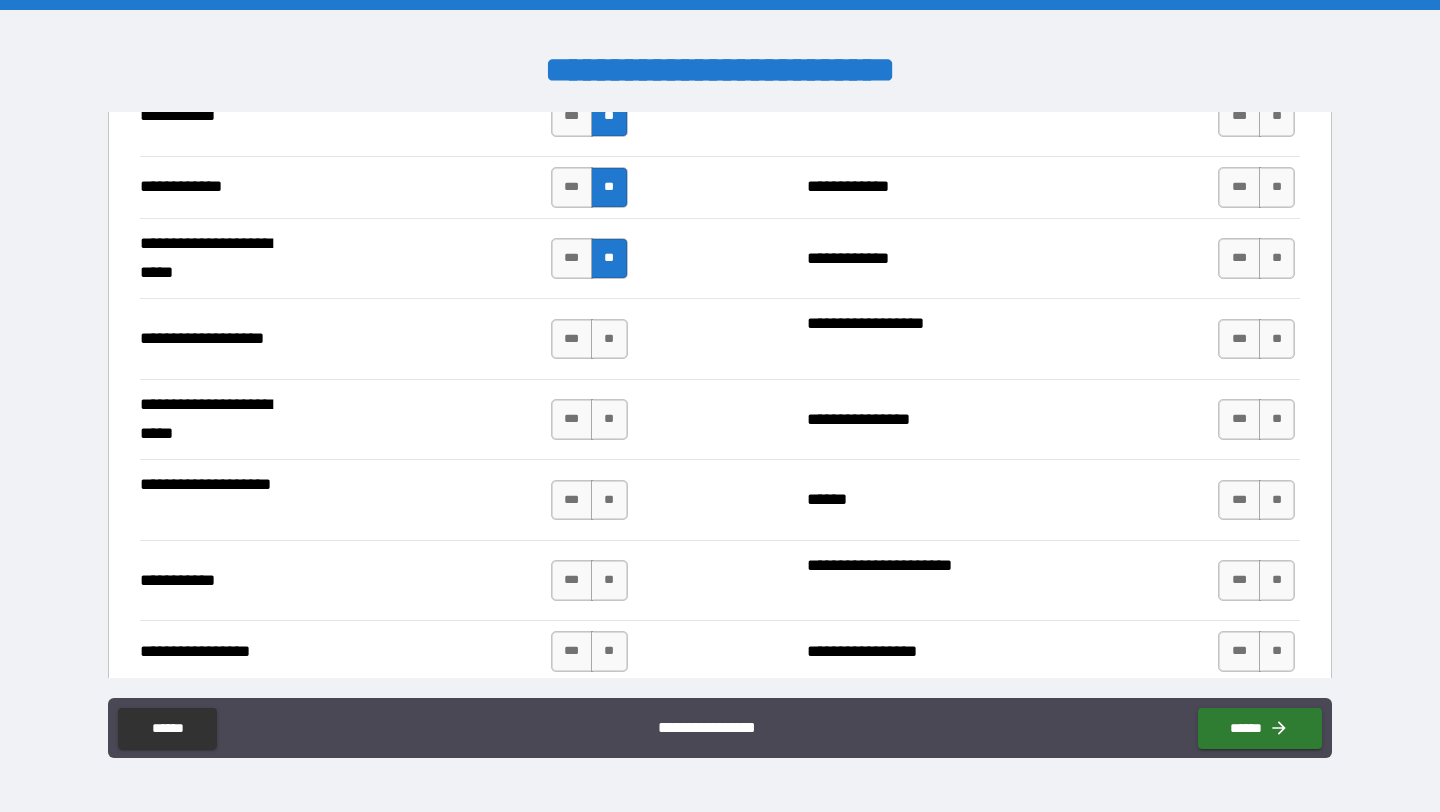 scroll, scrollTop: 4080, scrollLeft: 0, axis: vertical 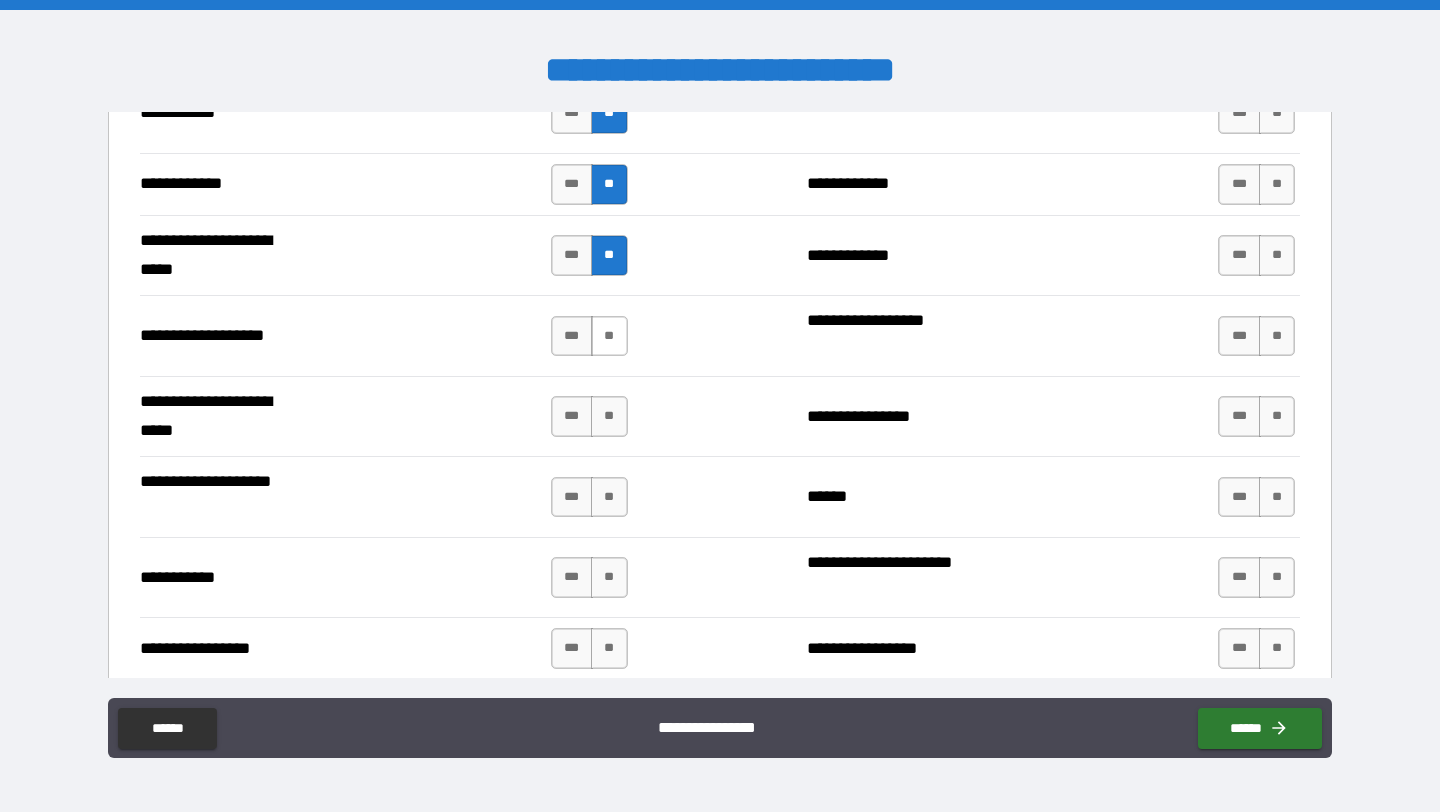 click on "**" at bounding box center (609, 336) 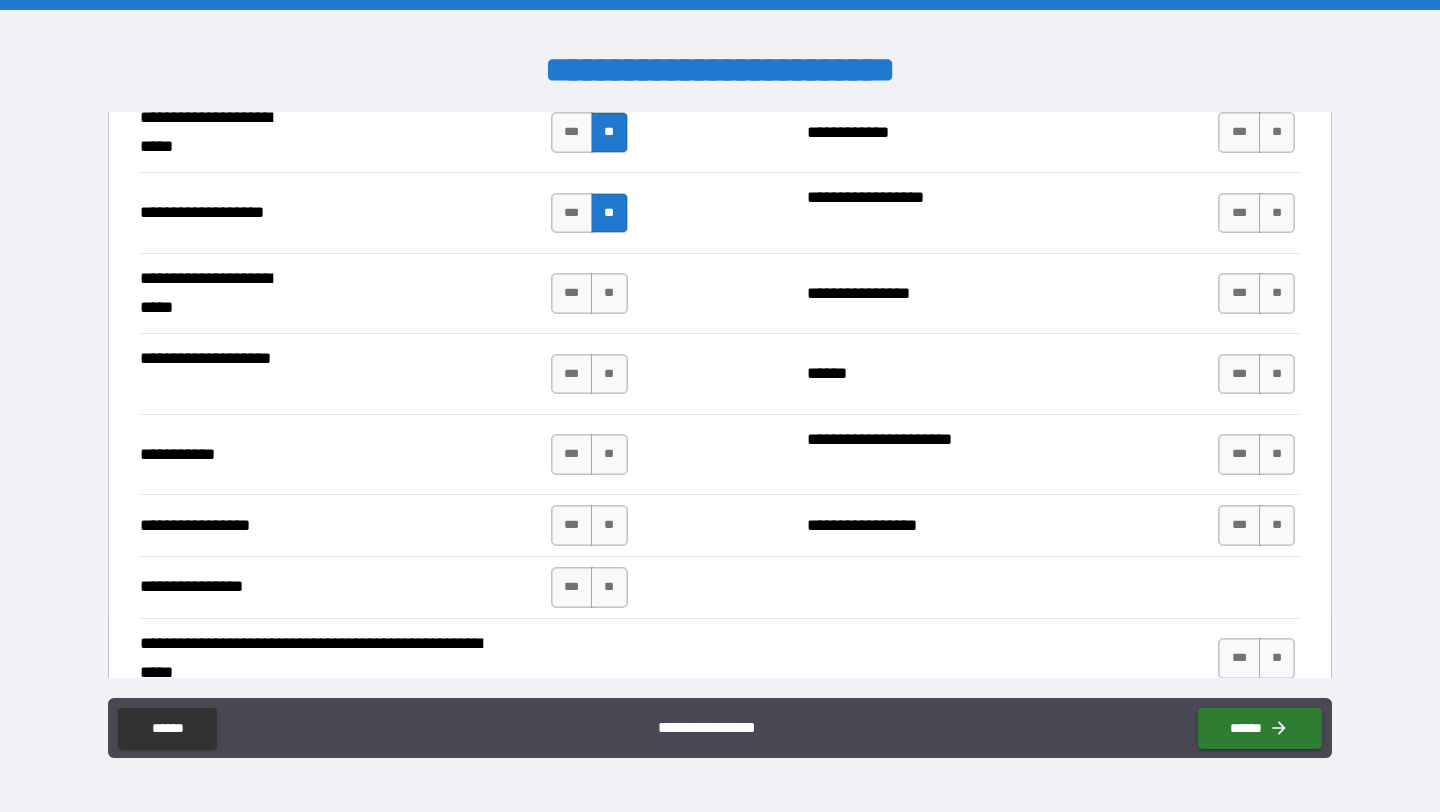scroll, scrollTop: 4206, scrollLeft: 0, axis: vertical 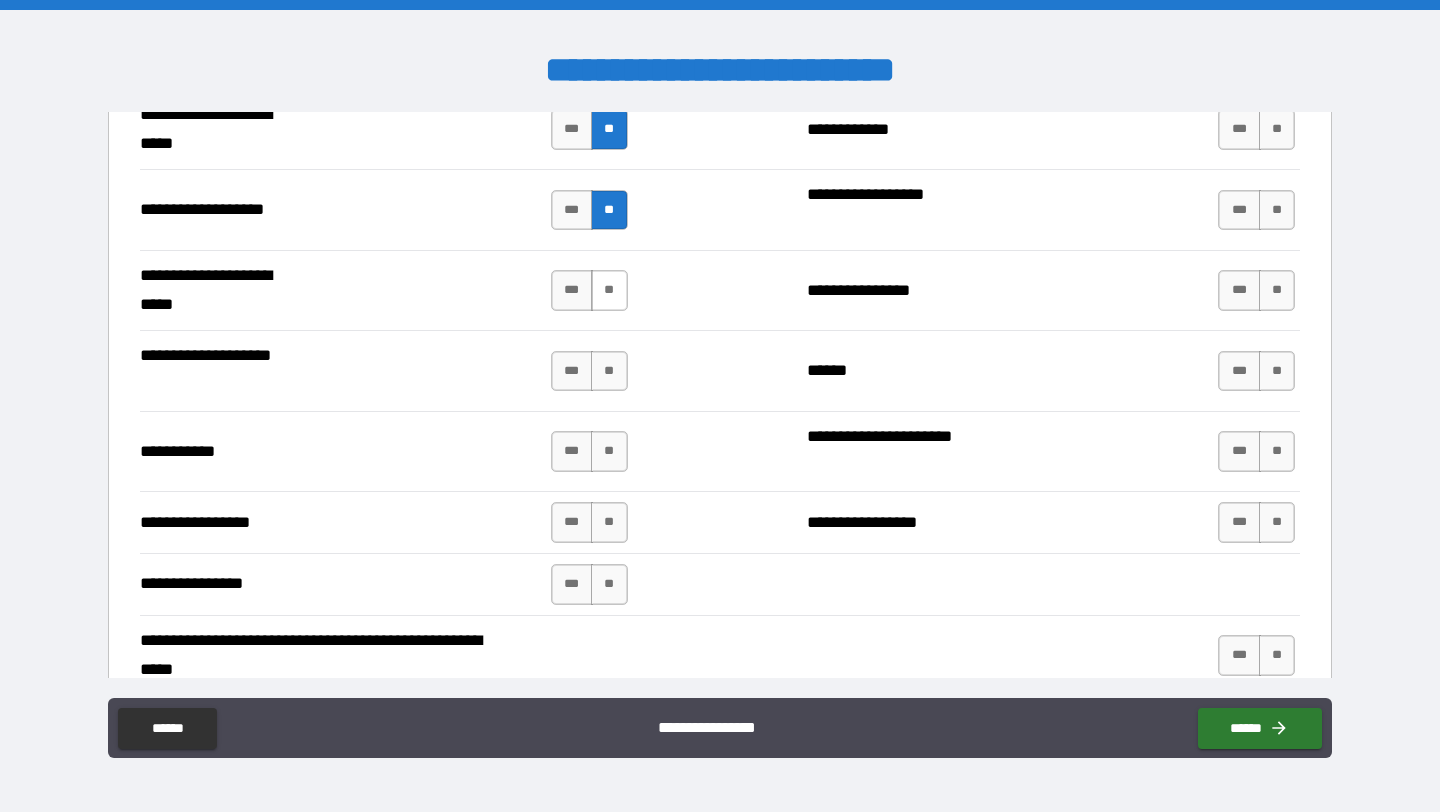 click on "**" at bounding box center (609, 290) 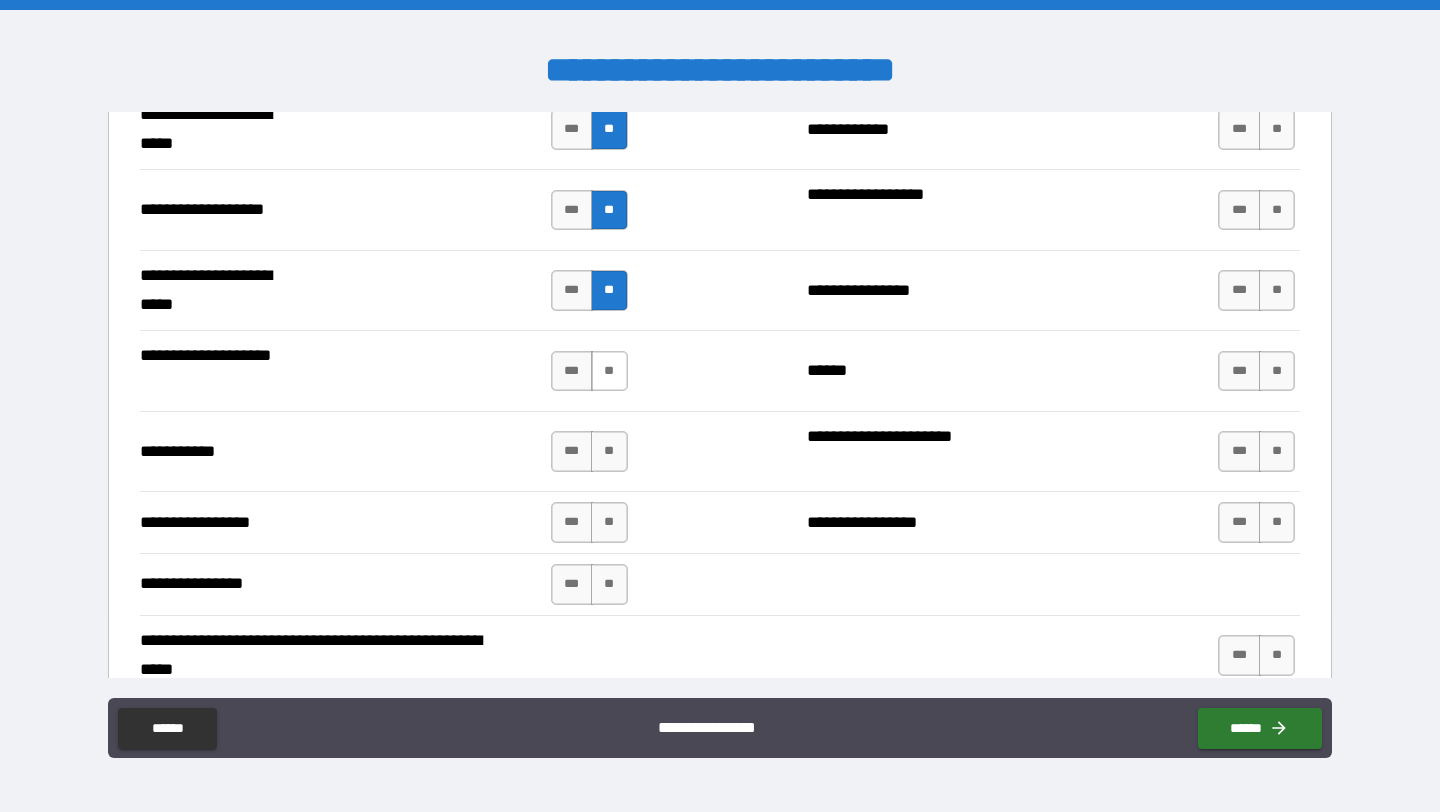 click on "**" at bounding box center (609, 371) 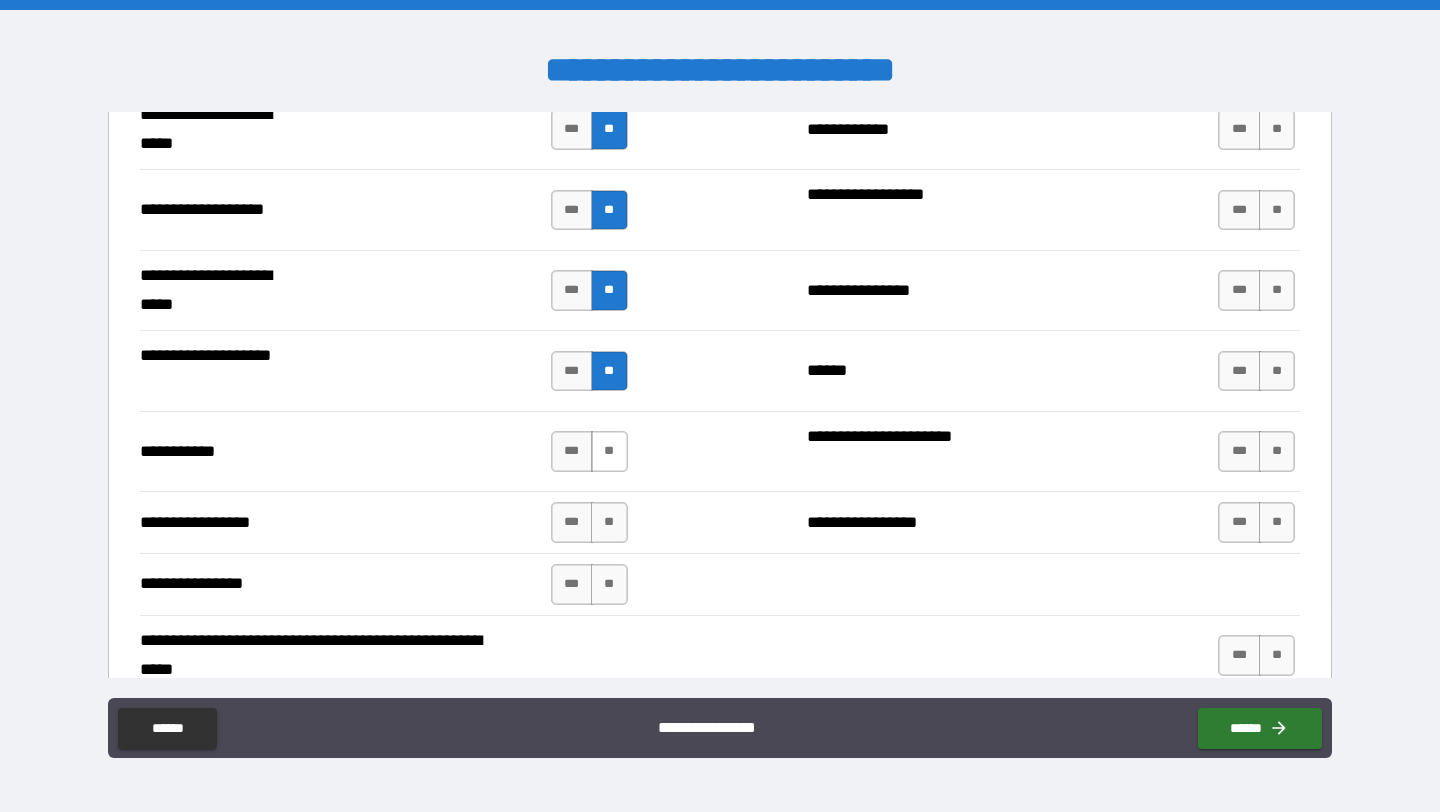 click on "**" at bounding box center [609, 451] 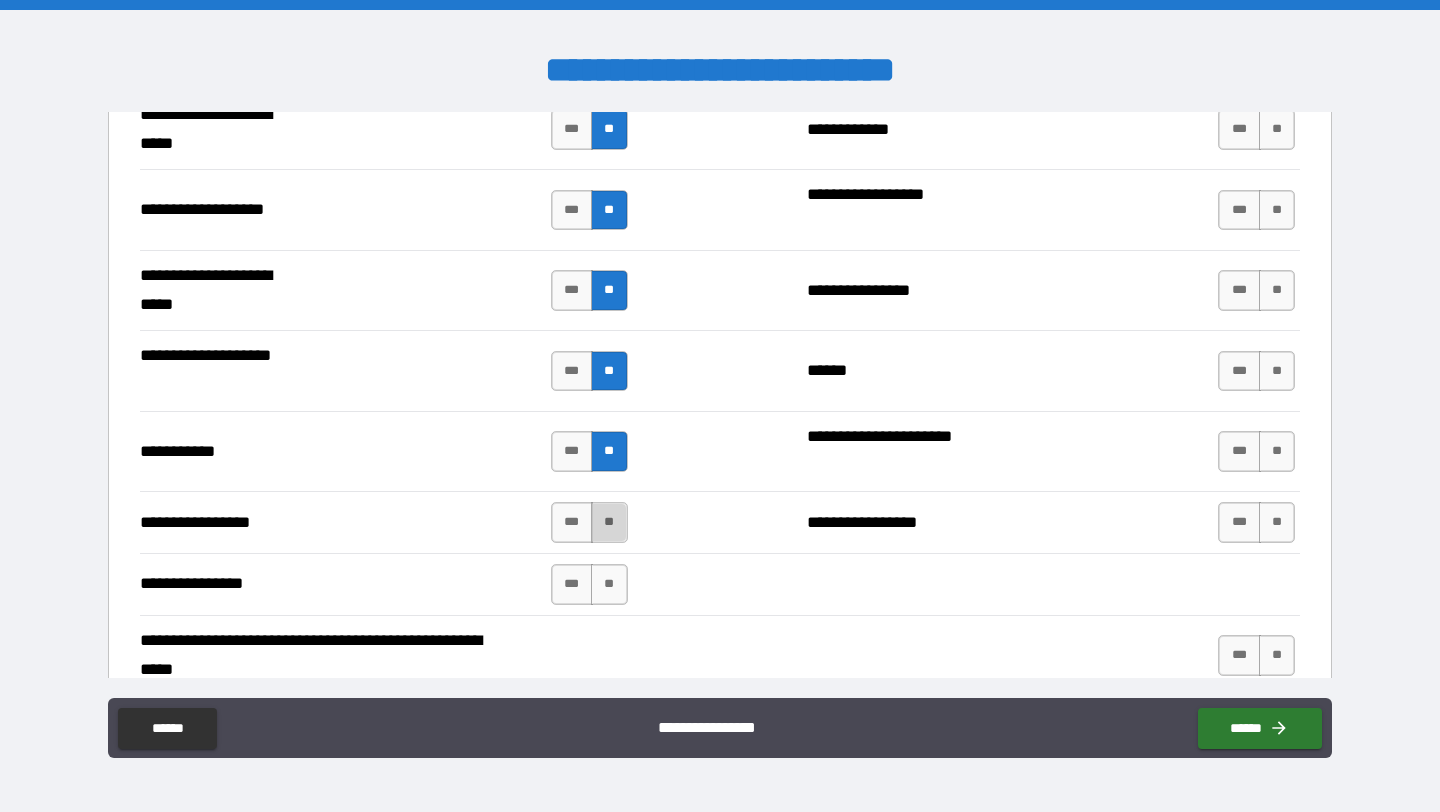 click on "**" at bounding box center (609, 522) 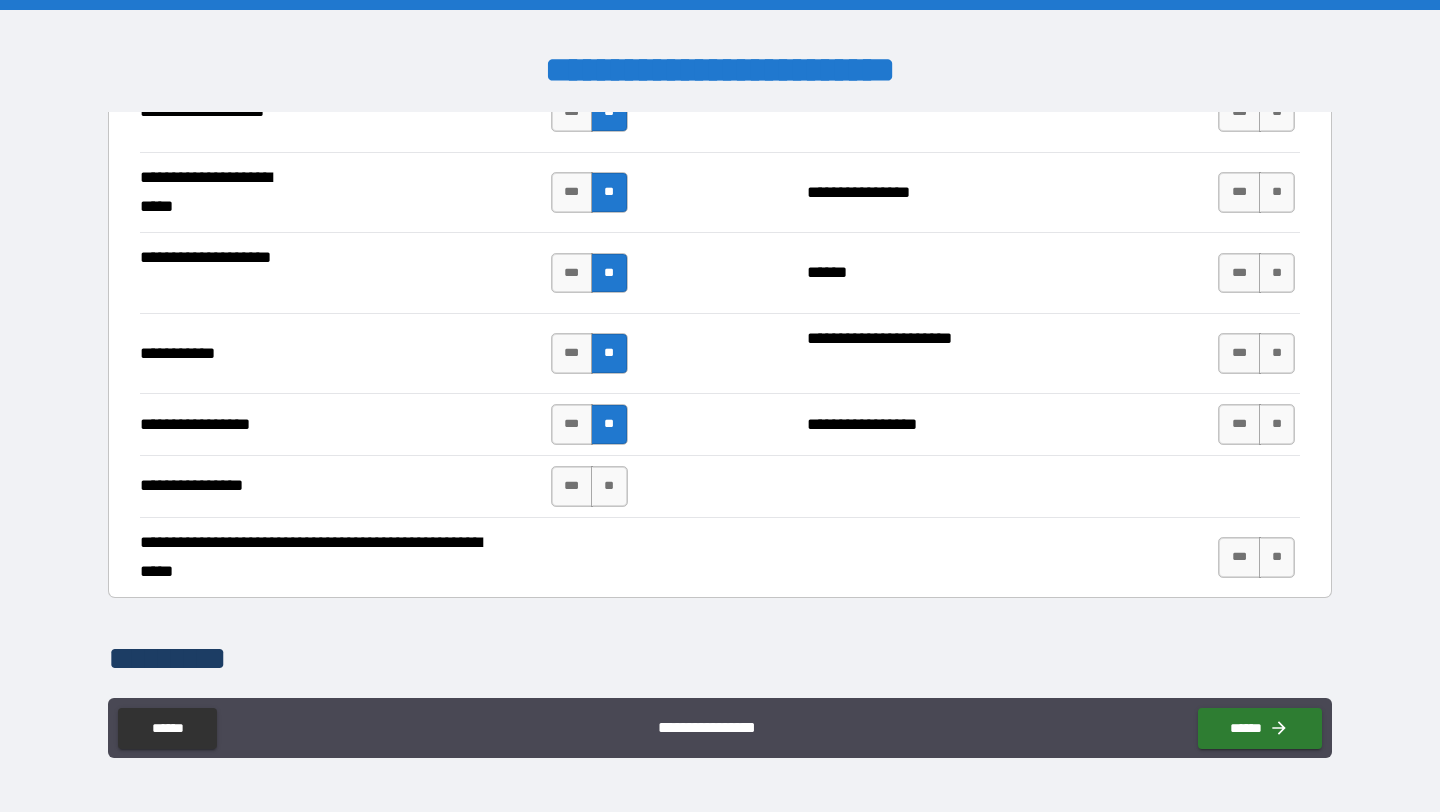 scroll, scrollTop: 4313, scrollLeft: 0, axis: vertical 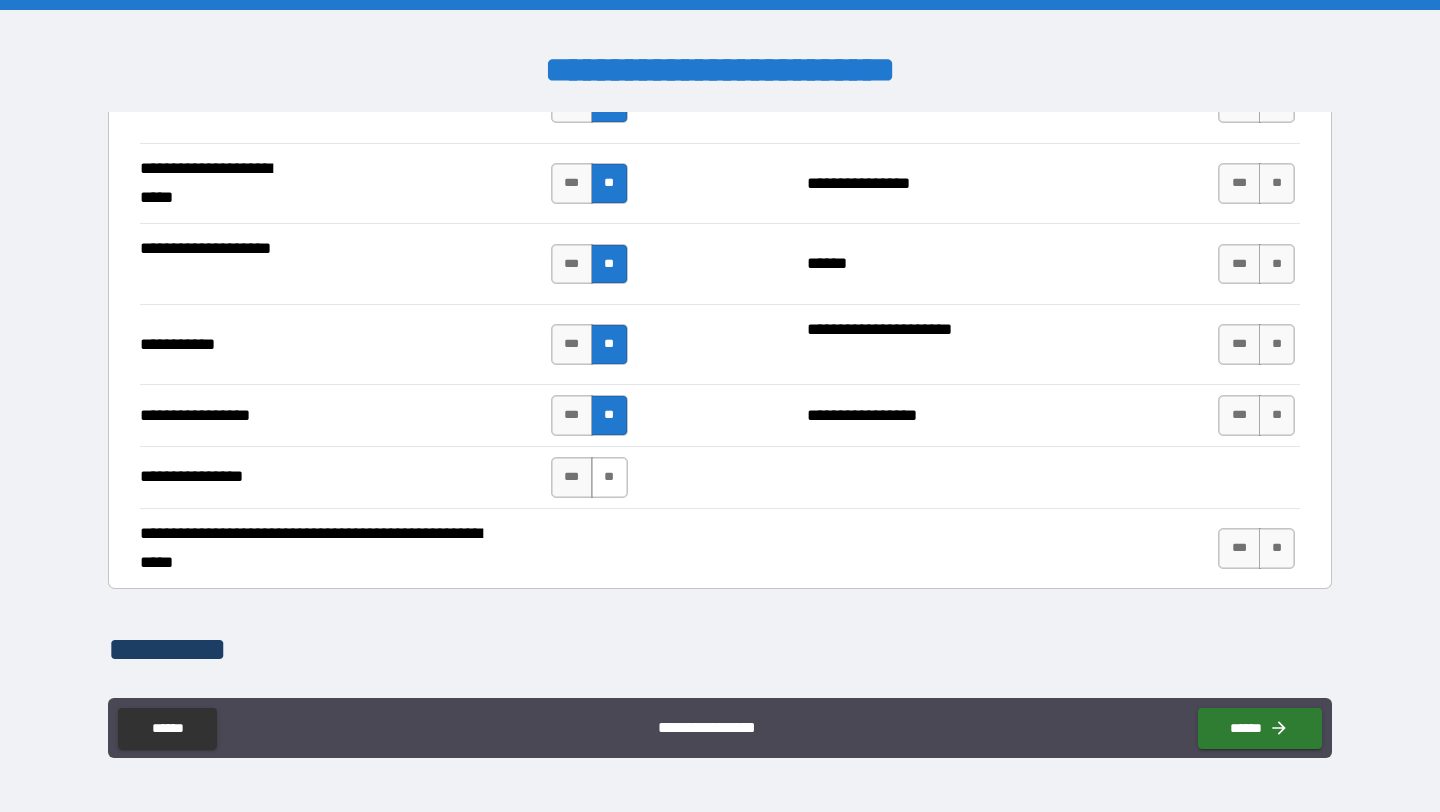 click on "**" at bounding box center [609, 477] 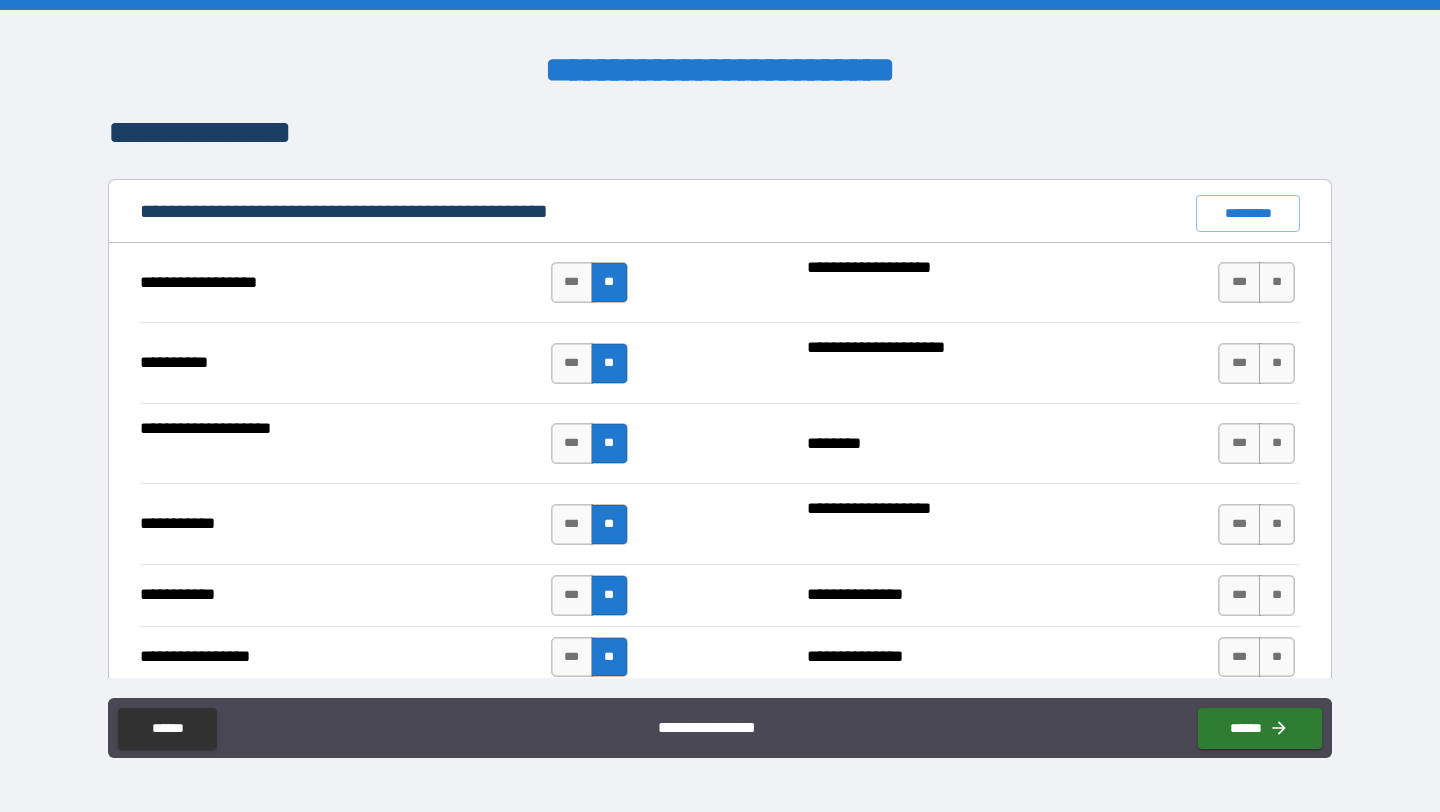 scroll, scrollTop: 1875, scrollLeft: 0, axis: vertical 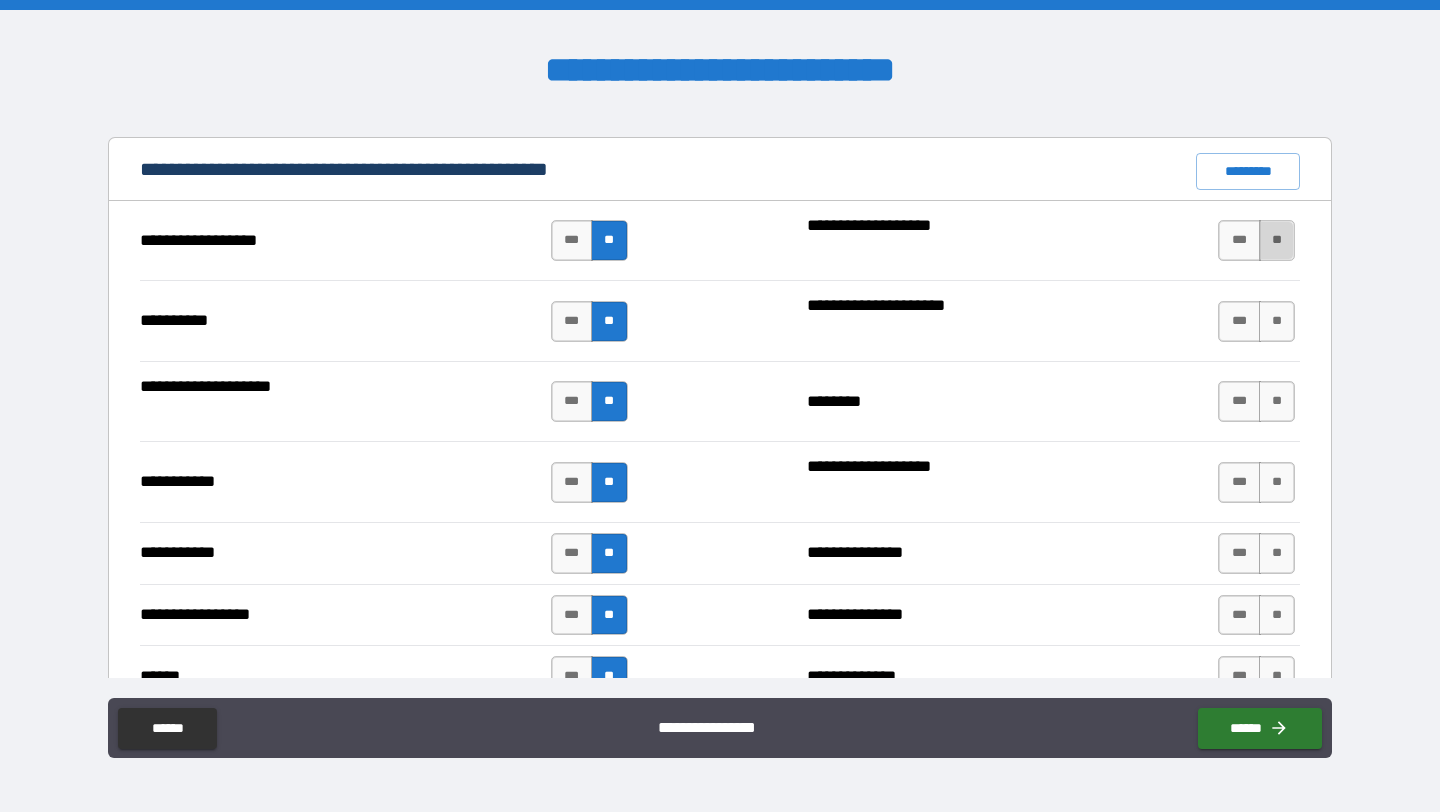 click on "**" at bounding box center (1277, 240) 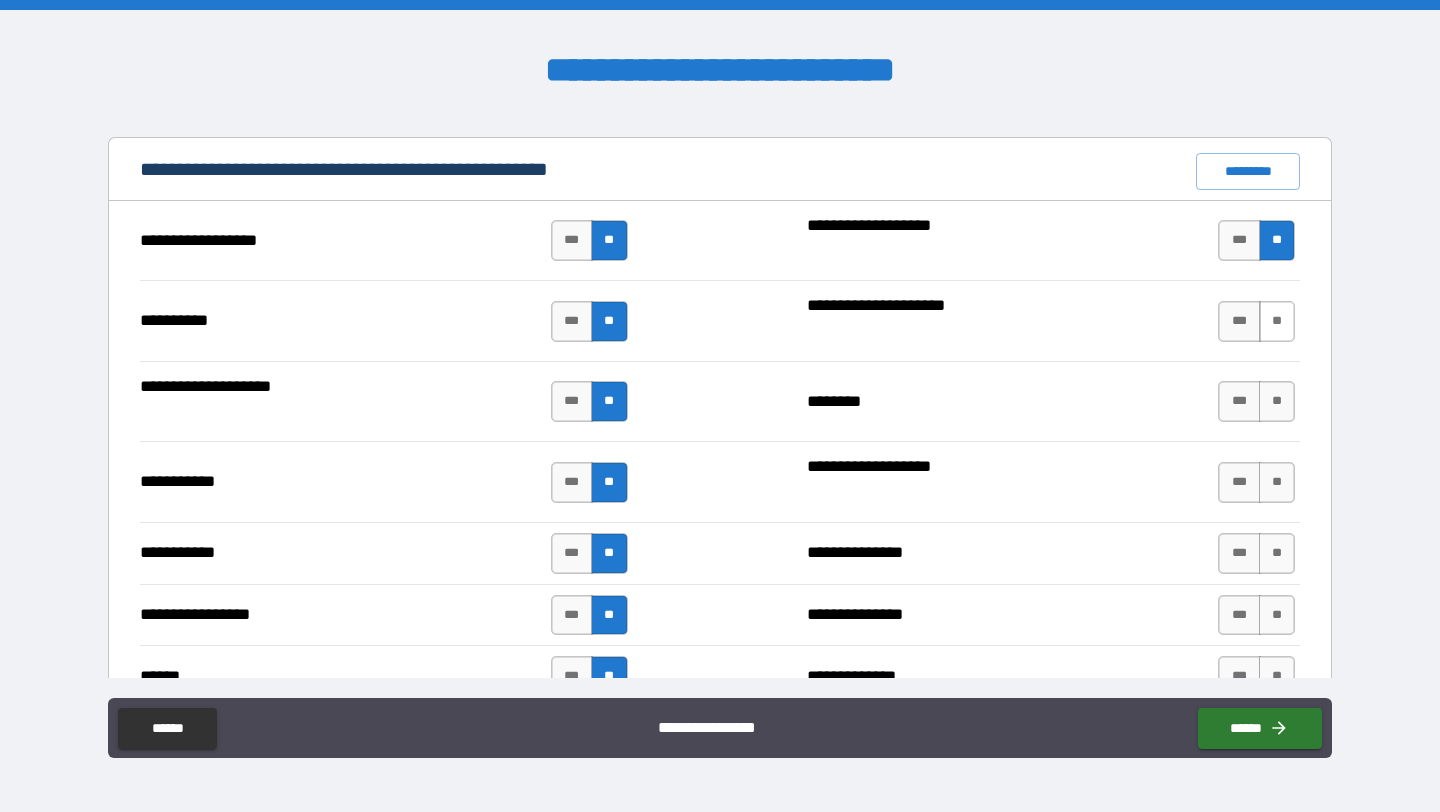click on "**" at bounding box center (1277, 321) 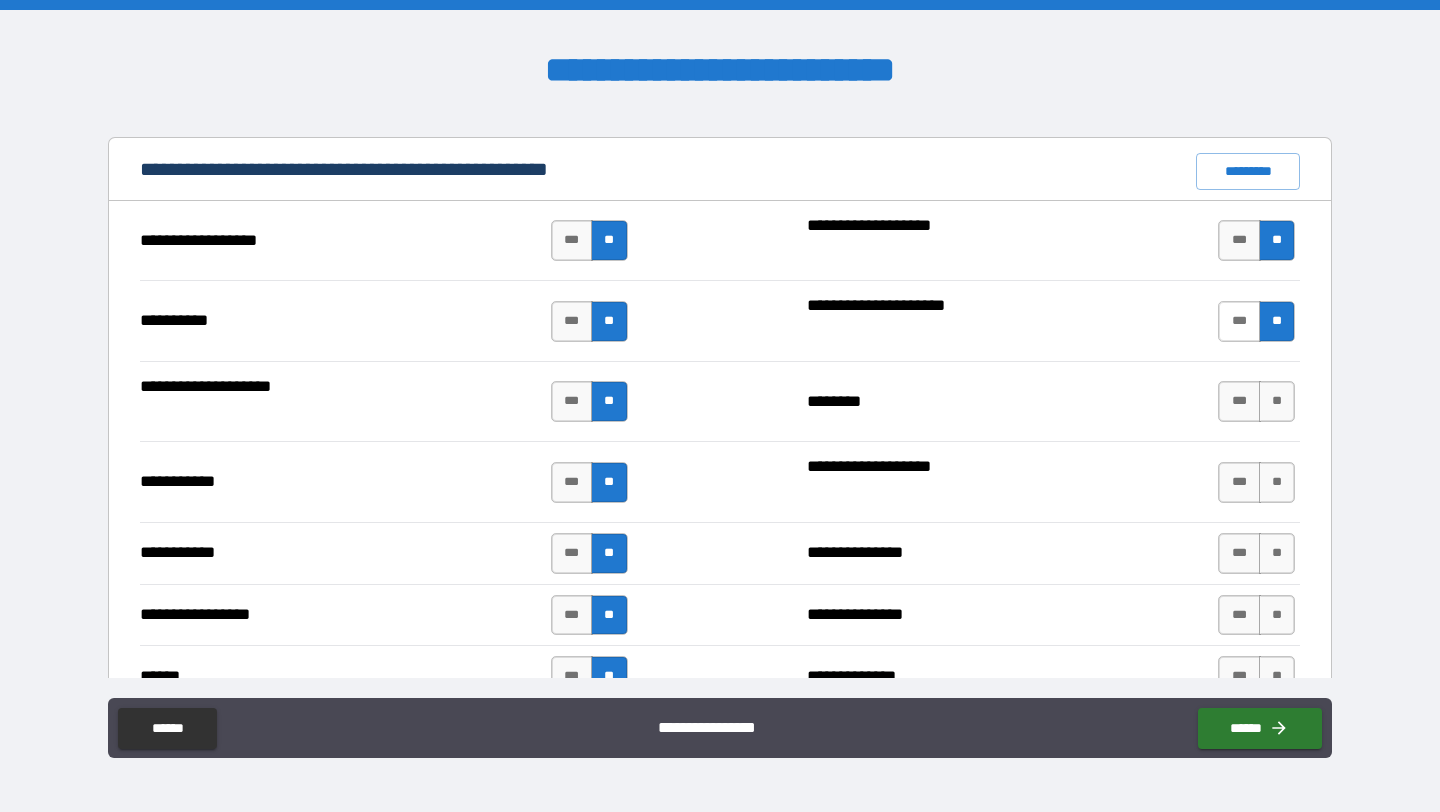 click on "***" at bounding box center [1239, 321] 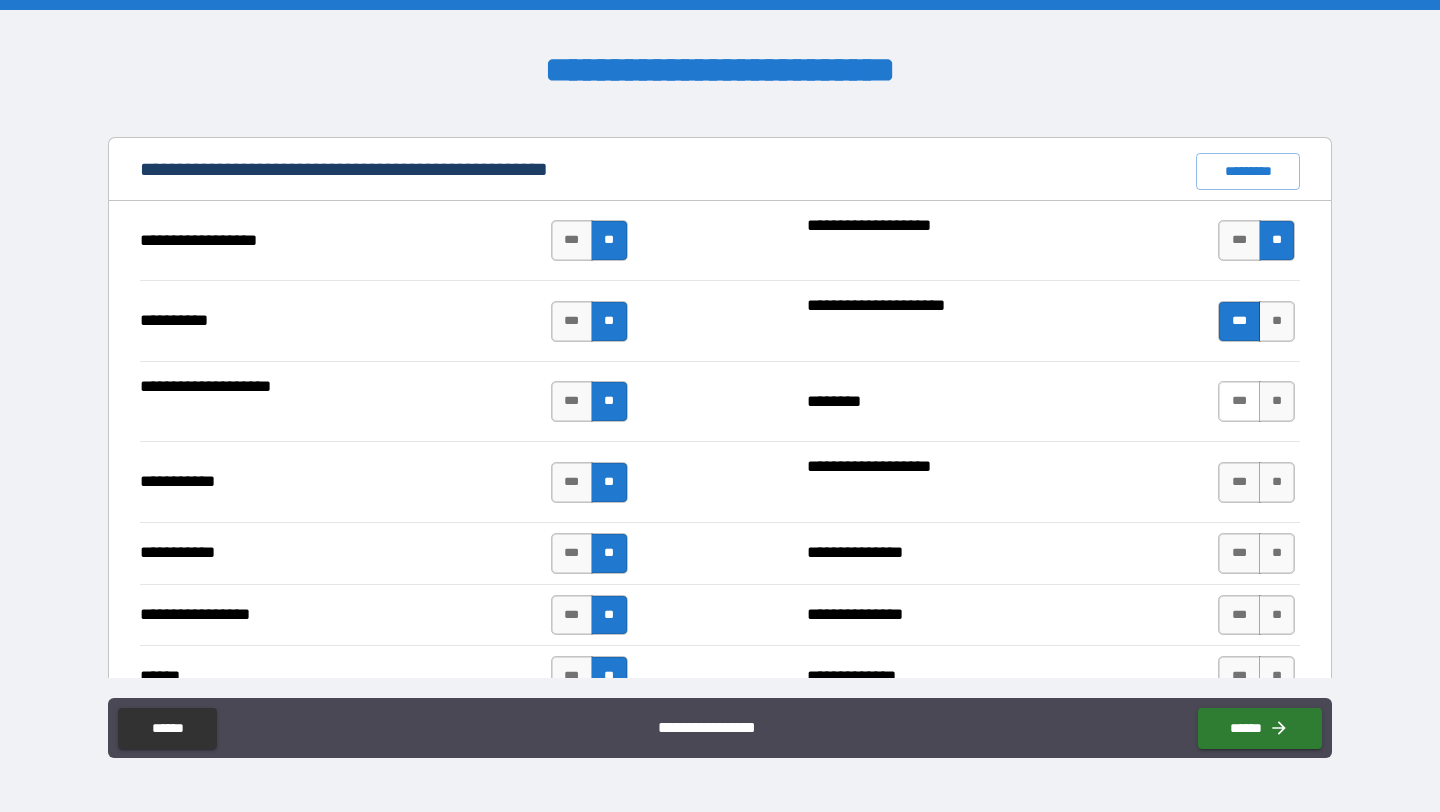 click on "***" at bounding box center (1239, 401) 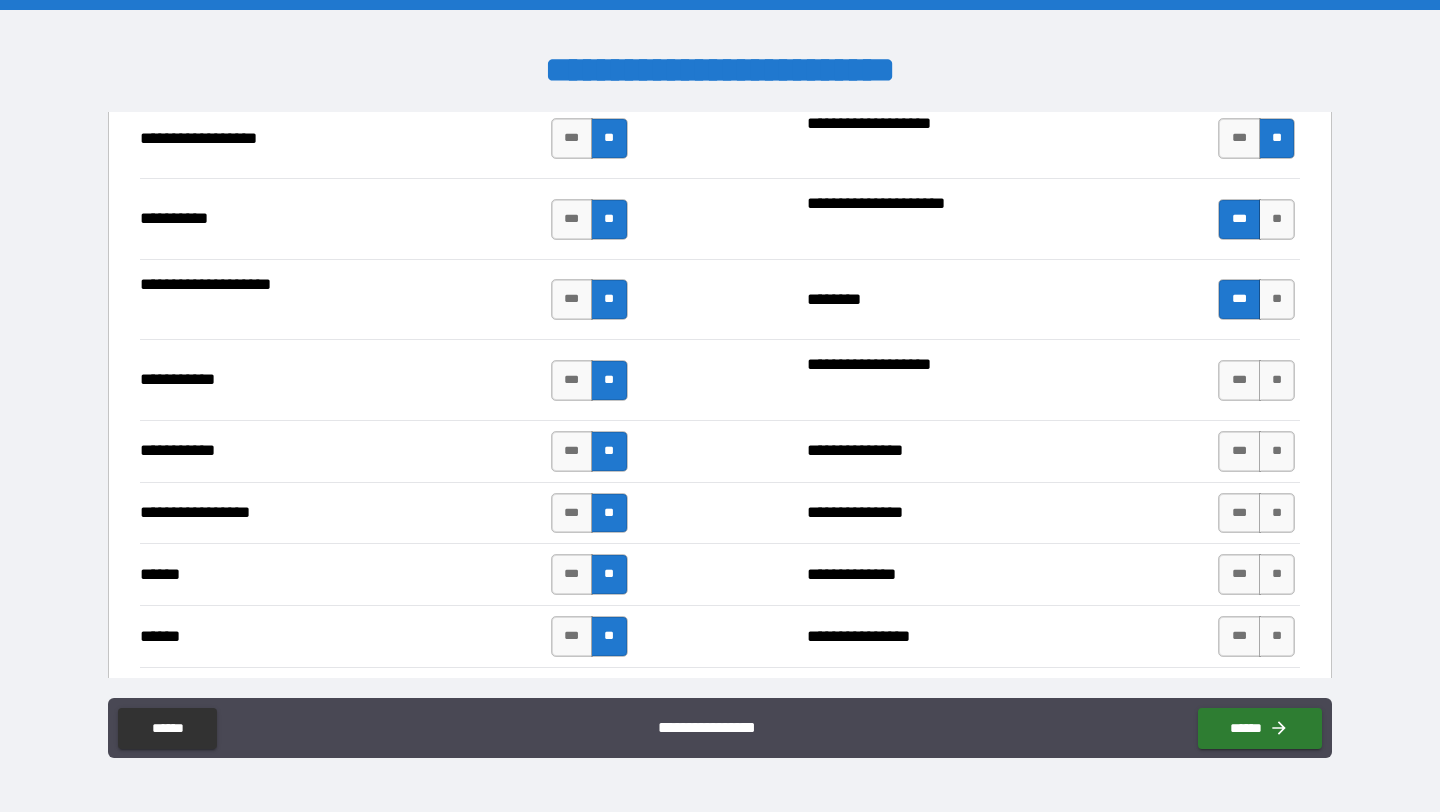 scroll, scrollTop: 1980, scrollLeft: 0, axis: vertical 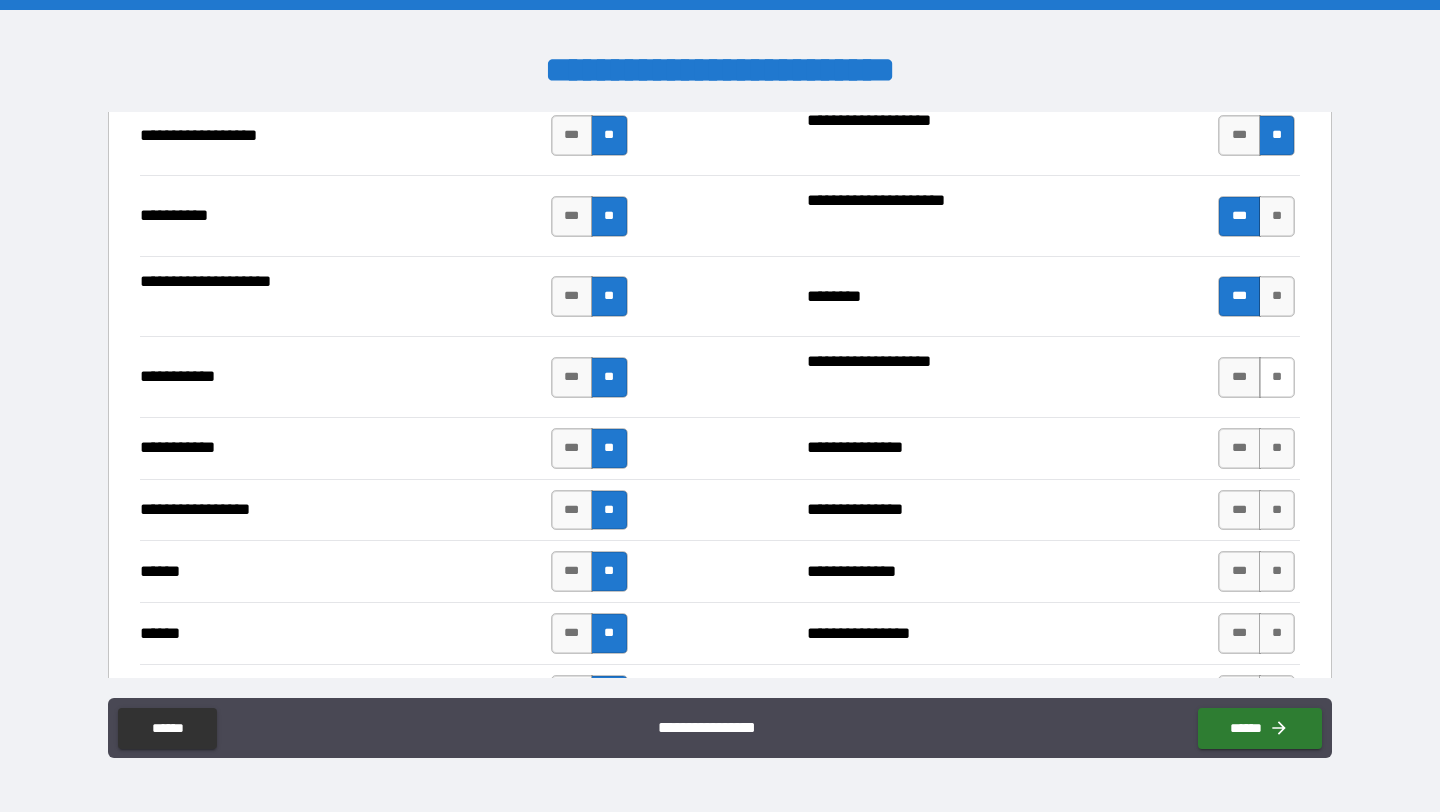 click on "**" at bounding box center (1277, 377) 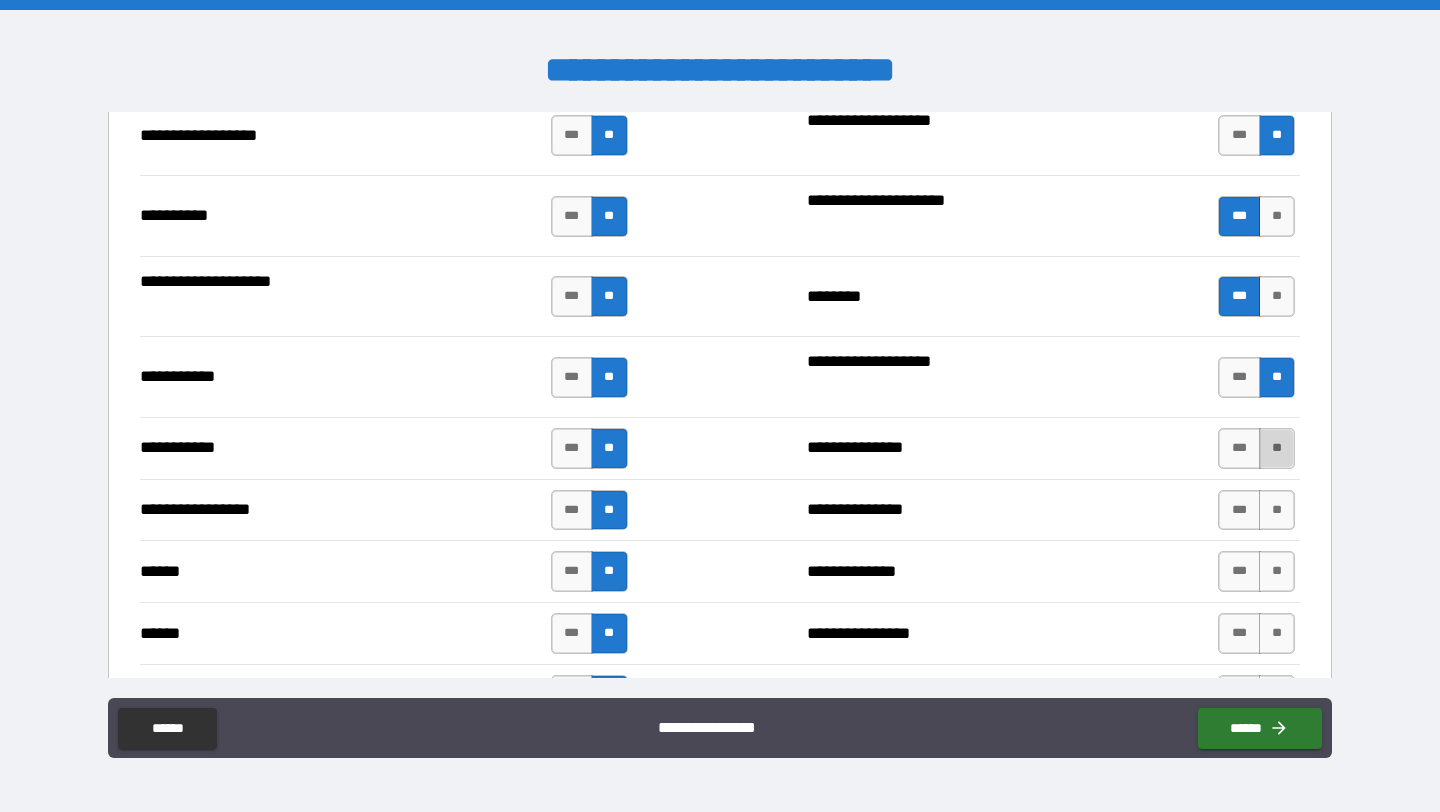 click on "**" at bounding box center [1277, 448] 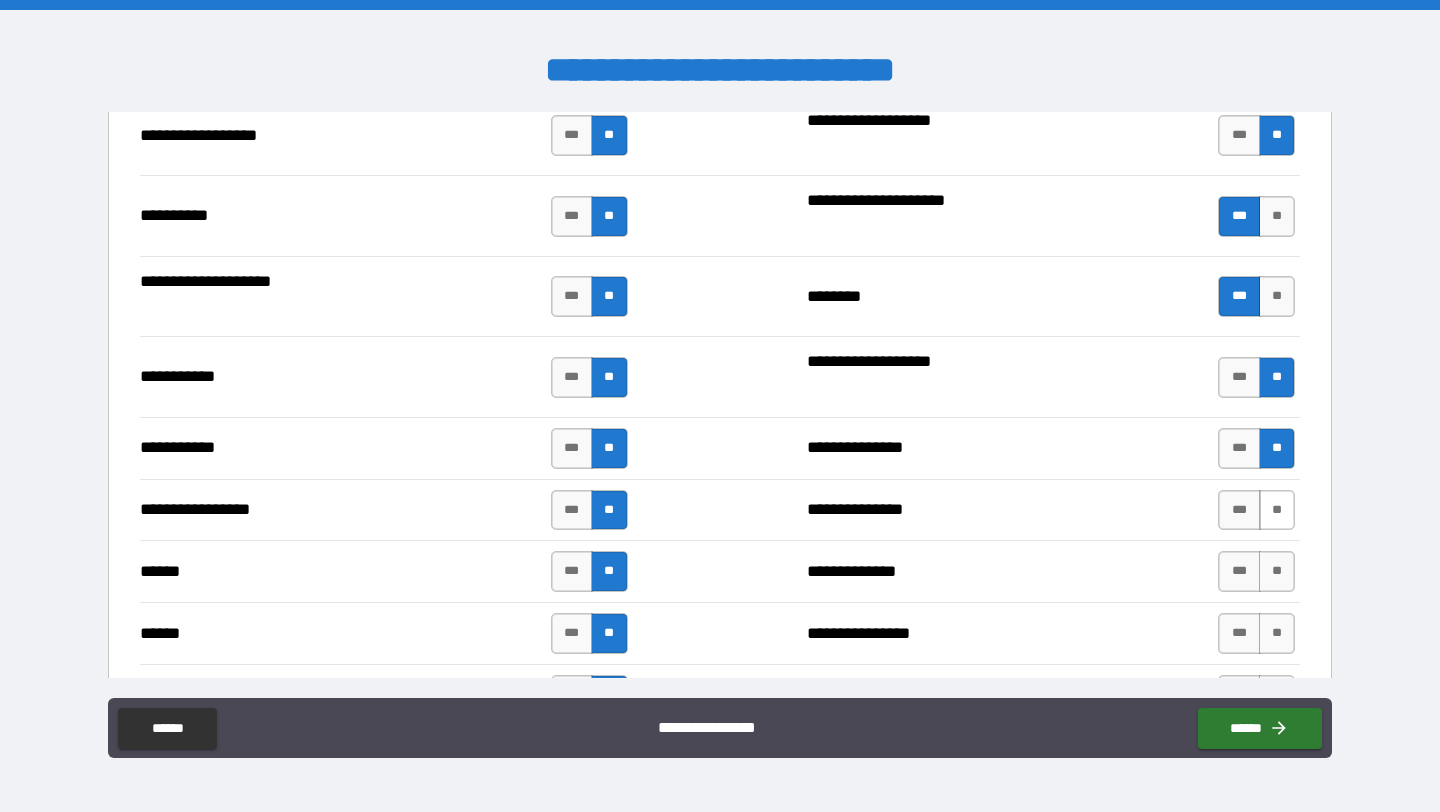 click on "**" at bounding box center [1277, 510] 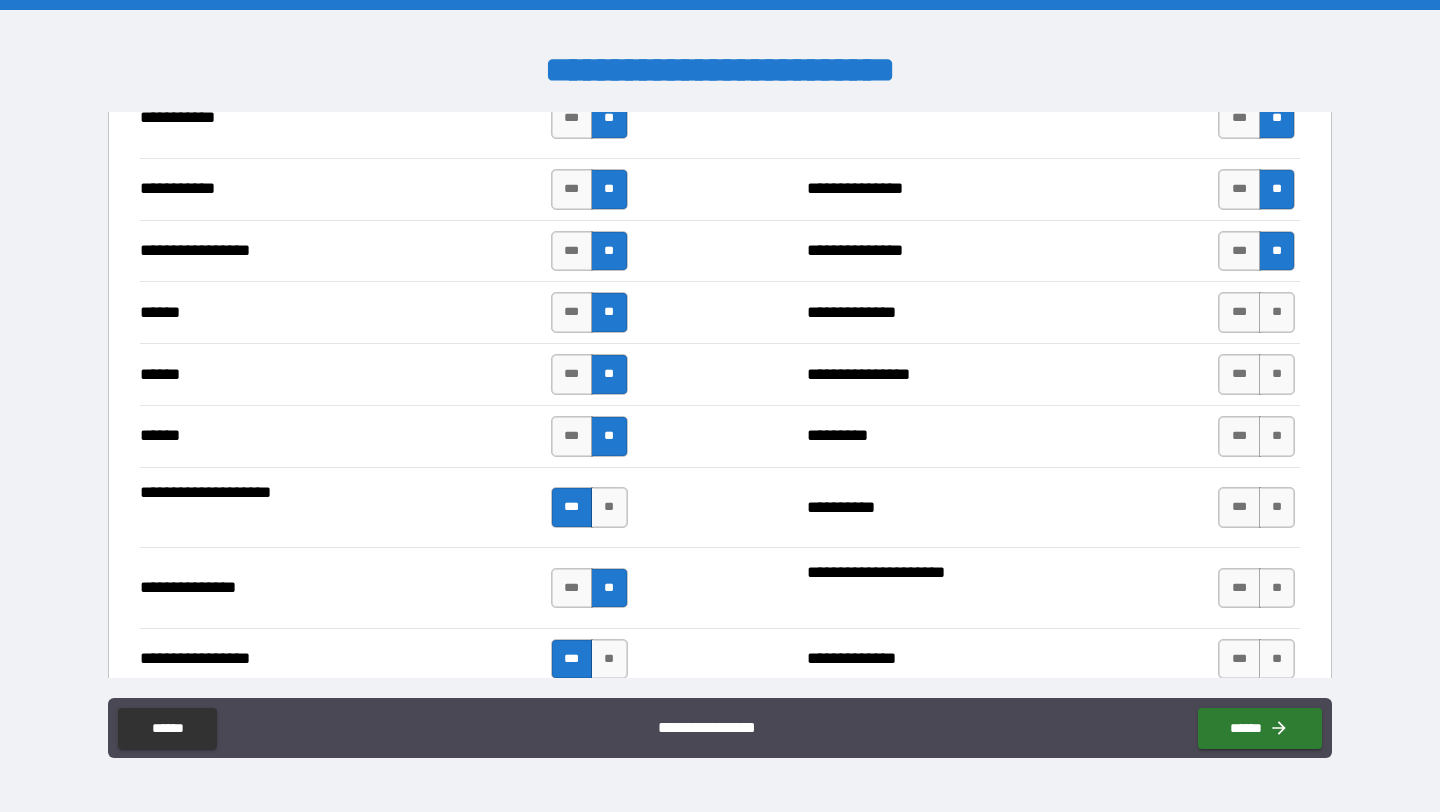 scroll, scrollTop: 2246, scrollLeft: 0, axis: vertical 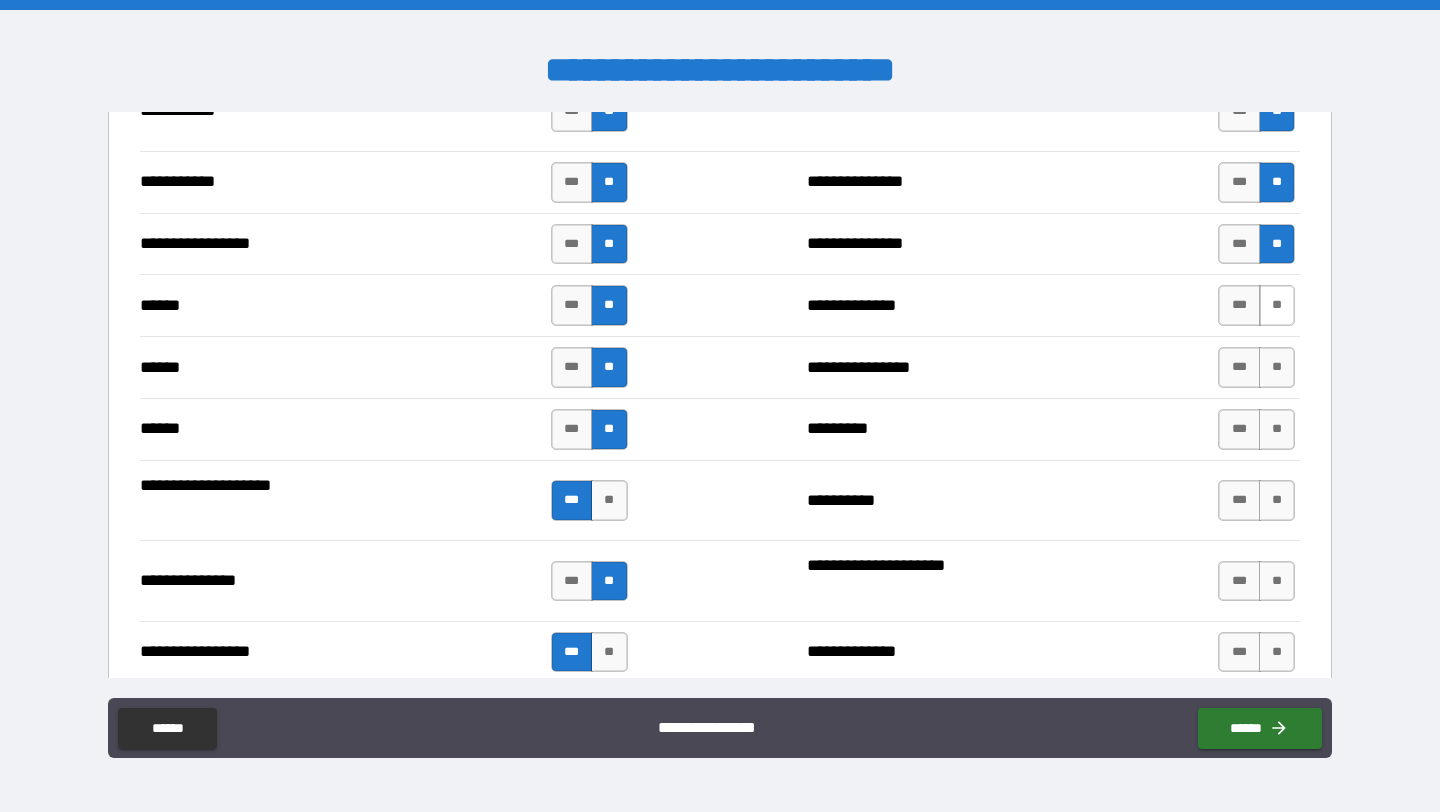 click on "**" at bounding box center (1277, 305) 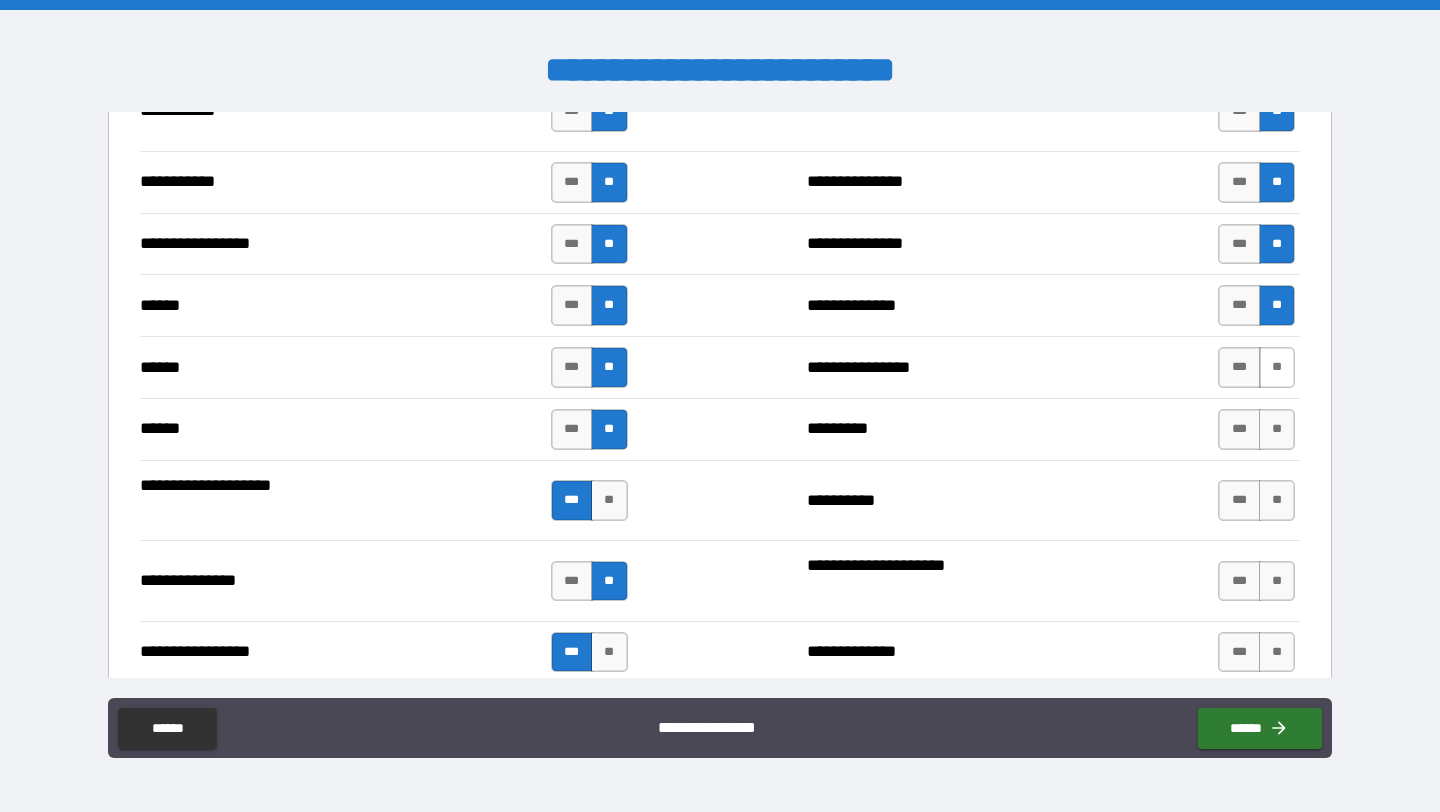 click on "**" at bounding box center [1277, 367] 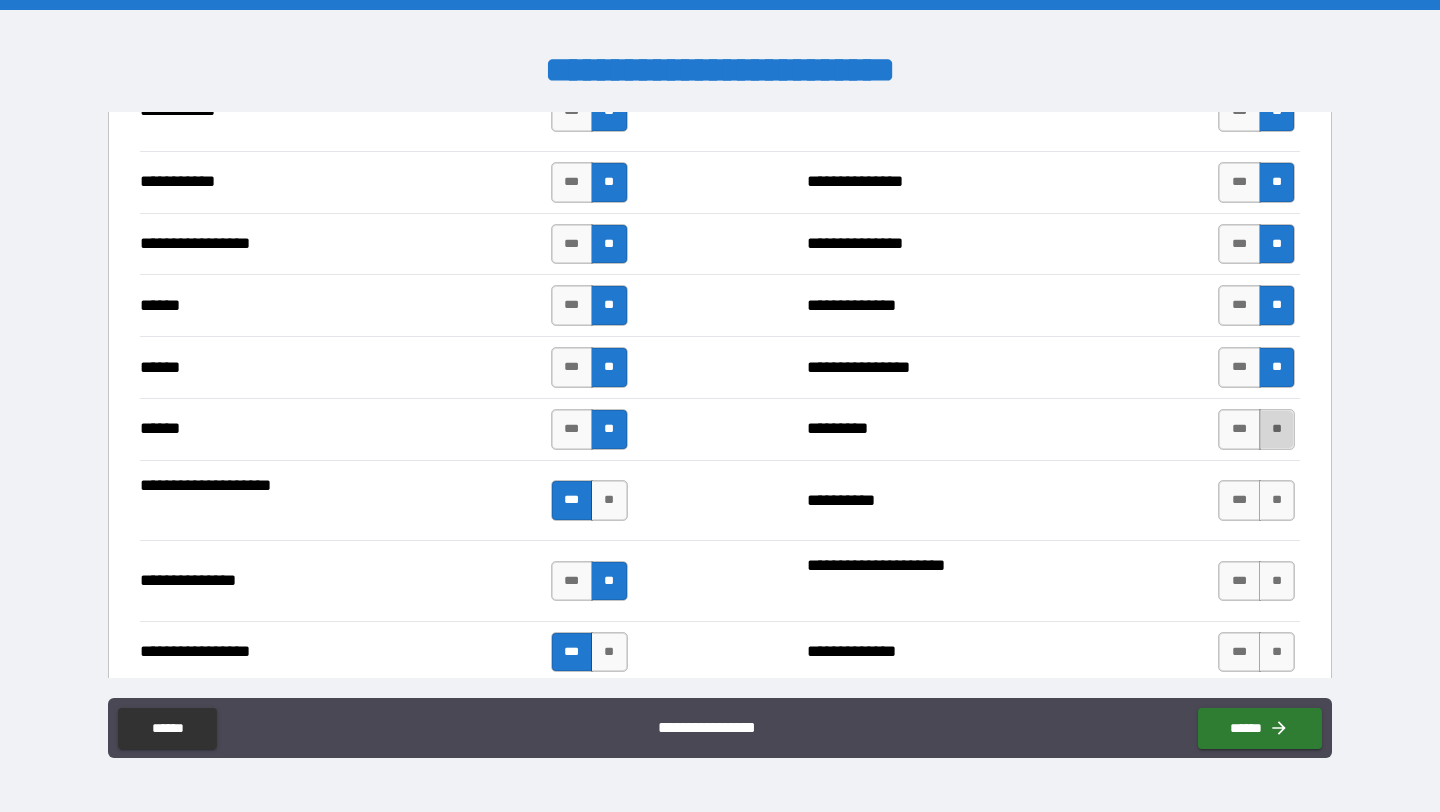click on "**" at bounding box center [1277, 429] 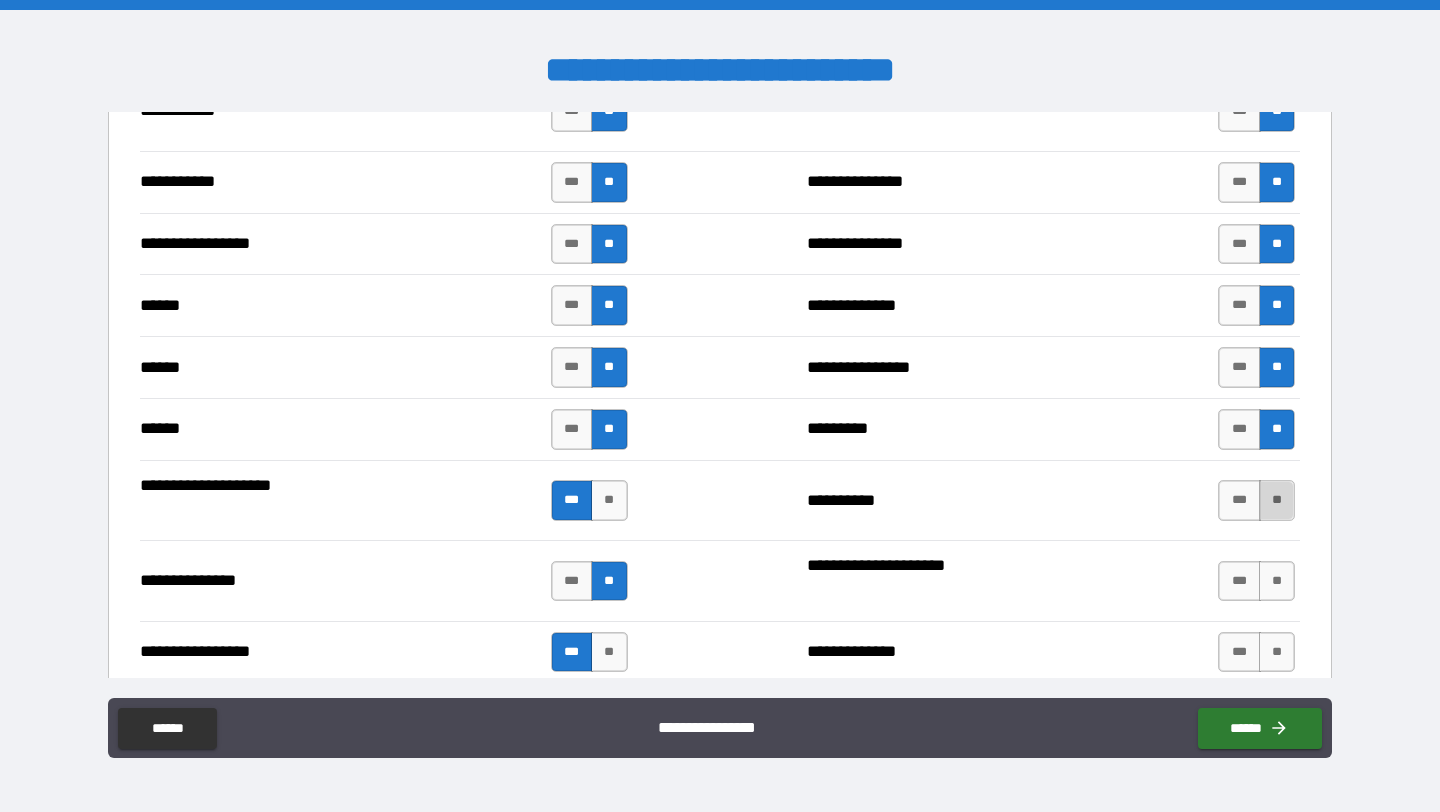 click on "**" at bounding box center (1277, 500) 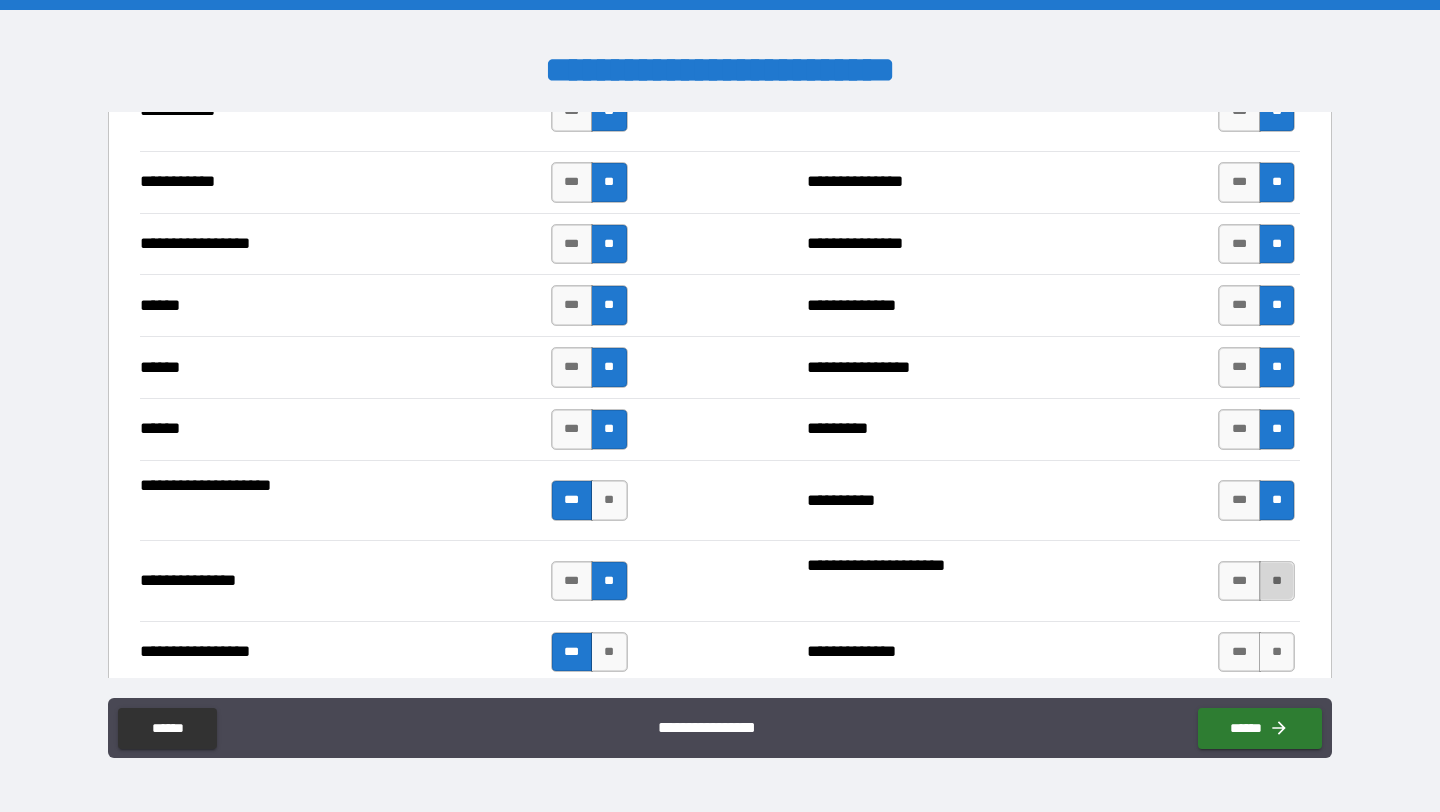 click on "**" at bounding box center [1277, 581] 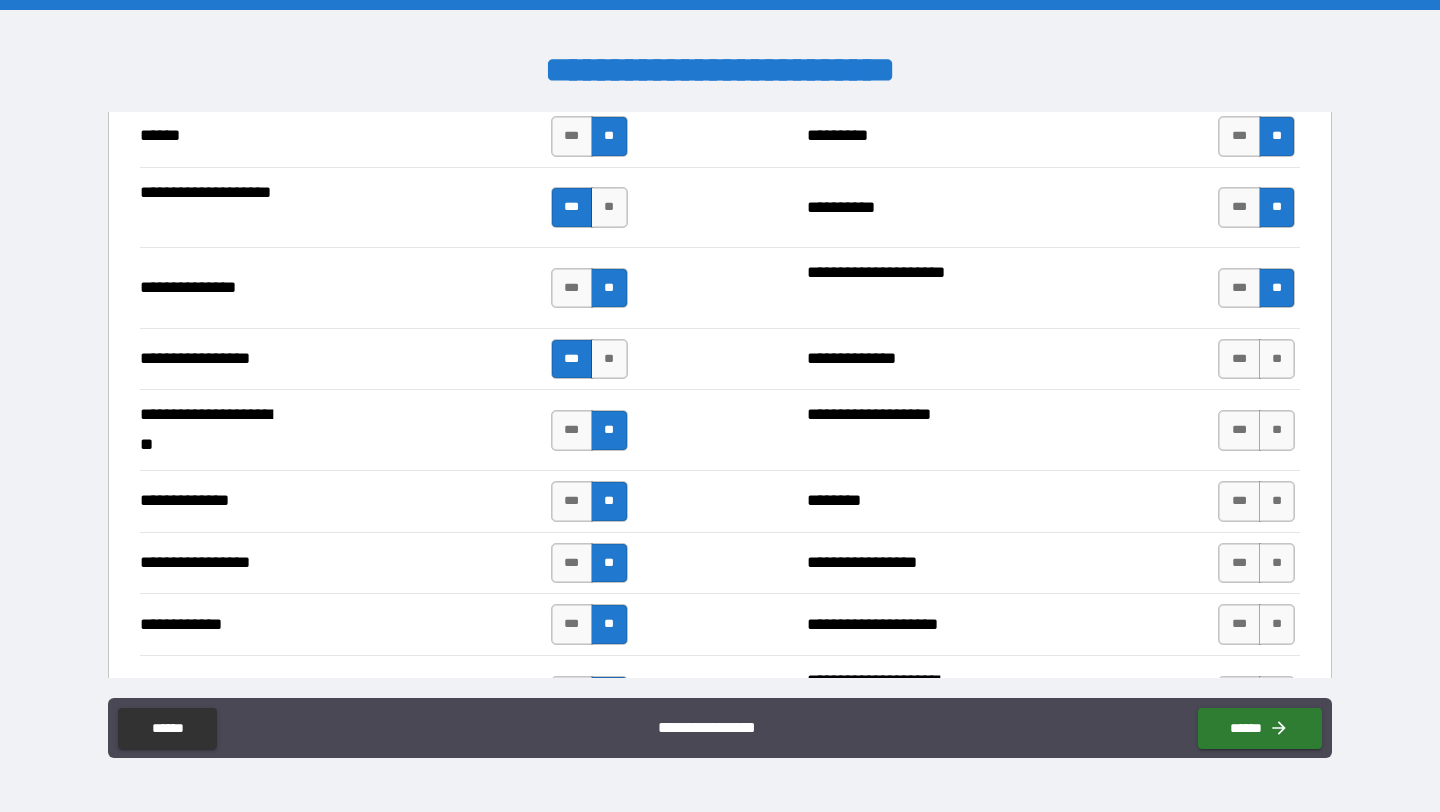 scroll, scrollTop: 2547, scrollLeft: 0, axis: vertical 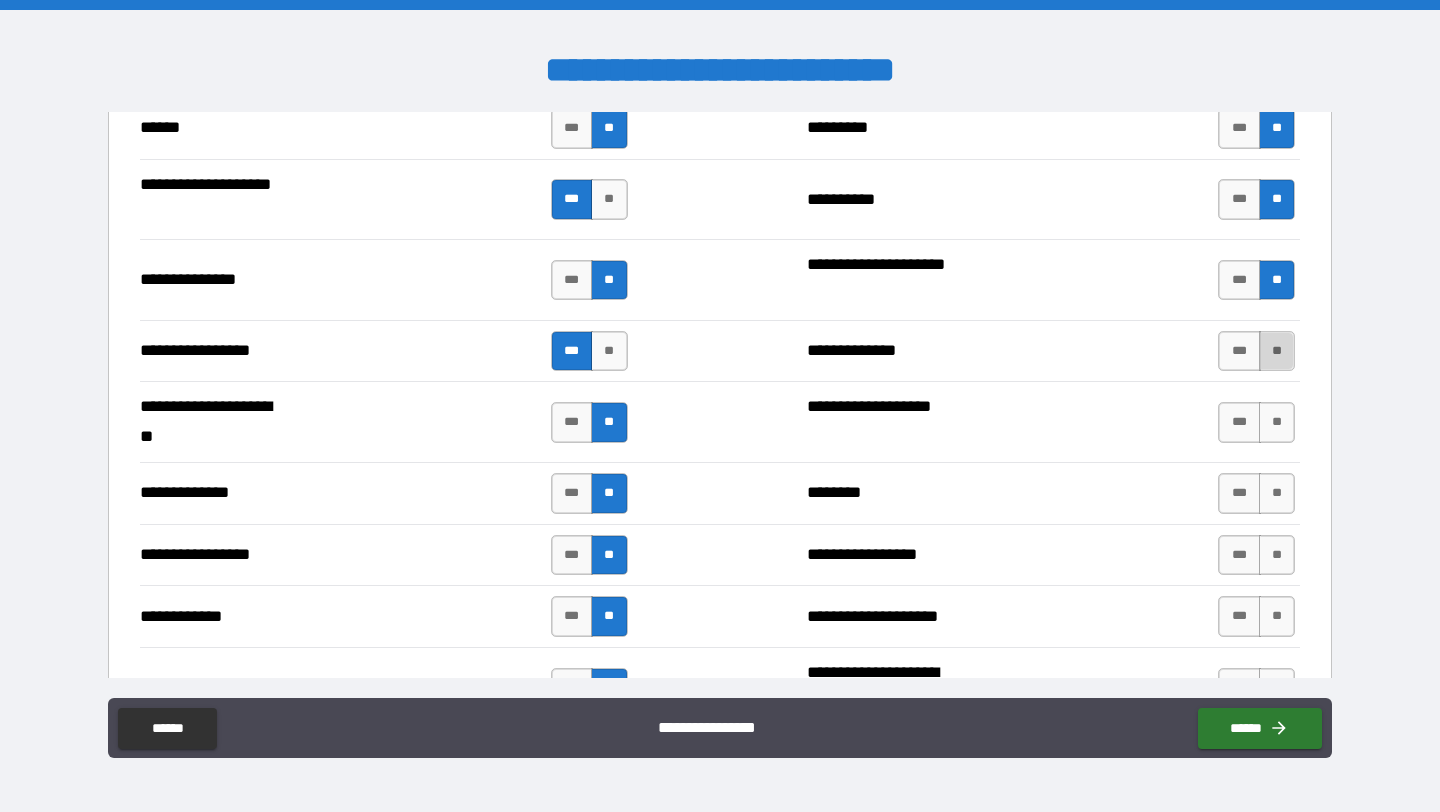 click on "**" at bounding box center (1277, 351) 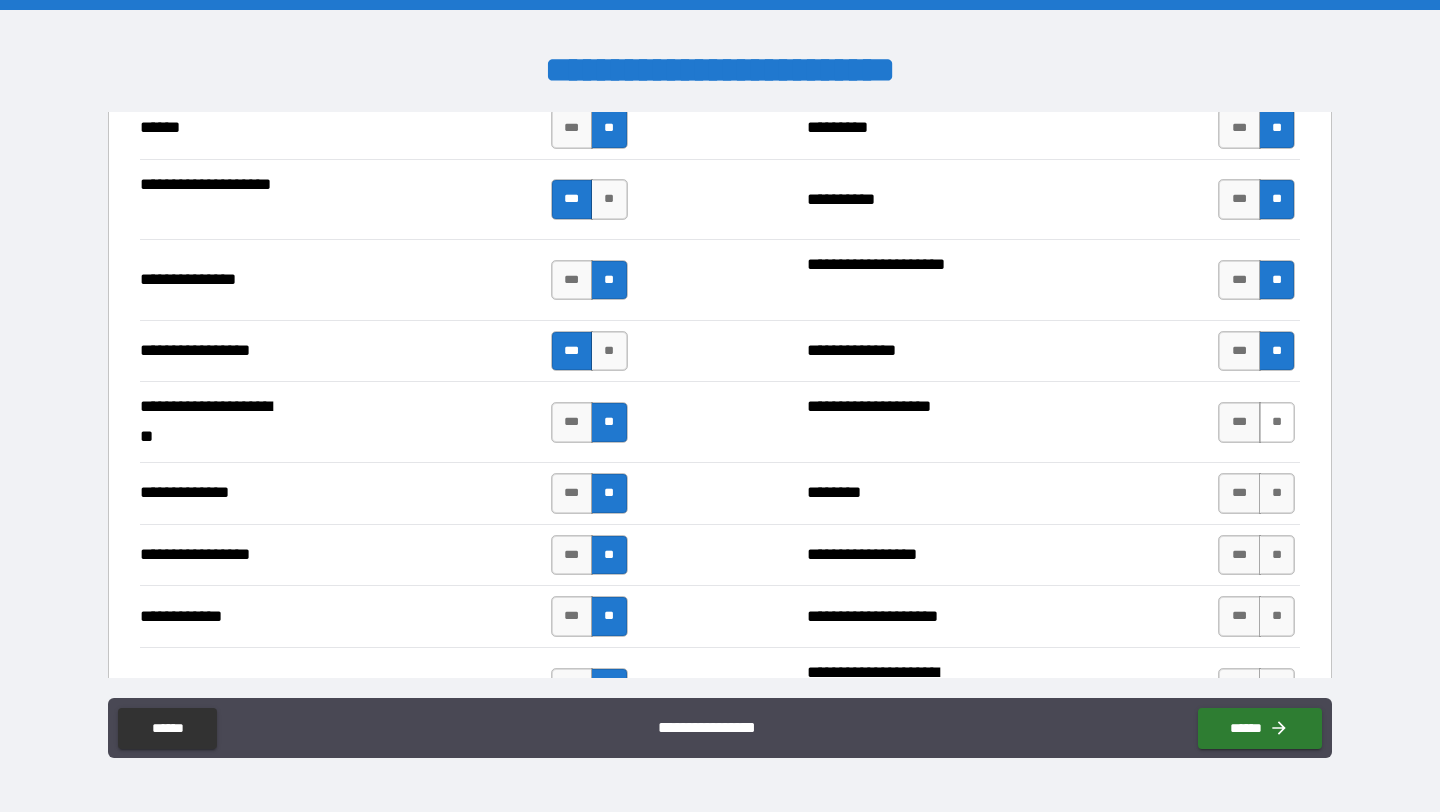 click on "**" at bounding box center (1277, 422) 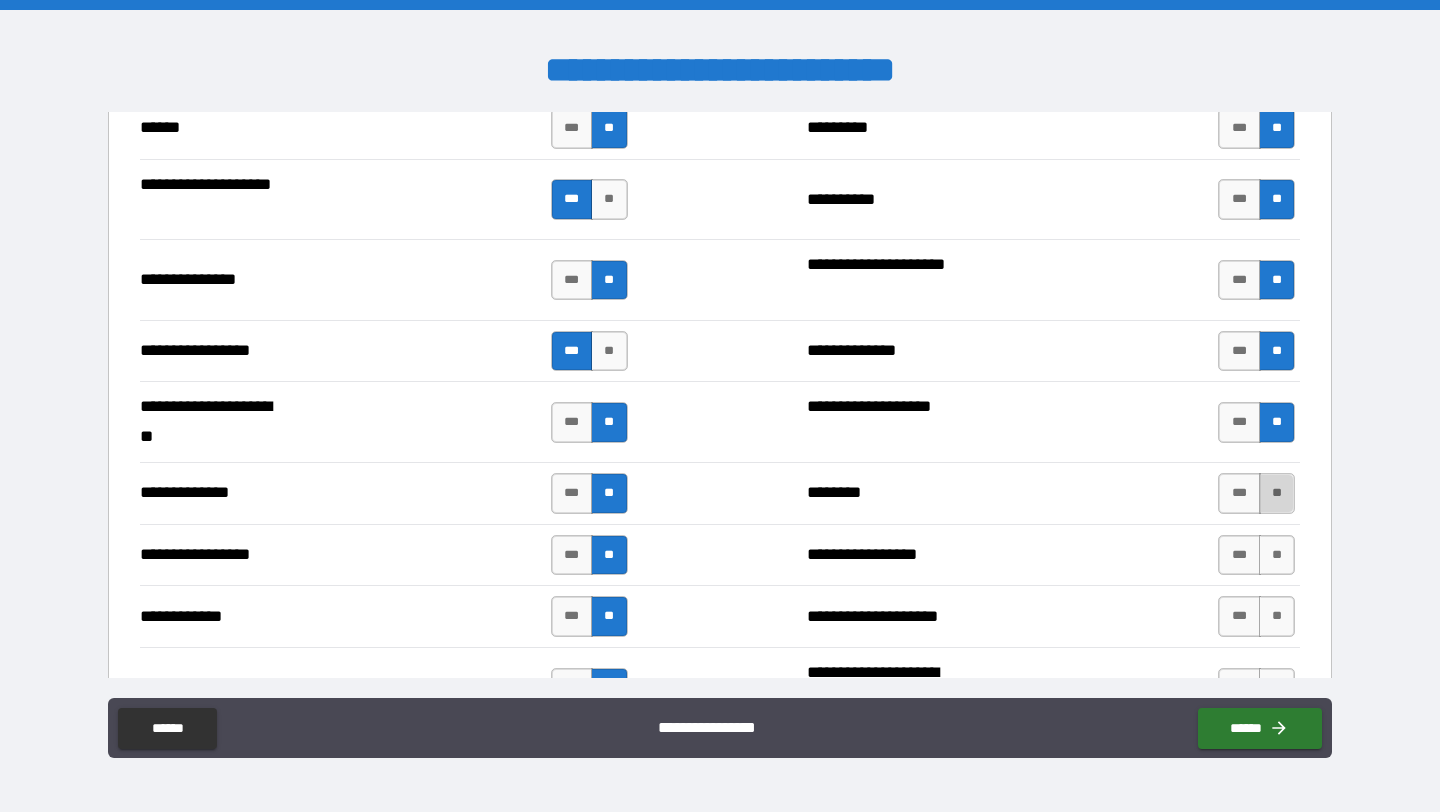 click on "**" at bounding box center (1277, 493) 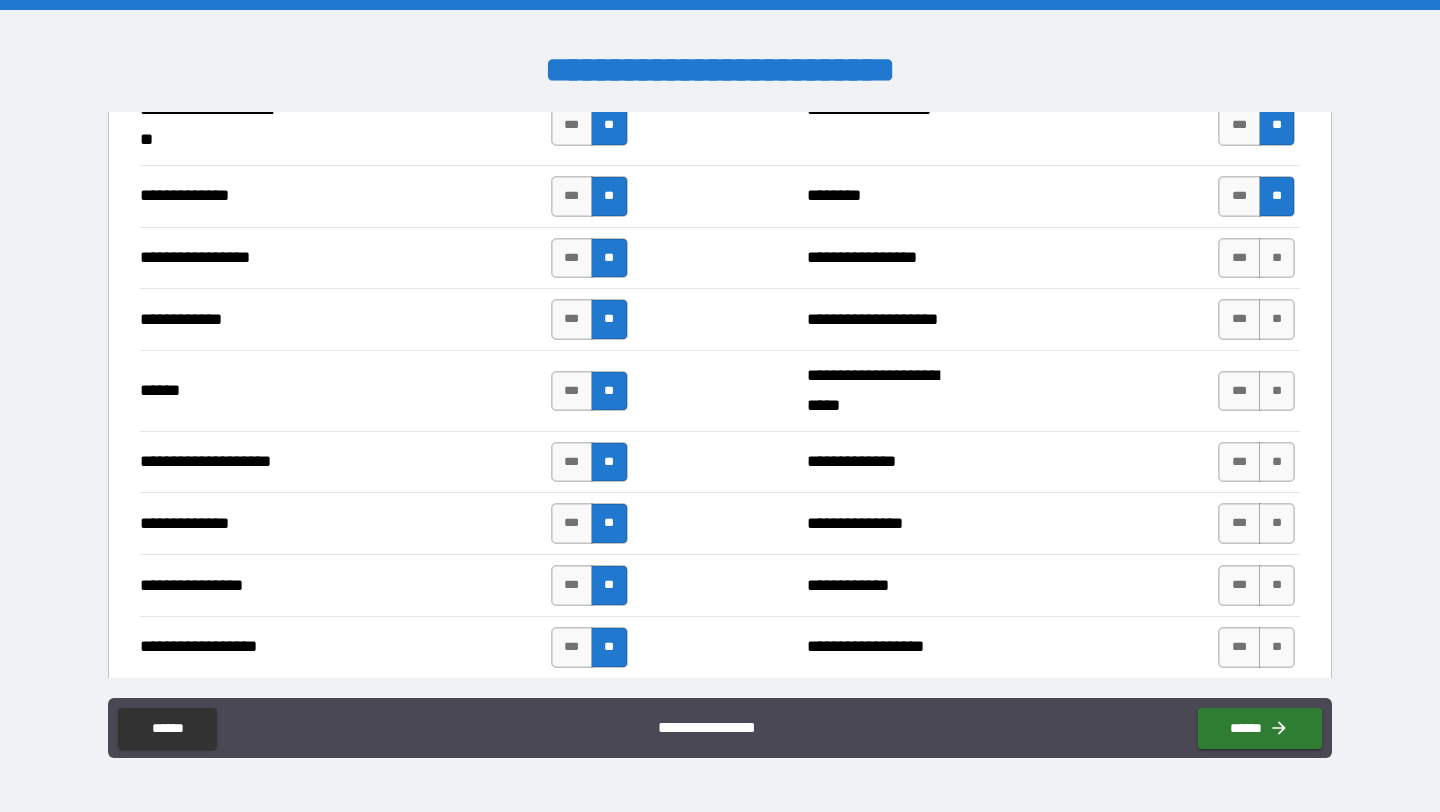 scroll, scrollTop: 2843, scrollLeft: 0, axis: vertical 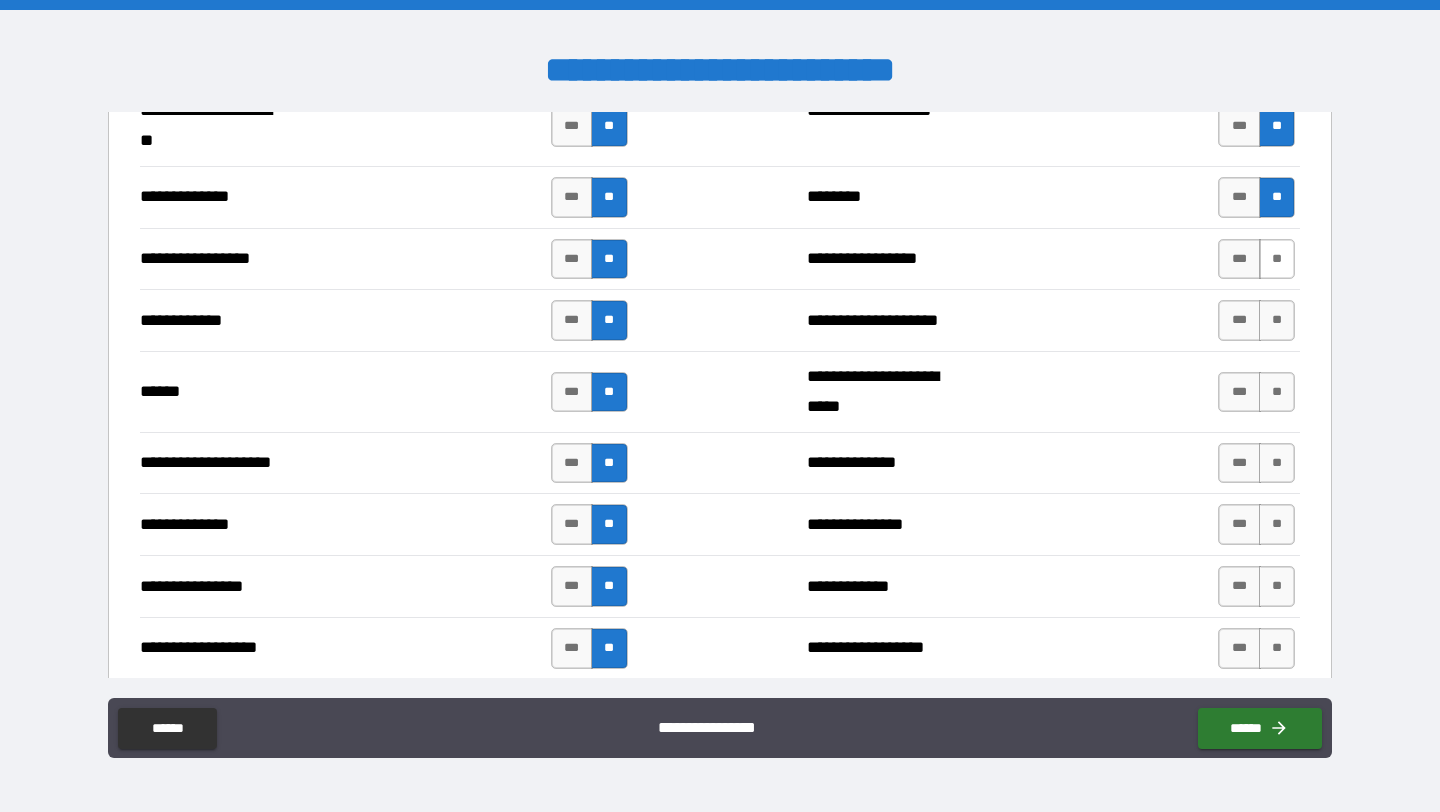 click on "**" at bounding box center (1277, 259) 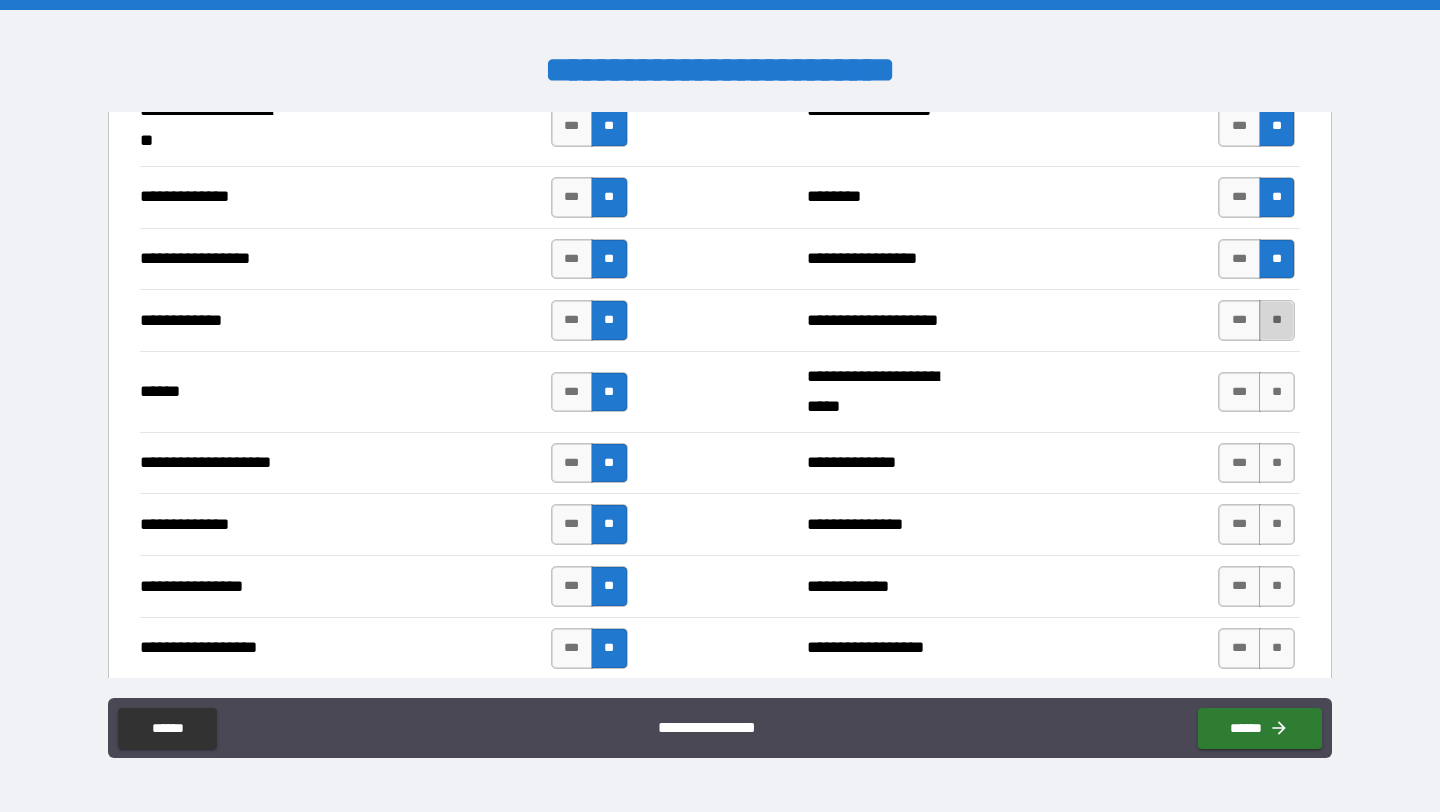 click on "**" at bounding box center (1277, 320) 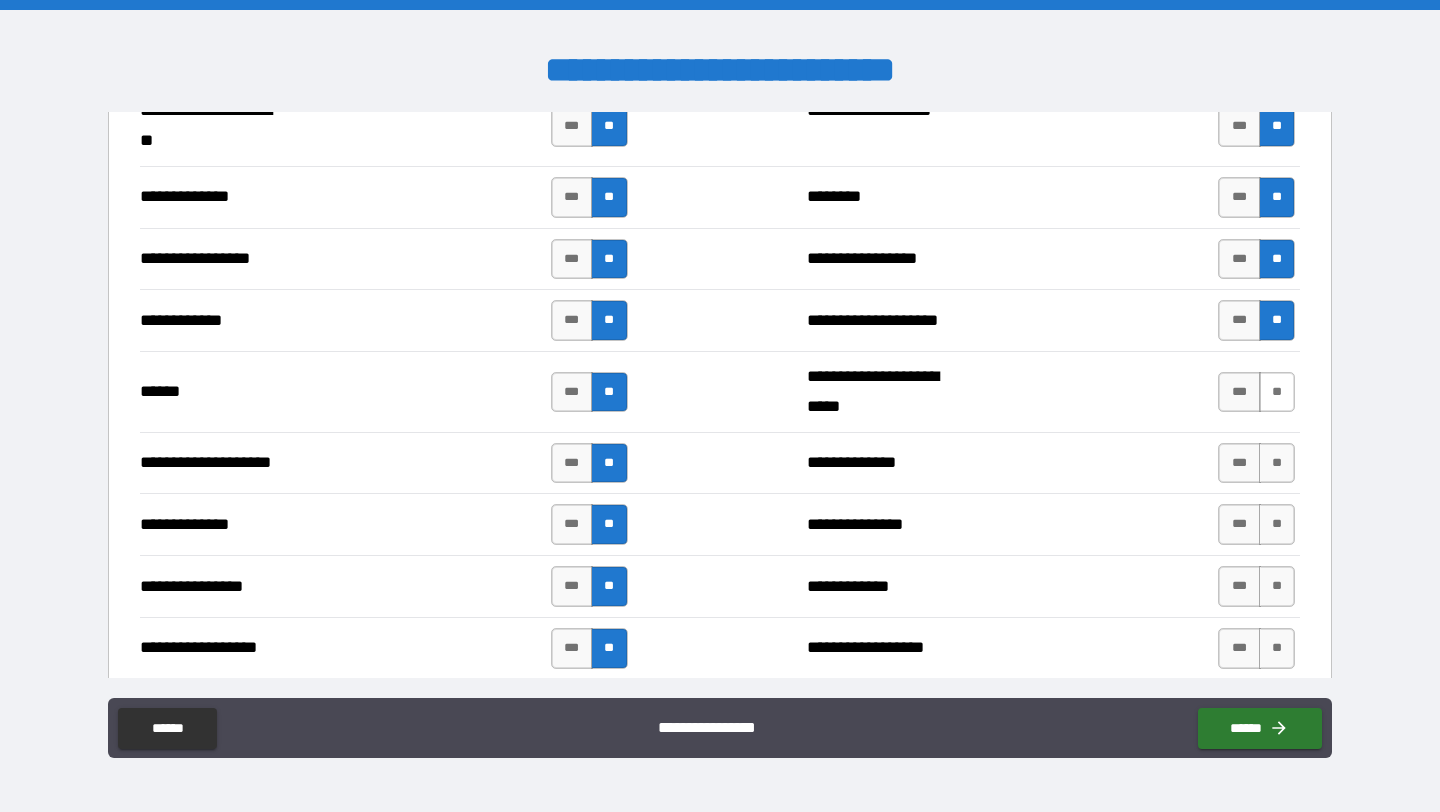 click on "**" at bounding box center [1277, 392] 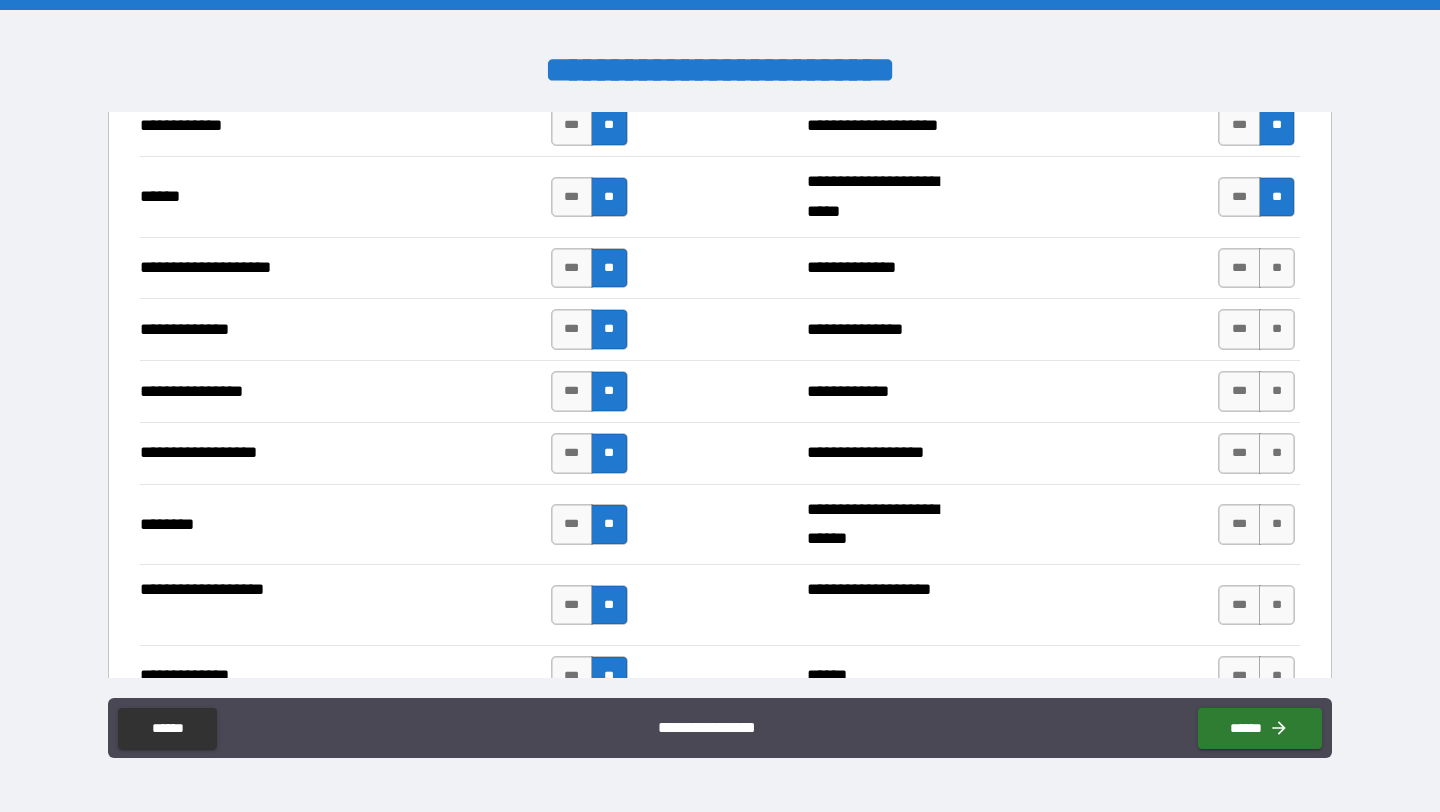 scroll, scrollTop: 3041, scrollLeft: 0, axis: vertical 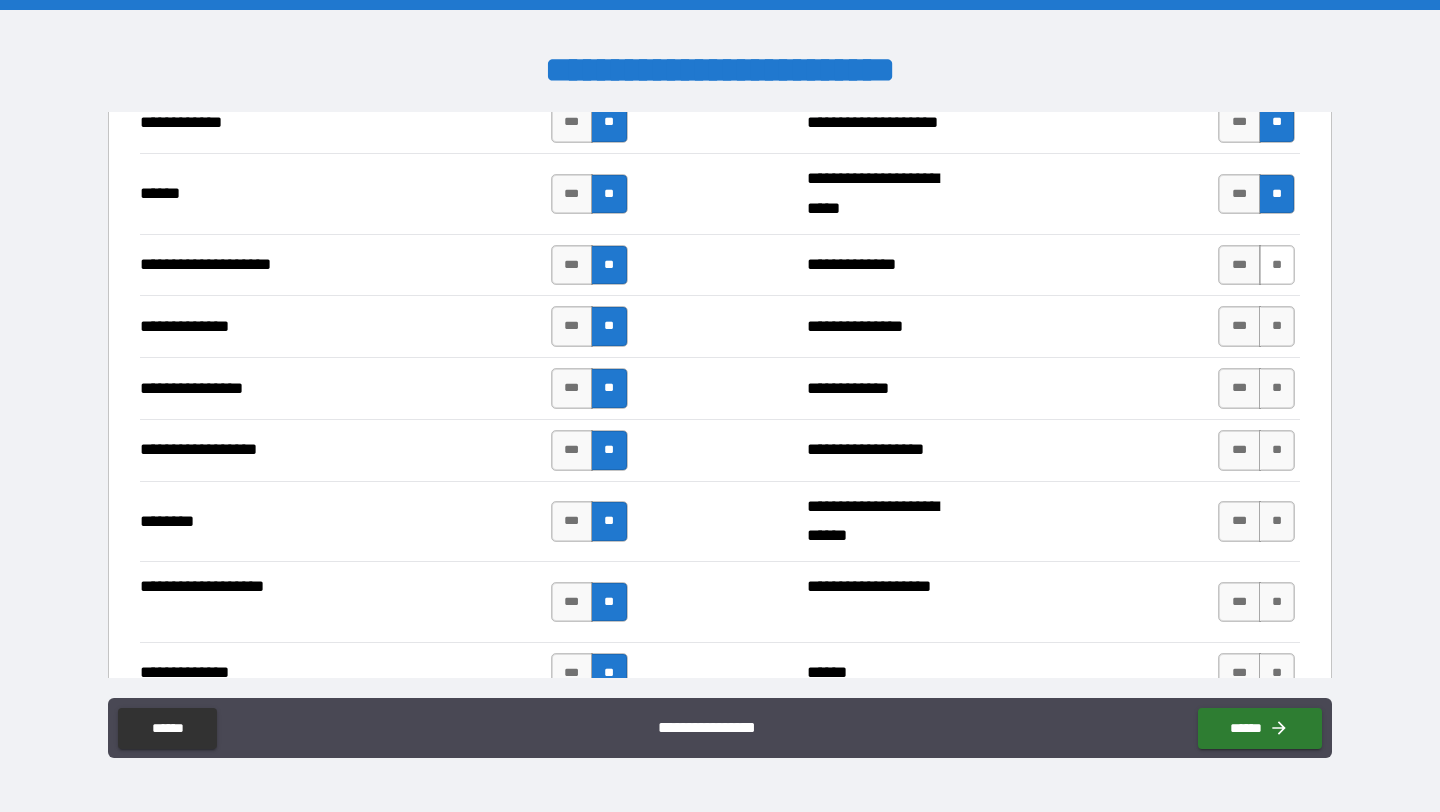click on "**" at bounding box center [1277, 265] 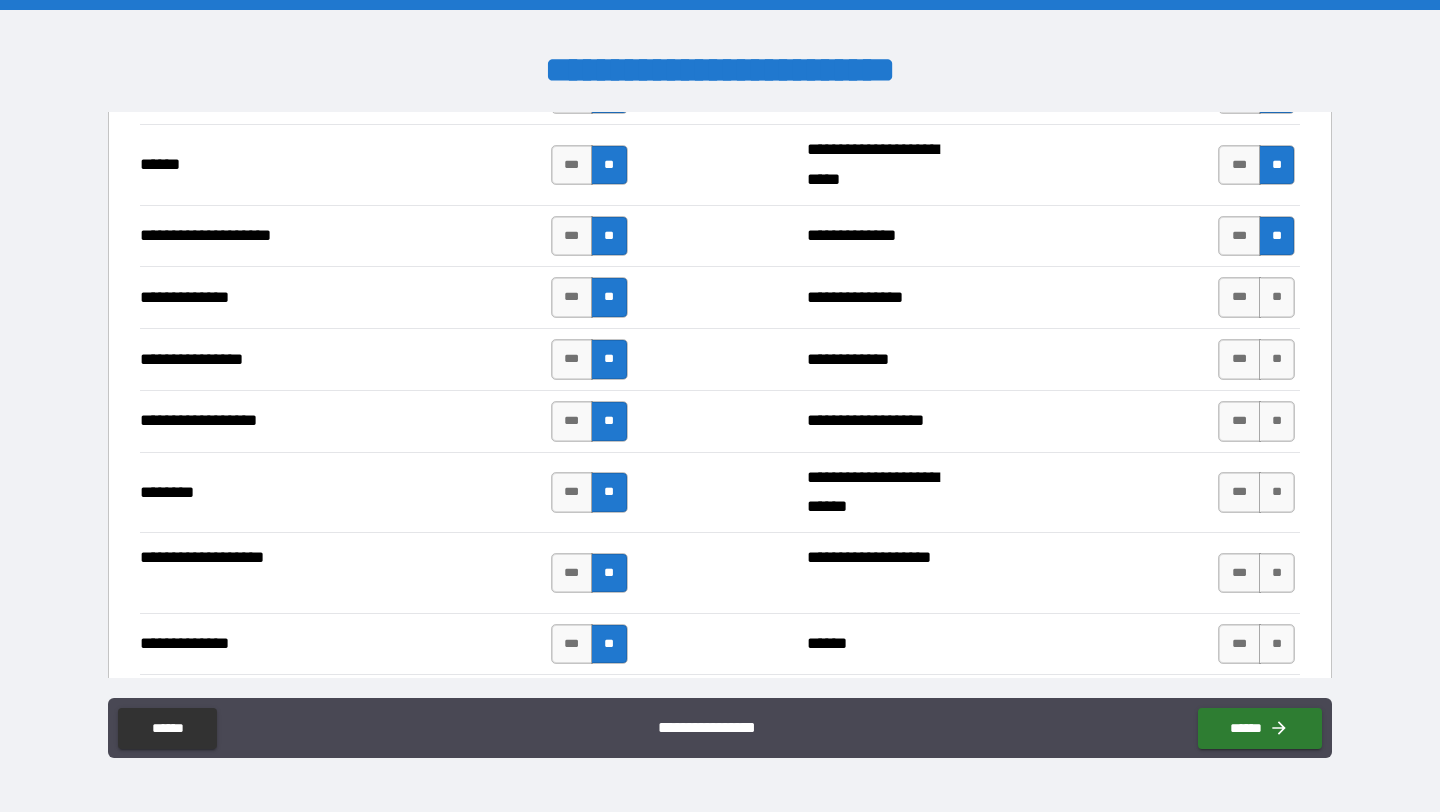scroll, scrollTop: 3077, scrollLeft: 0, axis: vertical 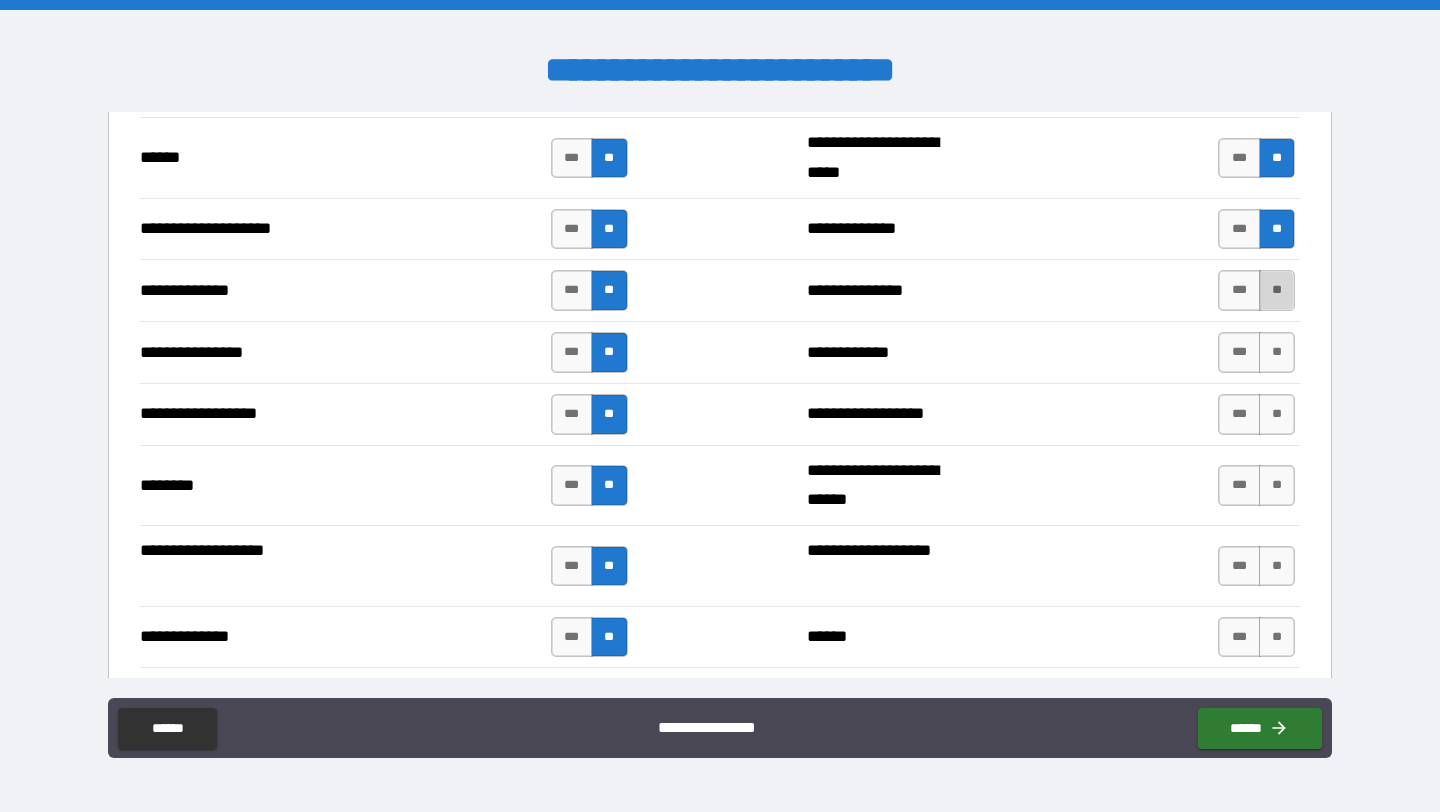click on "**" at bounding box center (1277, 290) 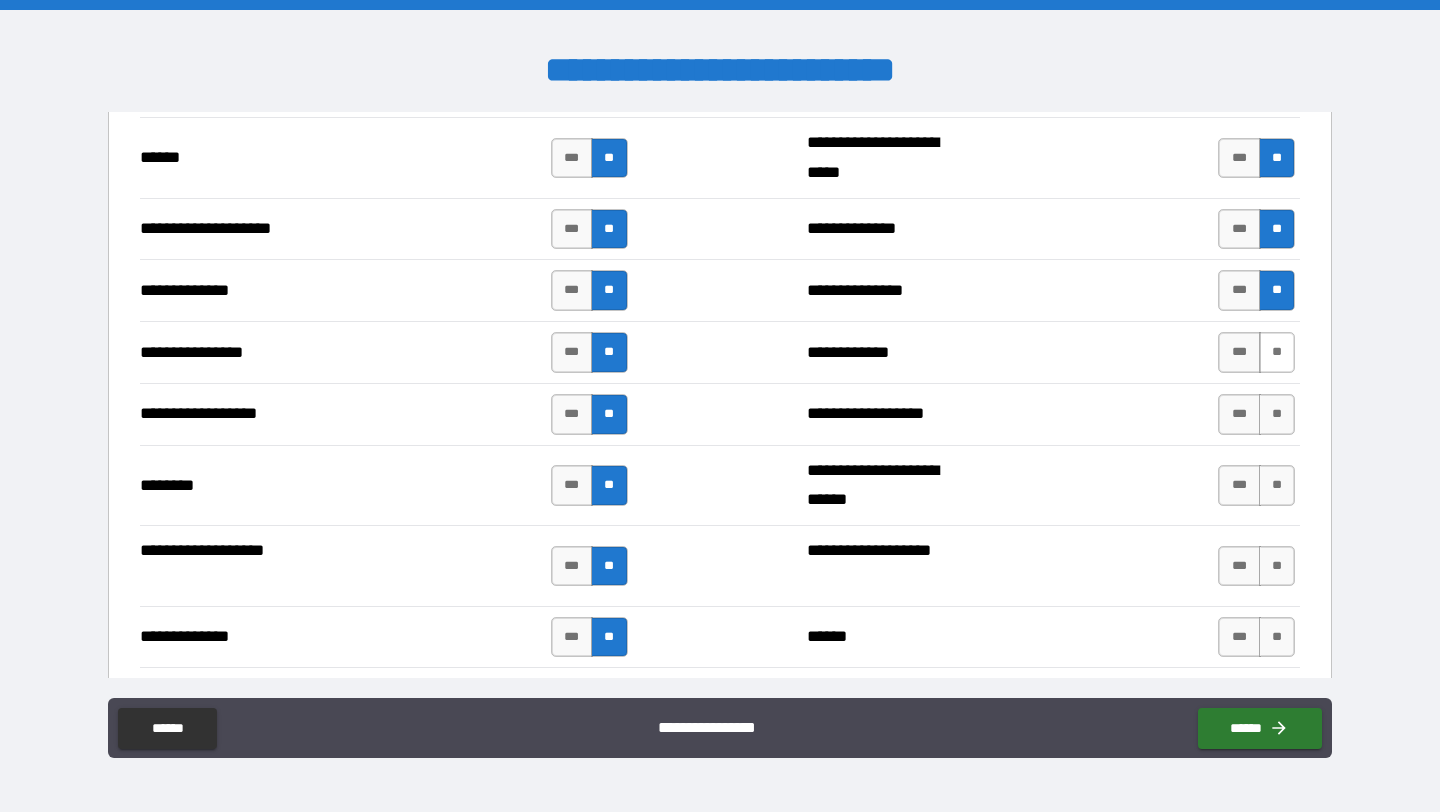 click on "**" at bounding box center [1277, 352] 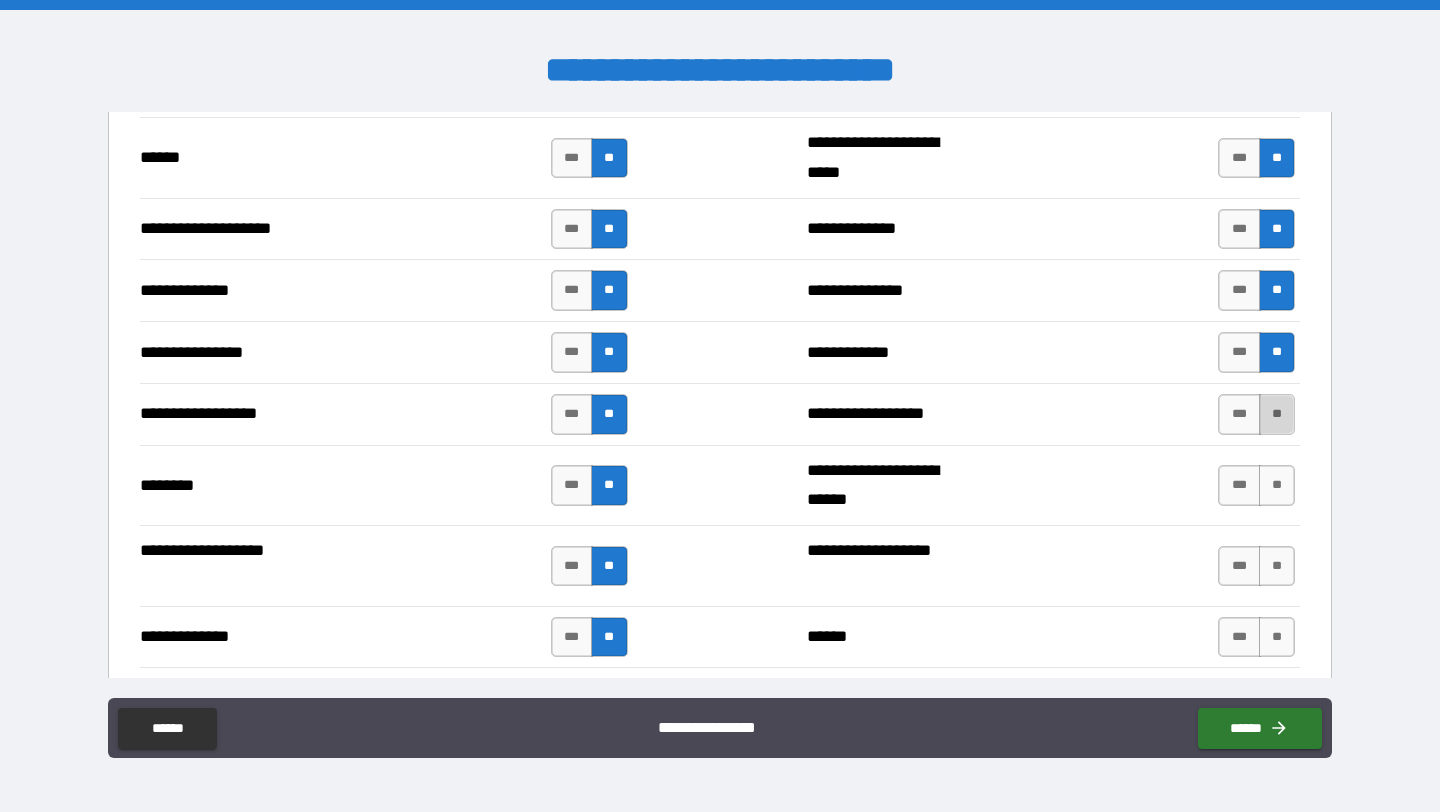 click on "**" at bounding box center (1277, 414) 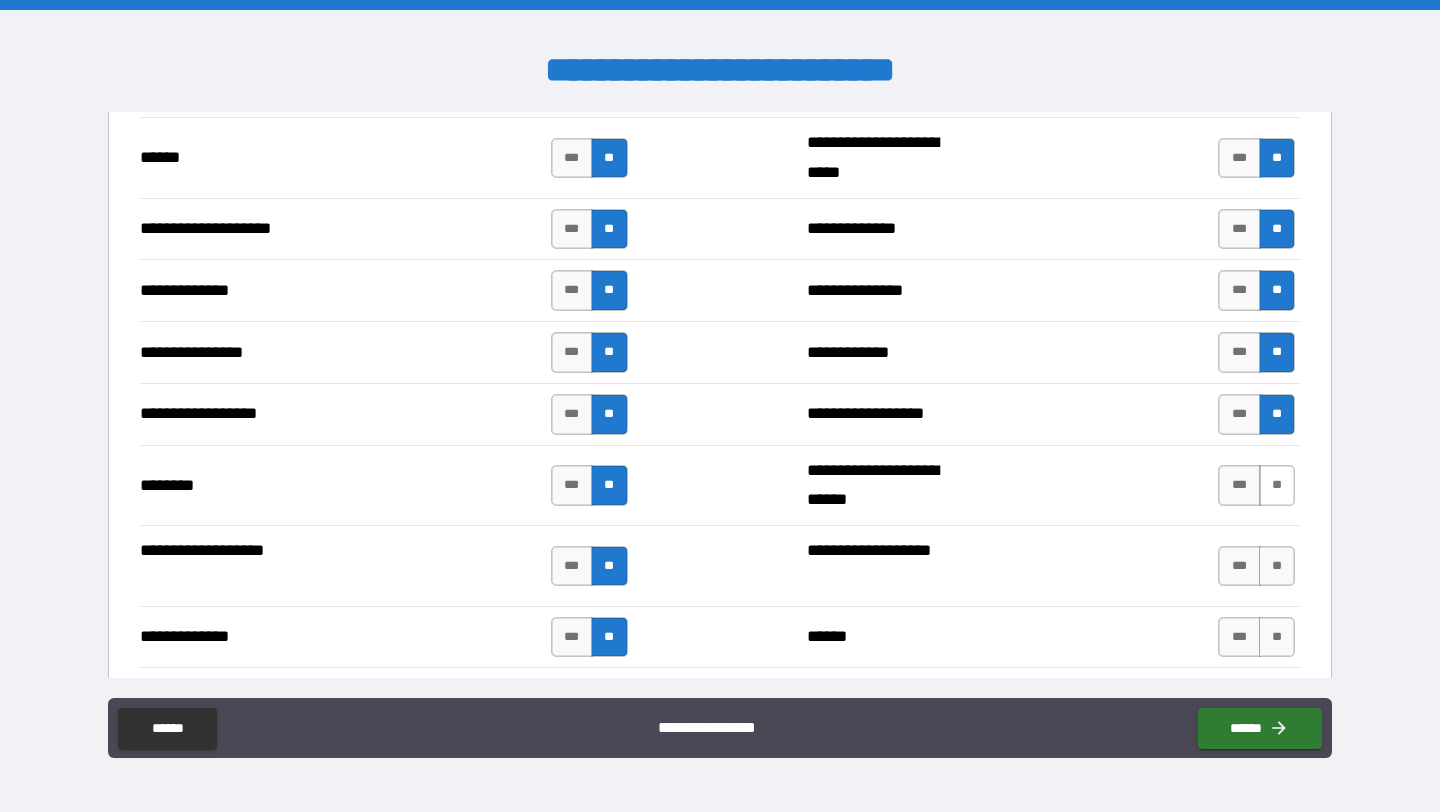 click on "**" at bounding box center (1277, 485) 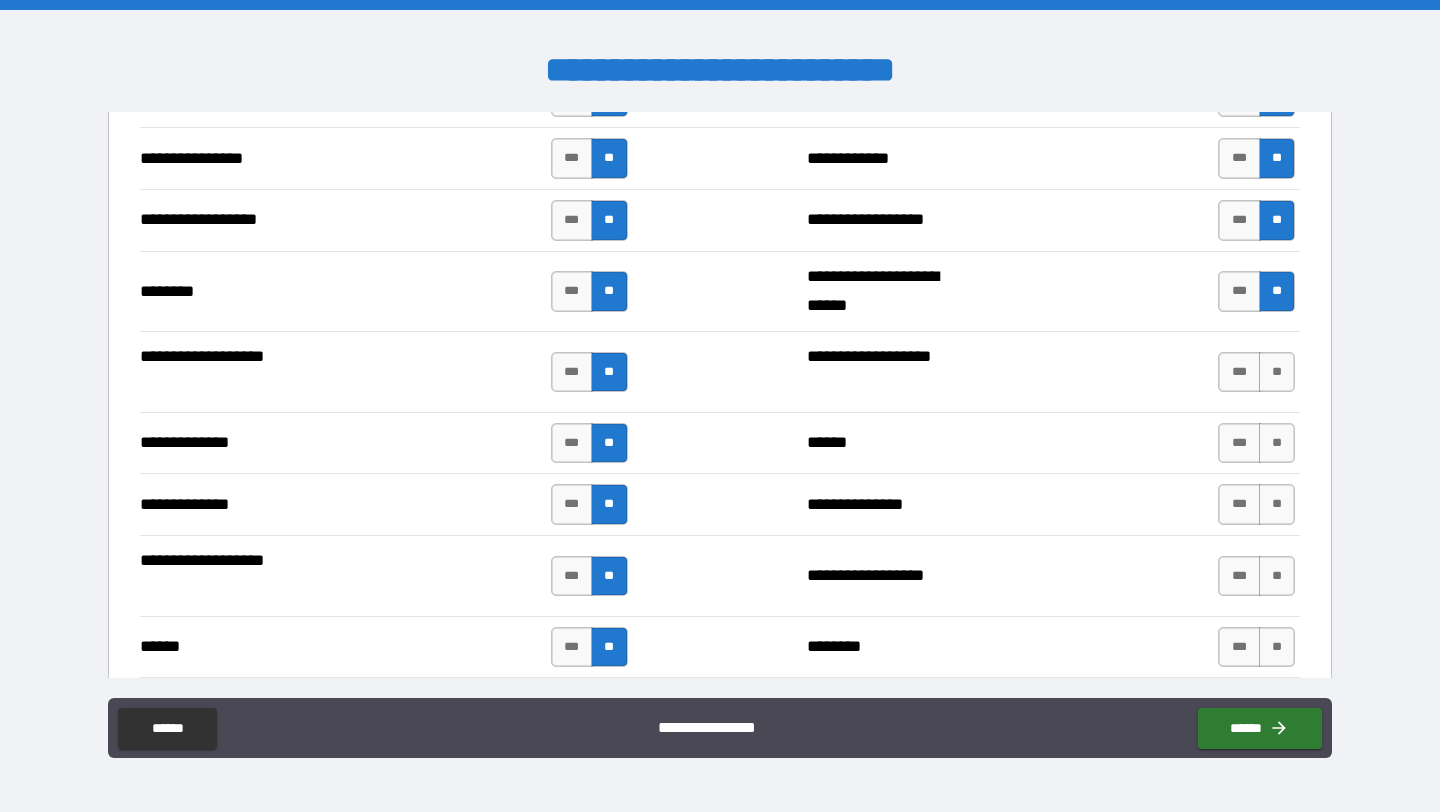 scroll, scrollTop: 3272, scrollLeft: 0, axis: vertical 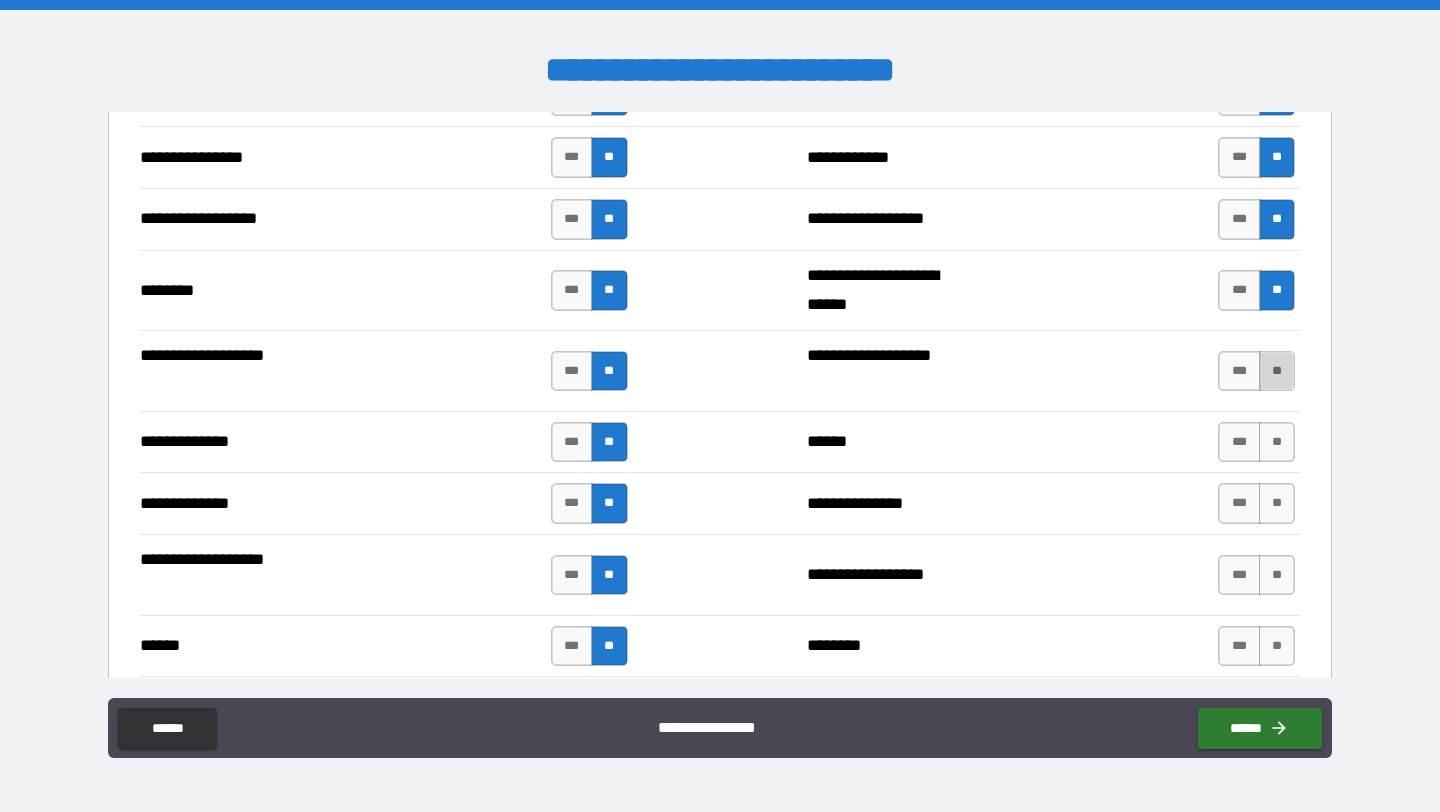click on "**" at bounding box center (1277, 371) 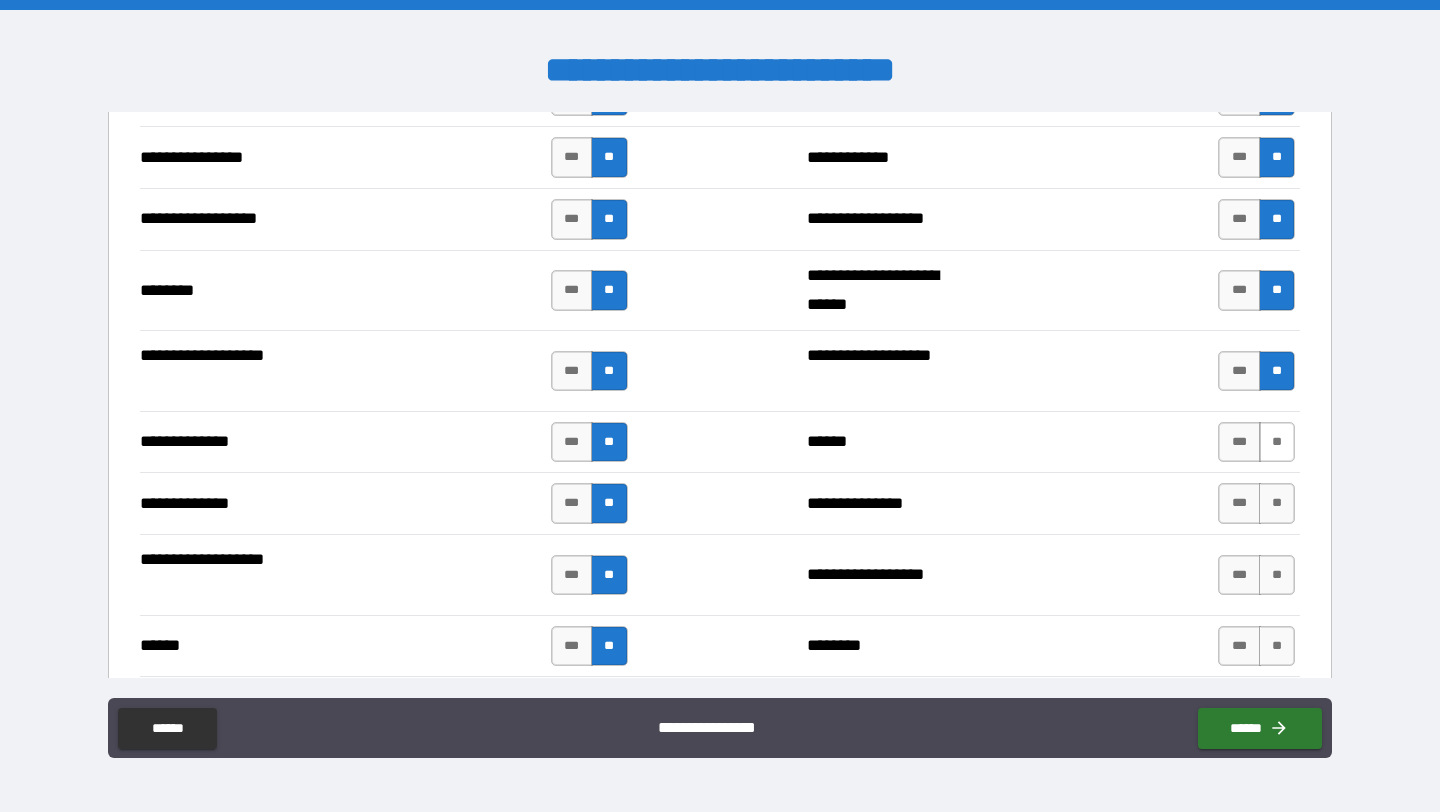 click on "**" at bounding box center (1277, 442) 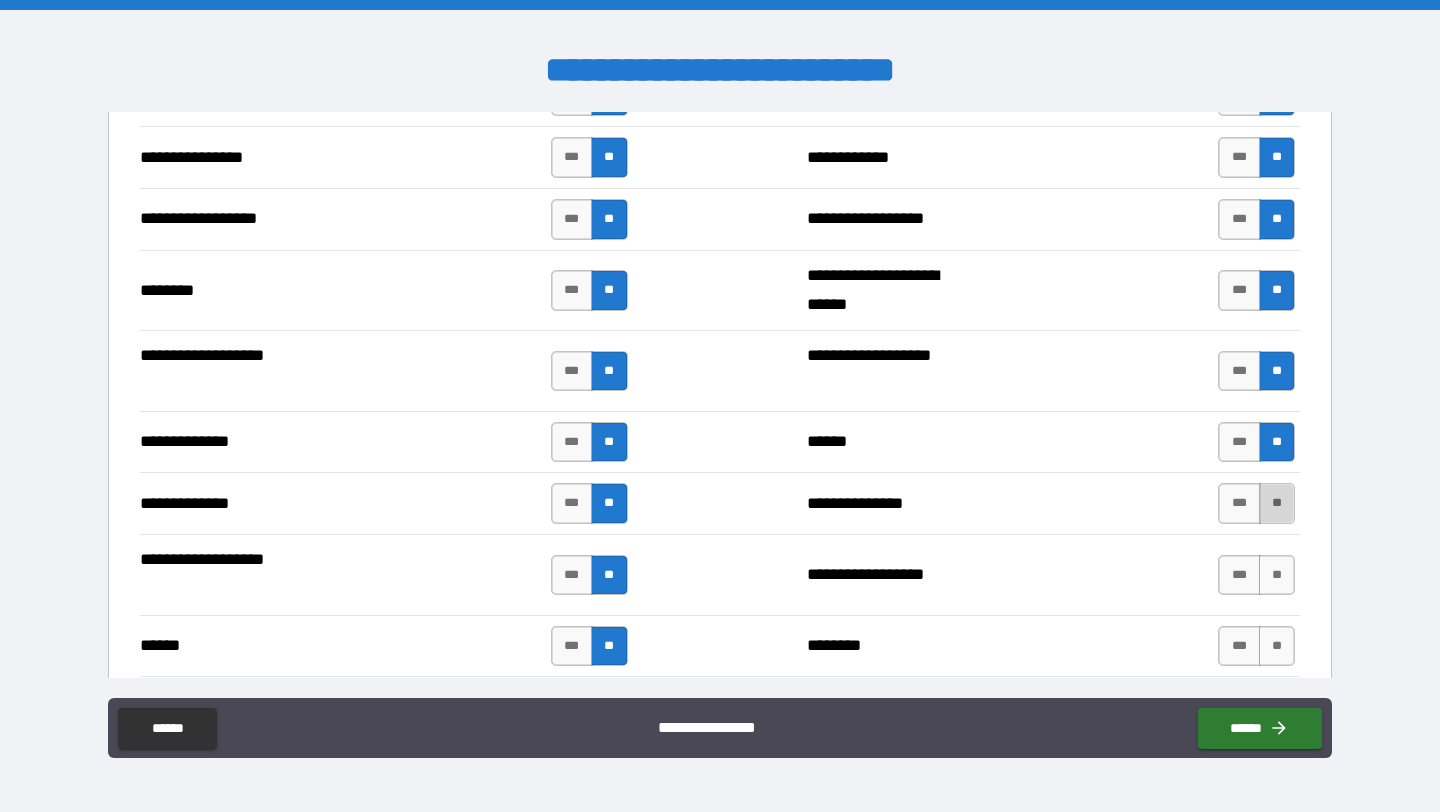 click on "**" at bounding box center (1277, 503) 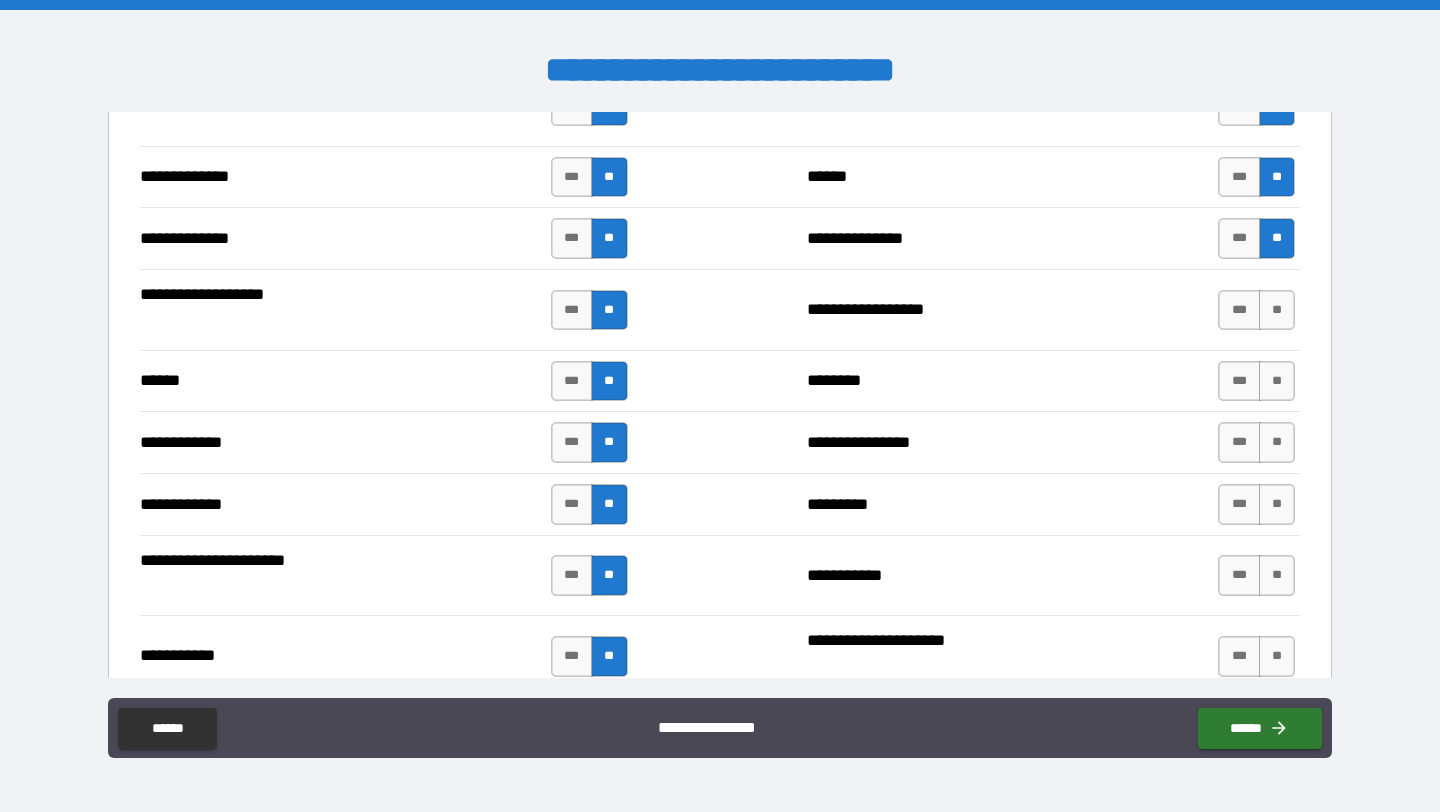 scroll, scrollTop: 3542, scrollLeft: 0, axis: vertical 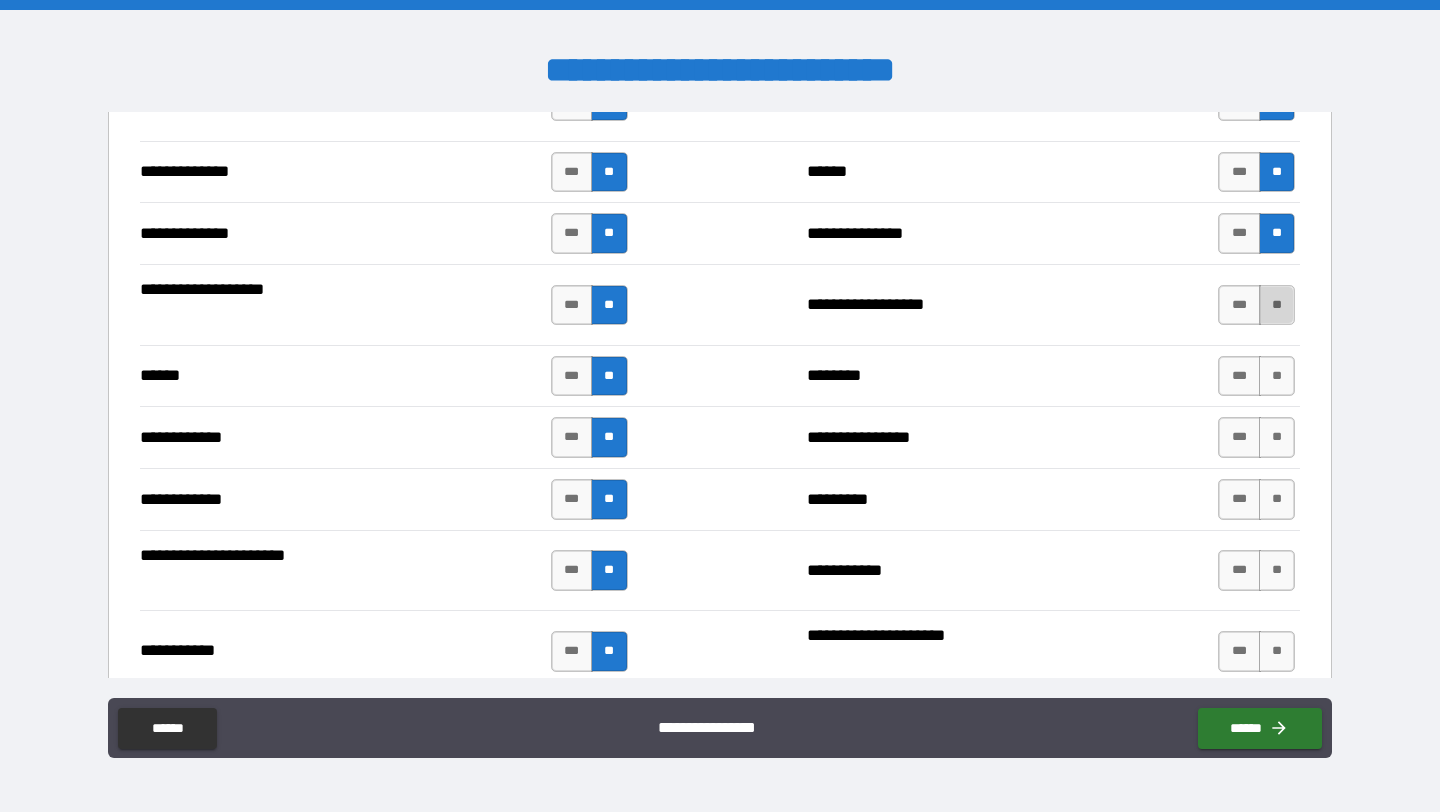 click on "**" at bounding box center [1277, 305] 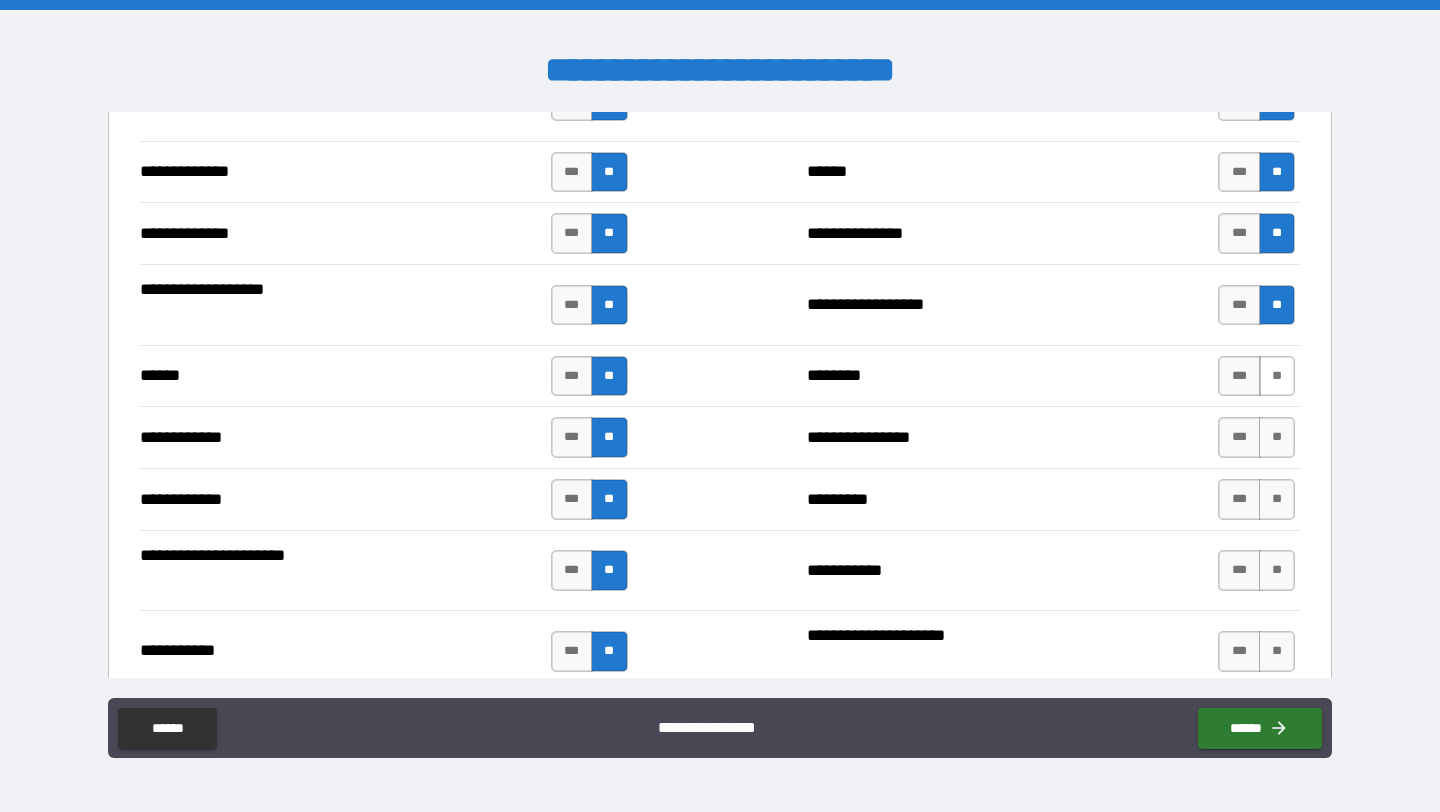 click on "**" at bounding box center [1277, 376] 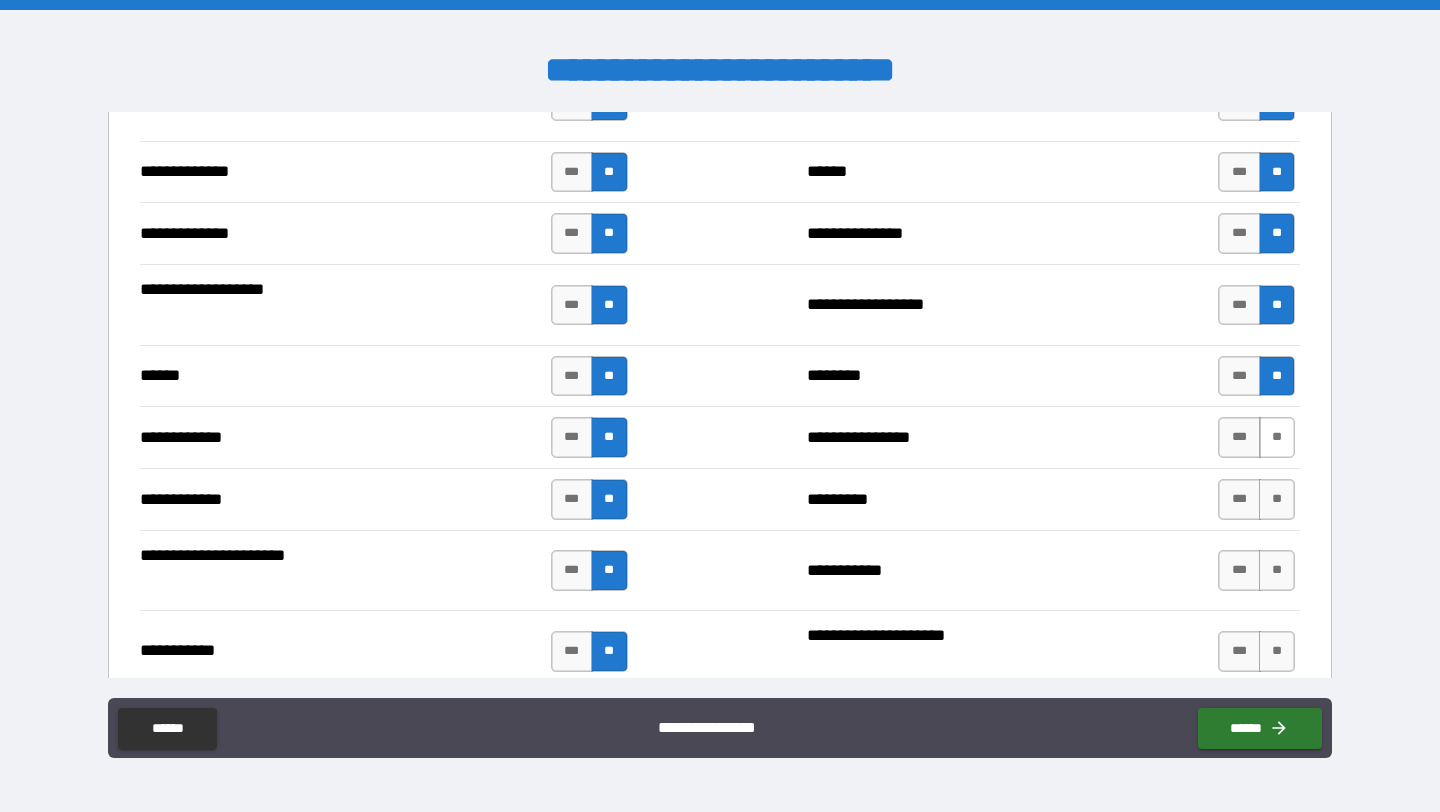 click on "**" at bounding box center (1277, 437) 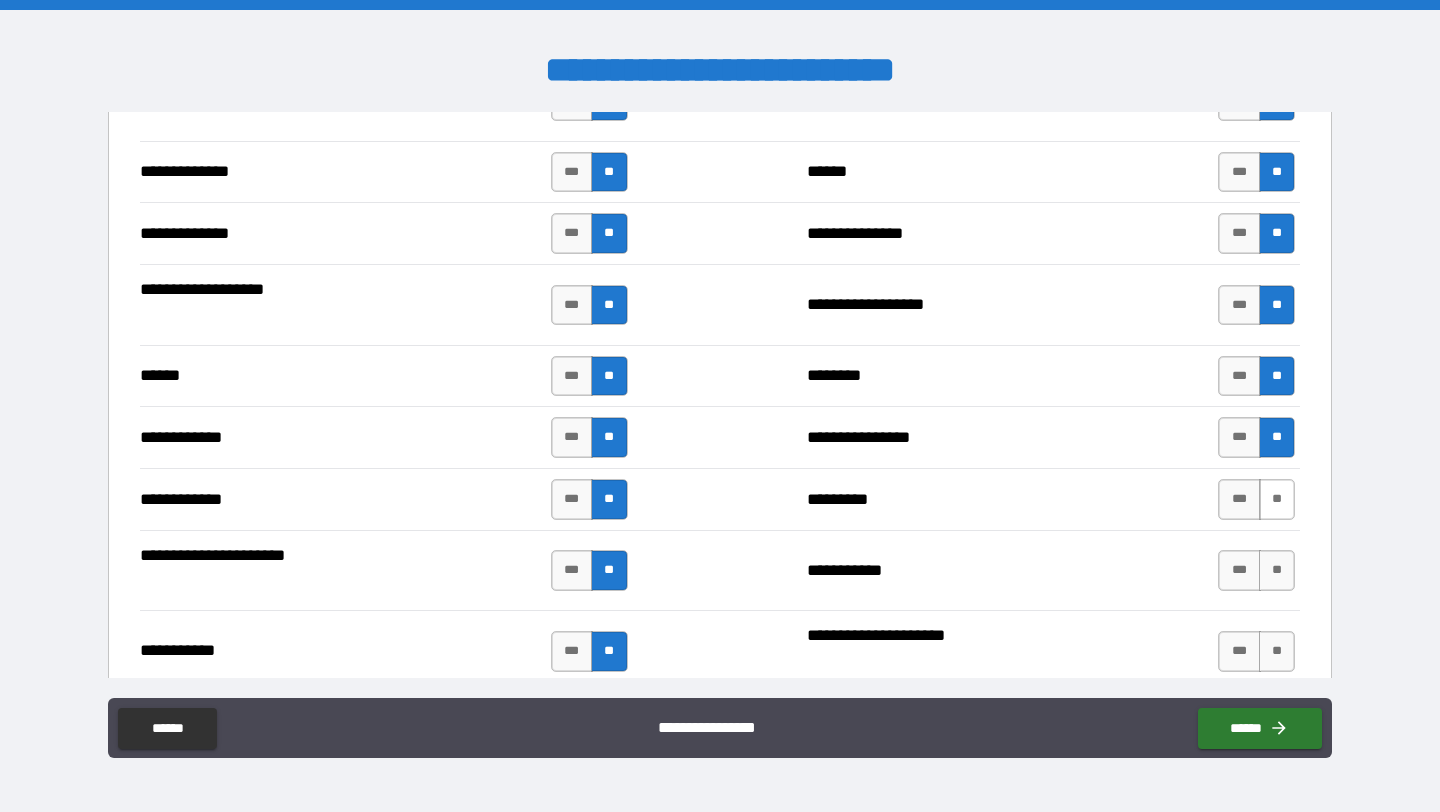 click on "**" at bounding box center [1277, 499] 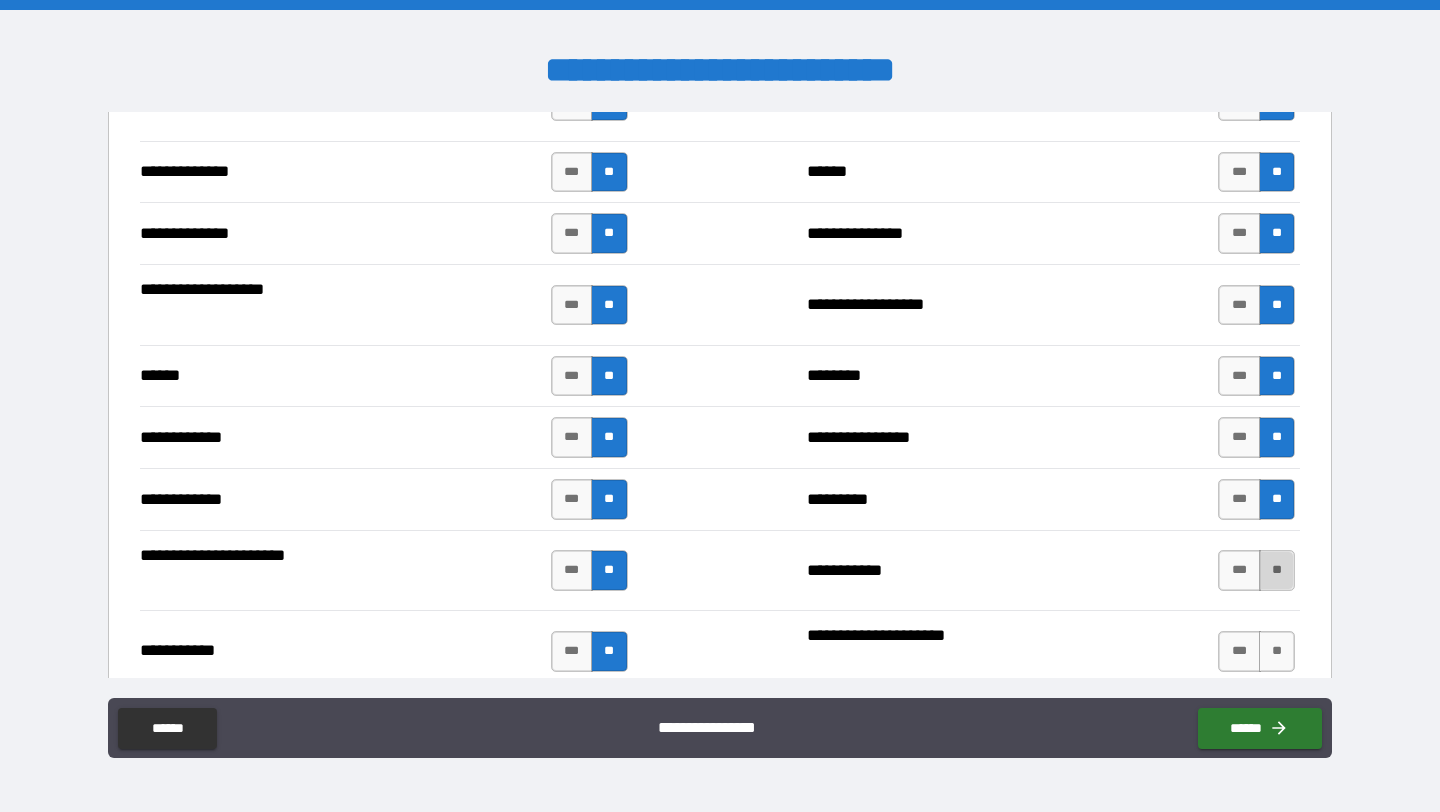 click on "**" at bounding box center [1277, 570] 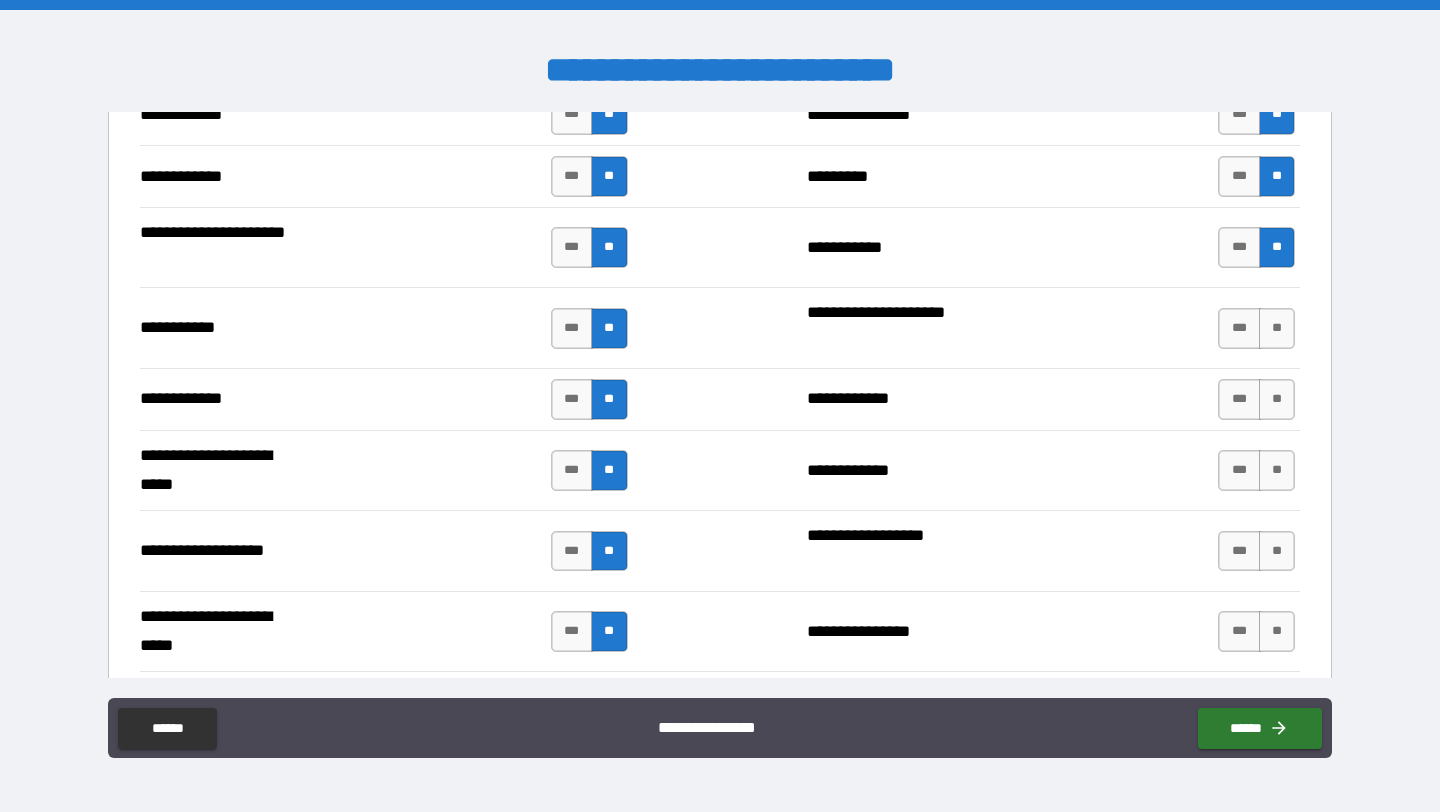 scroll, scrollTop: 3869, scrollLeft: 0, axis: vertical 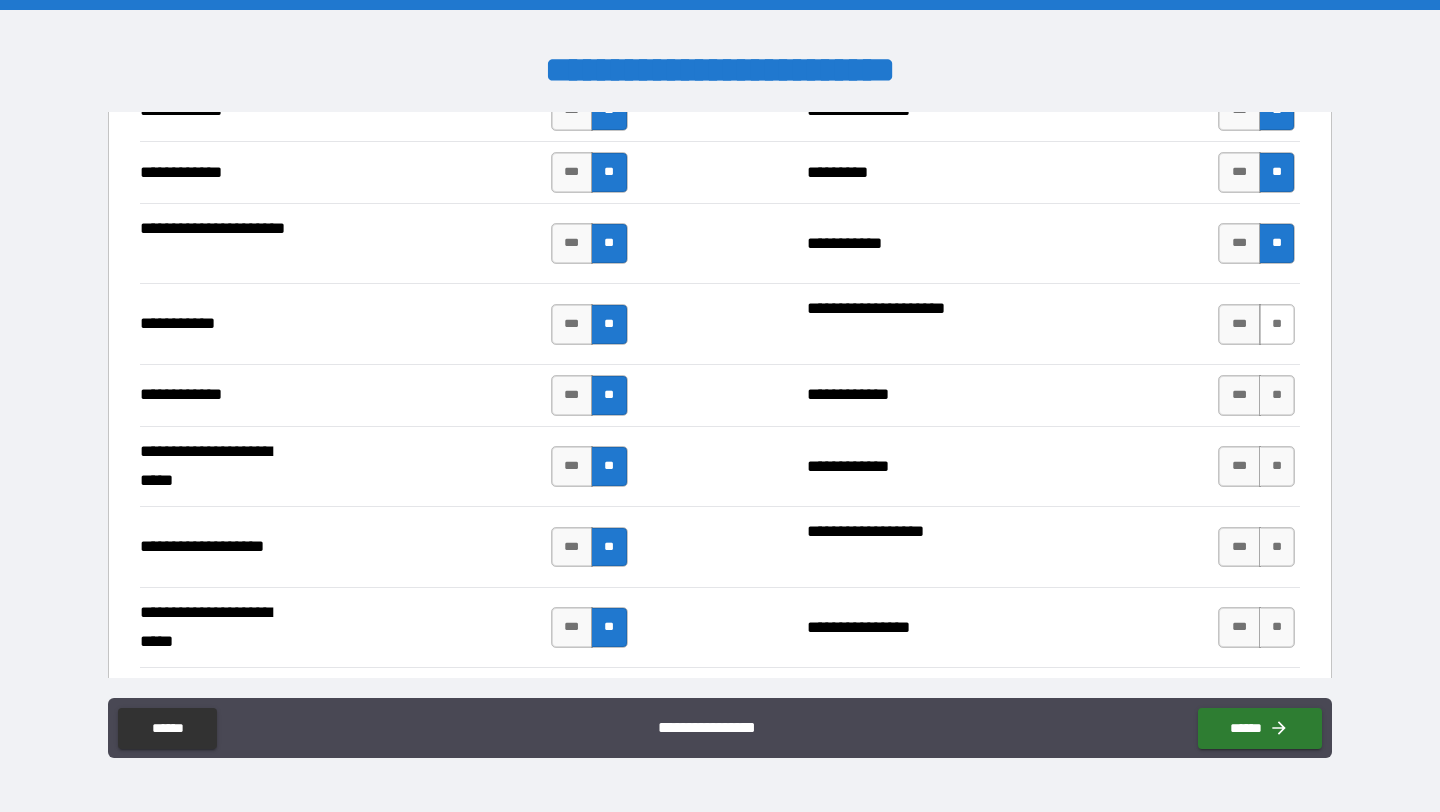 click on "**" at bounding box center [1277, 324] 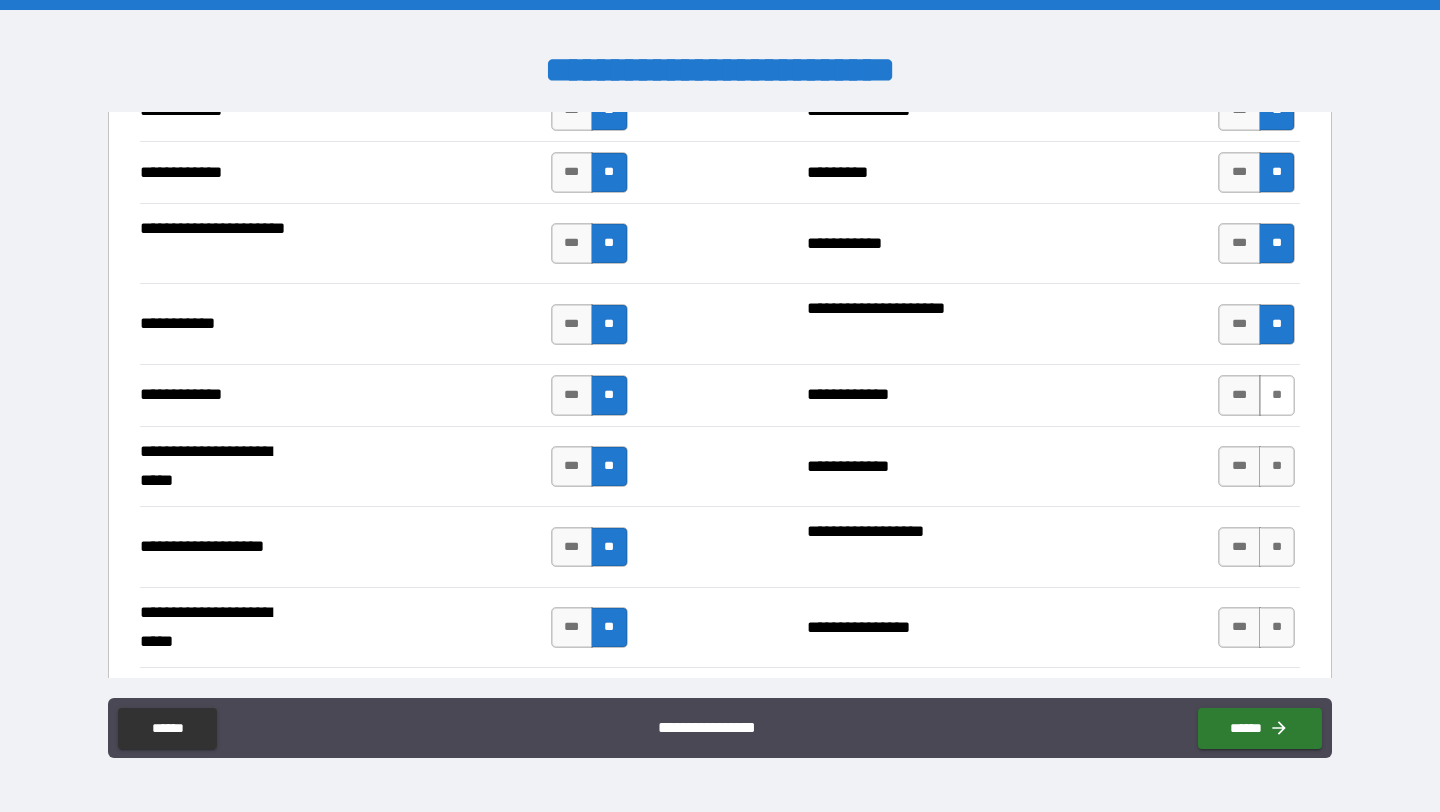 click on "**" at bounding box center (1277, 395) 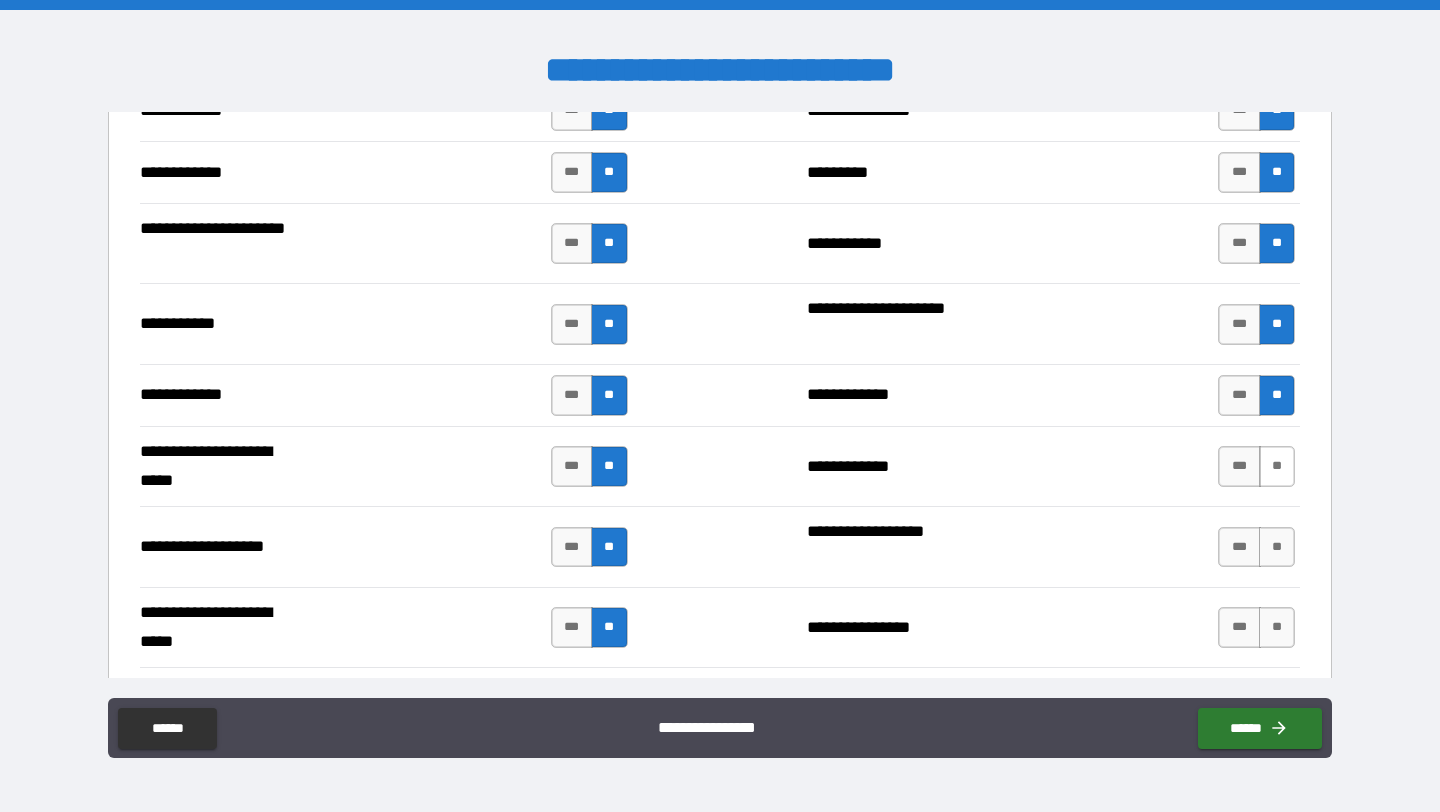 click on "**" at bounding box center (1277, 466) 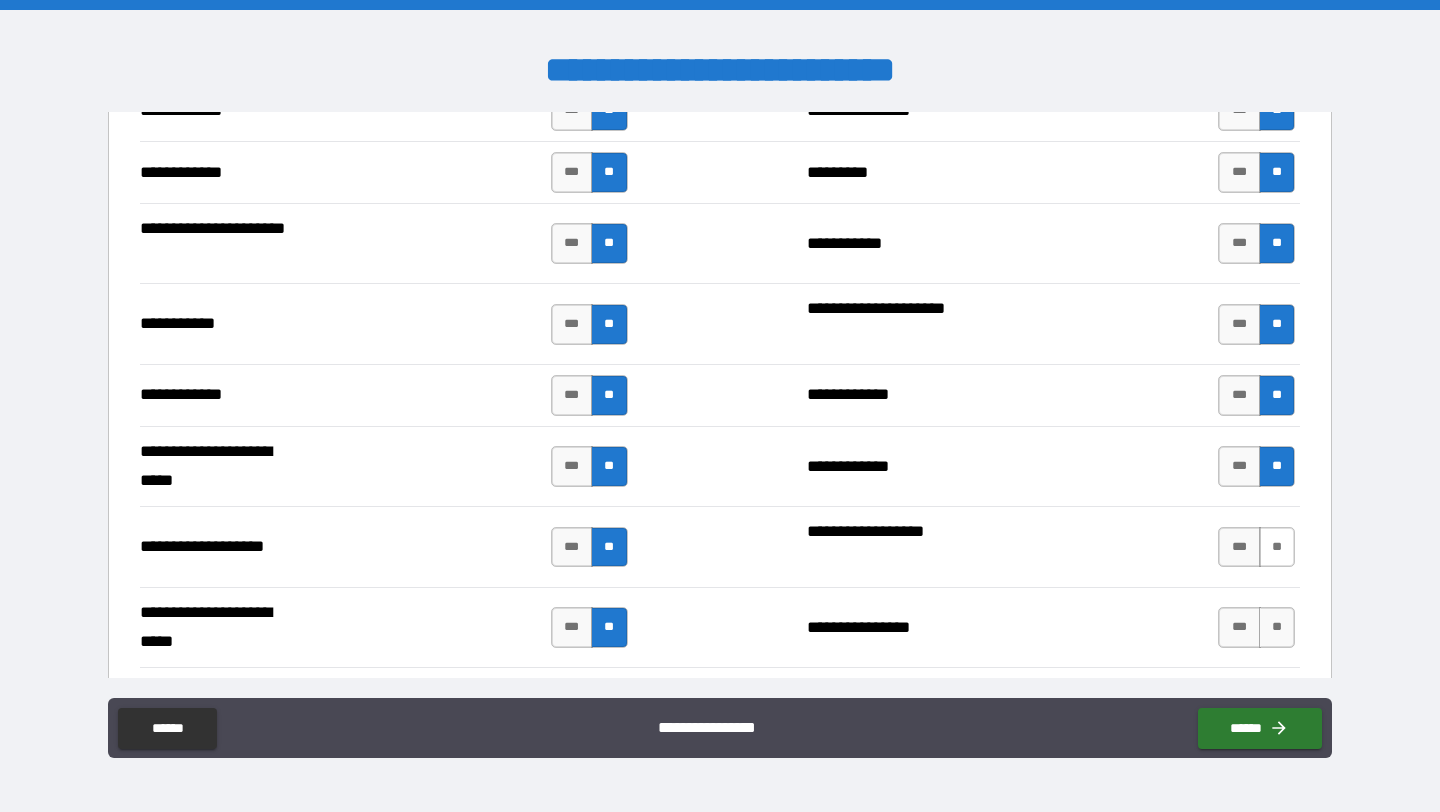 click on "**" at bounding box center (1277, 547) 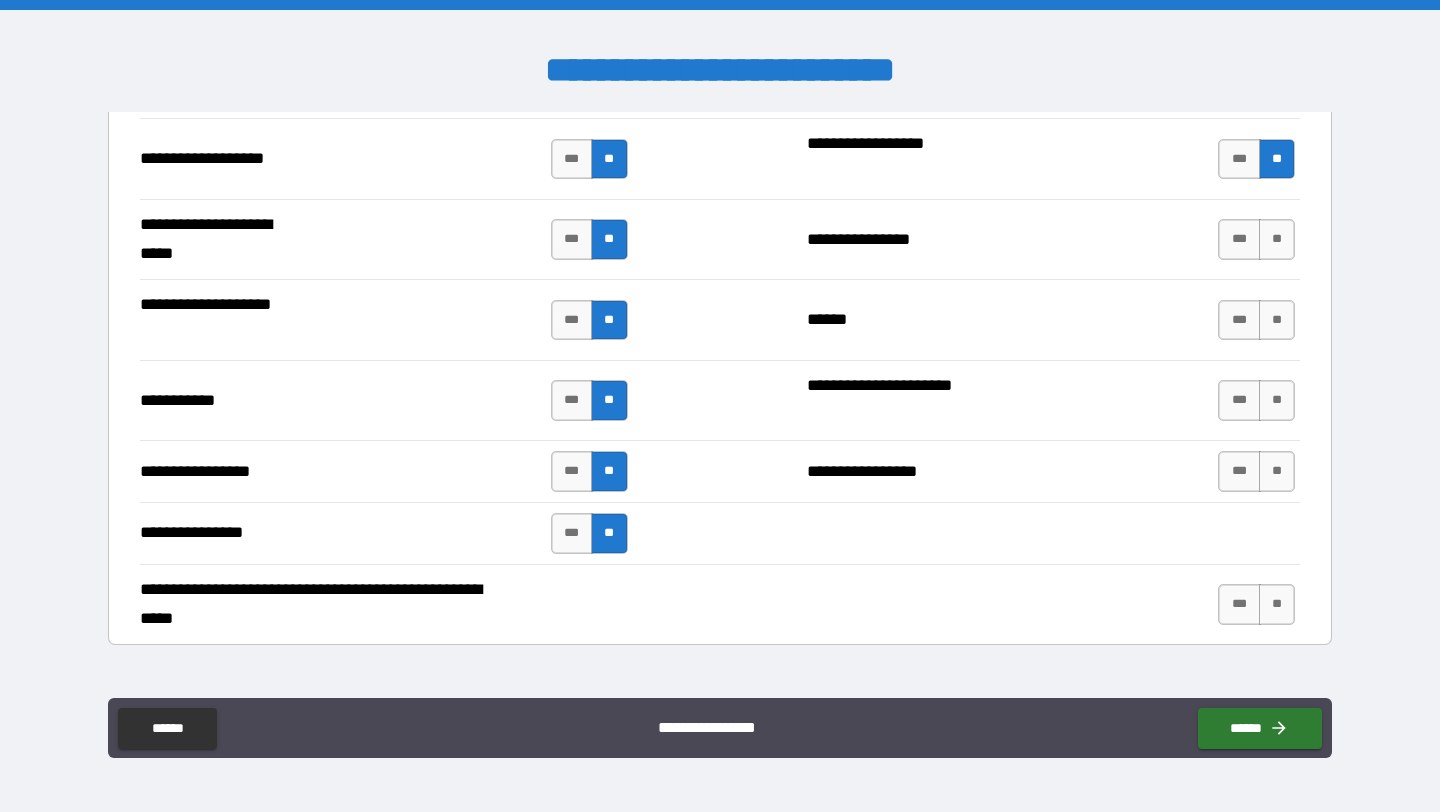 scroll, scrollTop: 4254, scrollLeft: 0, axis: vertical 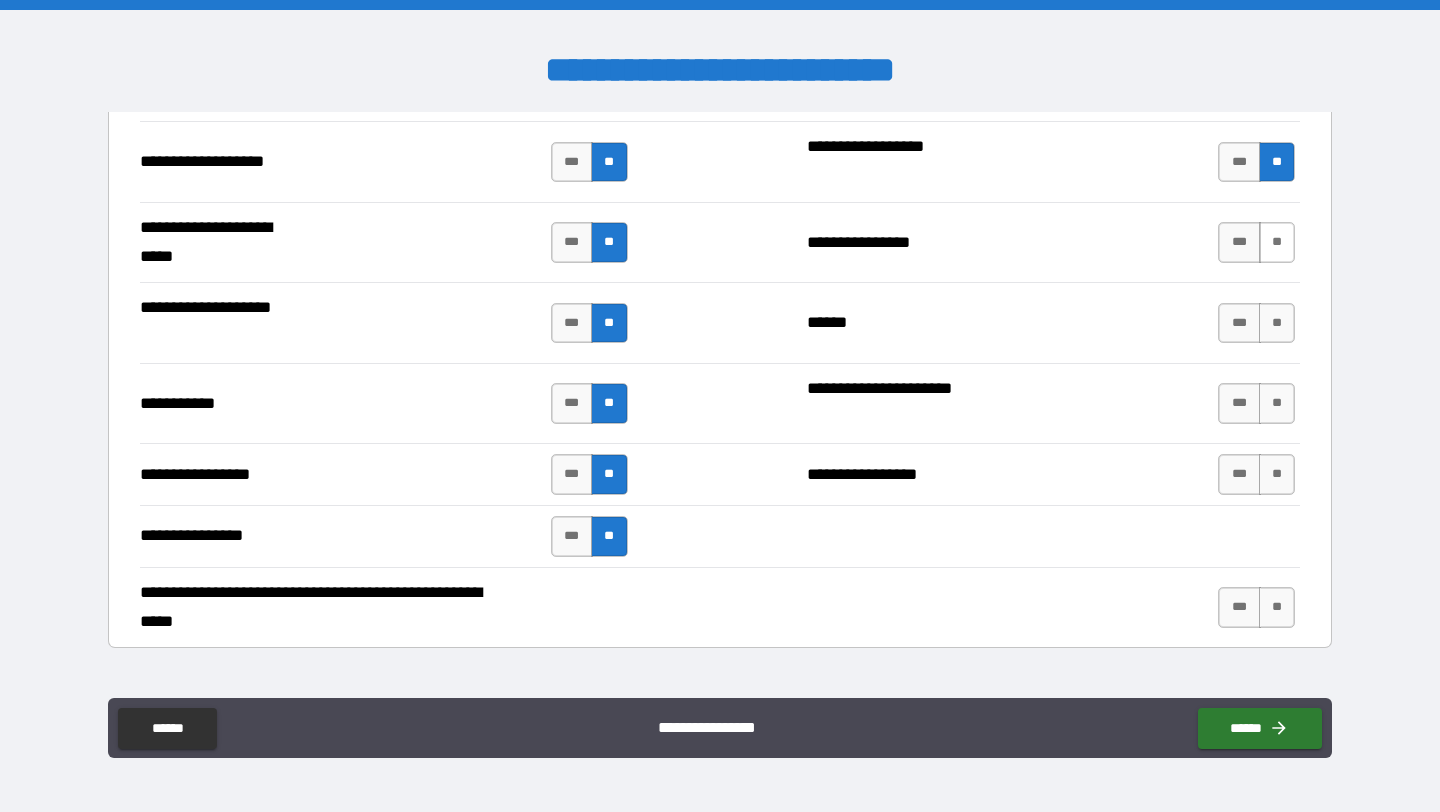 click on "**" at bounding box center (1277, 242) 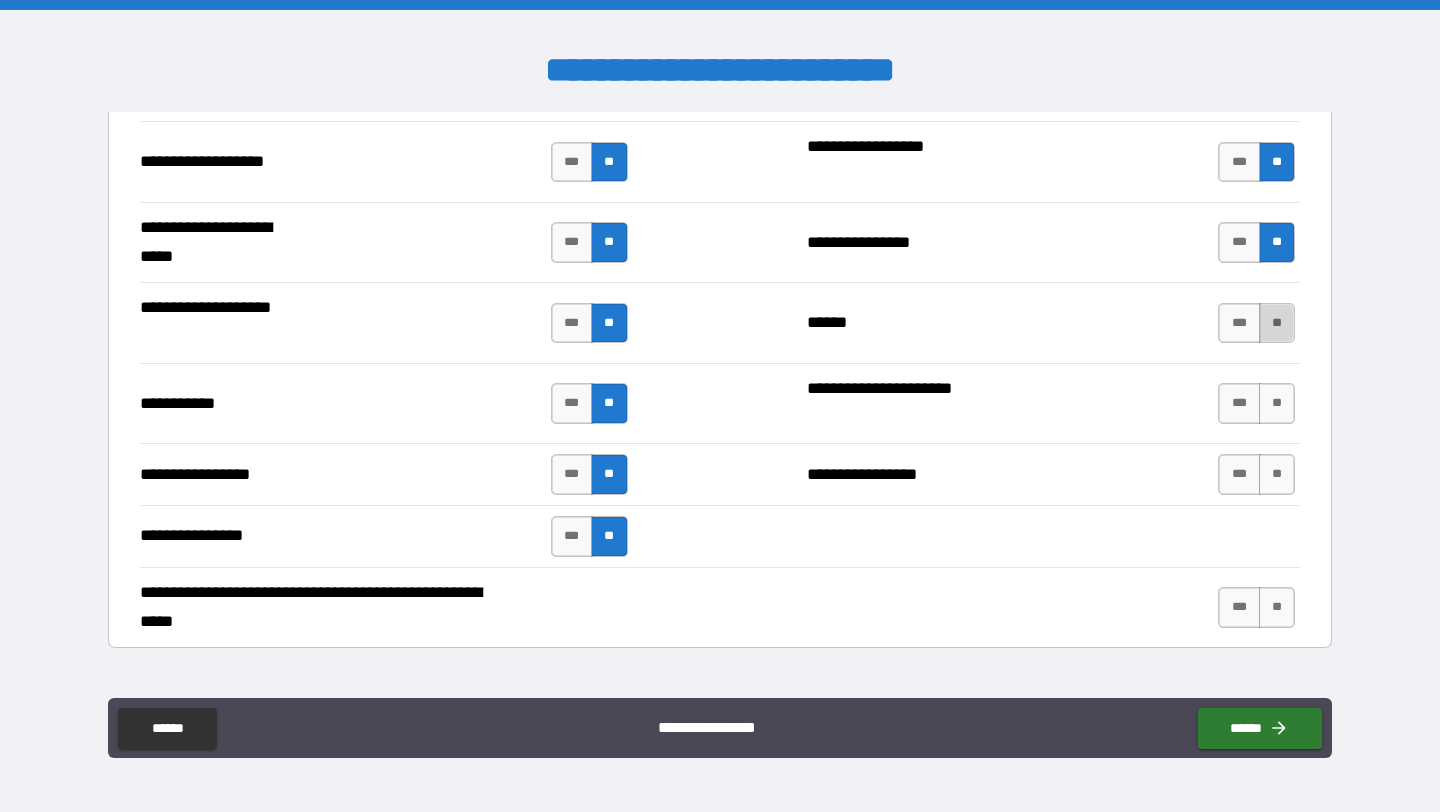 click on "**" at bounding box center (1277, 323) 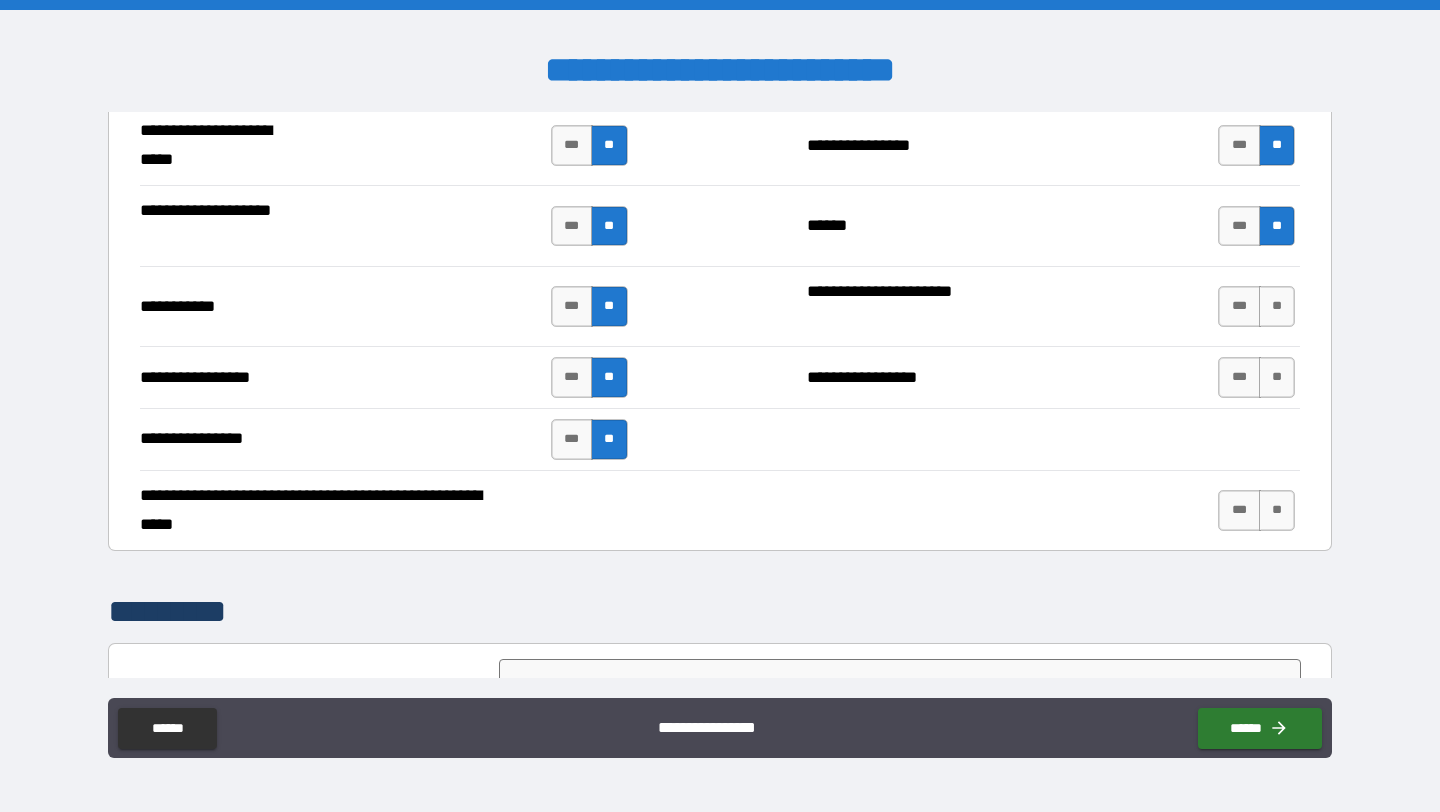 scroll, scrollTop: 4354, scrollLeft: 0, axis: vertical 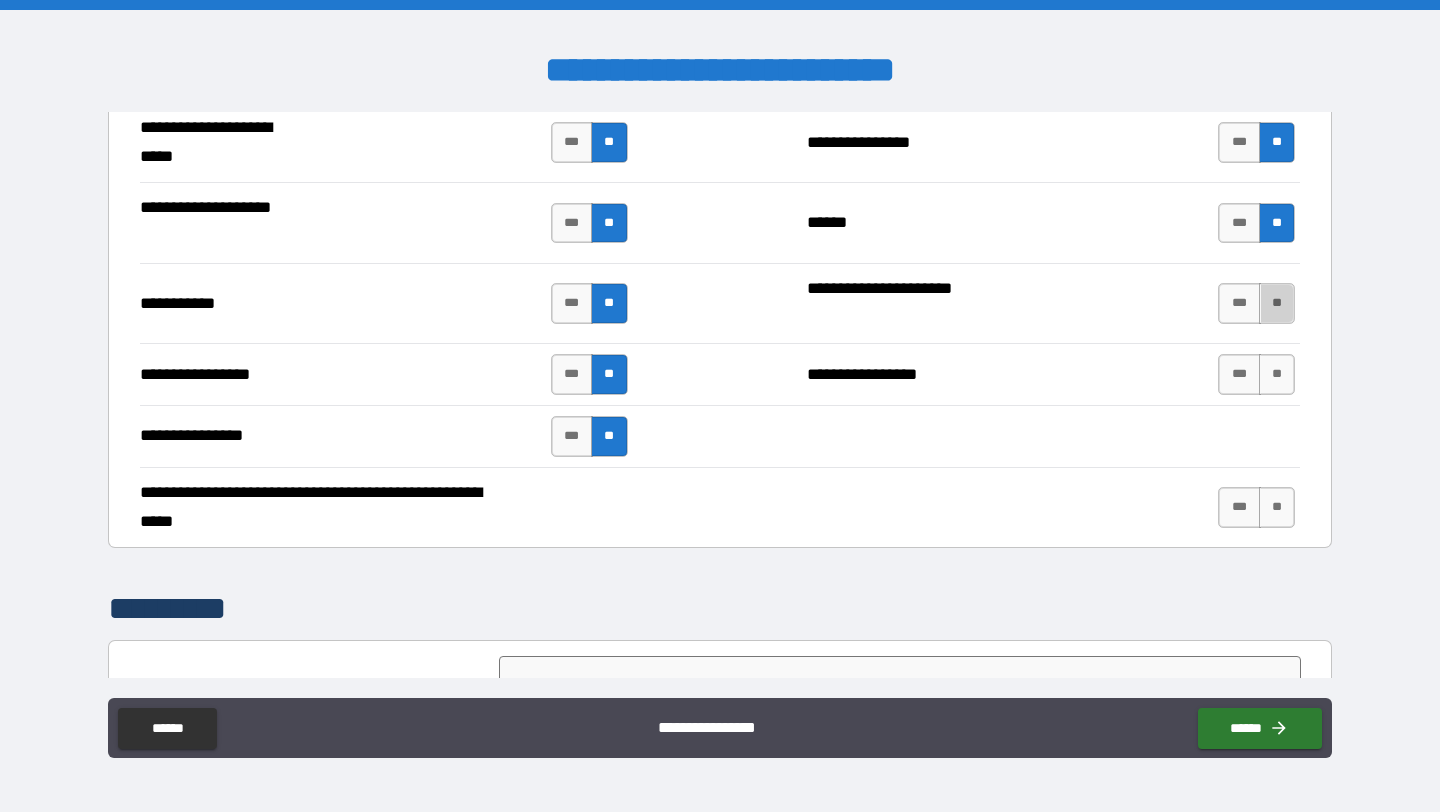 click on "**" at bounding box center [1277, 303] 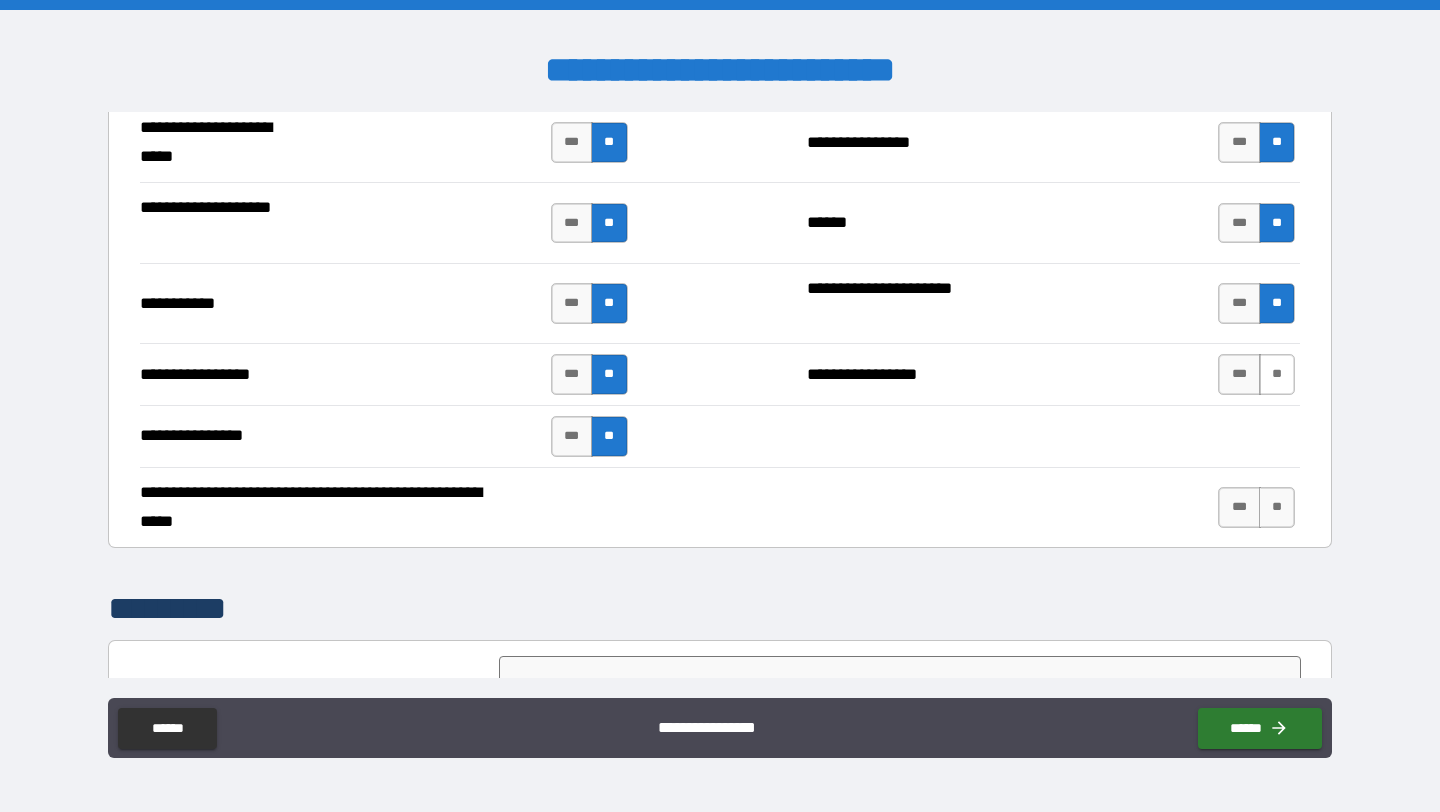 click on "**" at bounding box center (1277, 374) 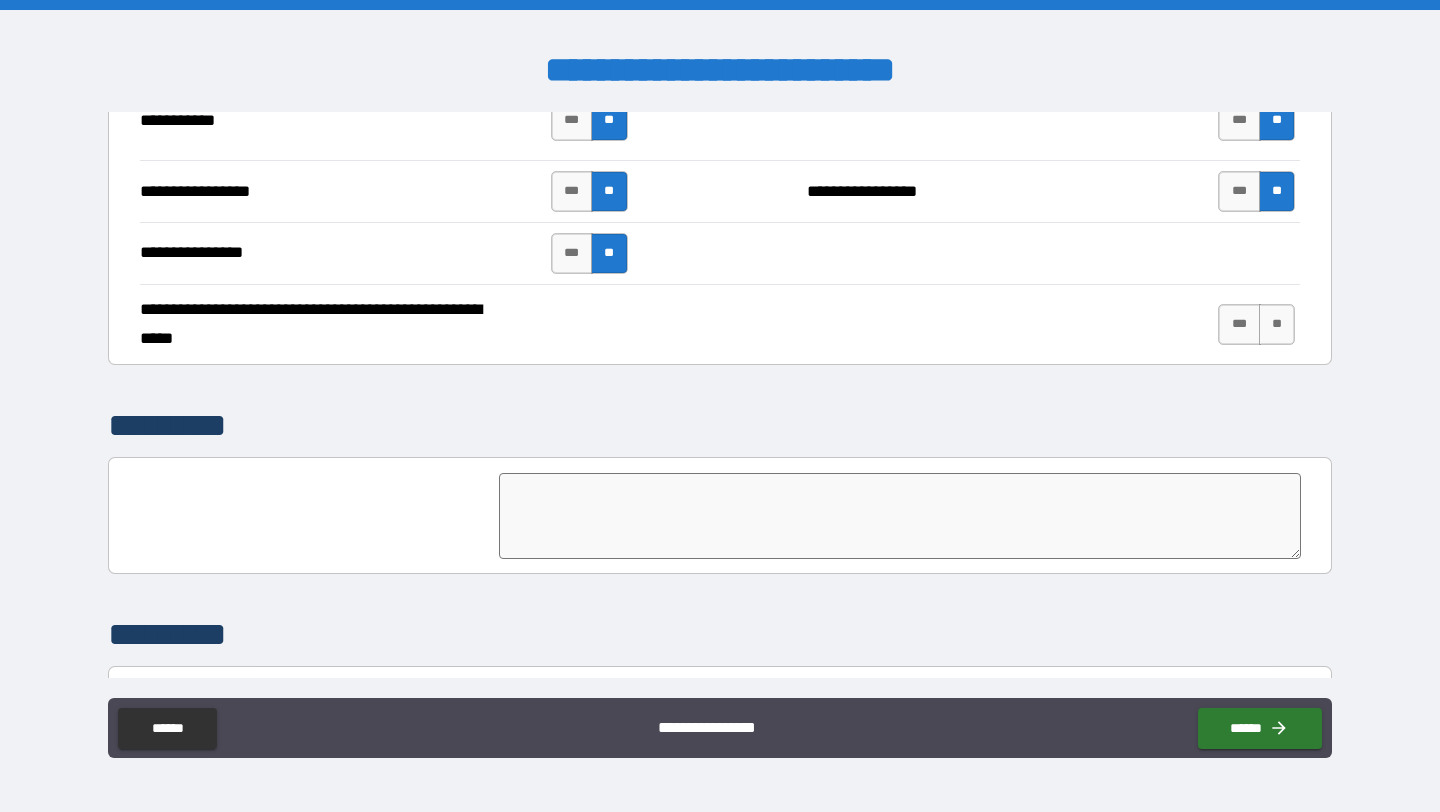 scroll, scrollTop: 4579, scrollLeft: 0, axis: vertical 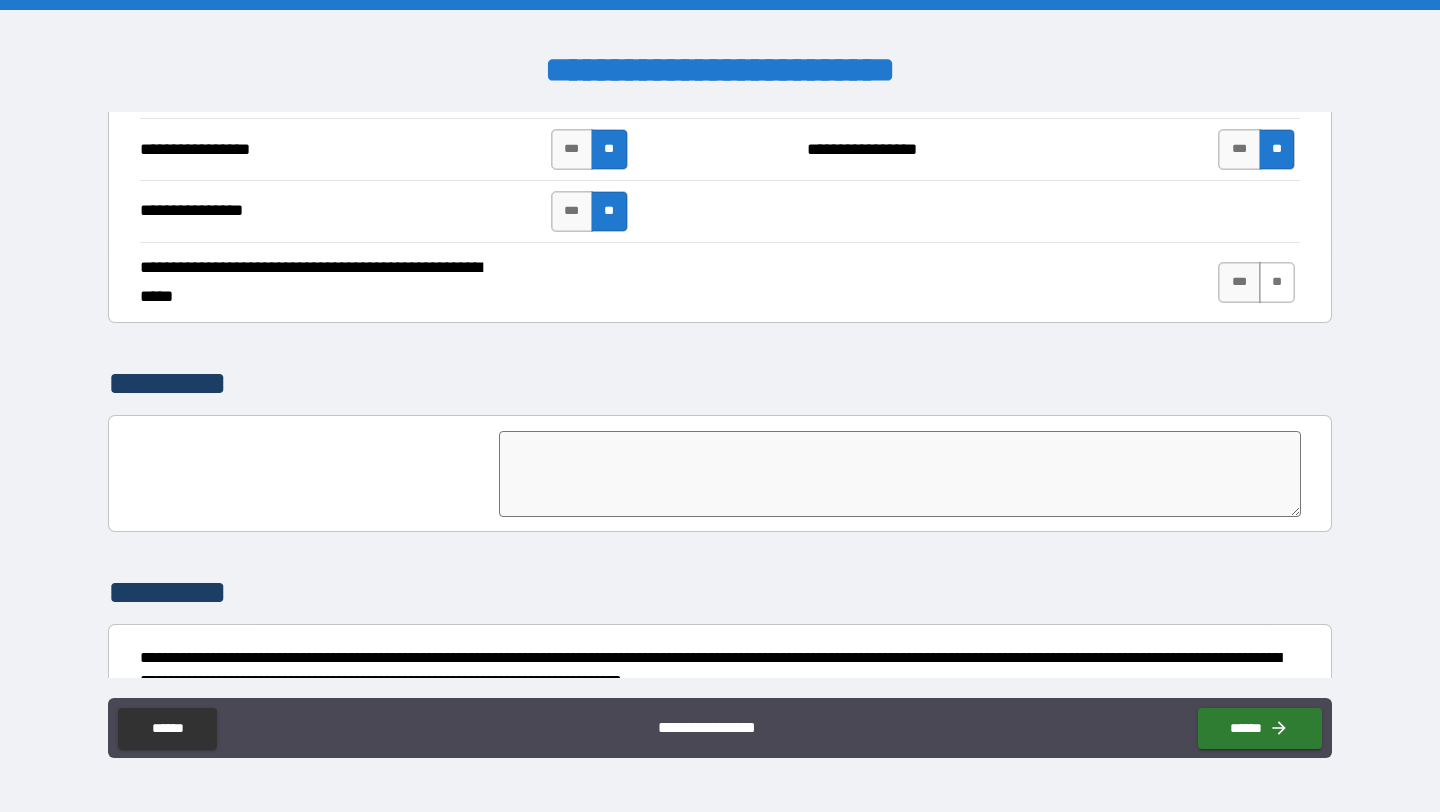 click on "**" at bounding box center (1277, 282) 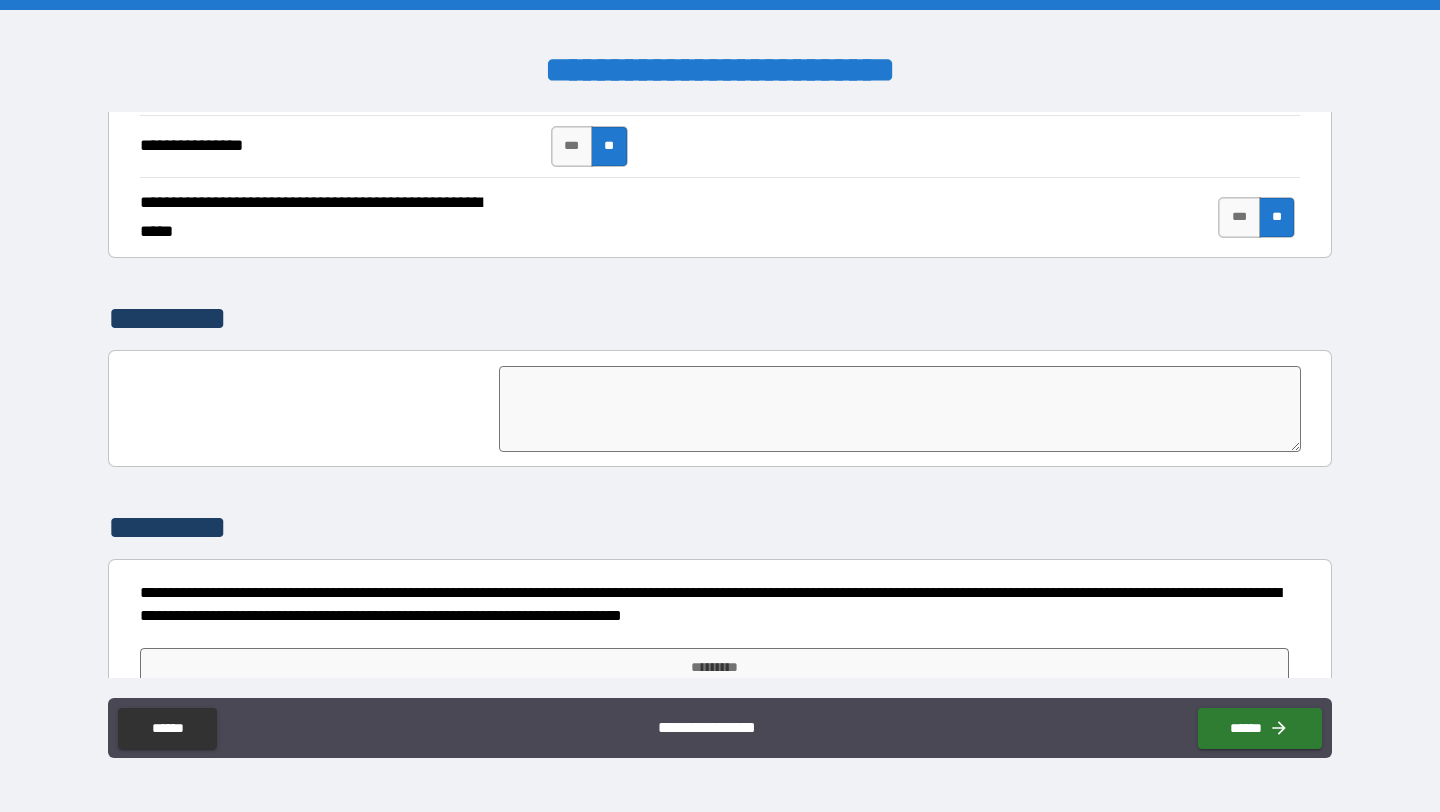 scroll, scrollTop: 4684, scrollLeft: 0, axis: vertical 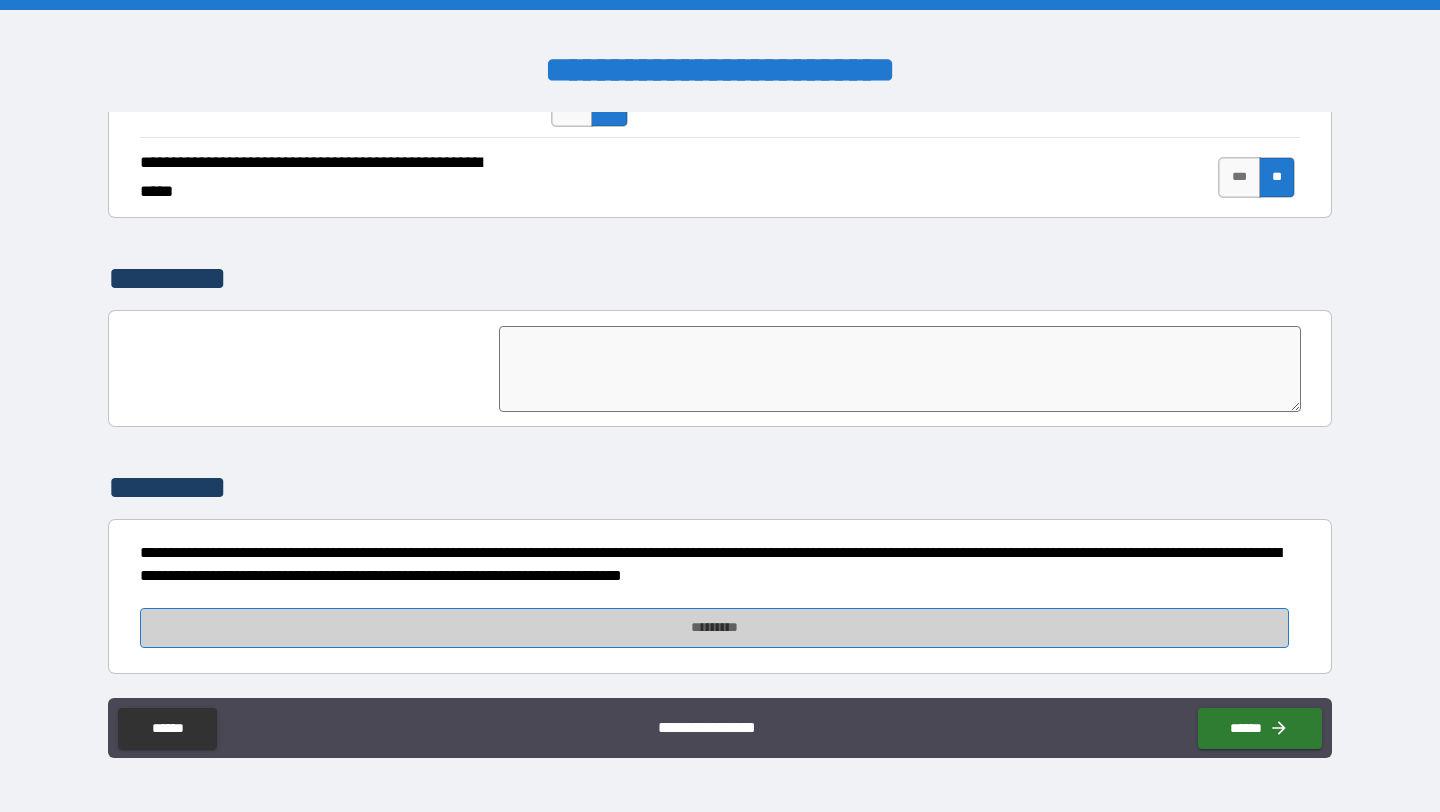 click on "*********" at bounding box center (714, 628) 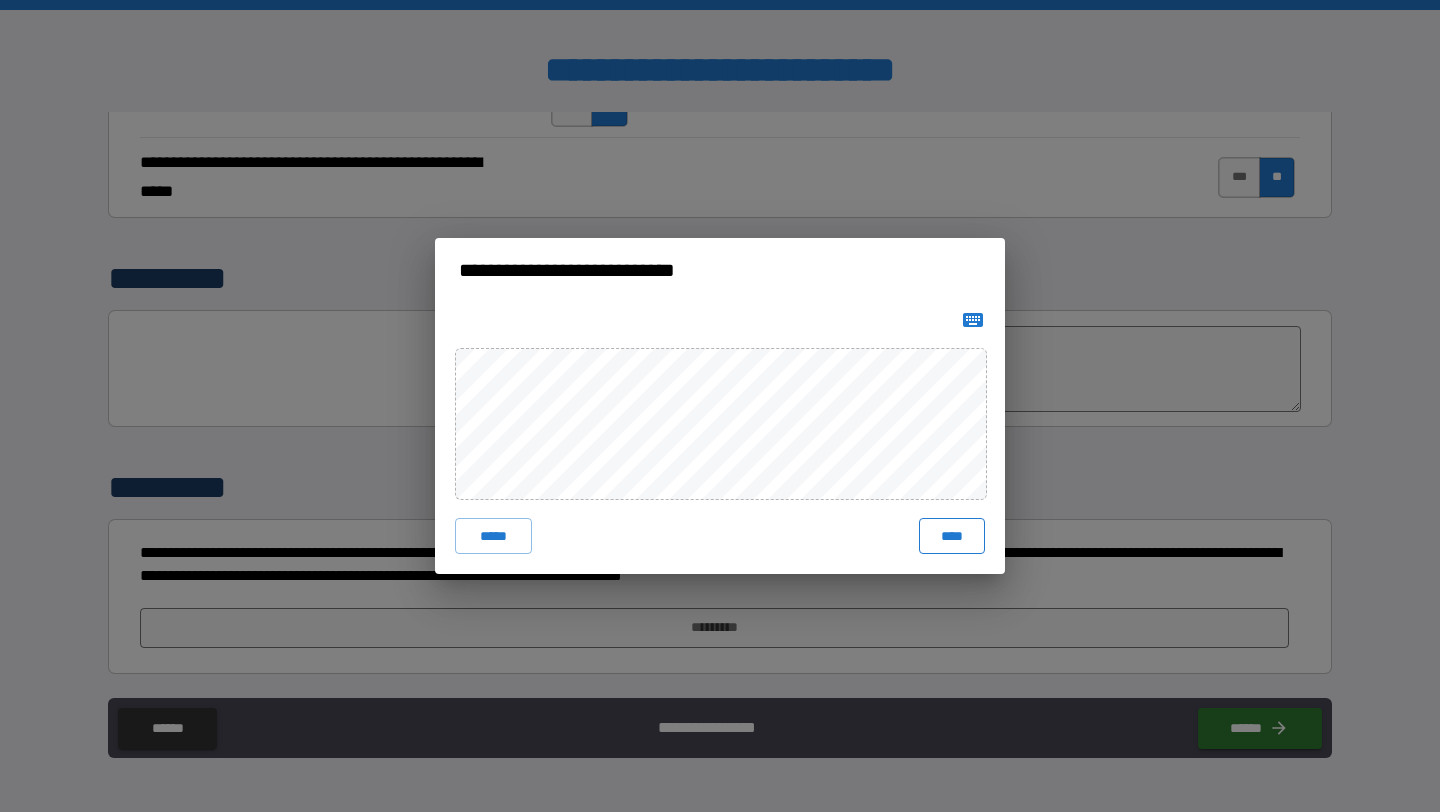 click on "****" at bounding box center (952, 536) 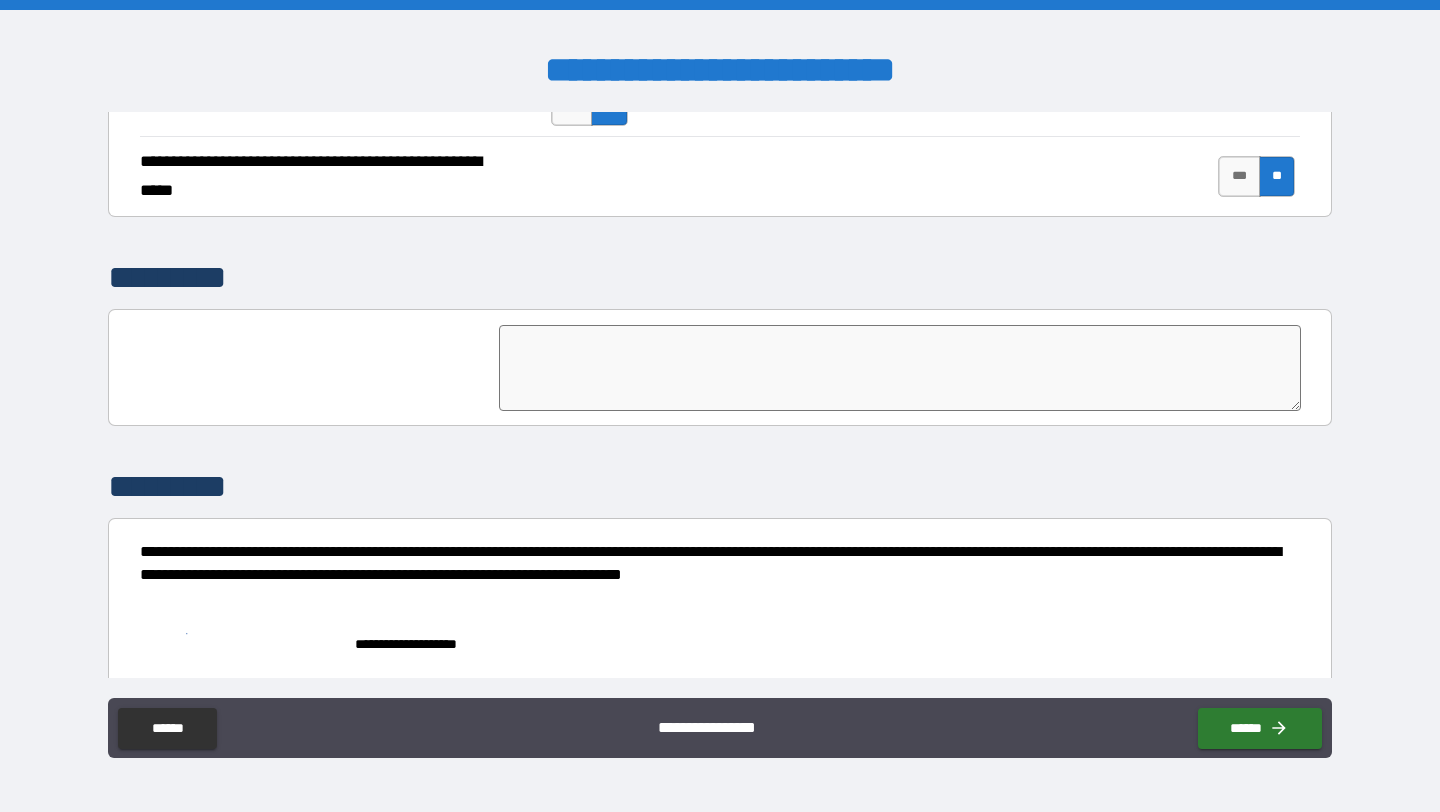 scroll, scrollTop: 4677, scrollLeft: 0, axis: vertical 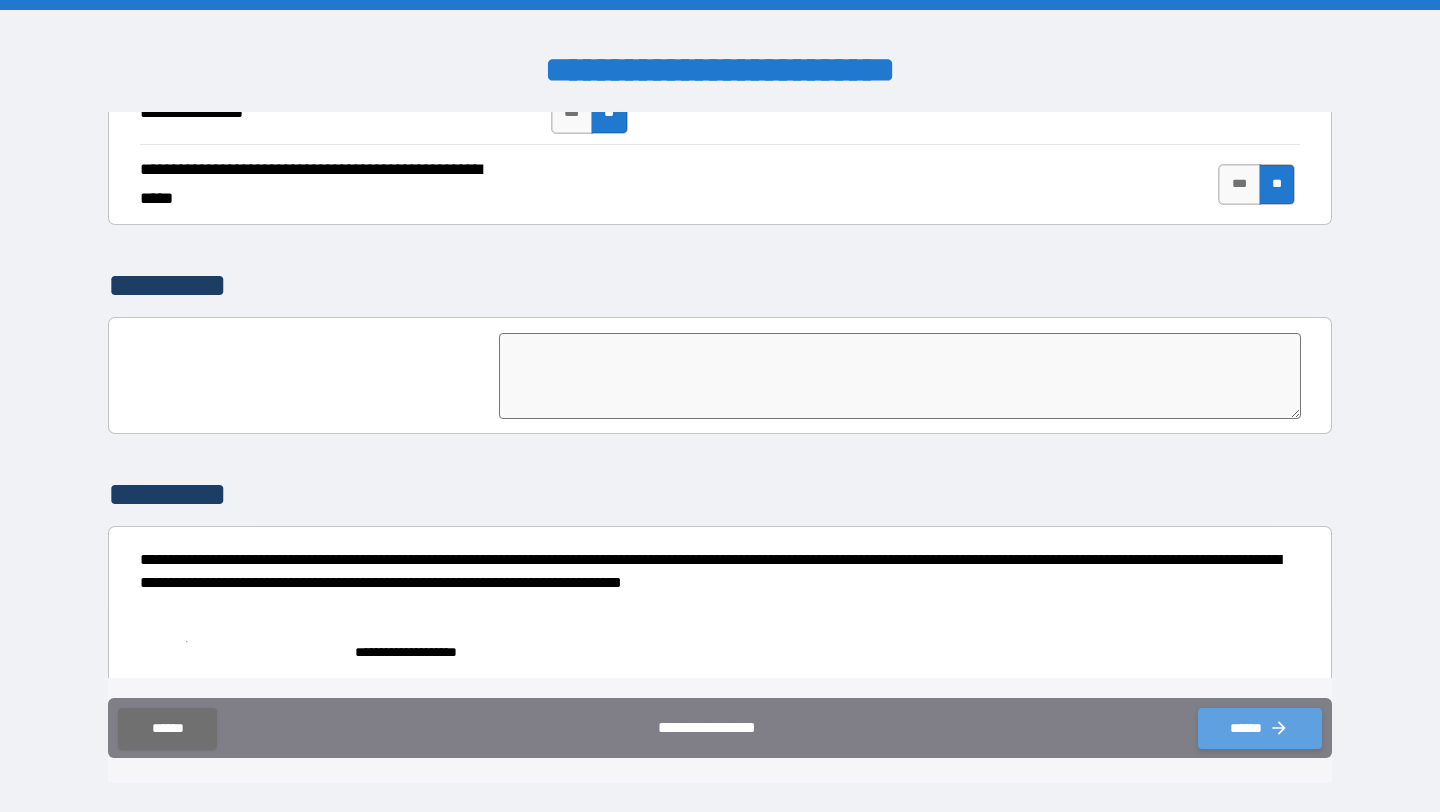 click on "******" at bounding box center [1260, 728] 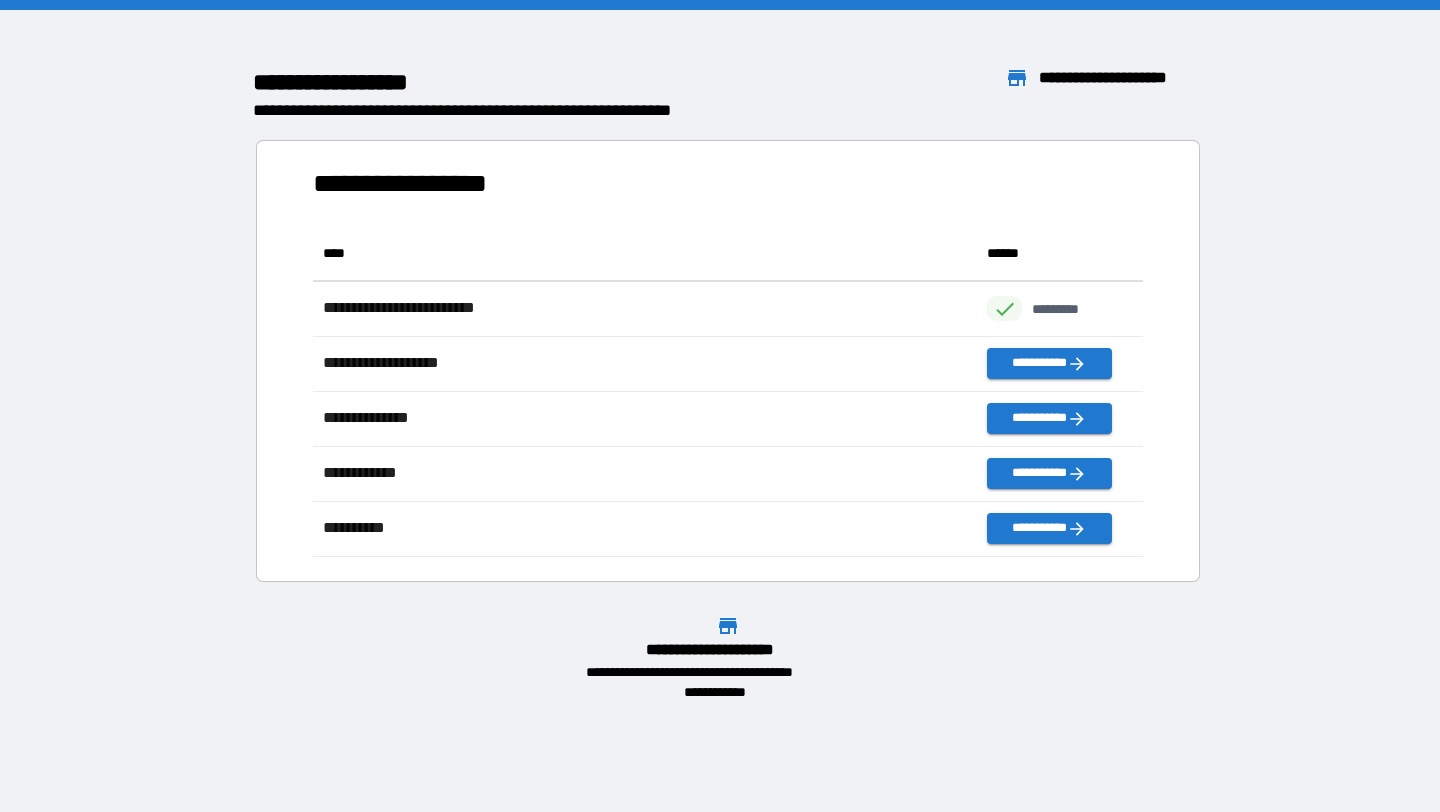 scroll, scrollTop: 16, scrollLeft: 16, axis: both 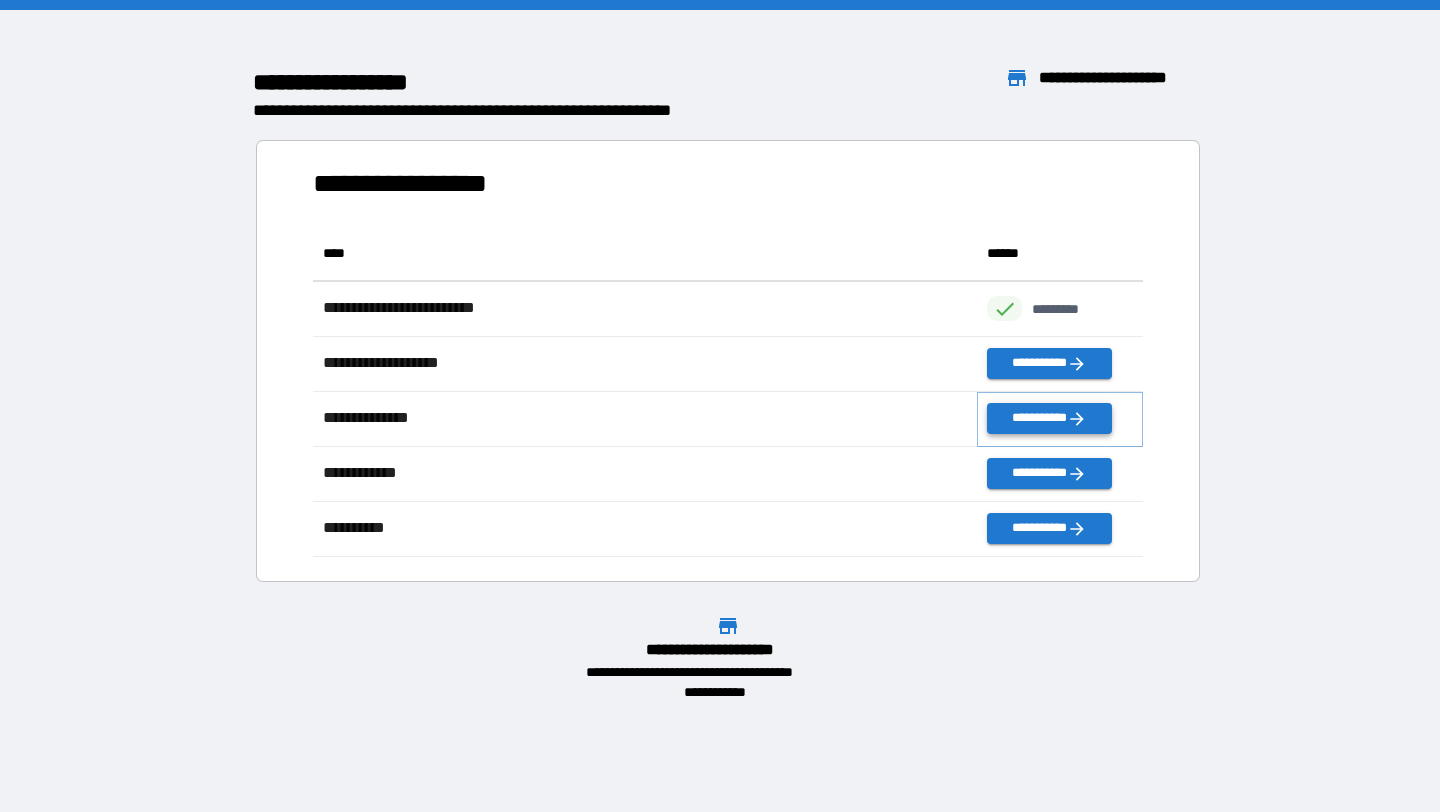 click on "**********" at bounding box center [1049, 418] 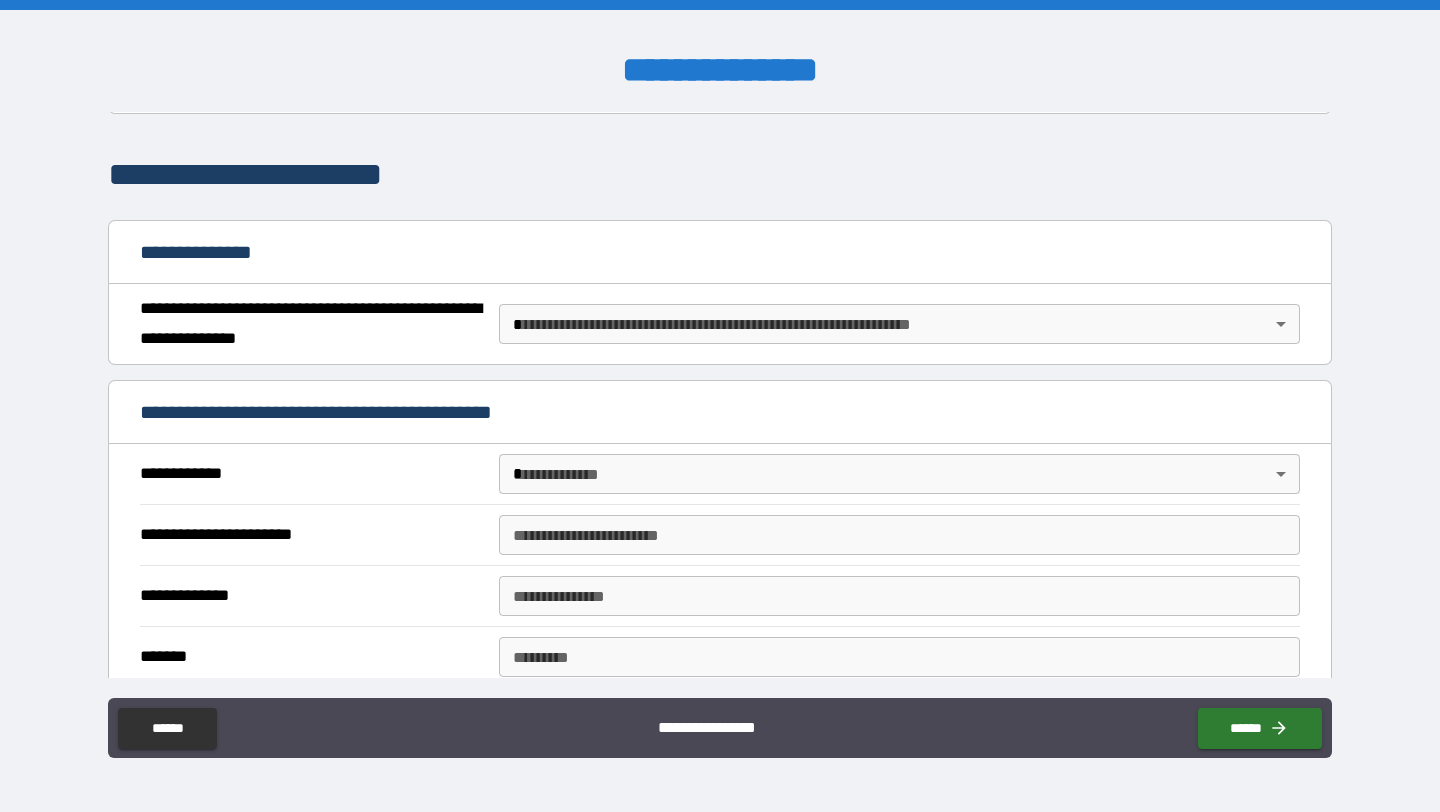 scroll, scrollTop: 0, scrollLeft: 0, axis: both 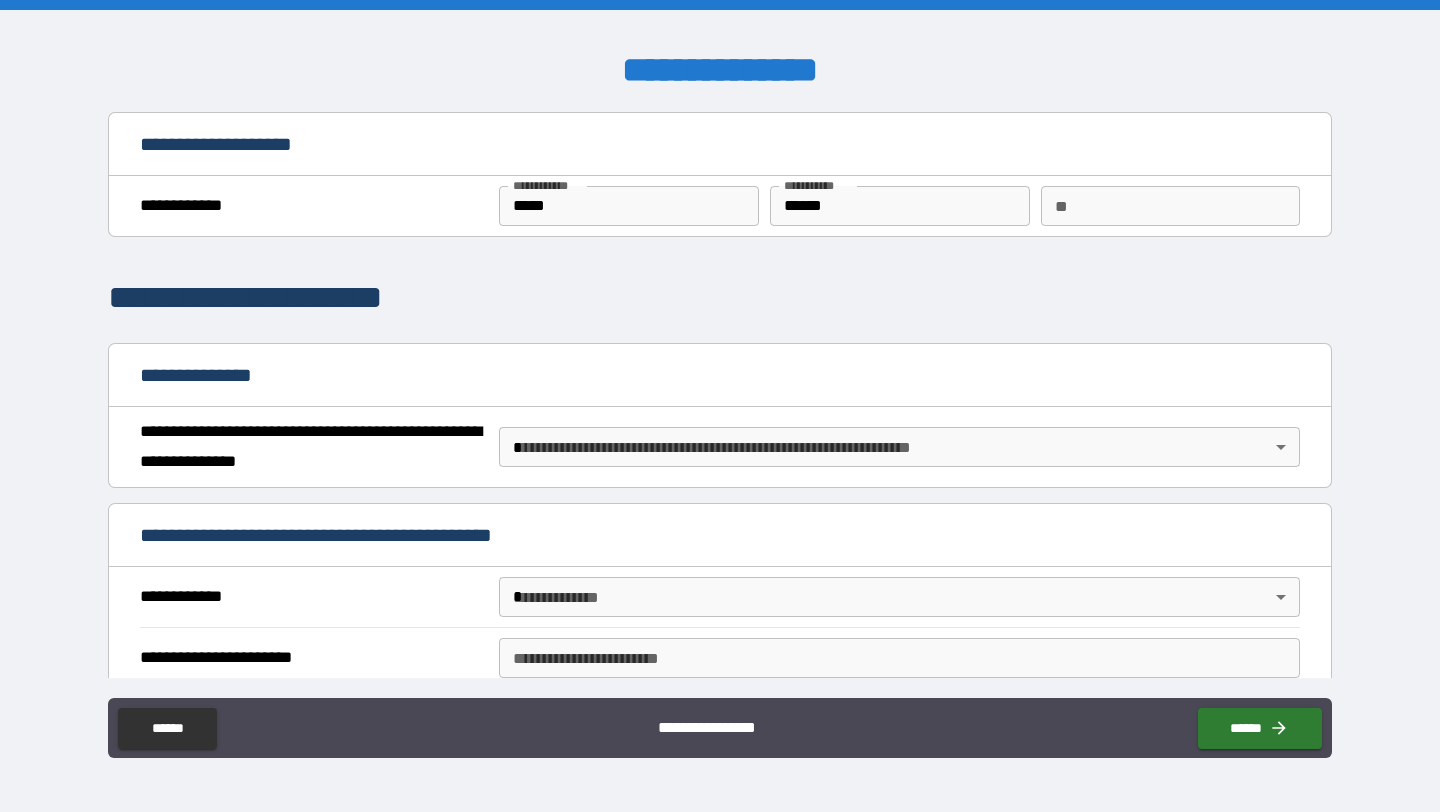 click on "**********" at bounding box center [720, 406] 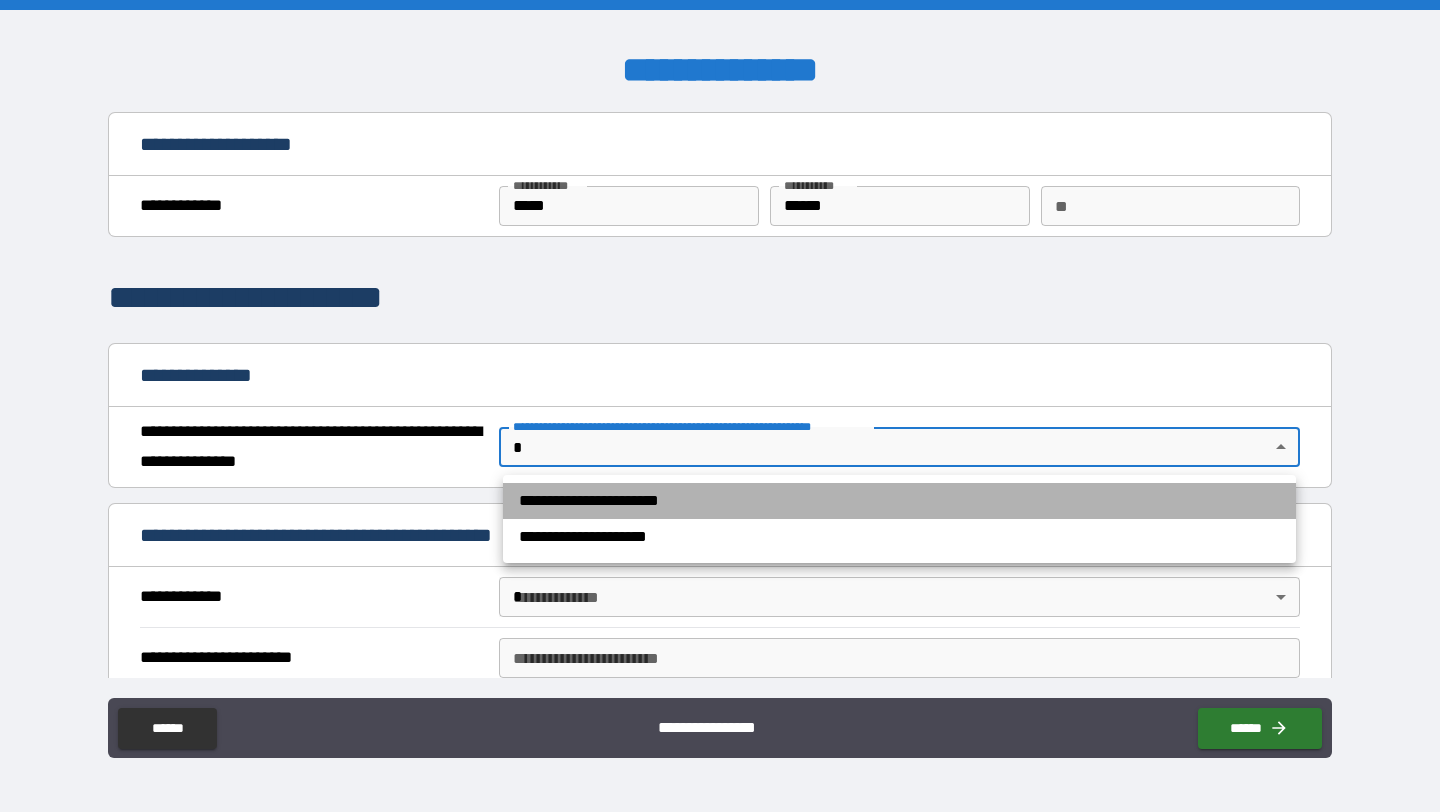 click on "**********" at bounding box center [899, 501] 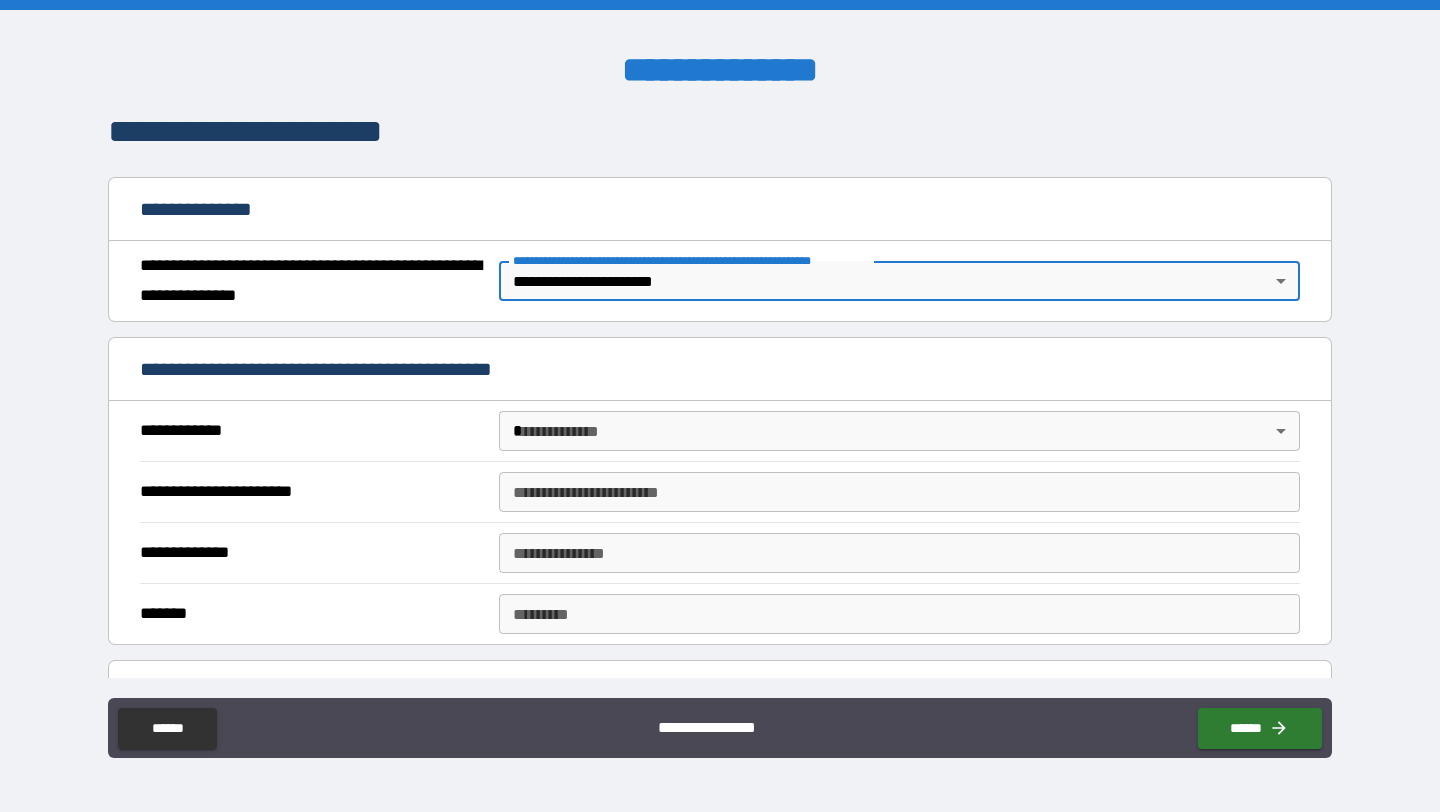 scroll, scrollTop: 169, scrollLeft: 0, axis: vertical 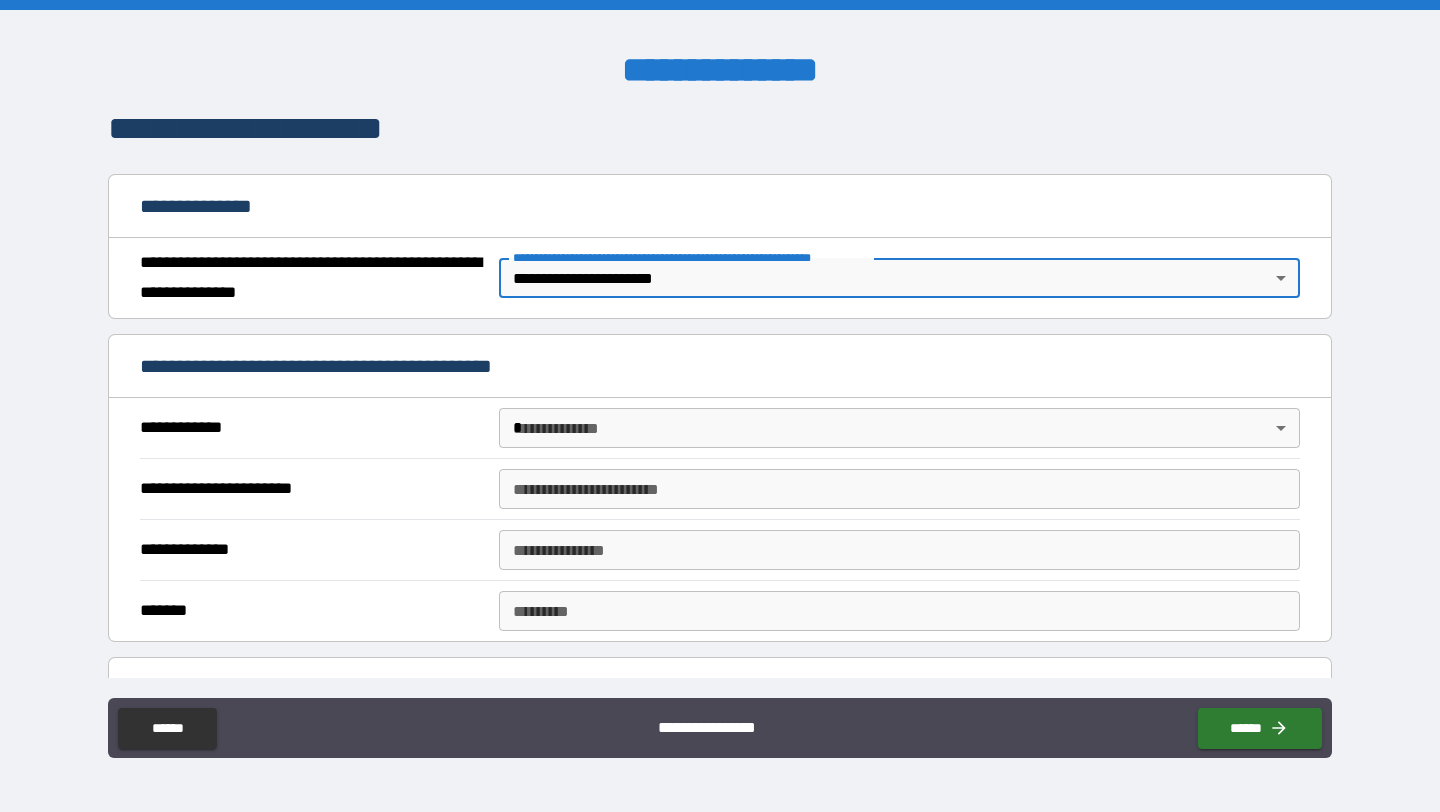 click on "**********" at bounding box center [720, 406] 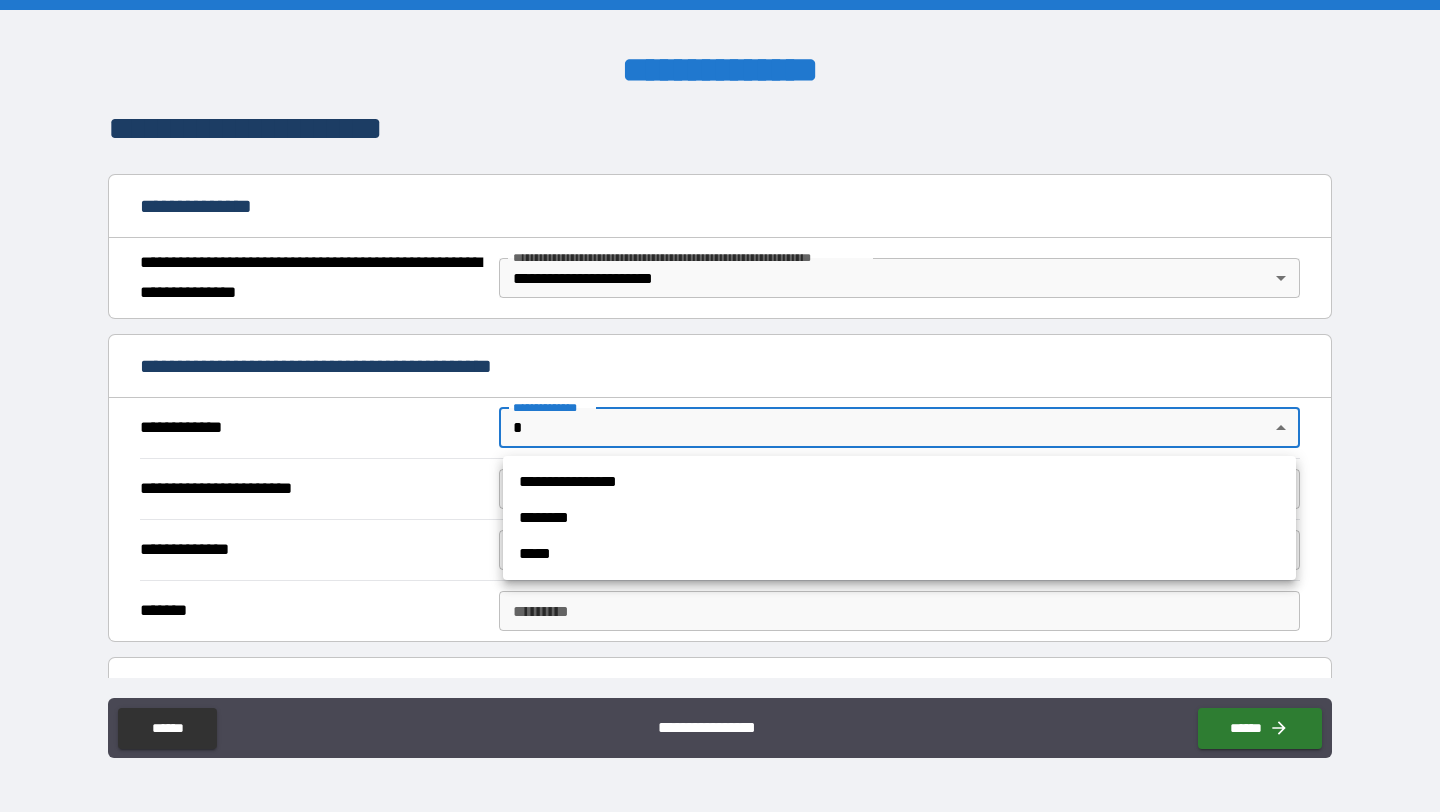click on "**********" at bounding box center [899, 482] 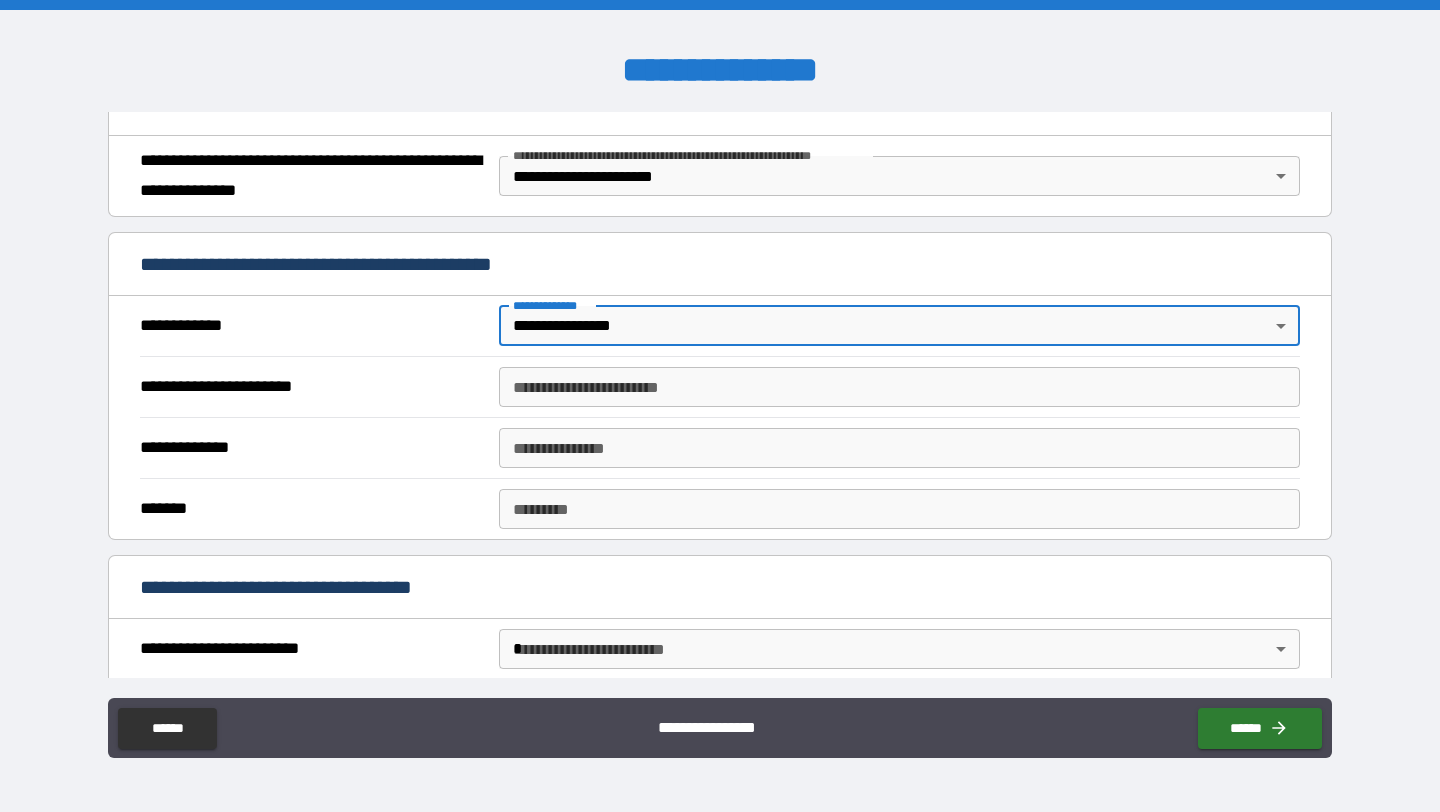 scroll, scrollTop: 274, scrollLeft: 0, axis: vertical 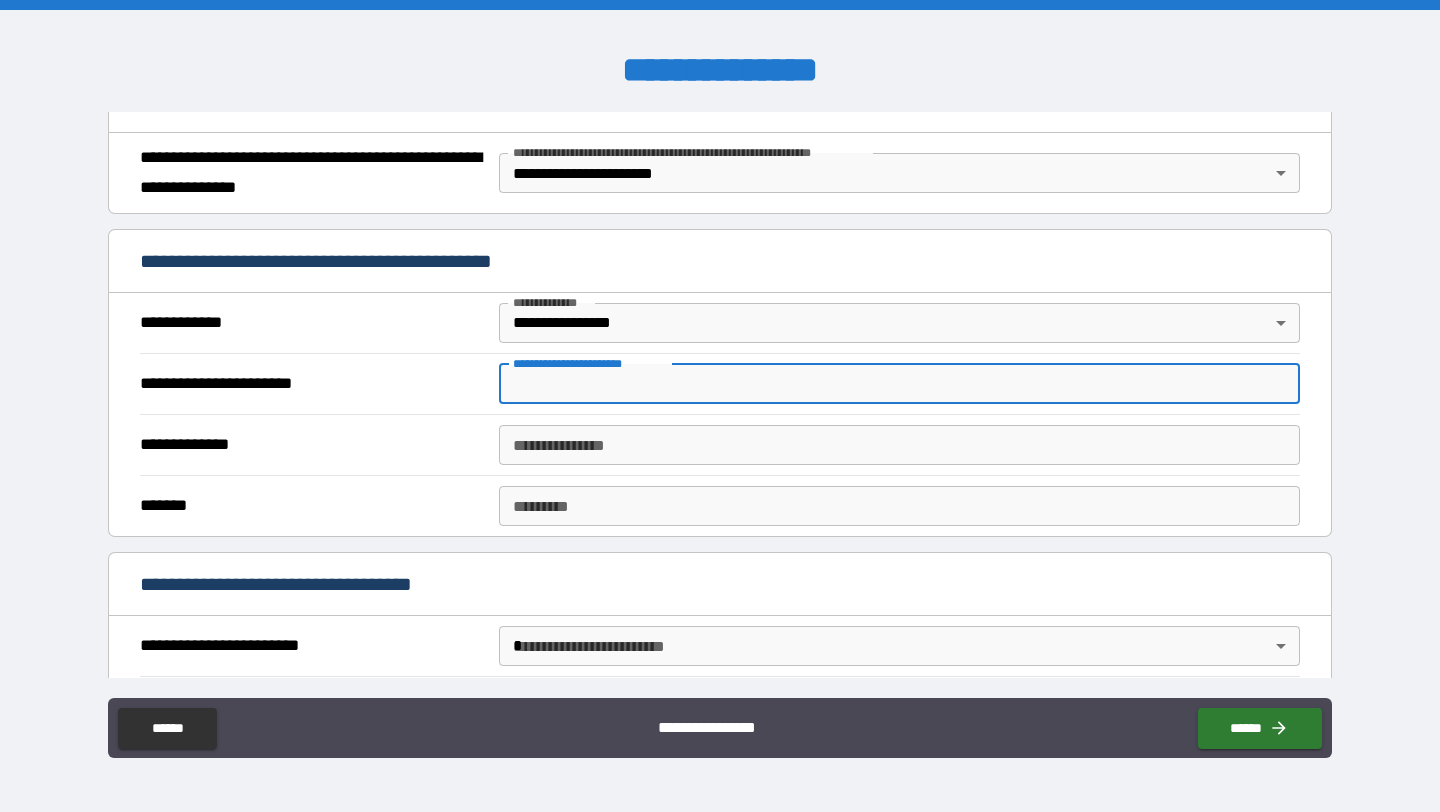 click on "**********" at bounding box center [899, 384] 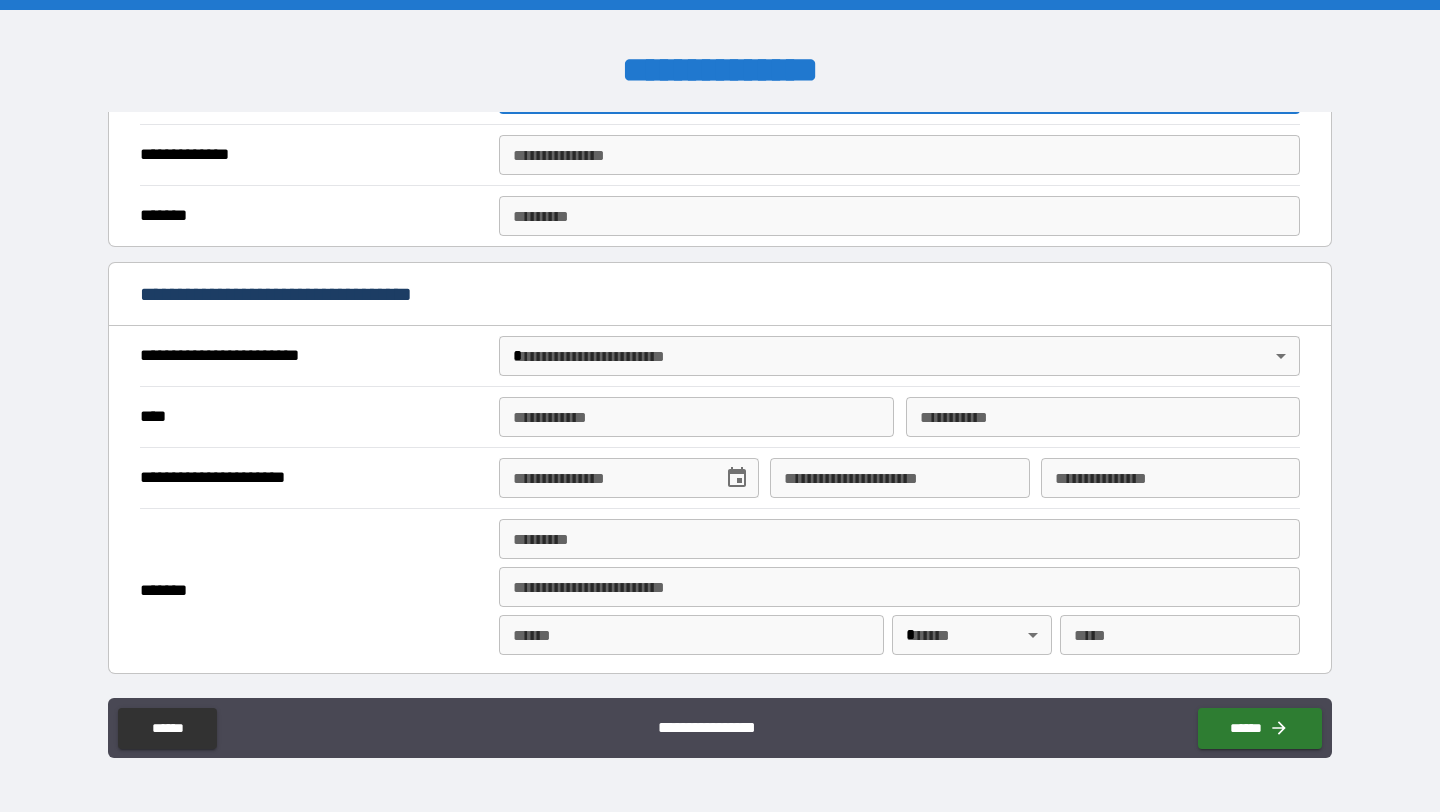 scroll, scrollTop: 566, scrollLeft: 0, axis: vertical 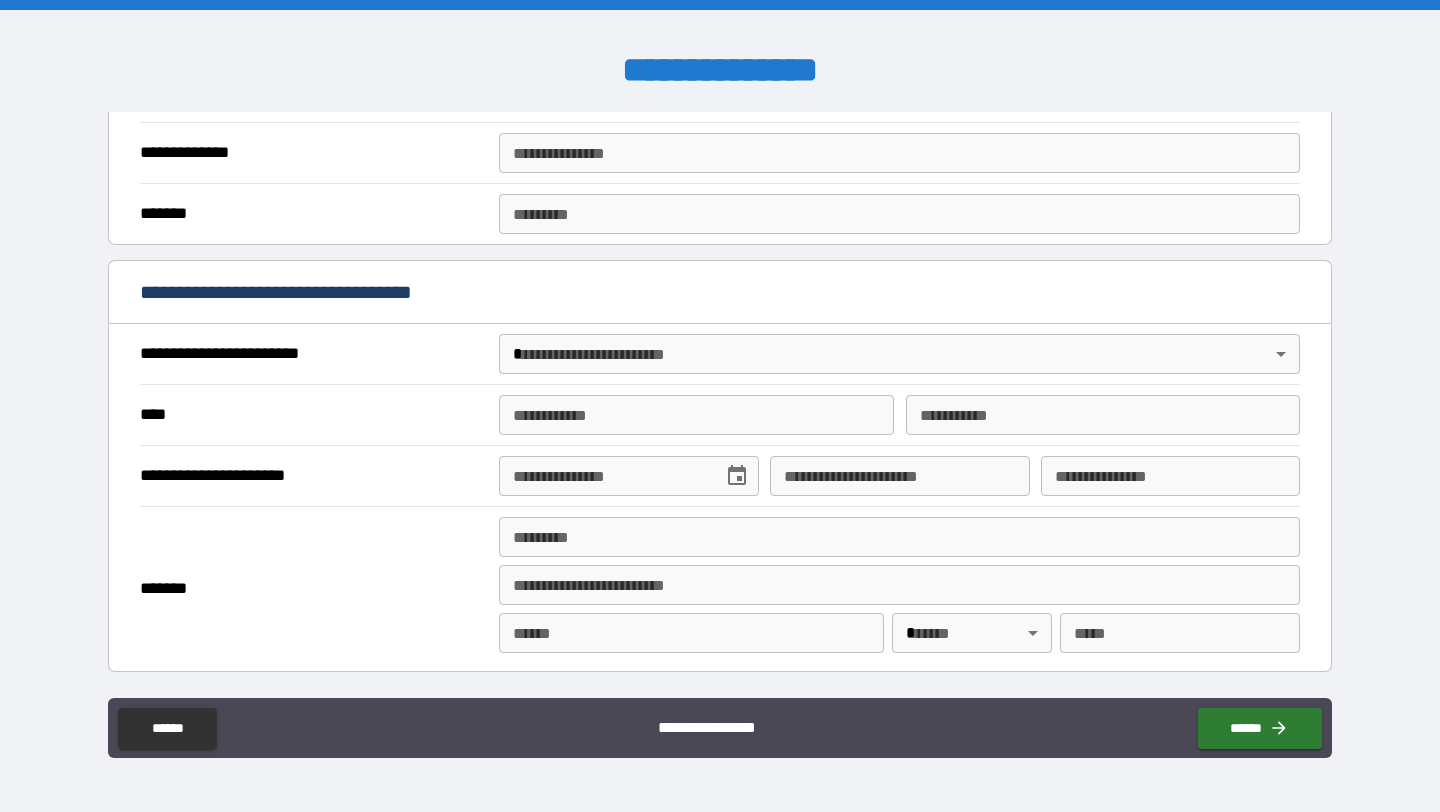 type on "*****" 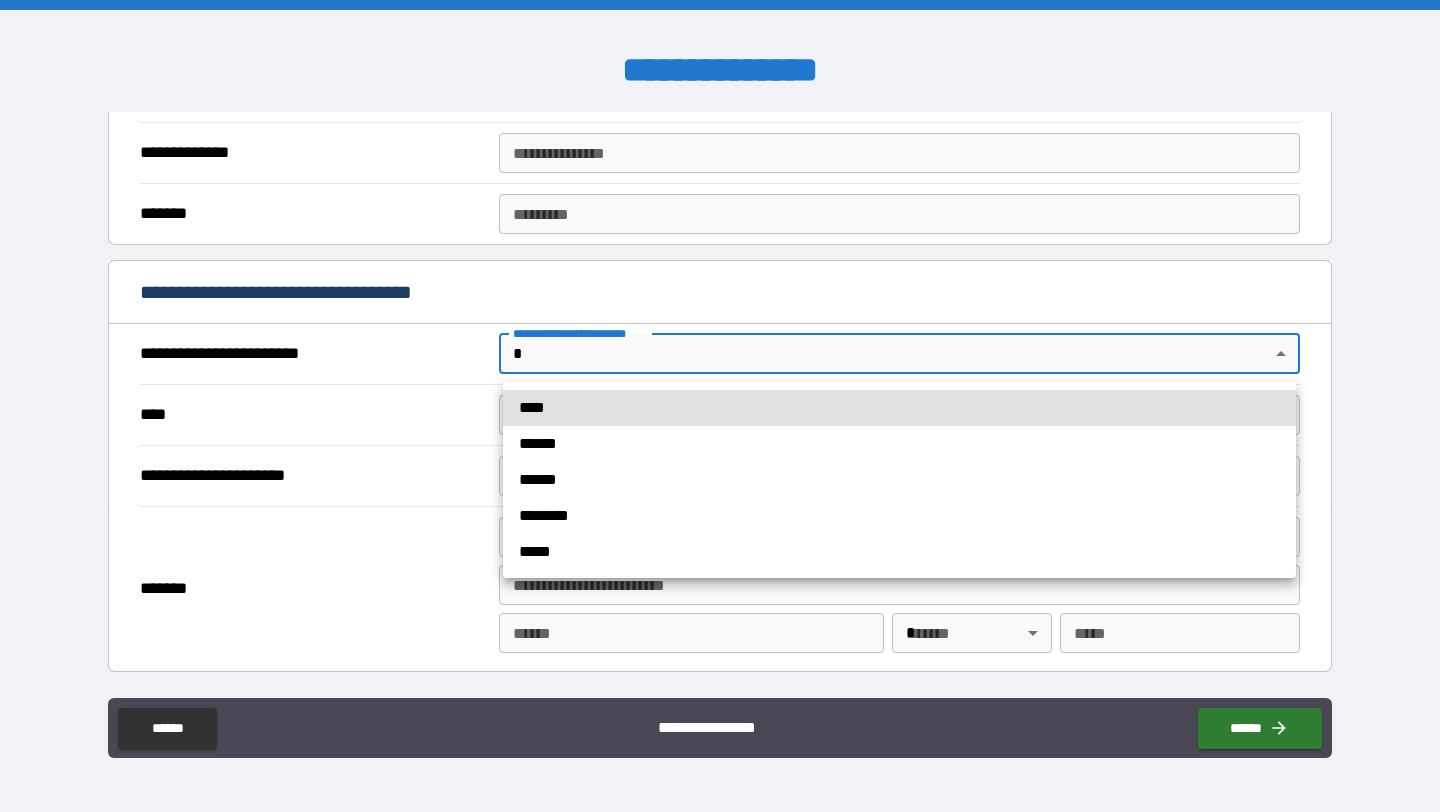 click on "****" at bounding box center (899, 408) 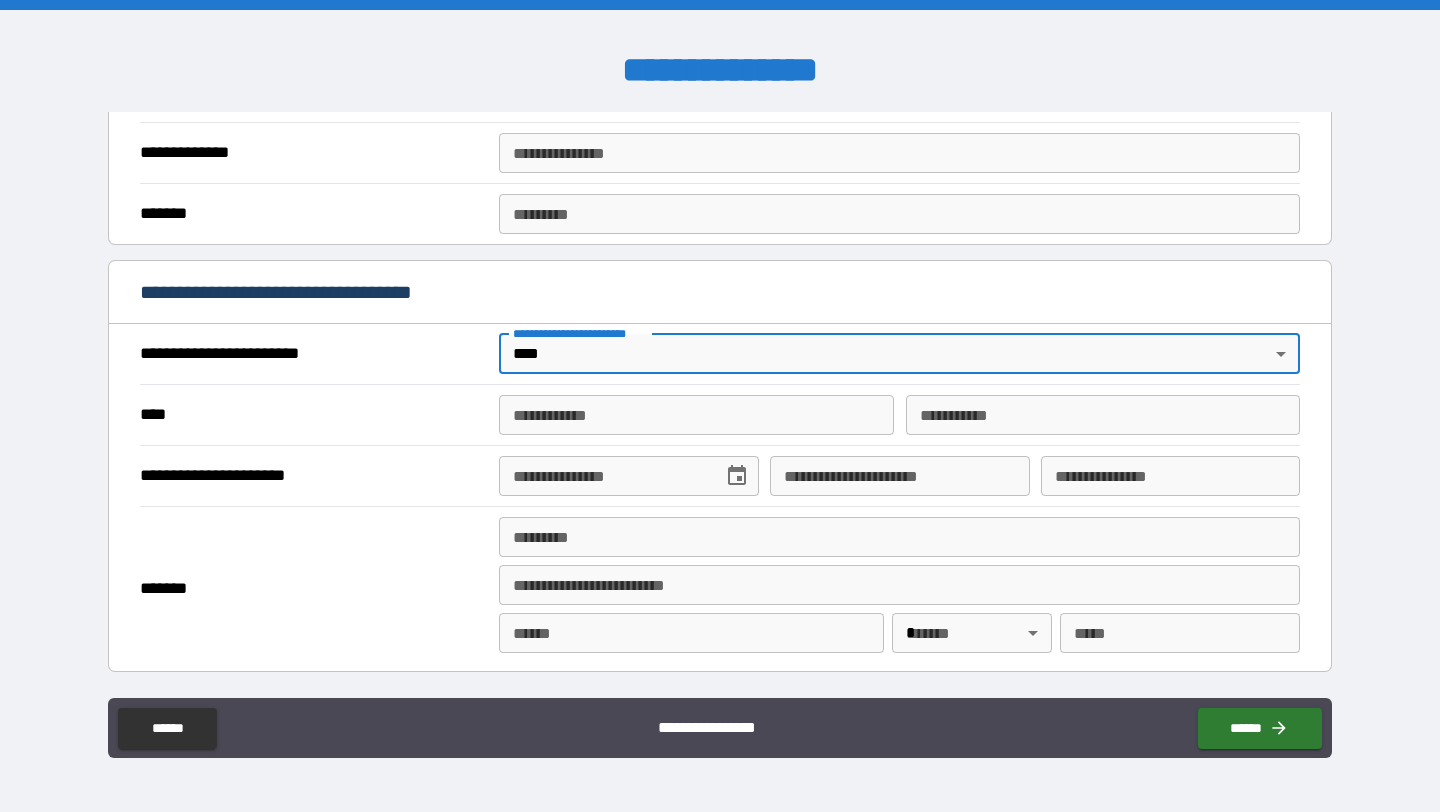 click on "**********" at bounding box center (696, 415) 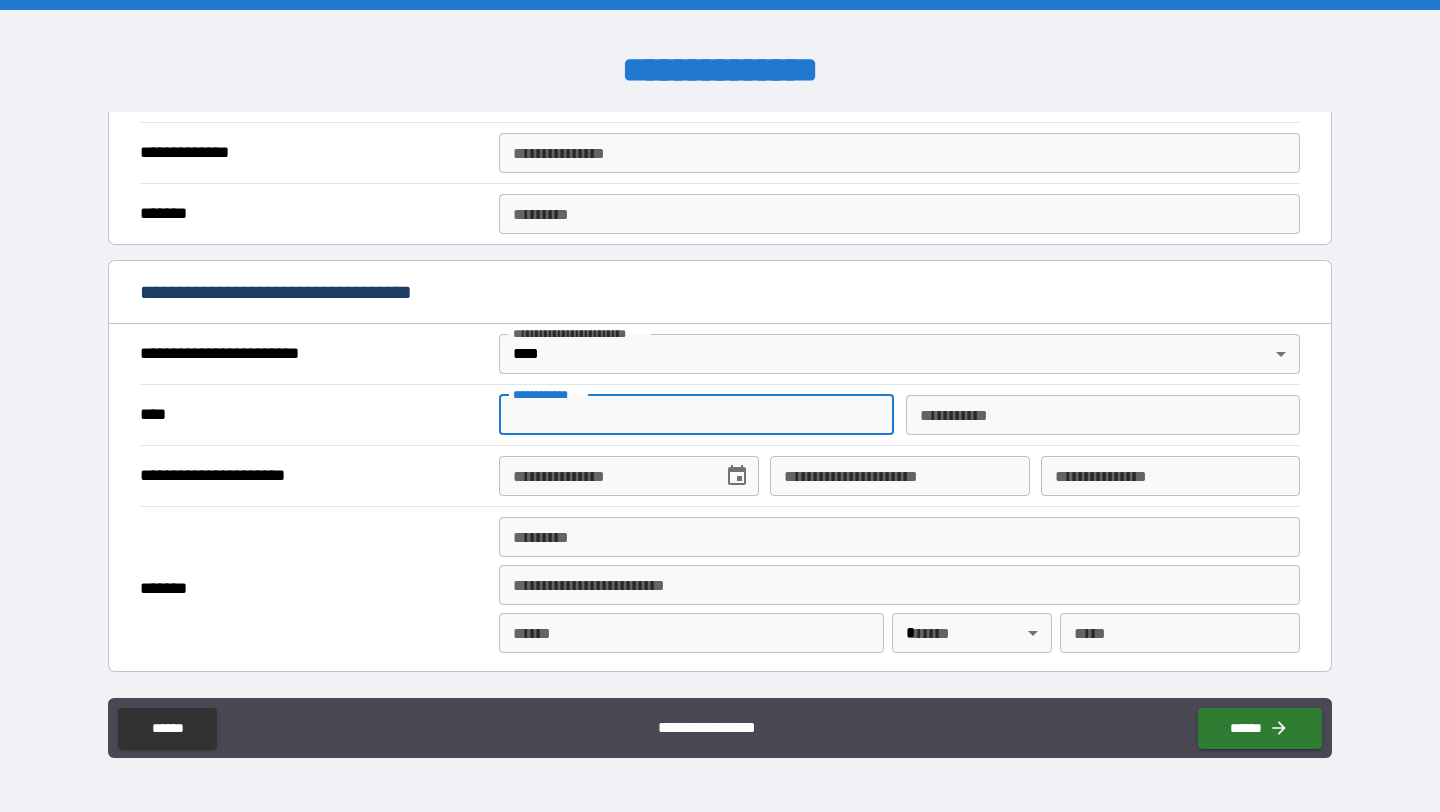 type on "*****" 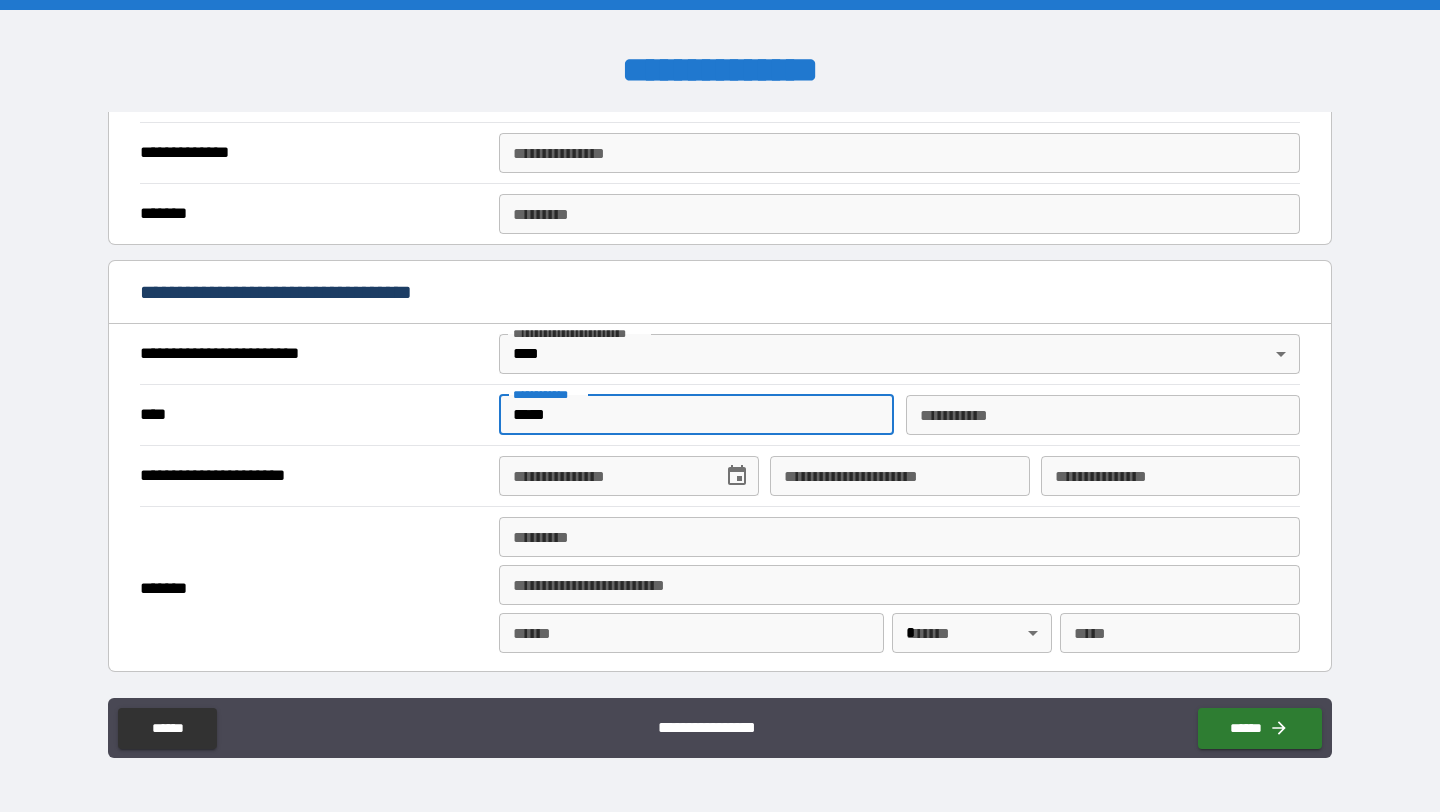 type on "******" 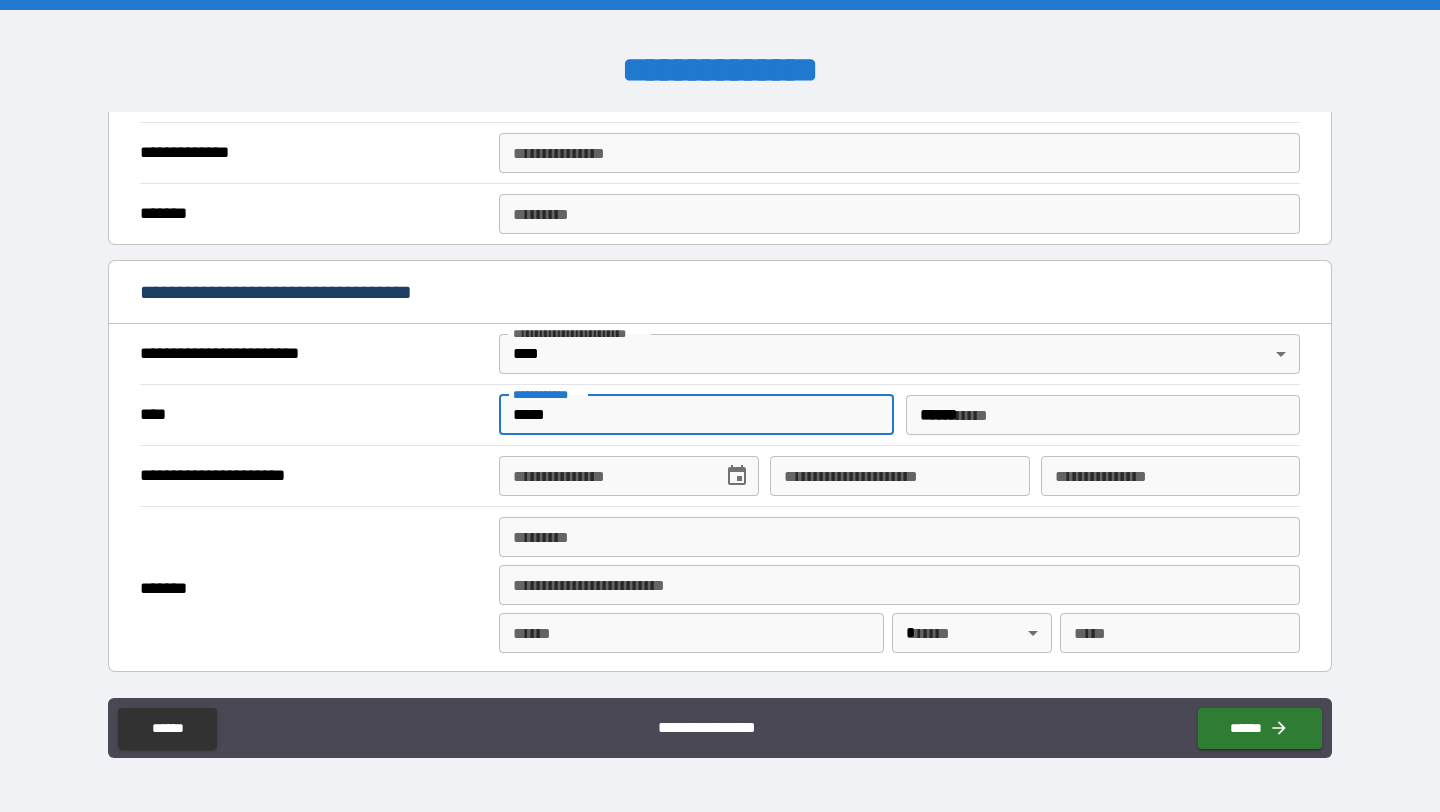 type on "**********" 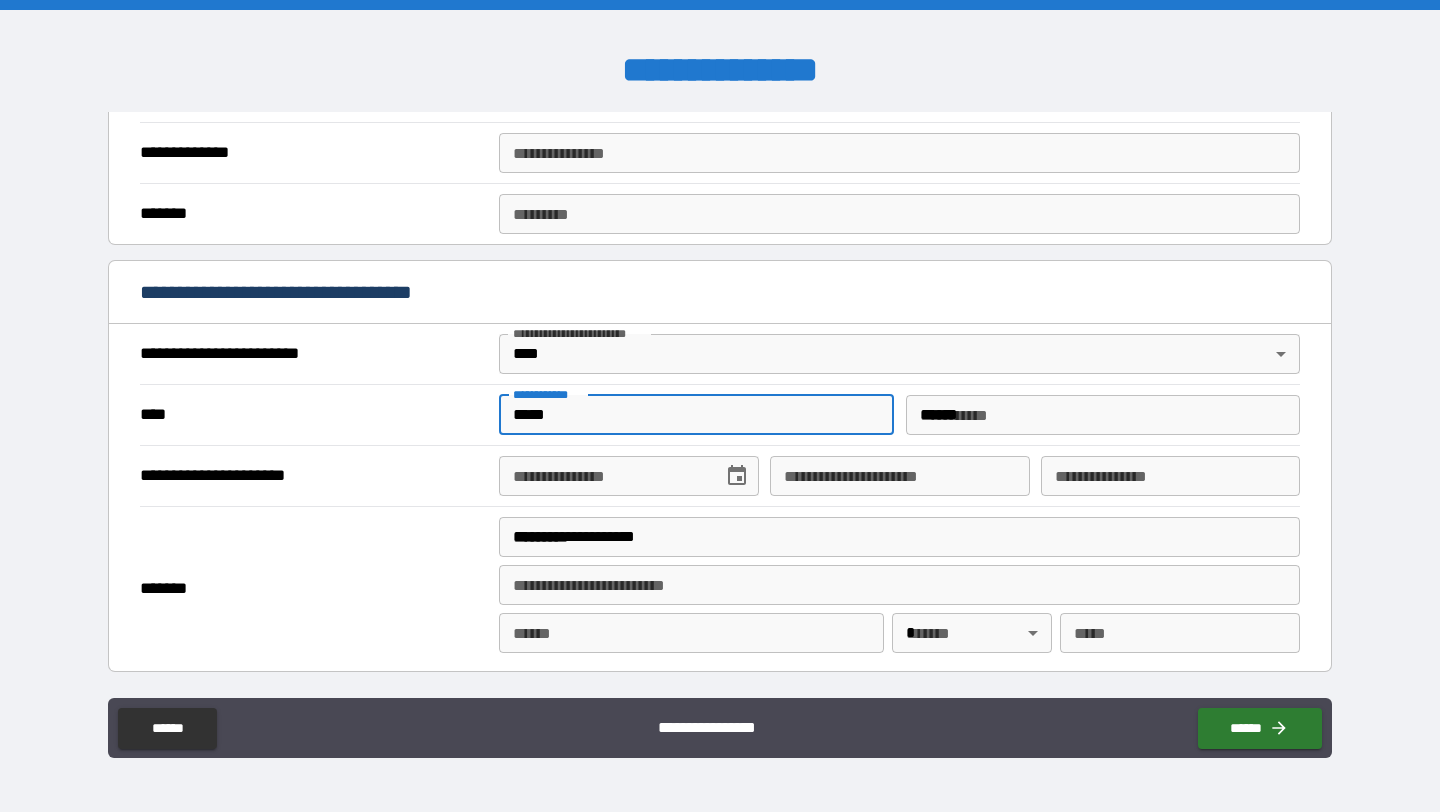 type on "**********" 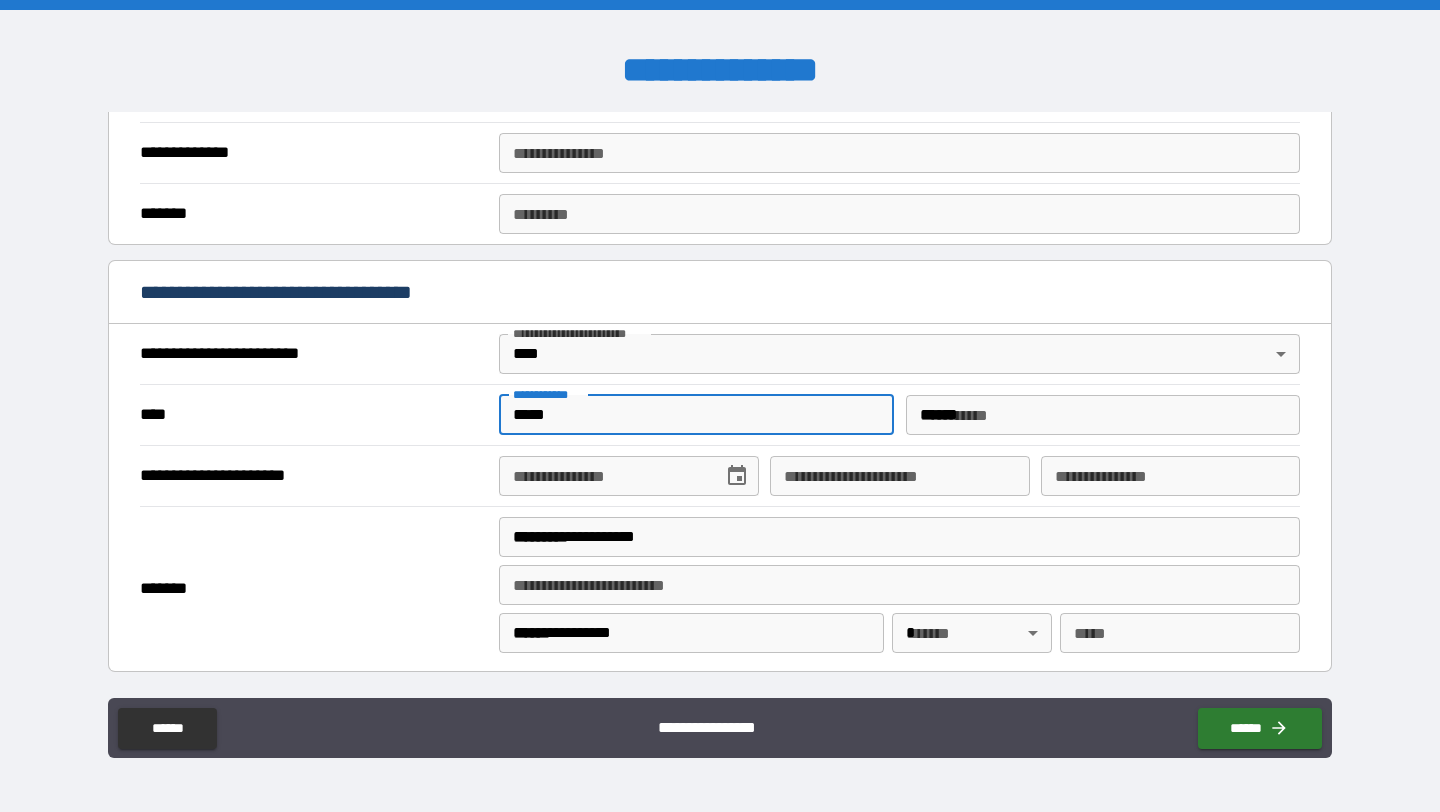 type on "**" 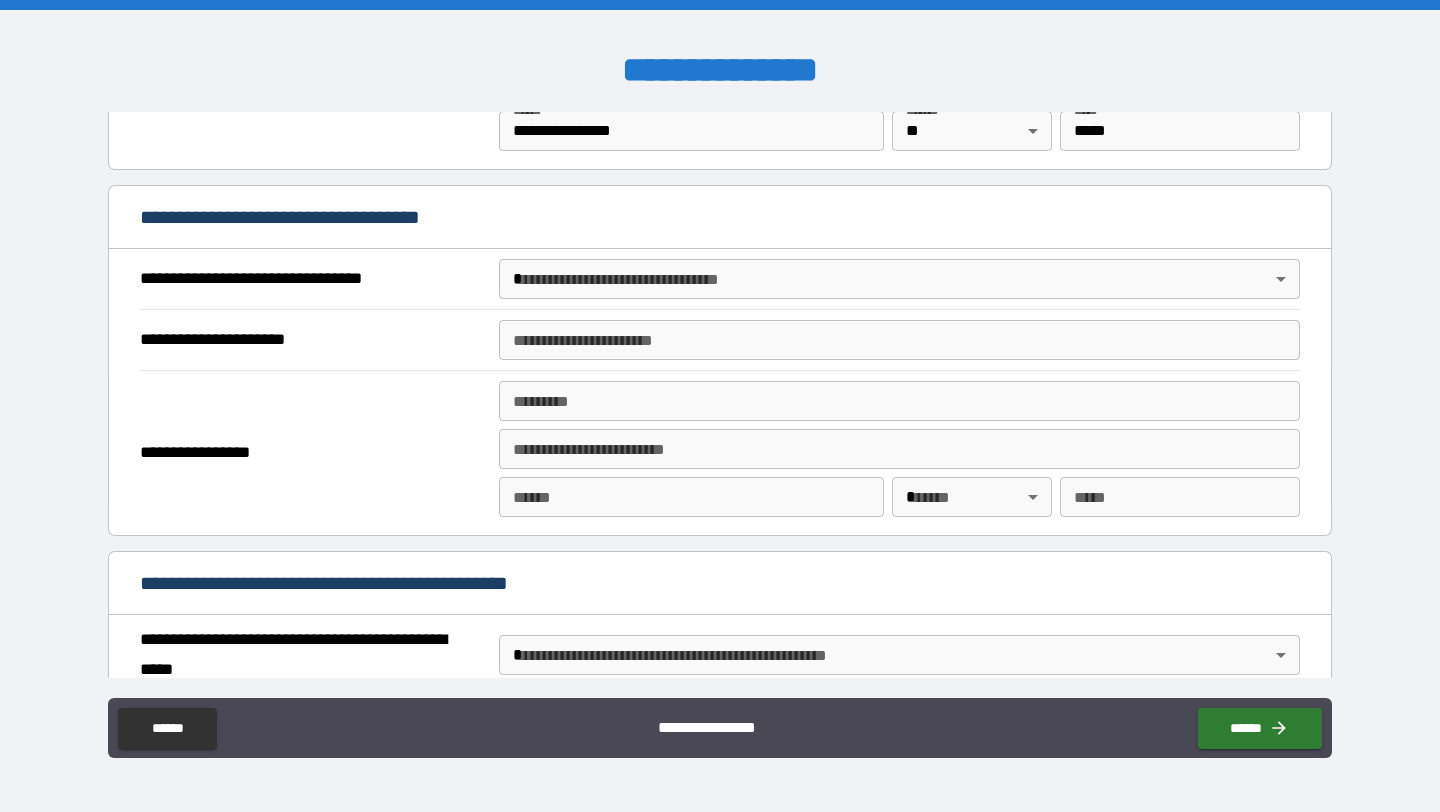 scroll, scrollTop: 1070, scrollLeft: 0, axis: vertical 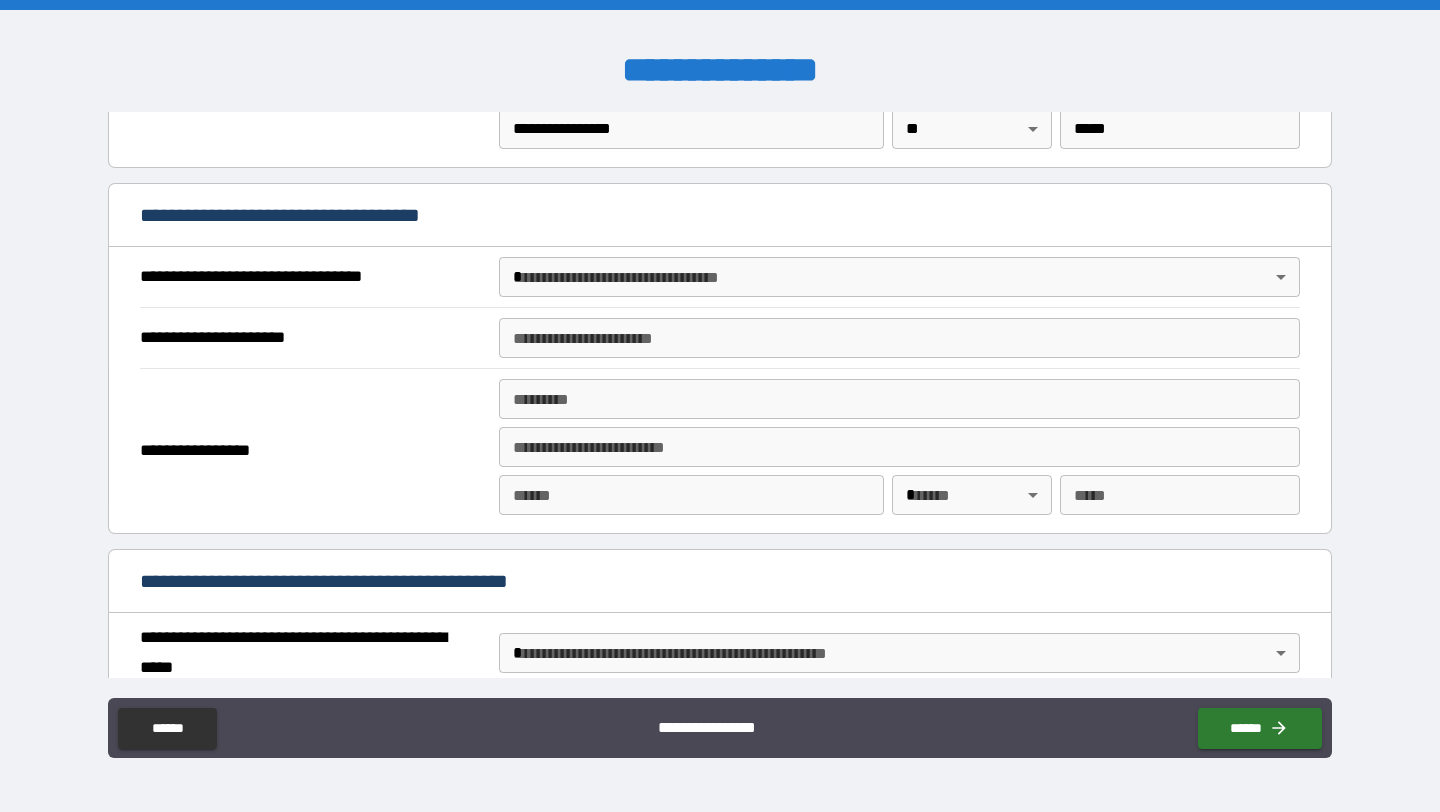 click on "[FIRST] [LAST] [CITY] [STATE] [ZIP] [COUNTRY] [ADDRESS] [APT] [PHONE] [EMAIL] [DOB] [SSN]" at bounding box center [720, 406] 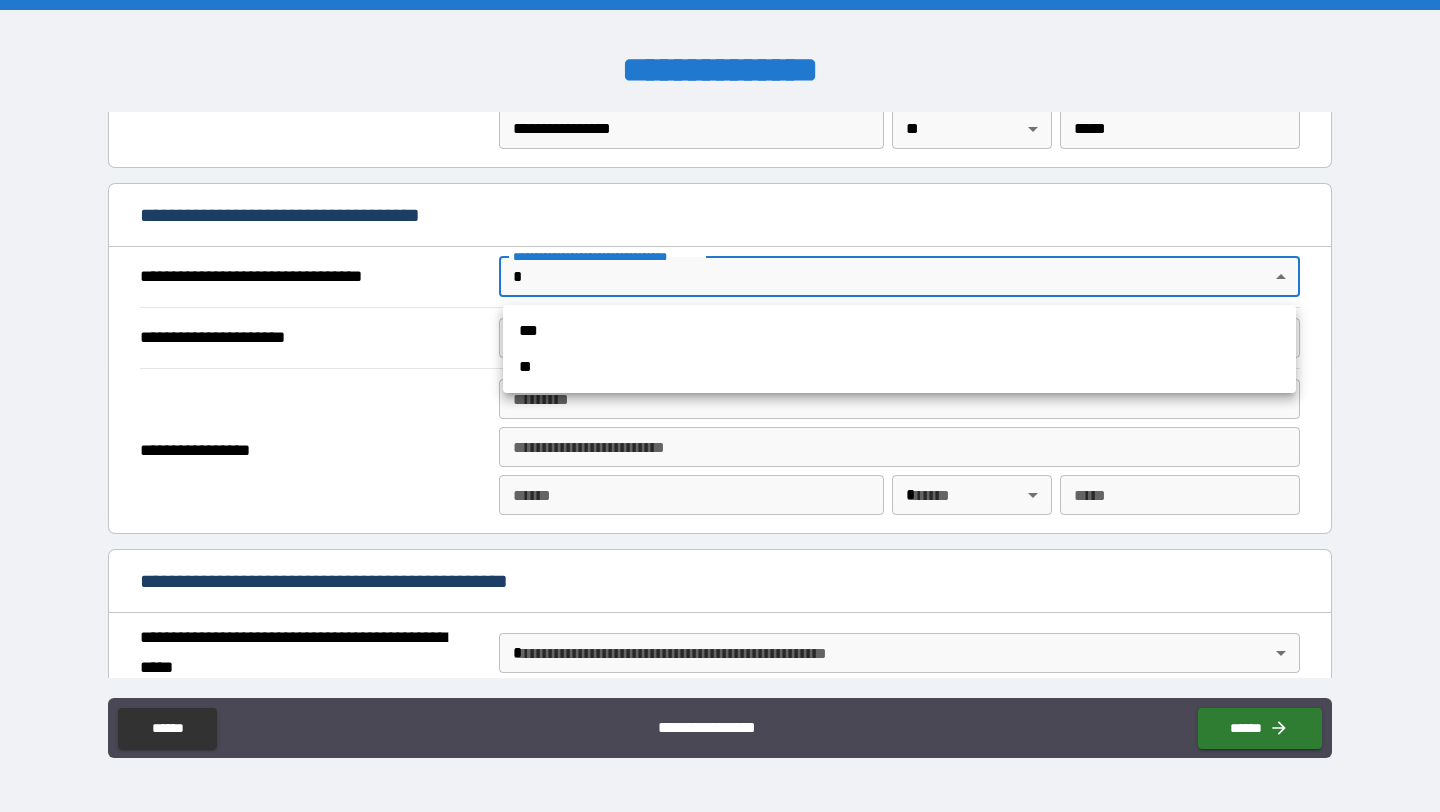 click on "***" at bounding box center [899, 331] 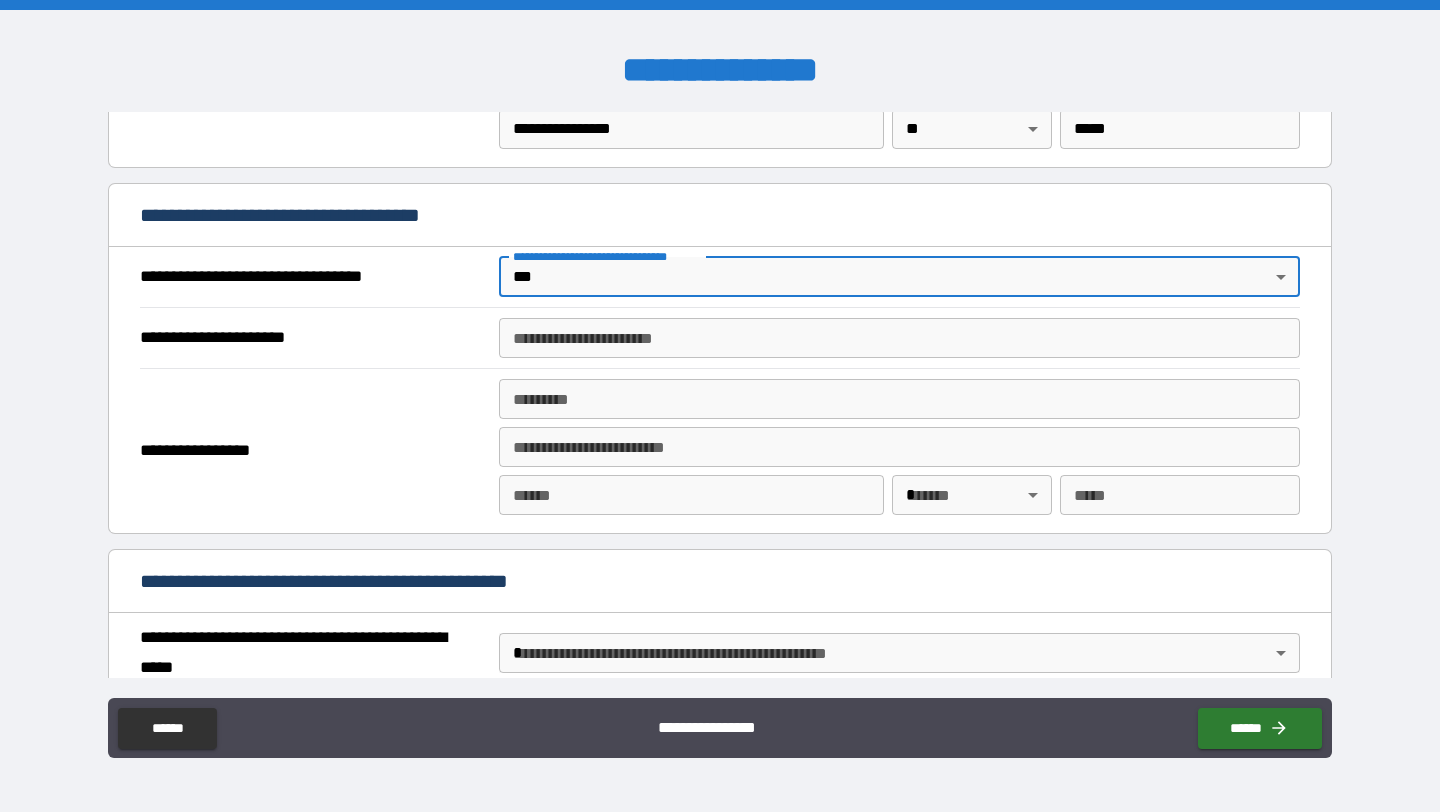 click on "**********" at bounding box center (899, 338) 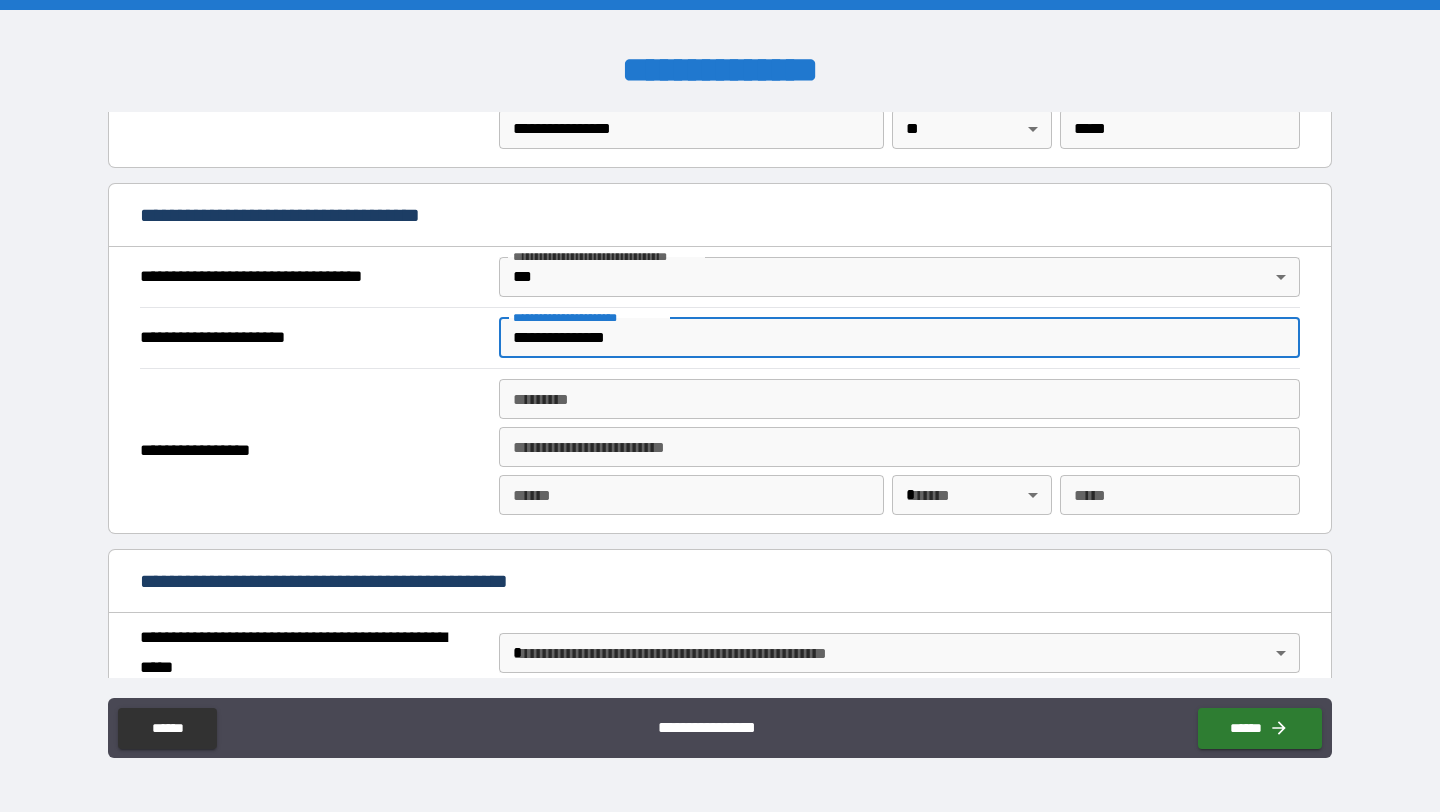 type on "**********" 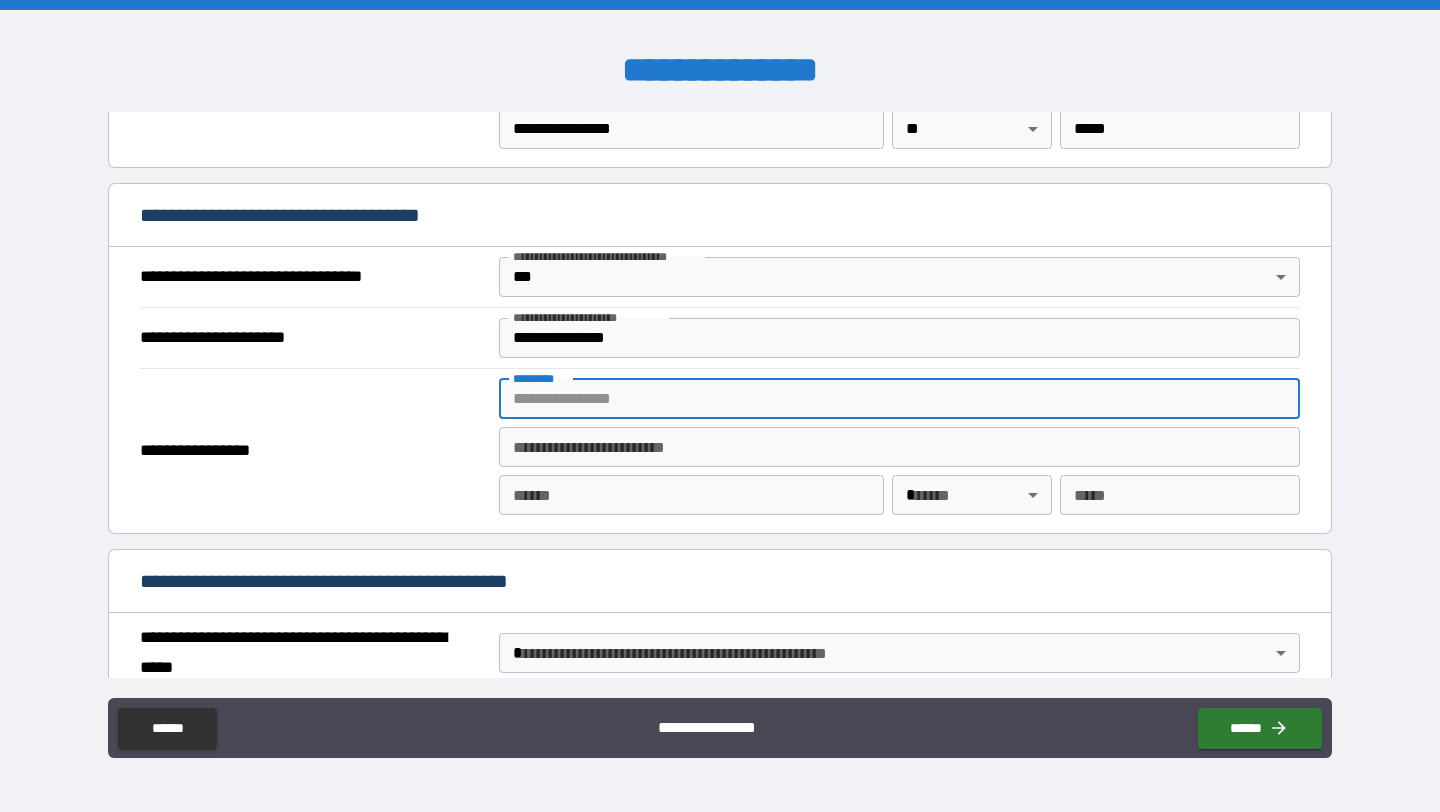 click on "*******   *" at bounding box center (899, 399) 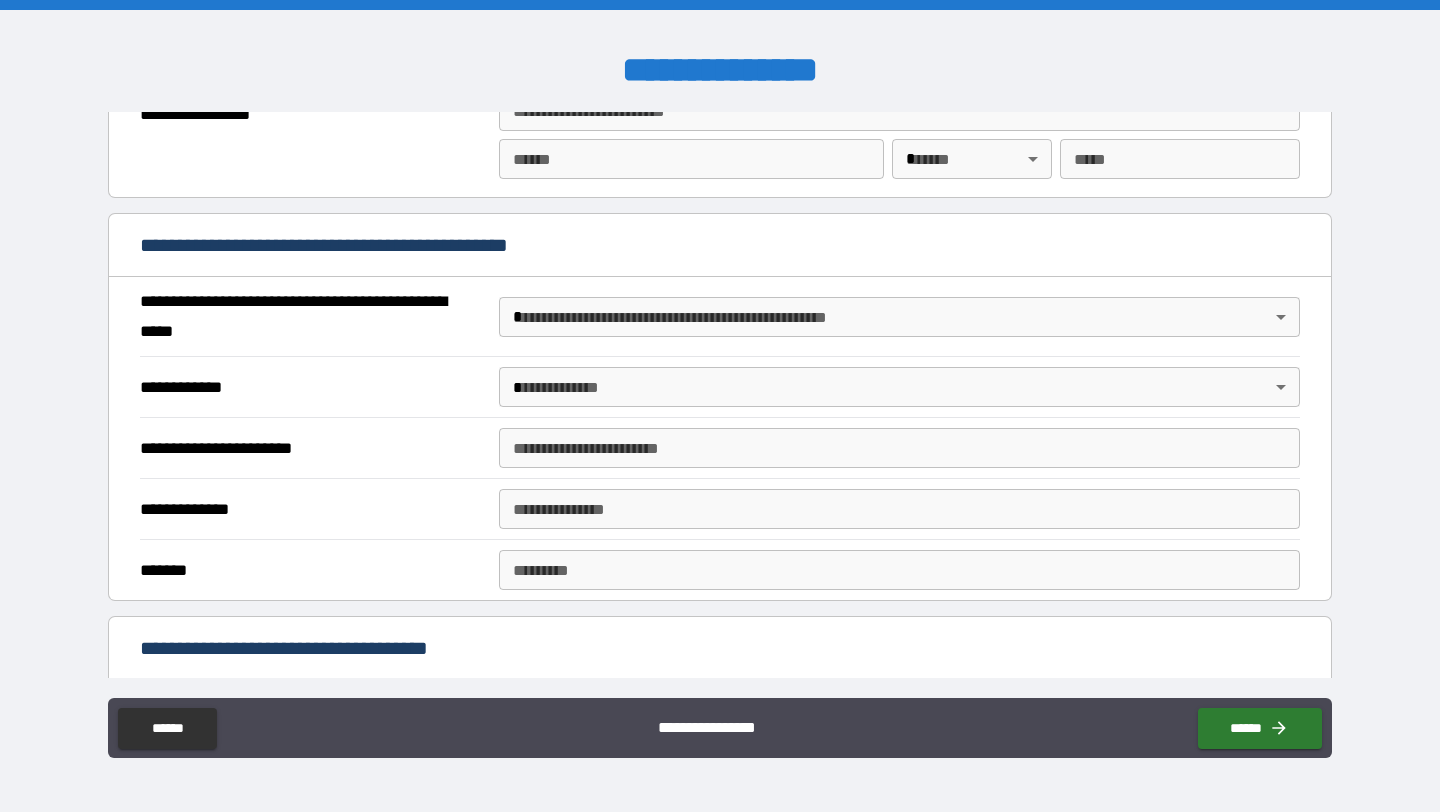scroll, scrollTop: 1420, scrollLeft: 0, axis: vertical 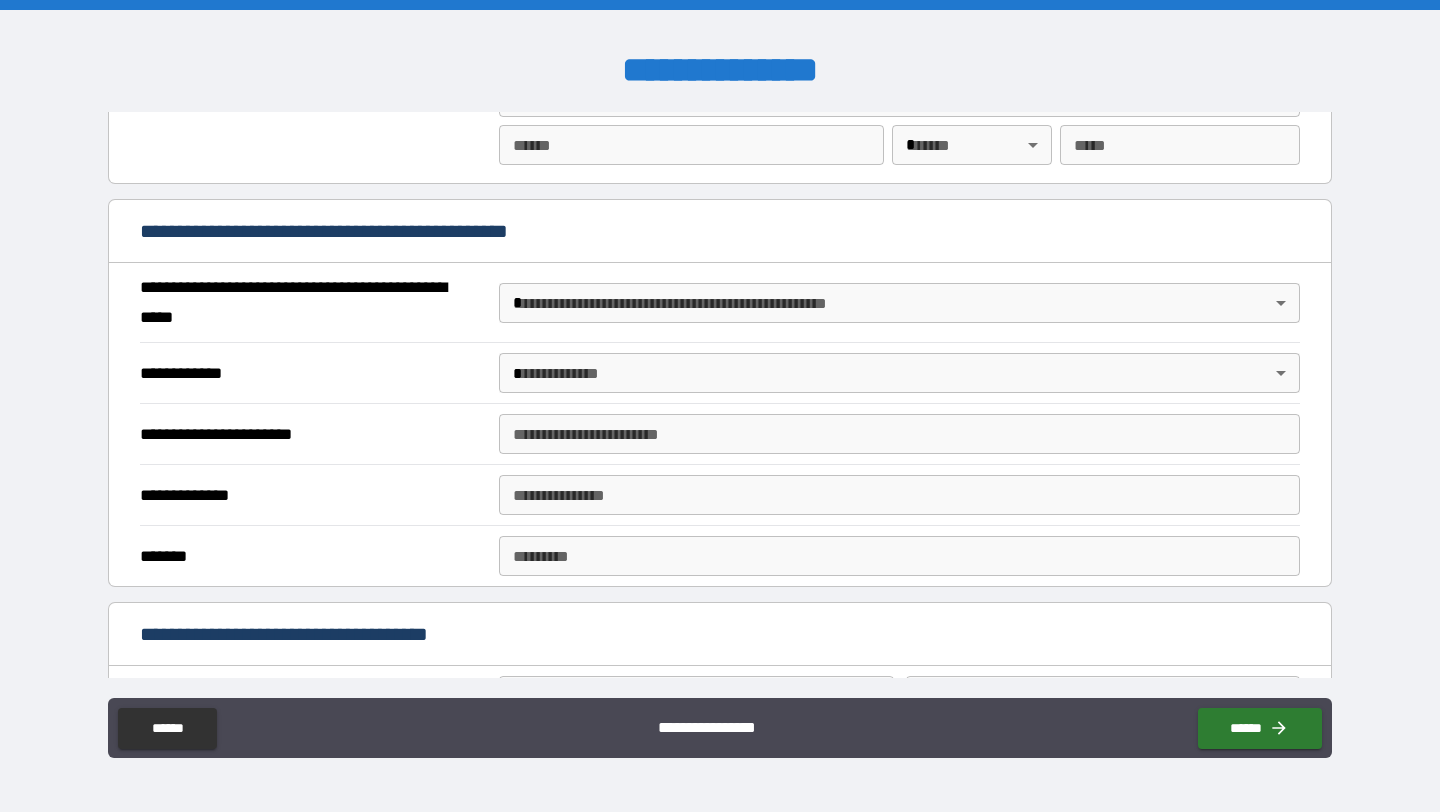 click on "[FIRST] [LAST] [CITY] [STATE] [ZIP] [COUNTRY] [ADDRESS] [APT] [PHONE] [EMAIL] [DOB] [SSN]" at bounding box center (720, 406) 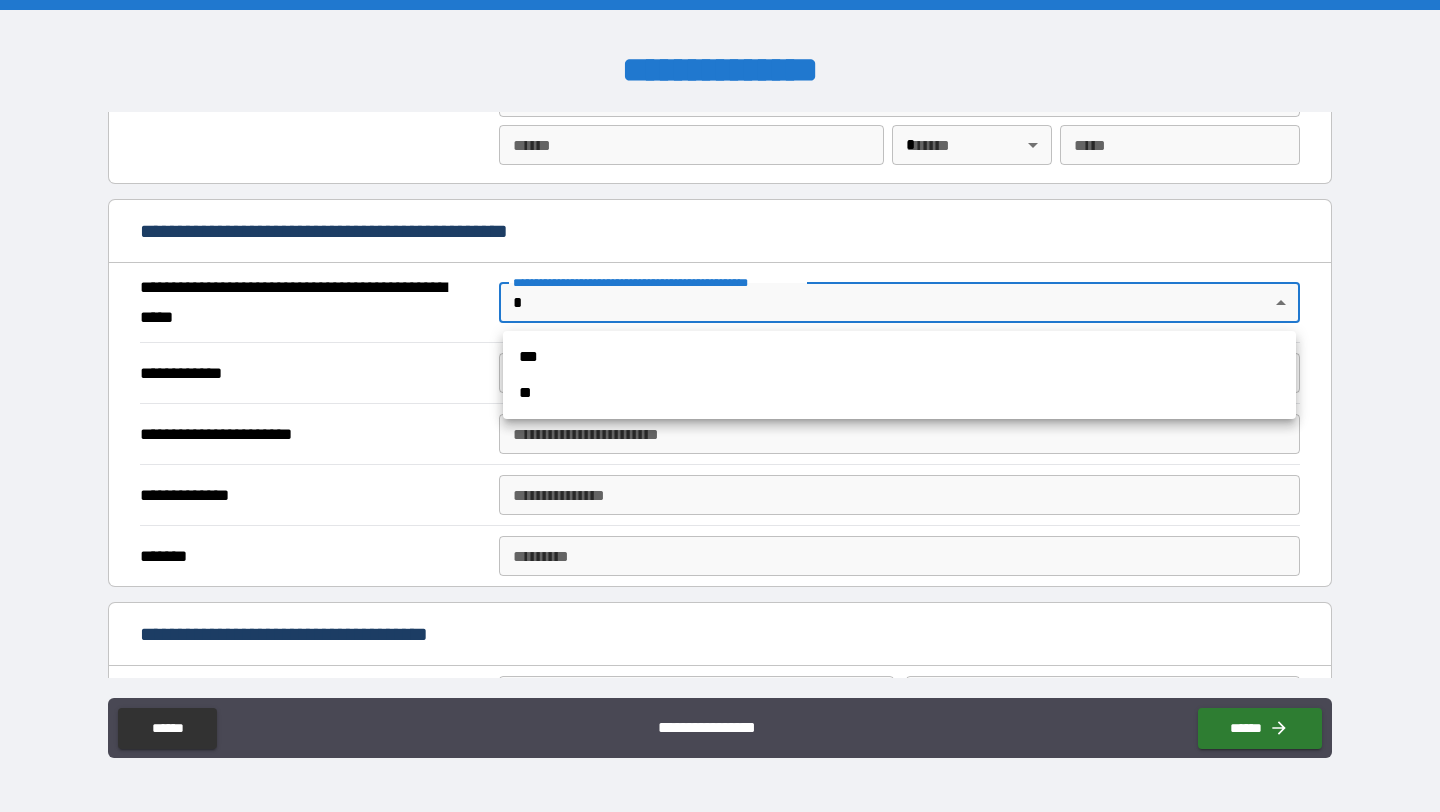 click on "**" at bounding box center [899, 393] 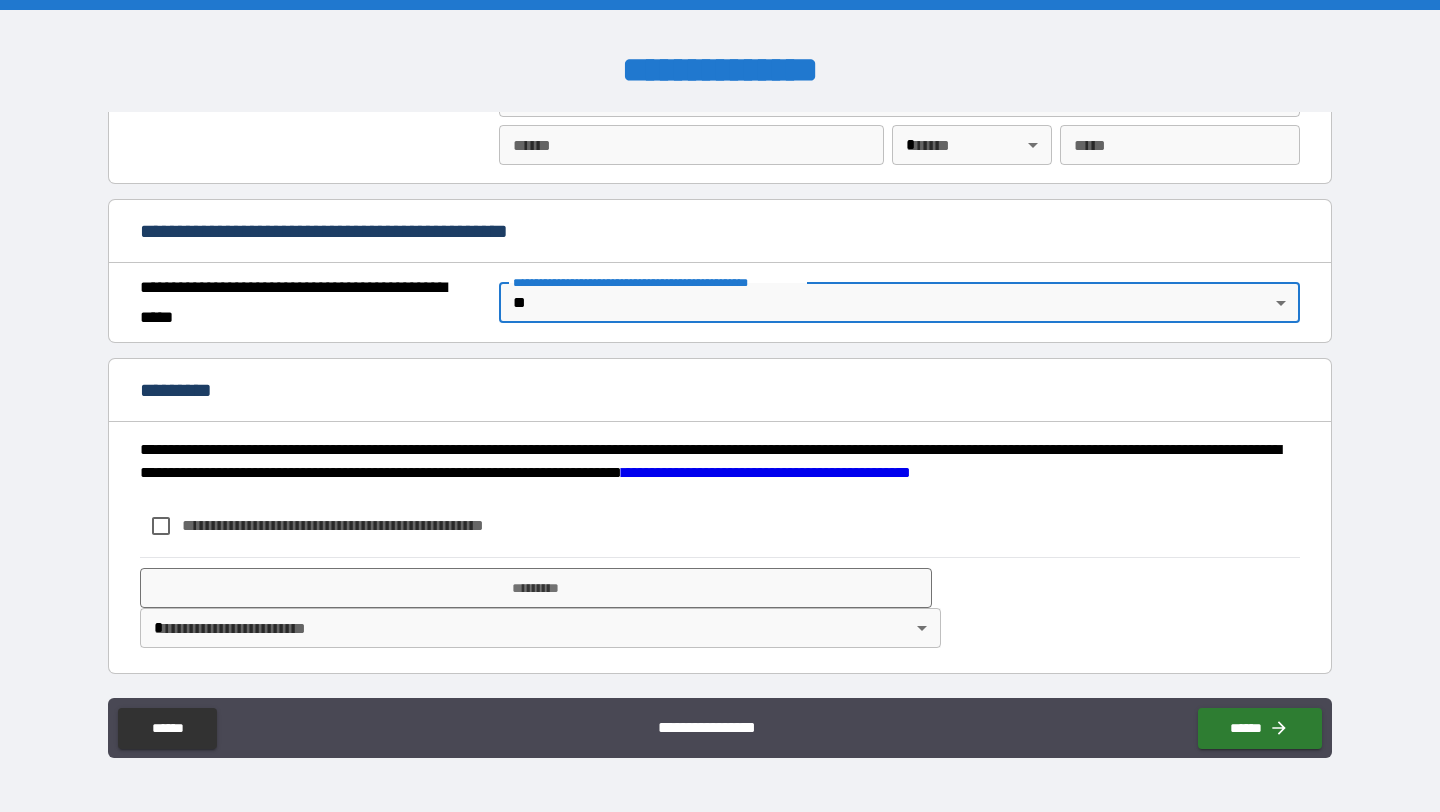 scroll, scrollTop: 1421, scrollLeft: 0, axis: vertical 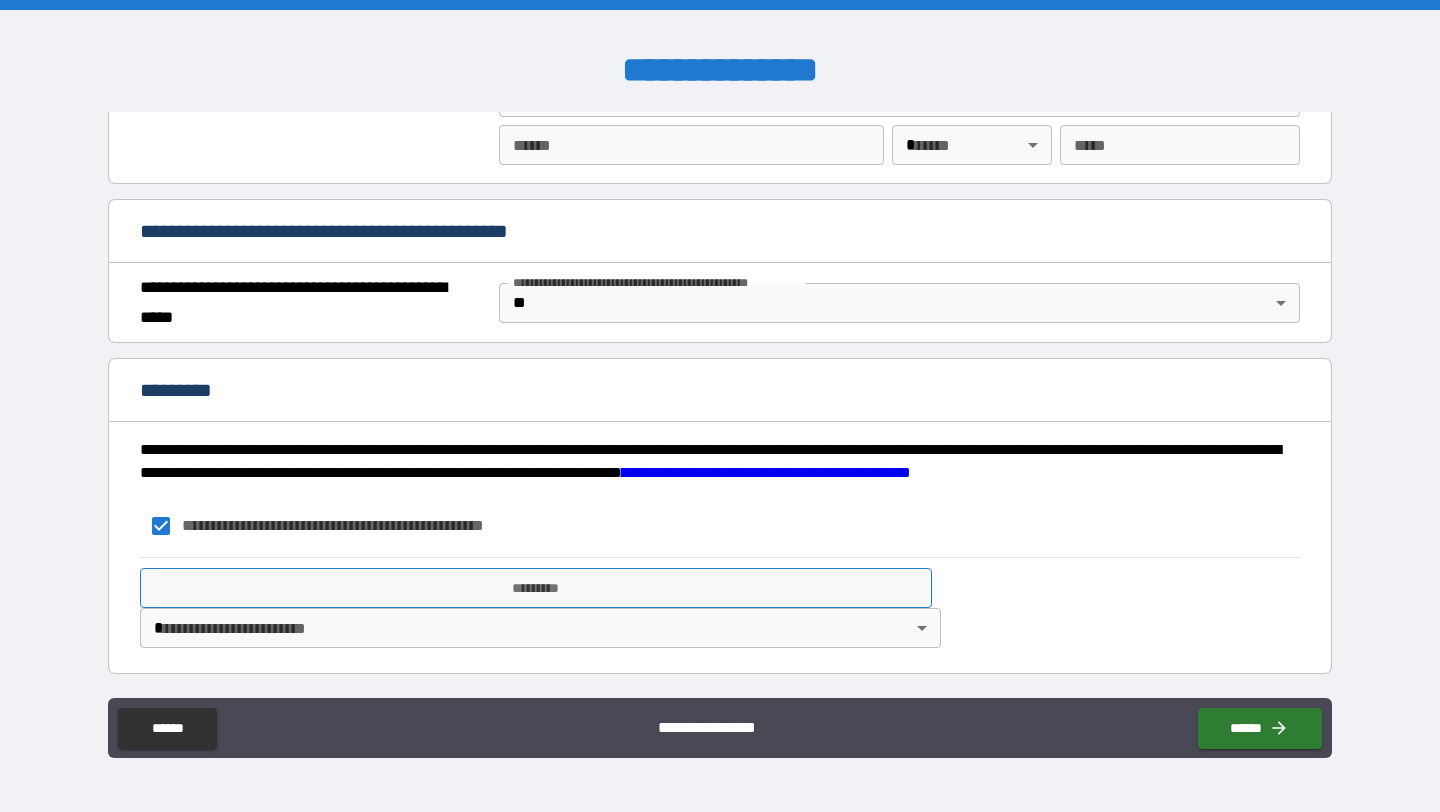 click on "*********" at bounding box center (536, 588) 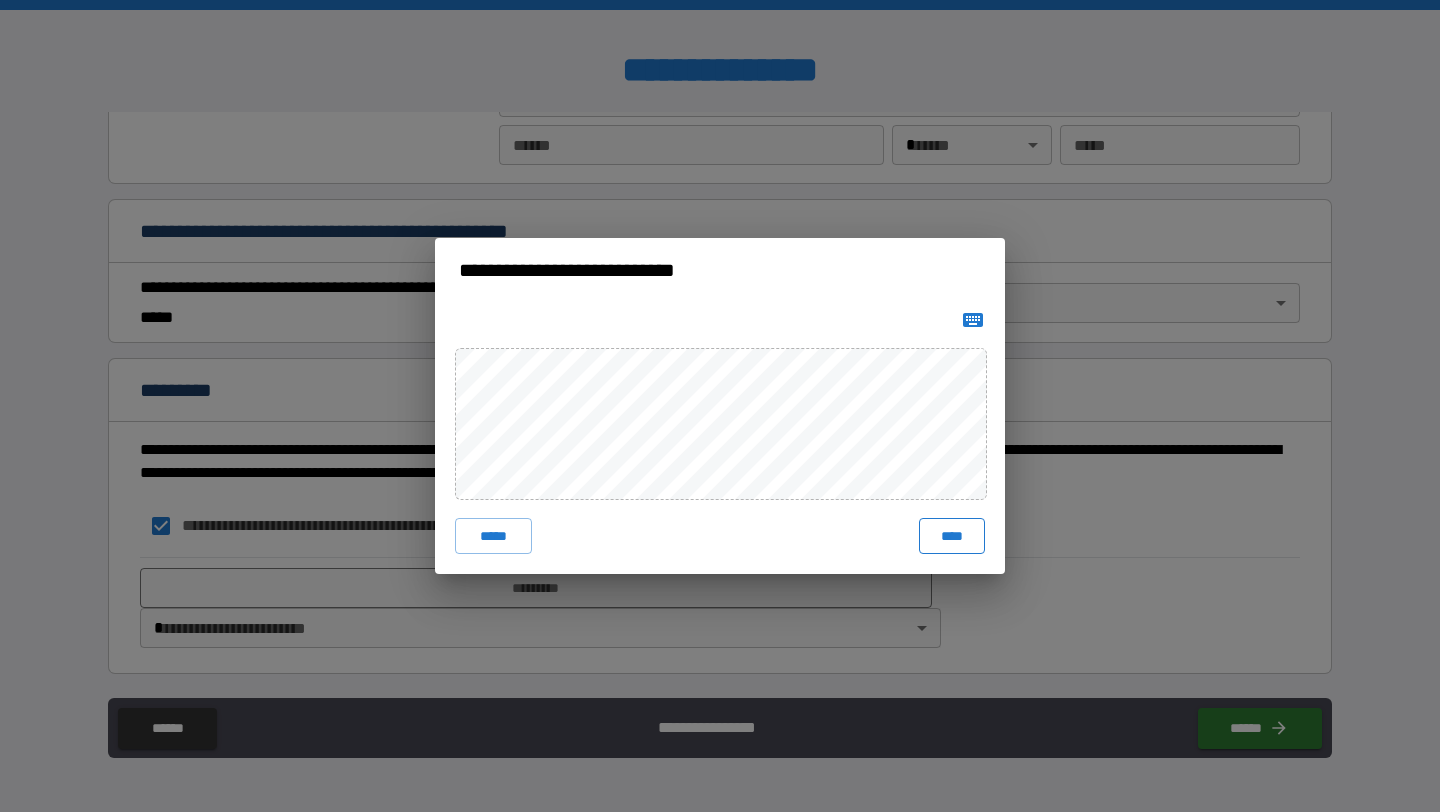 click on "****" at bounding box center (952, 536) 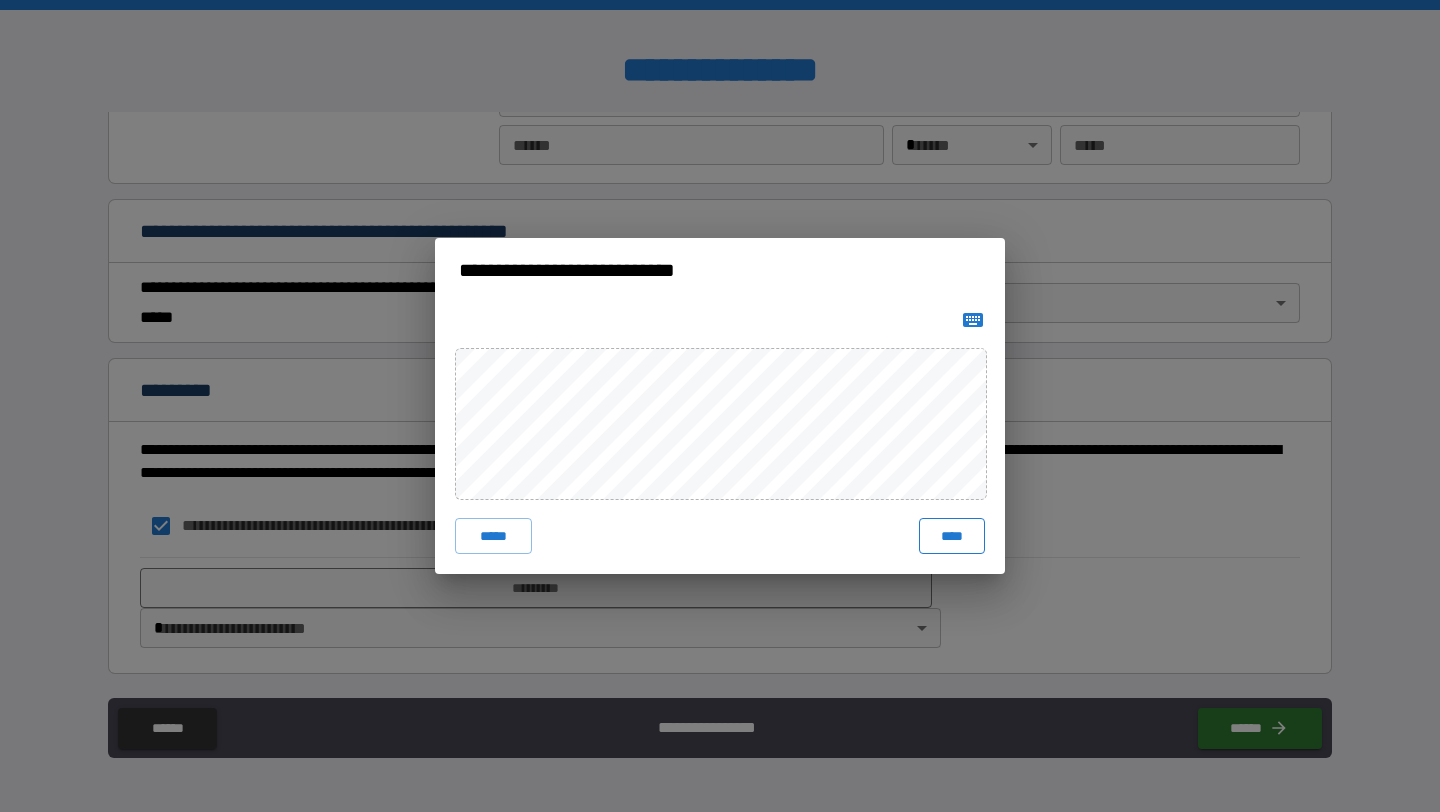 click on "****" at bounding box center [952, 536] 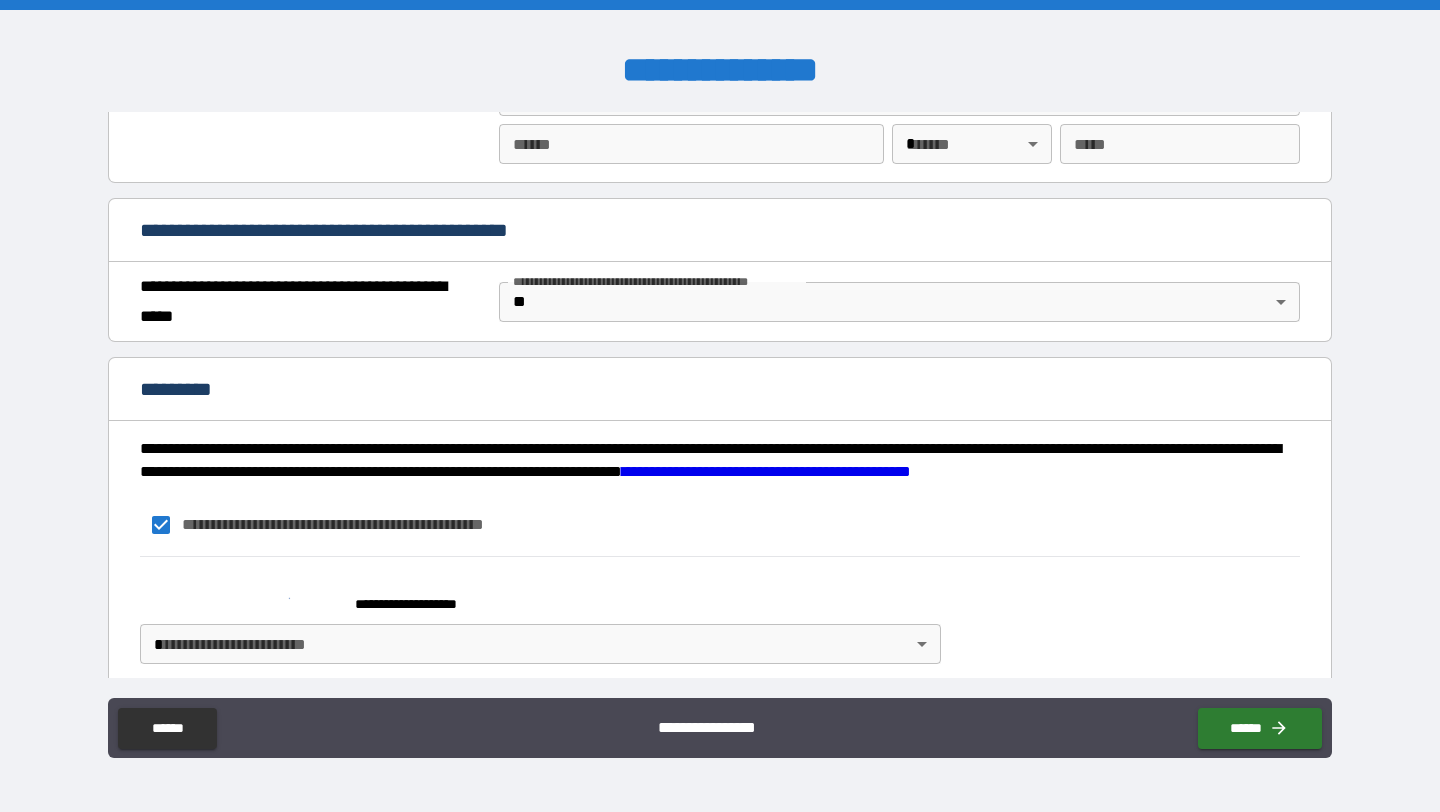 scroll, scrollTop: 1438, scrollLeft: 0, axis: vertical 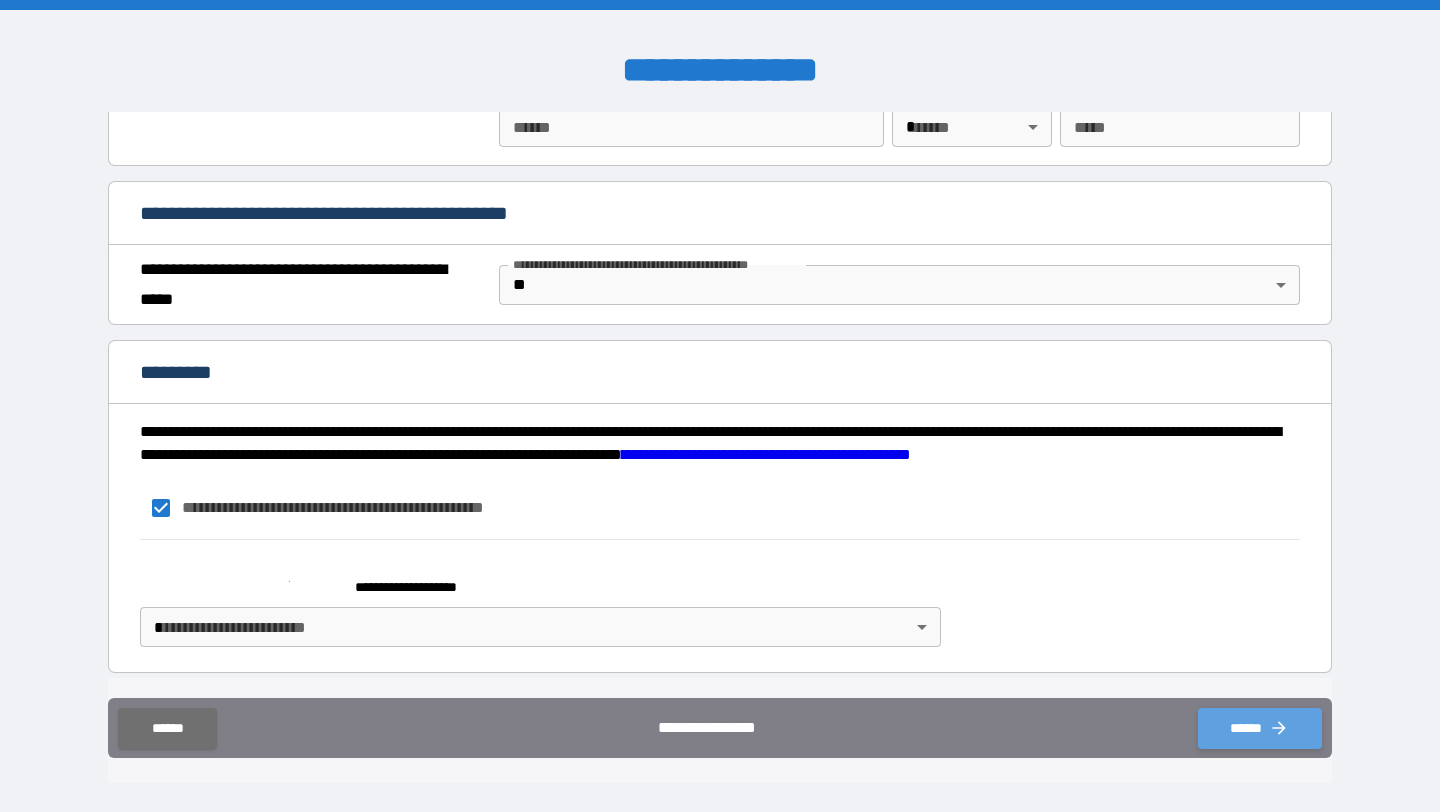 click 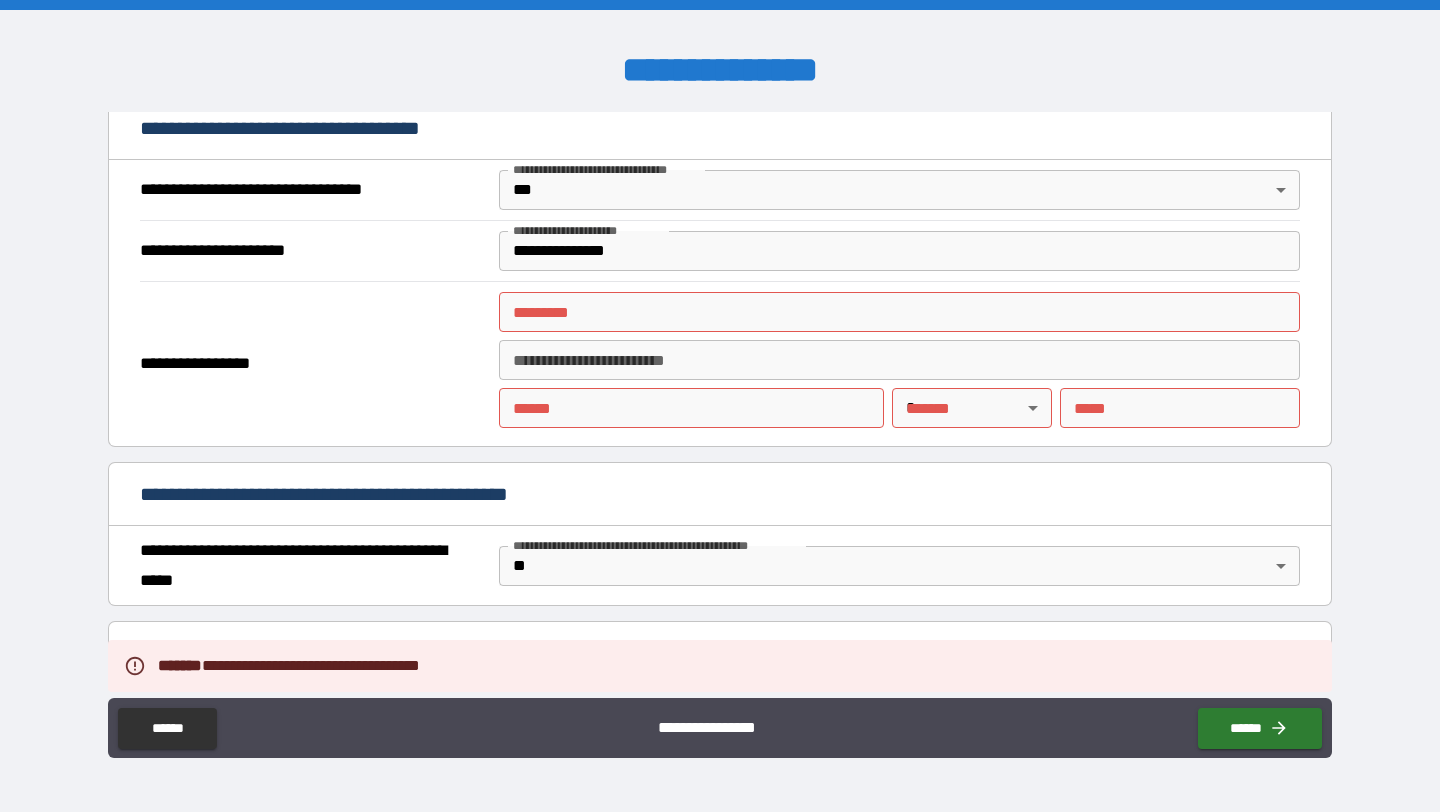 scroll, scrollTop: 1155, scrollLeft: 0, axis: vertical 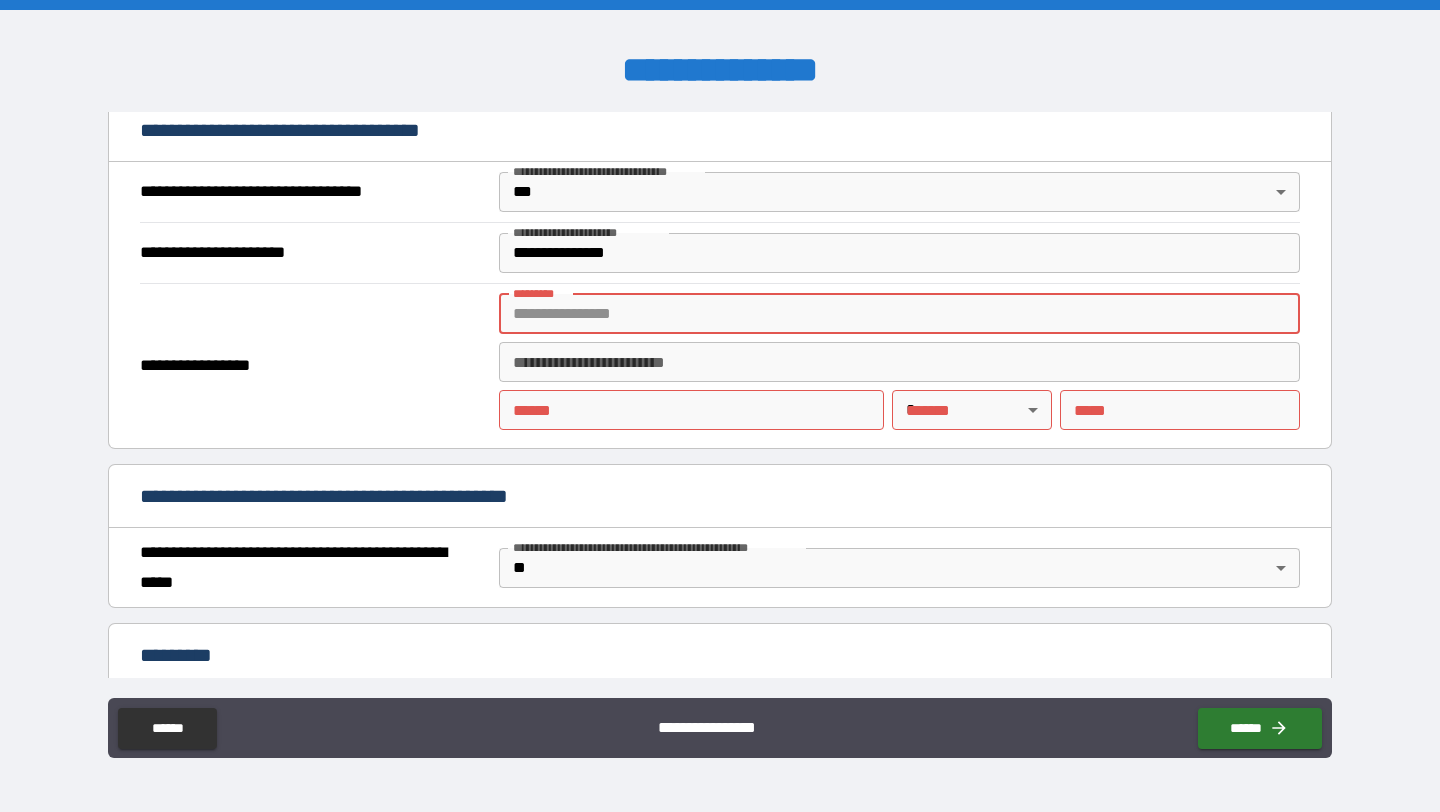 click on "*******   *" at bounding box center [899, 314] 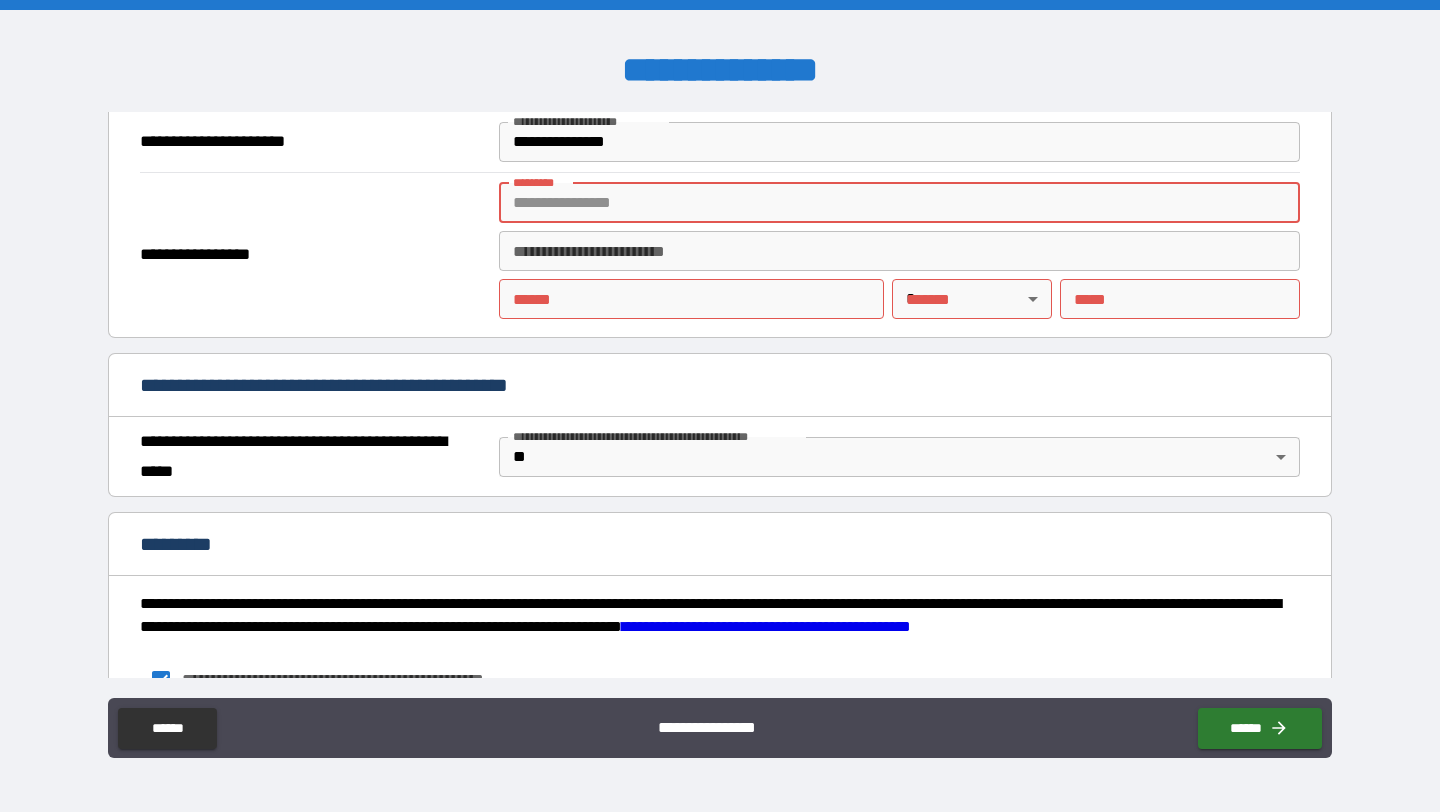 scroll, scrollTop: 1264, scrollLeft: 0, axis: vertical 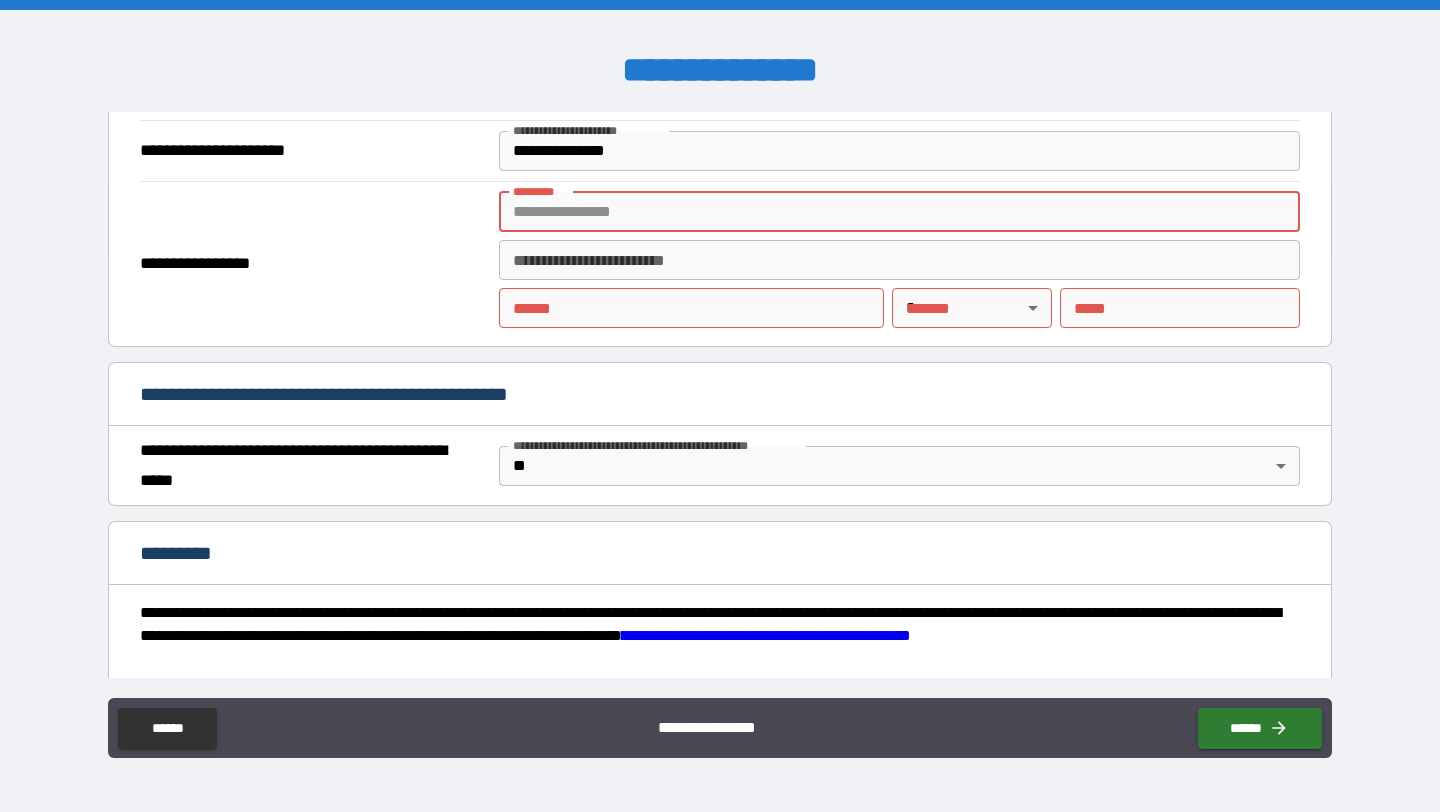 click on "*******   *" at bounding box center [899, 212] 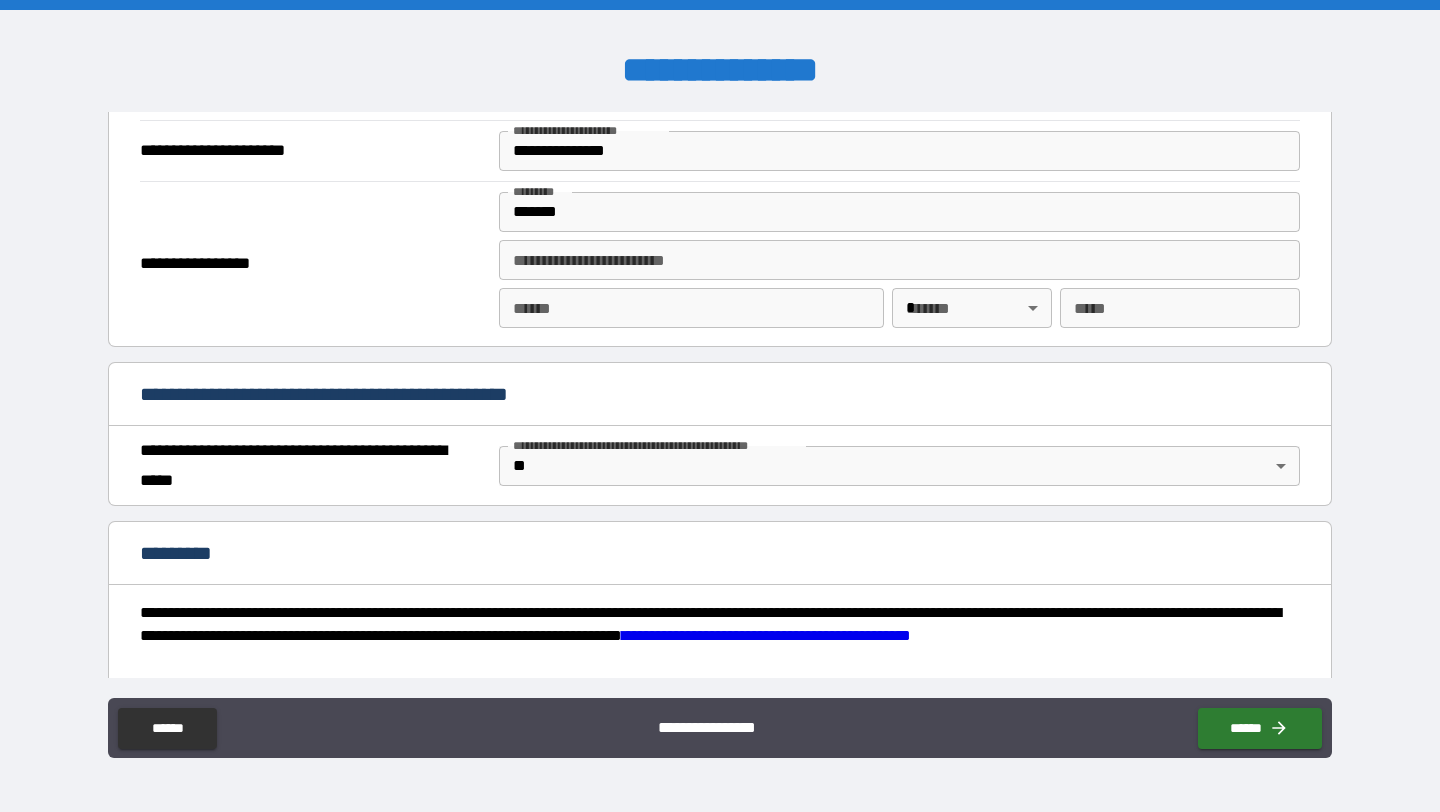type on "**********" 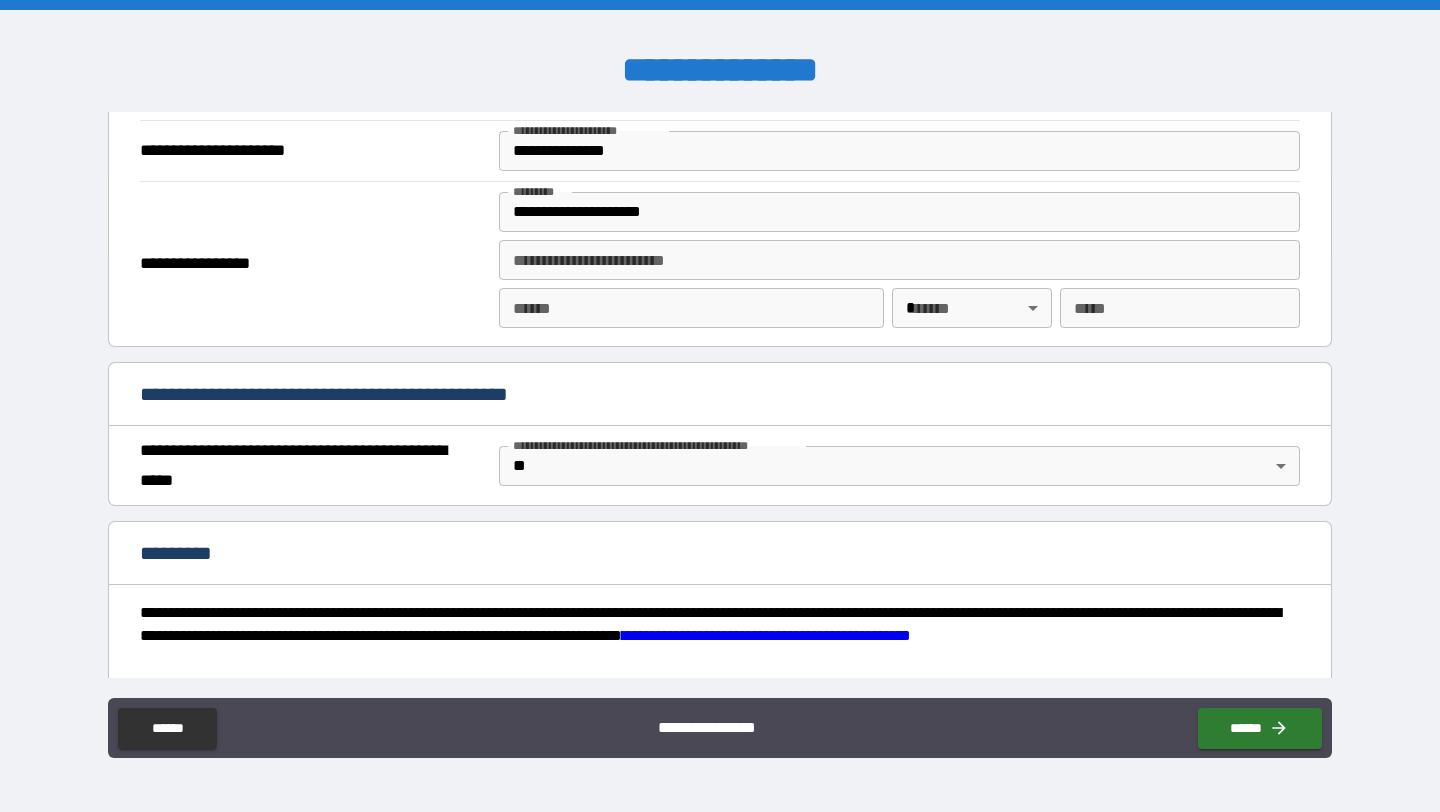 type on "*********" 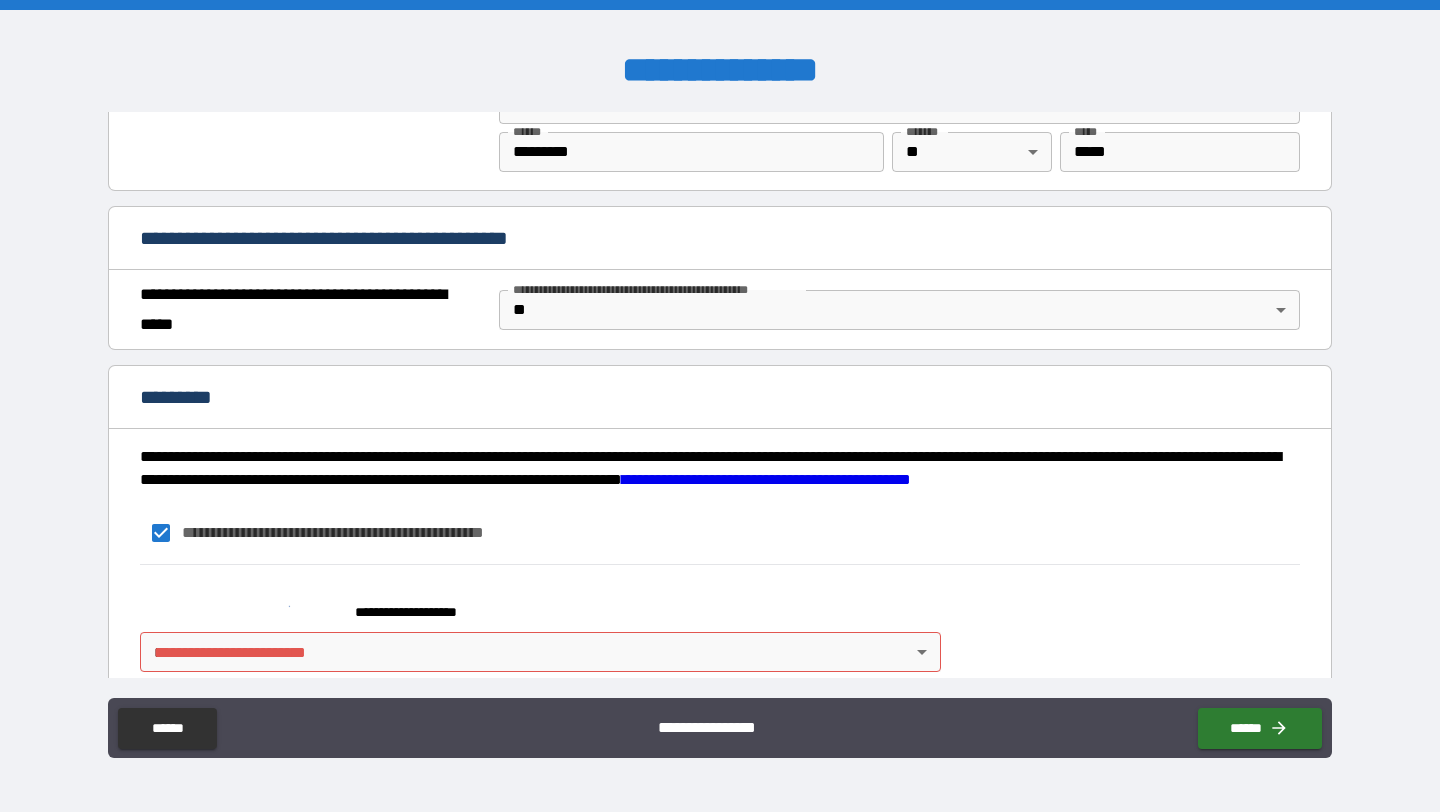 scroll, scrollTop: 1438, scrollLeft: 0, axis: vertical 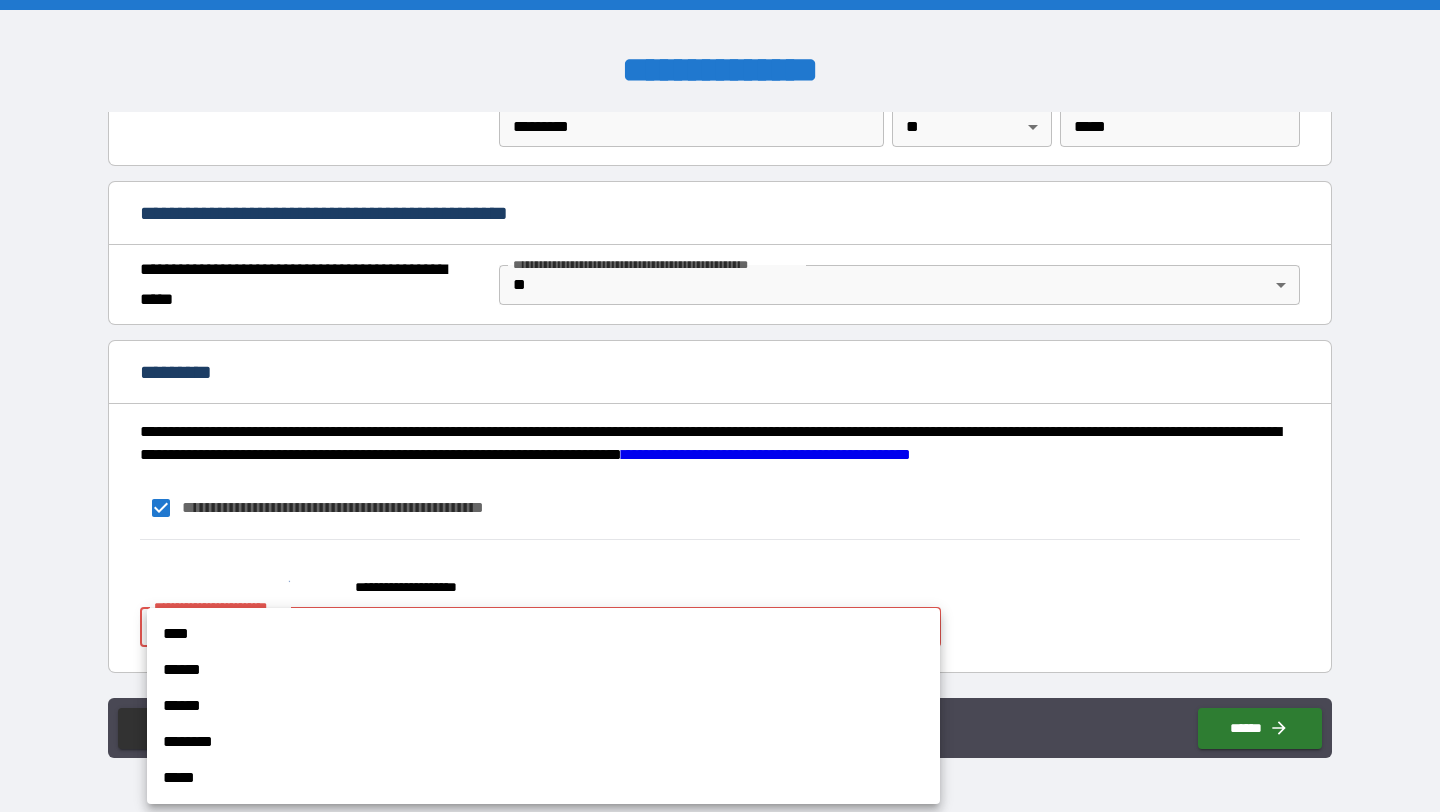 click on "[FIRST] [LAST] [CITY] [STATE] [ZIP] [COUNTRY] [ADDRESS] [APT] [PHONE] [EMAIL] [DOB] [SSN]" at bounding box center [720, 406] 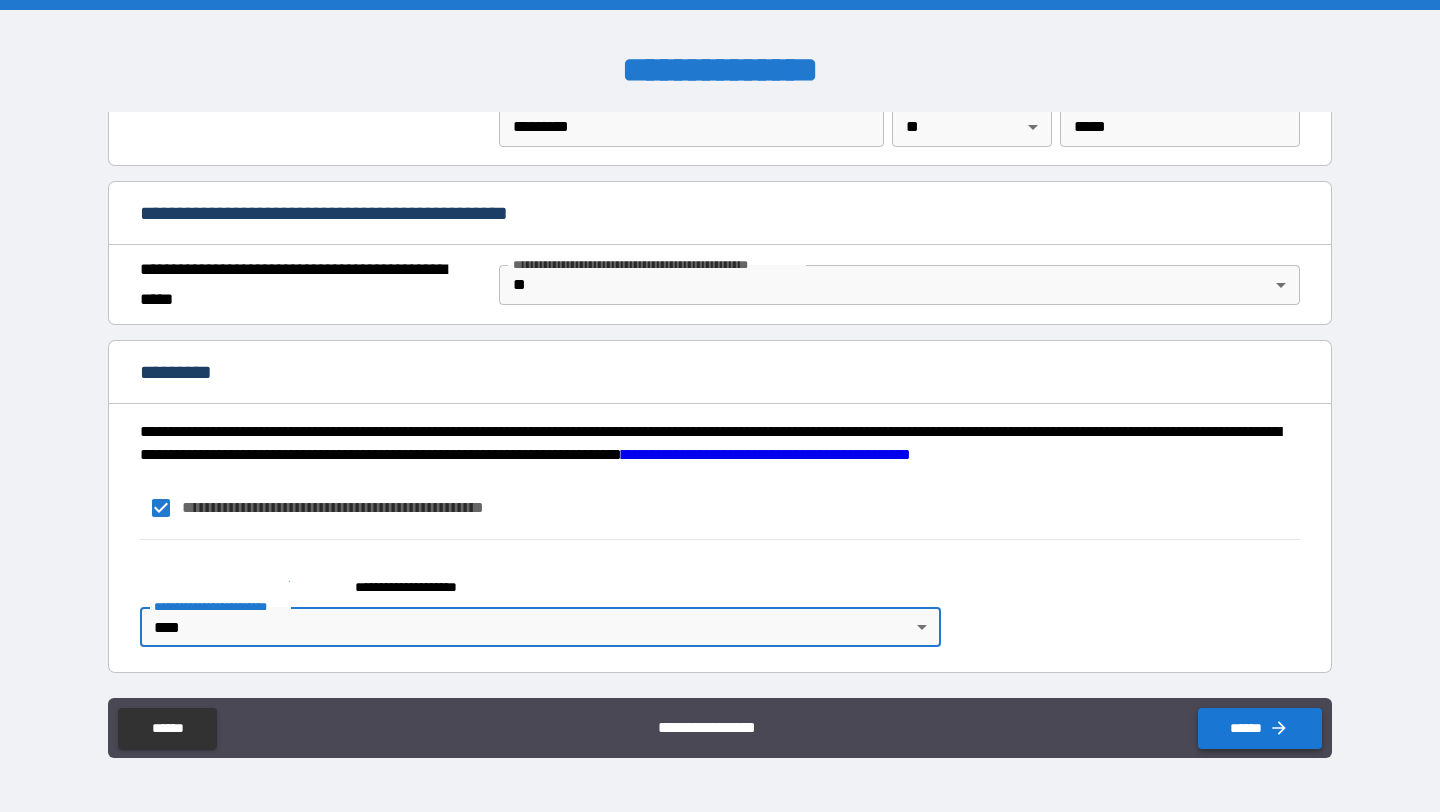 click on "******" at bounding box center [1260, 728] 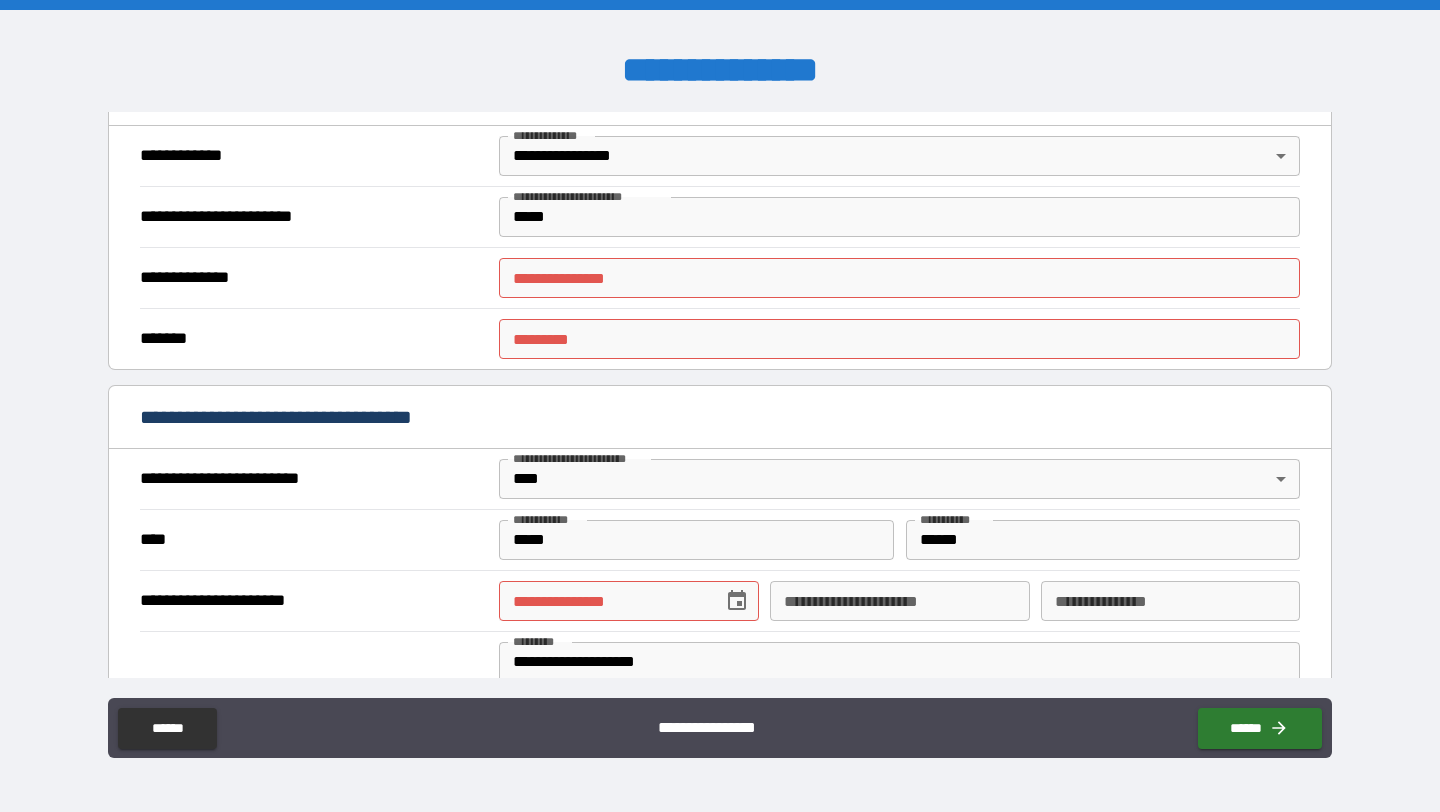 scroll, scrollTop: 448, scrollLeft: 0, axis: vertical 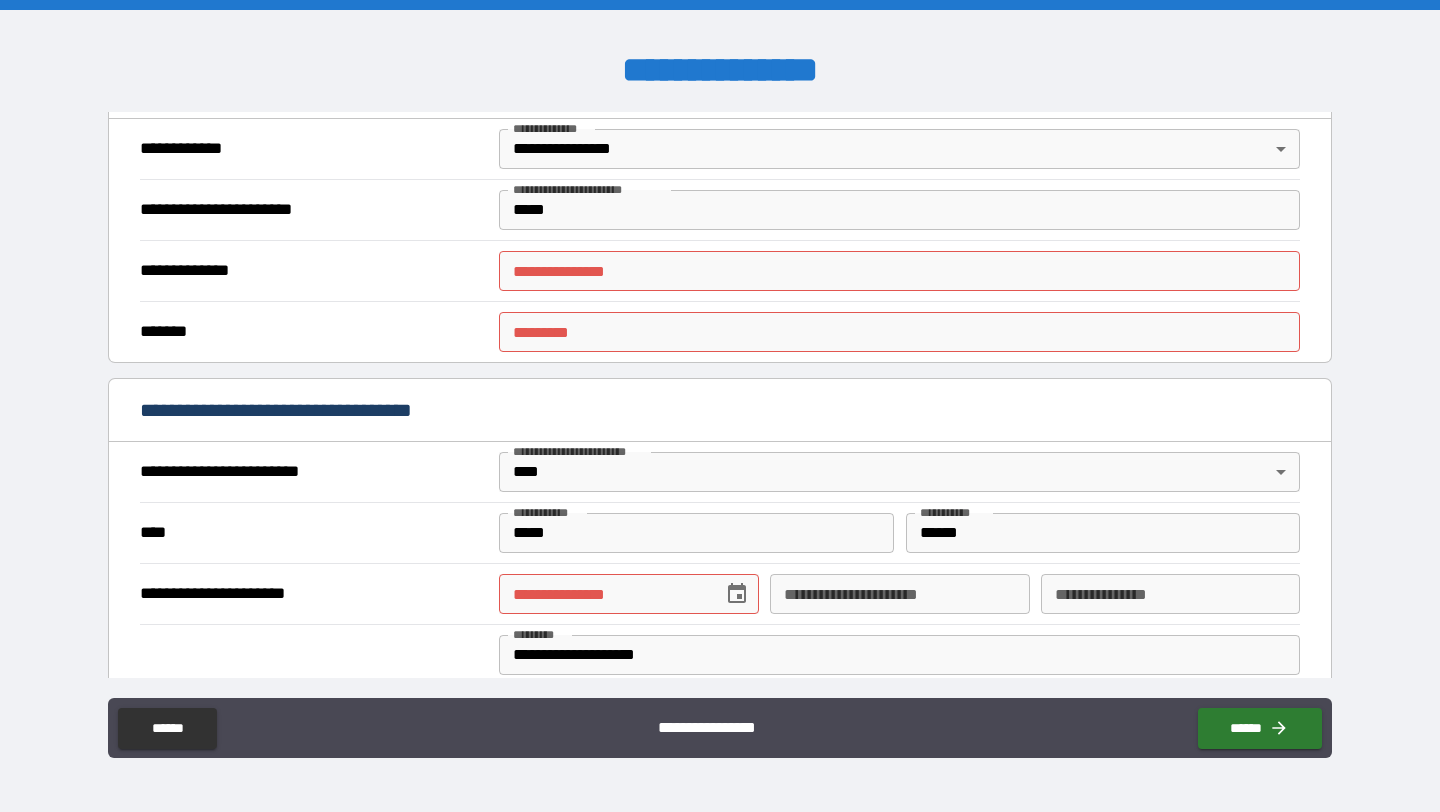 click on "**********" at bounding box center (899, 271) 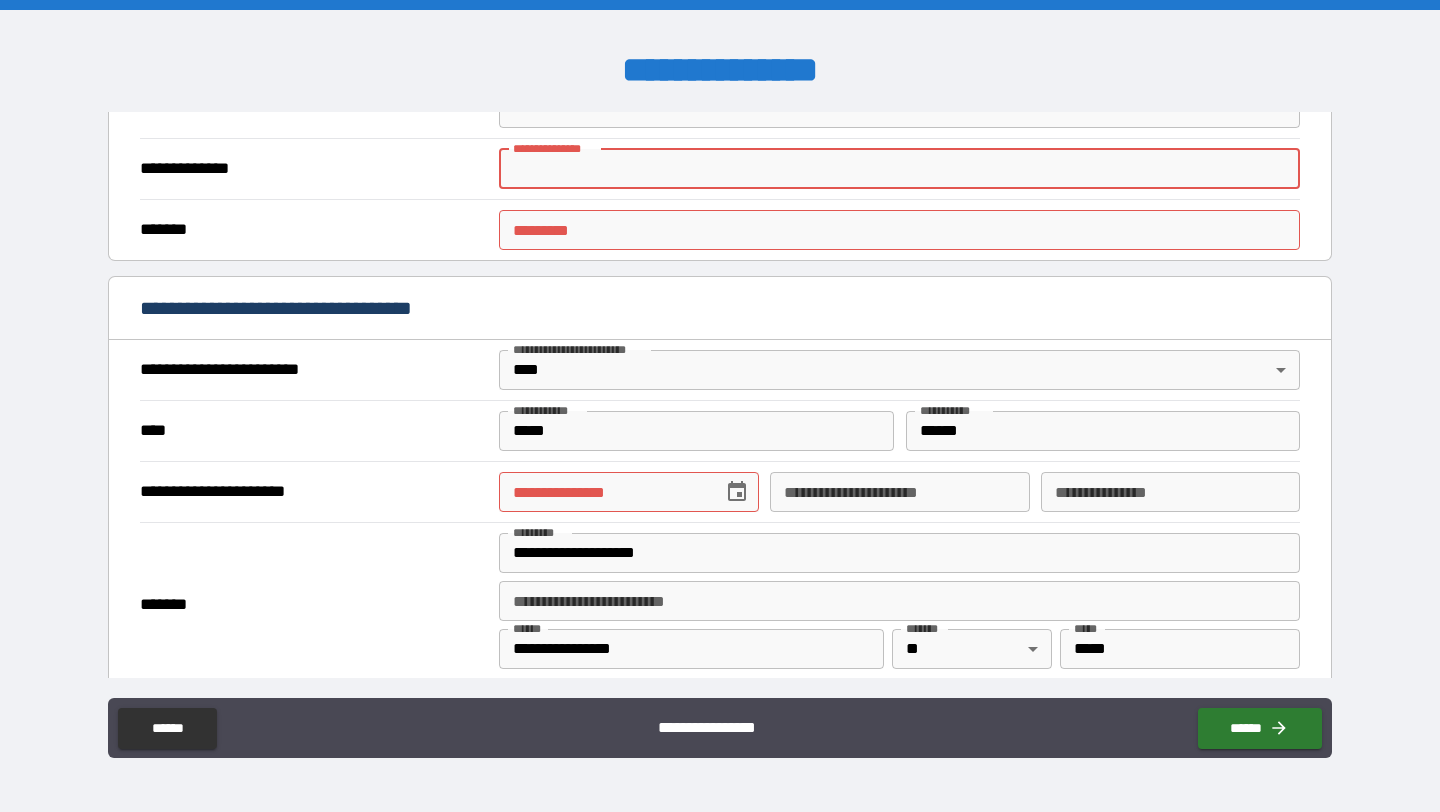 scroll, scrollTop: 560, scrollLeft: 0, axis: vertical 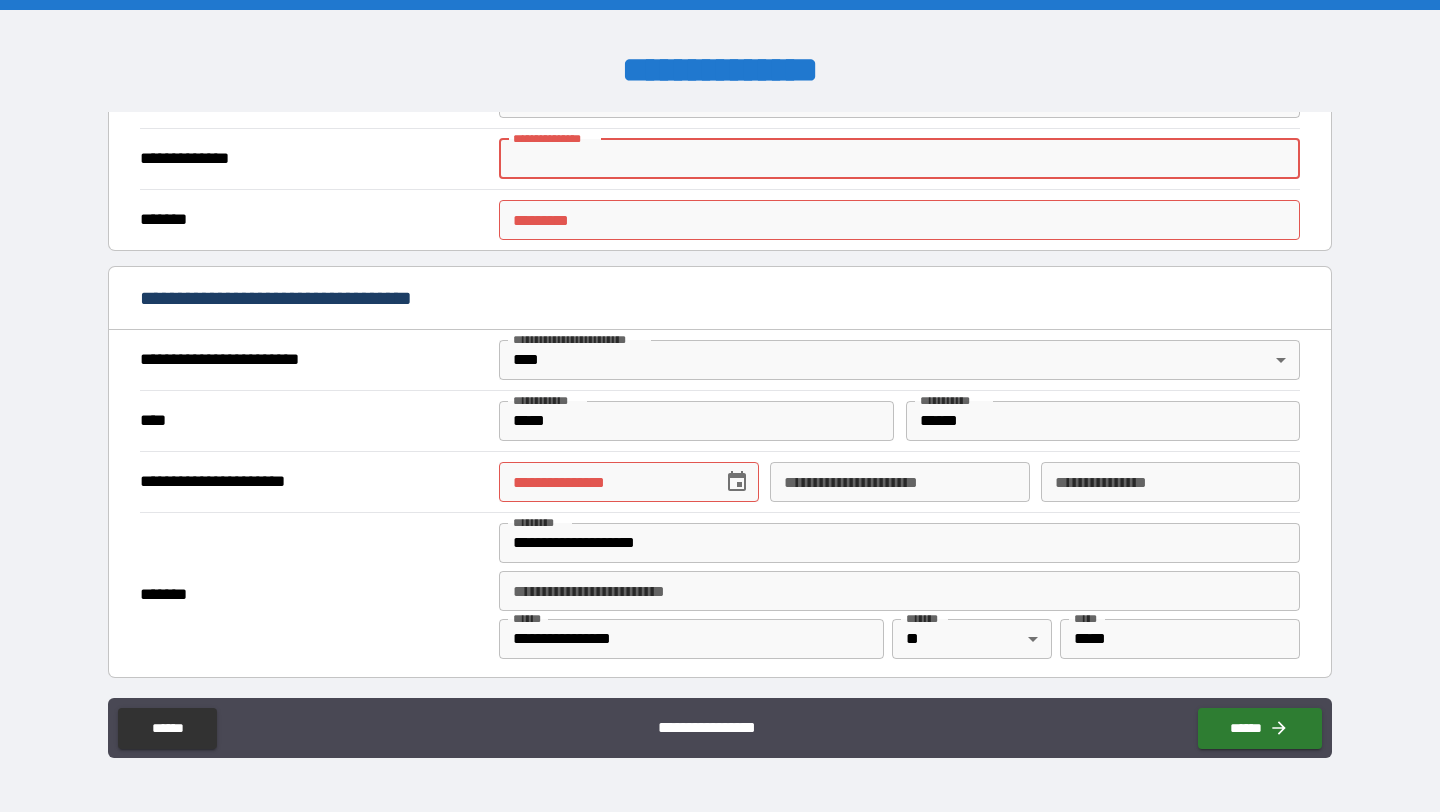 click on "[FIRST] [LAST] [CITY] [STATE] [ZIP] [COUNTRY] [ADDRESS] [APT] [PHONE] [EMAIL] [DOB] [SSN]" at bounding box center (720, 406) 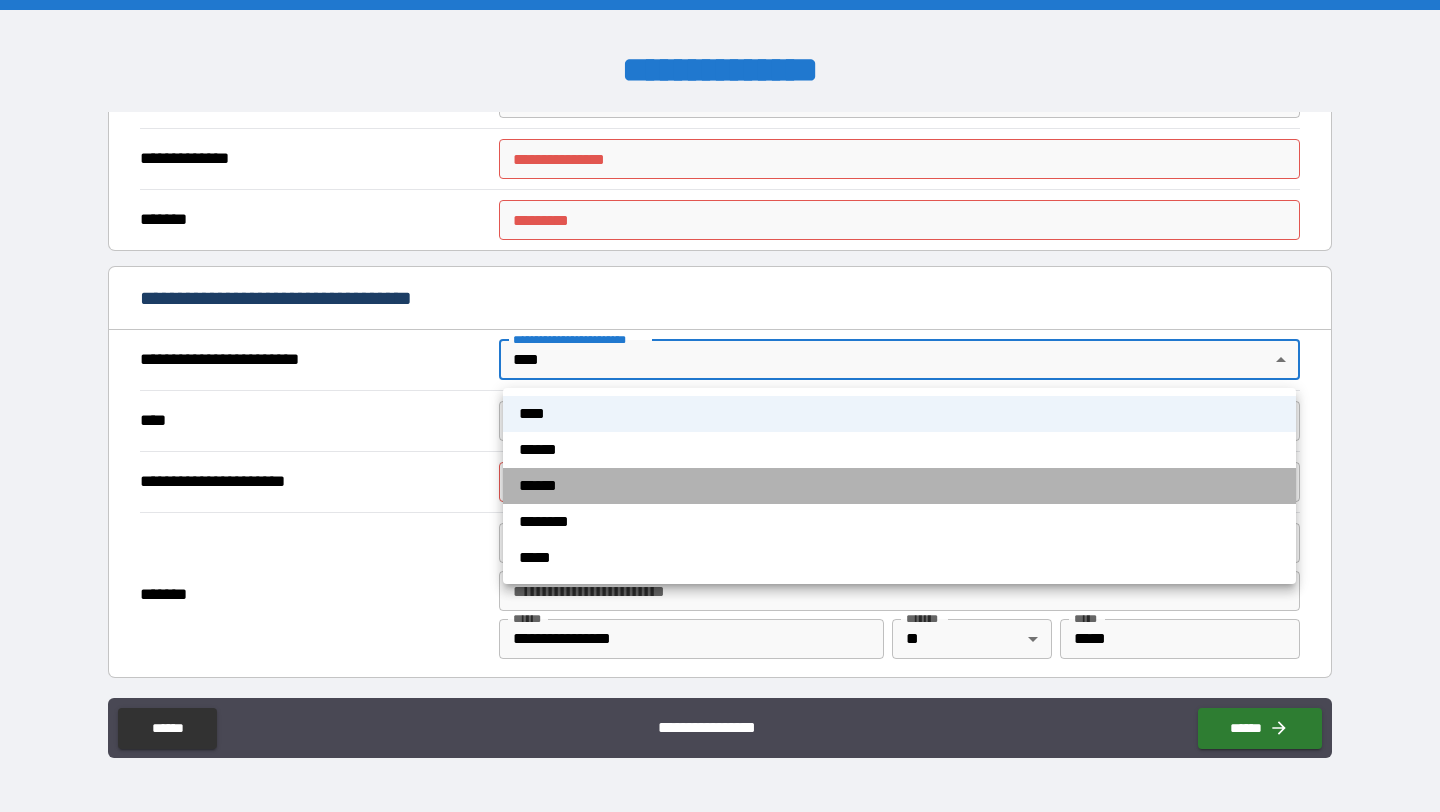 click on "******" at bounding box center (899, 486) 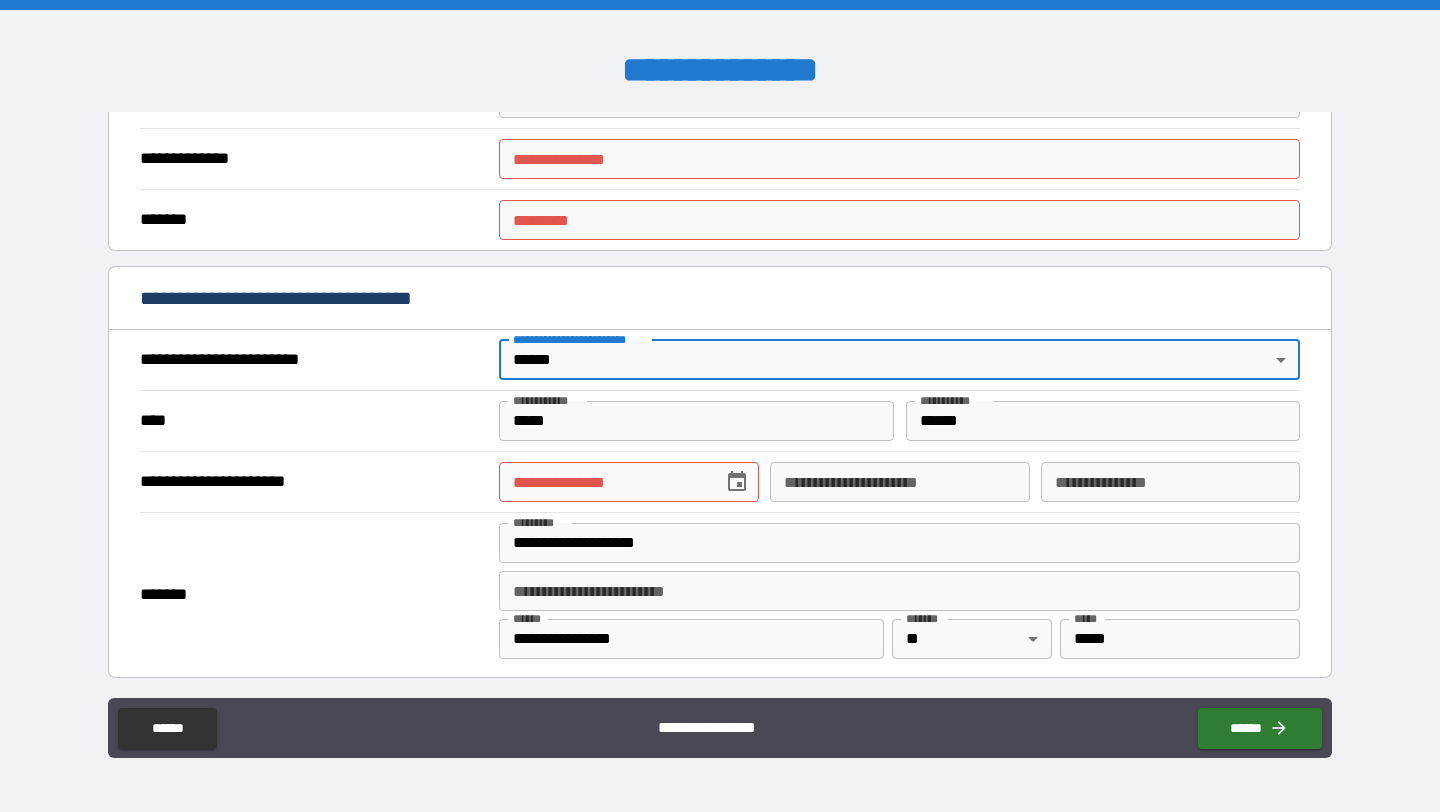 click on "*****" at bounding box center (696, 421) 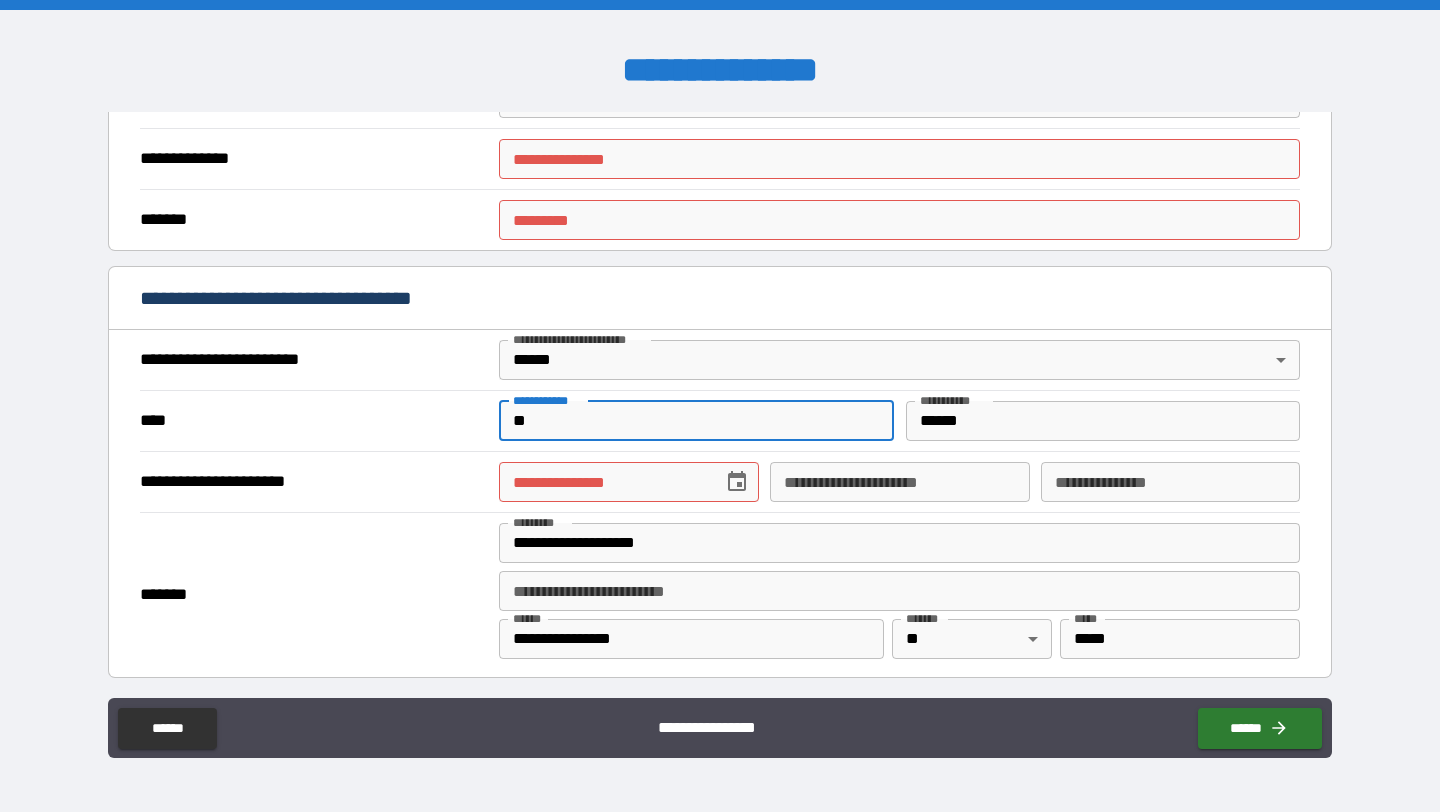 type on "*" 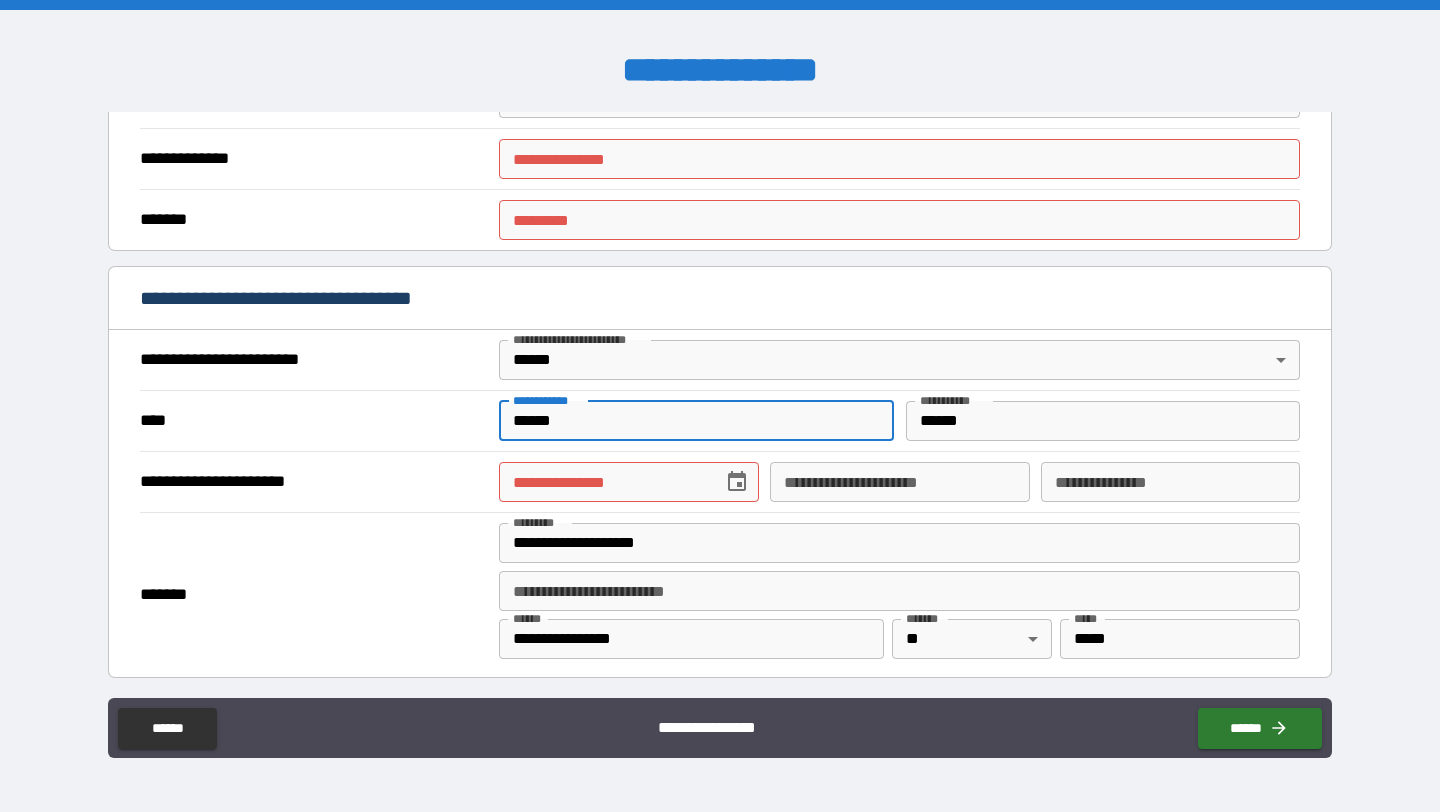 type on "******" 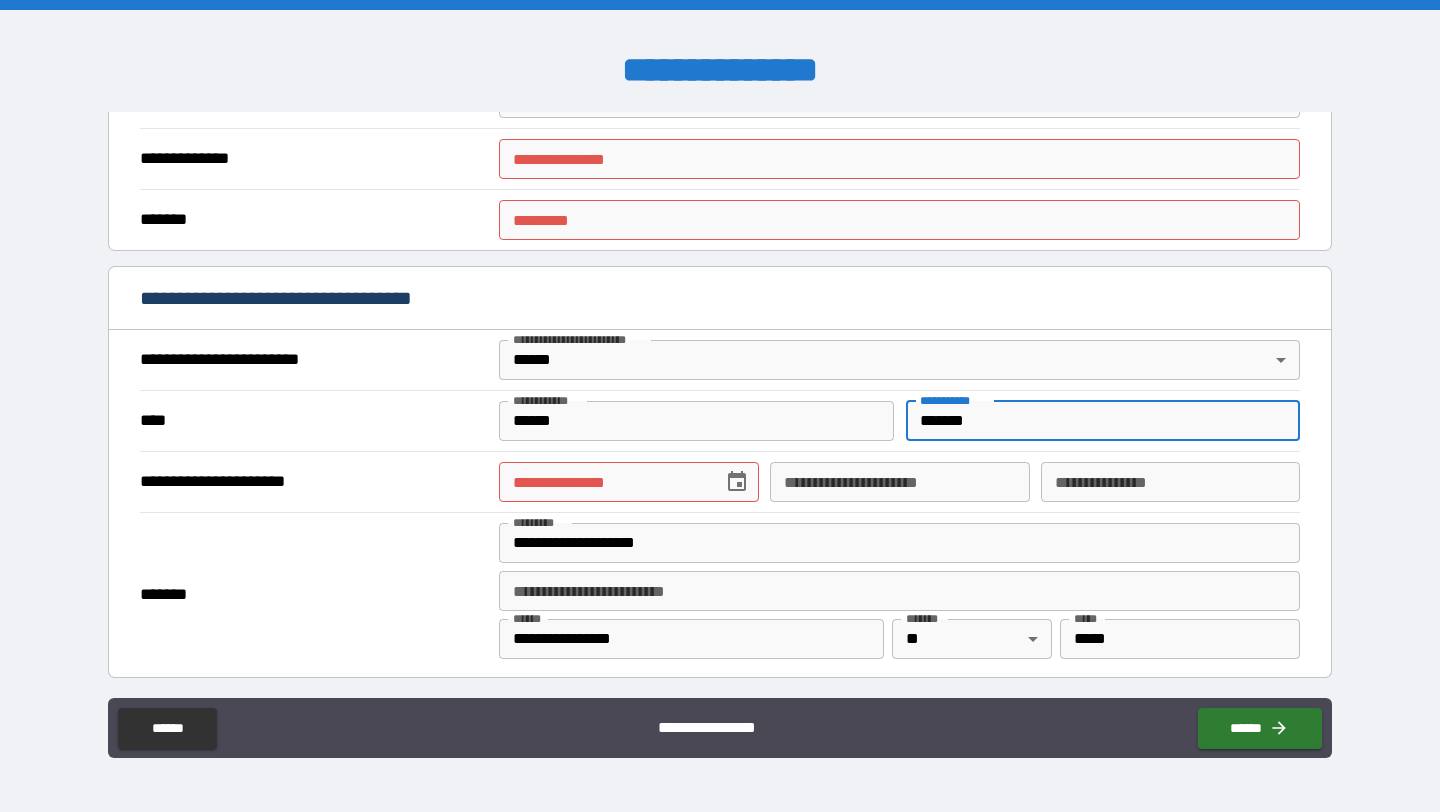 type on "*******" 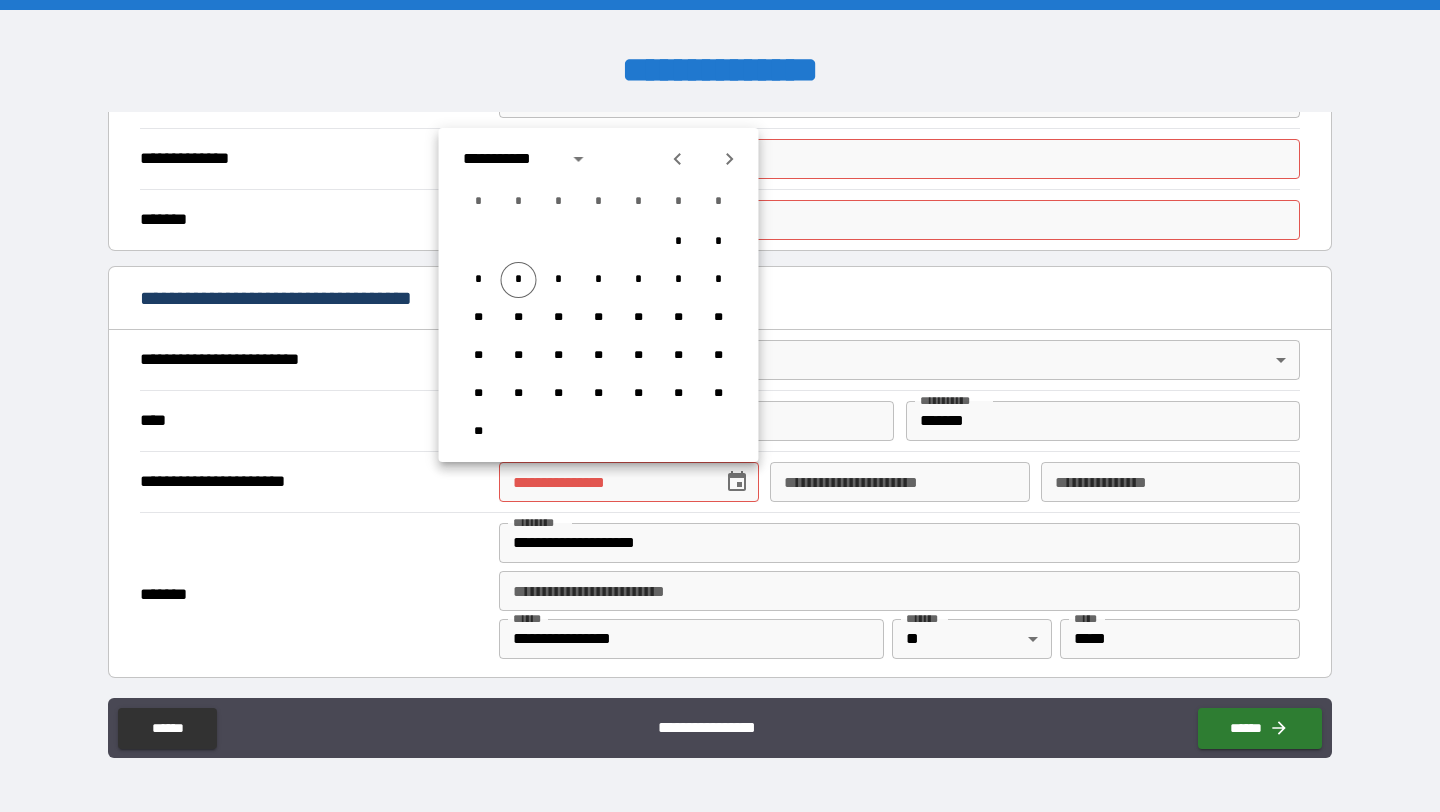 click 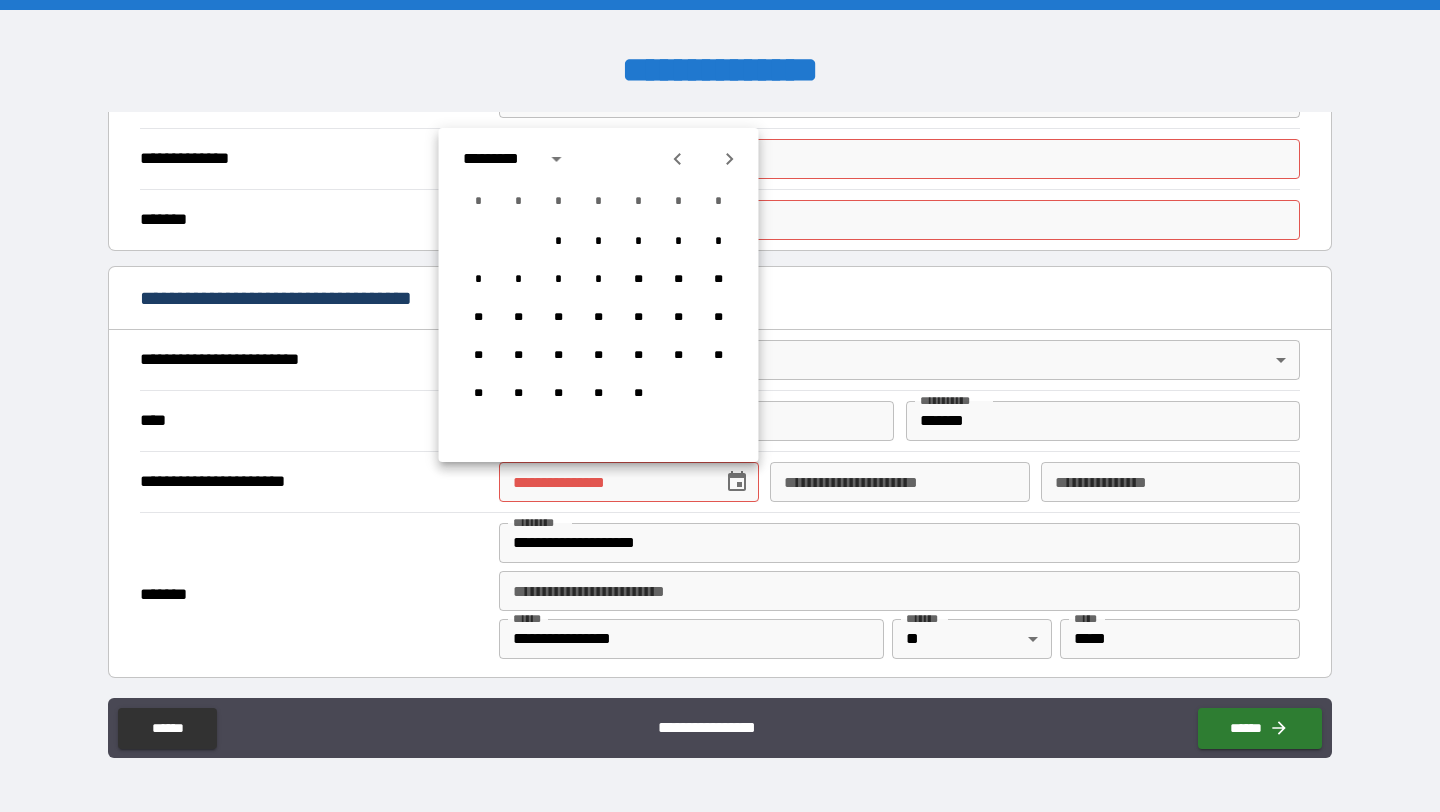 click 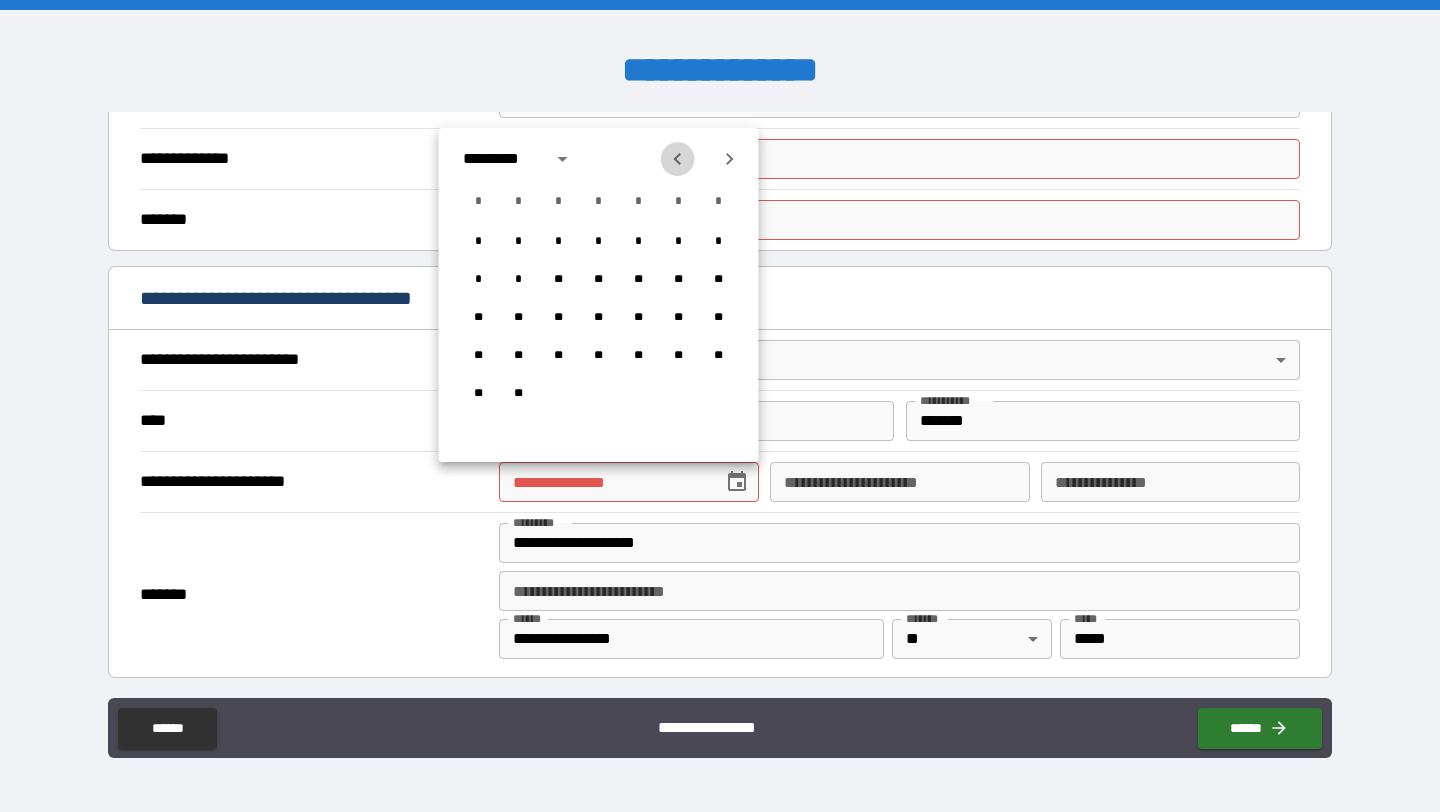 click 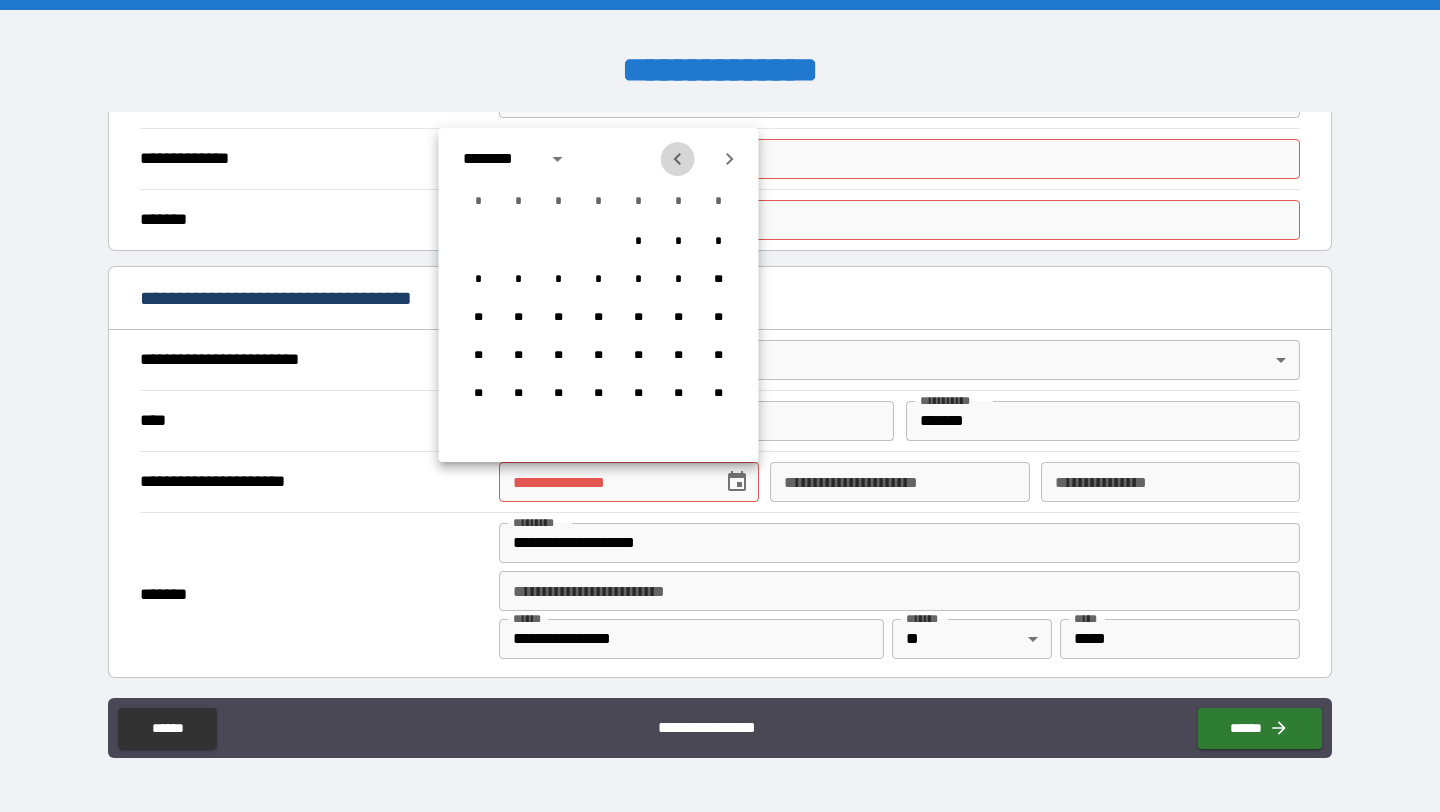 click 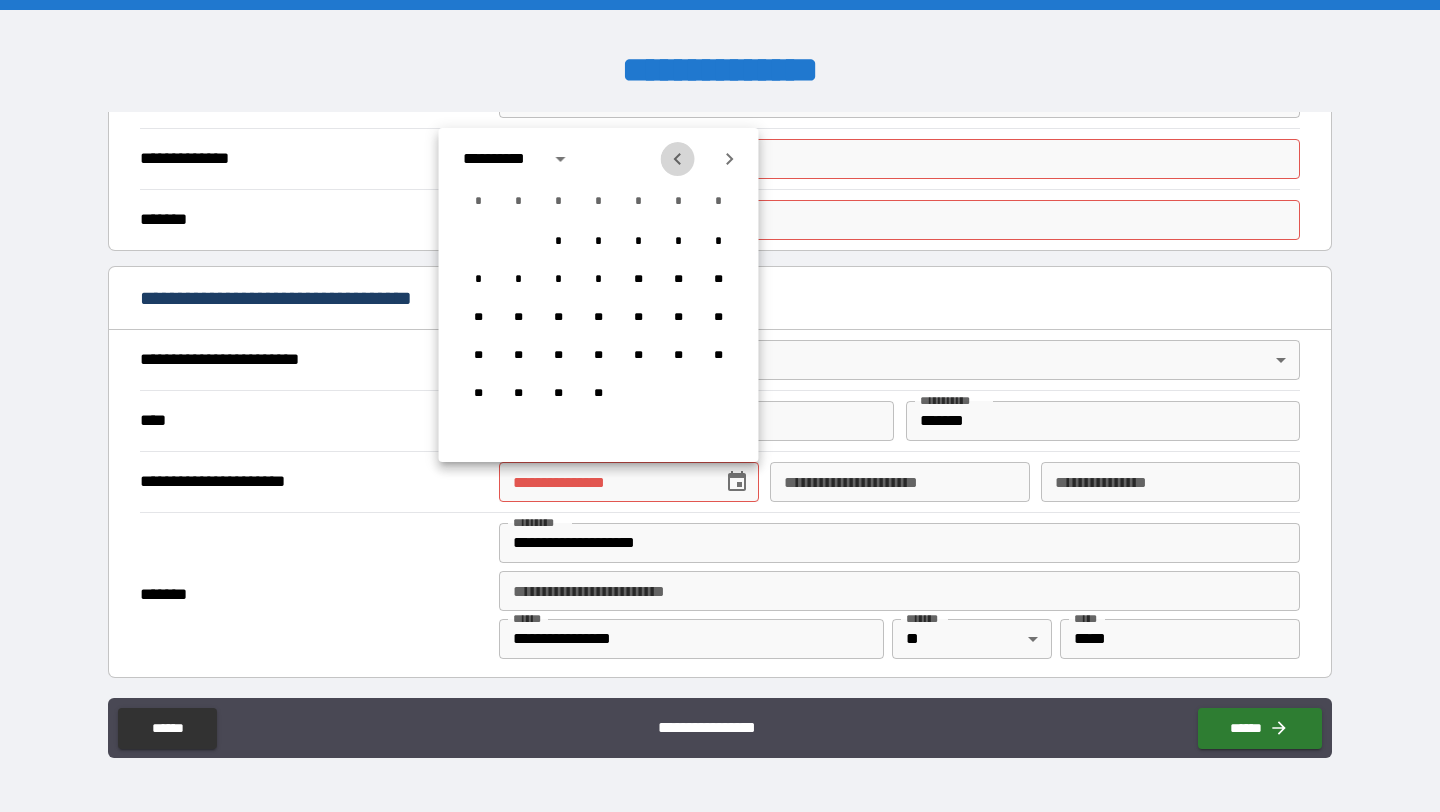 click 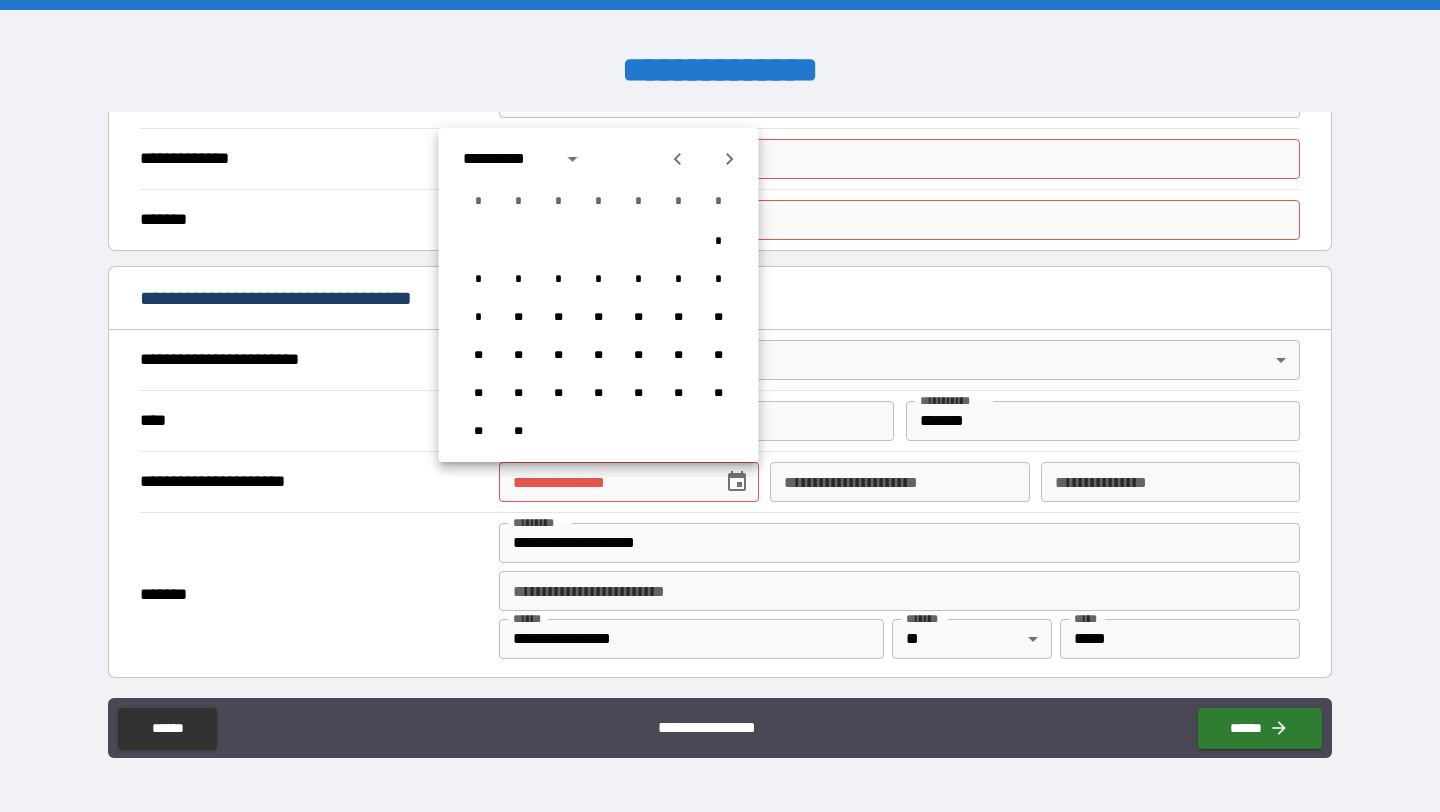 click 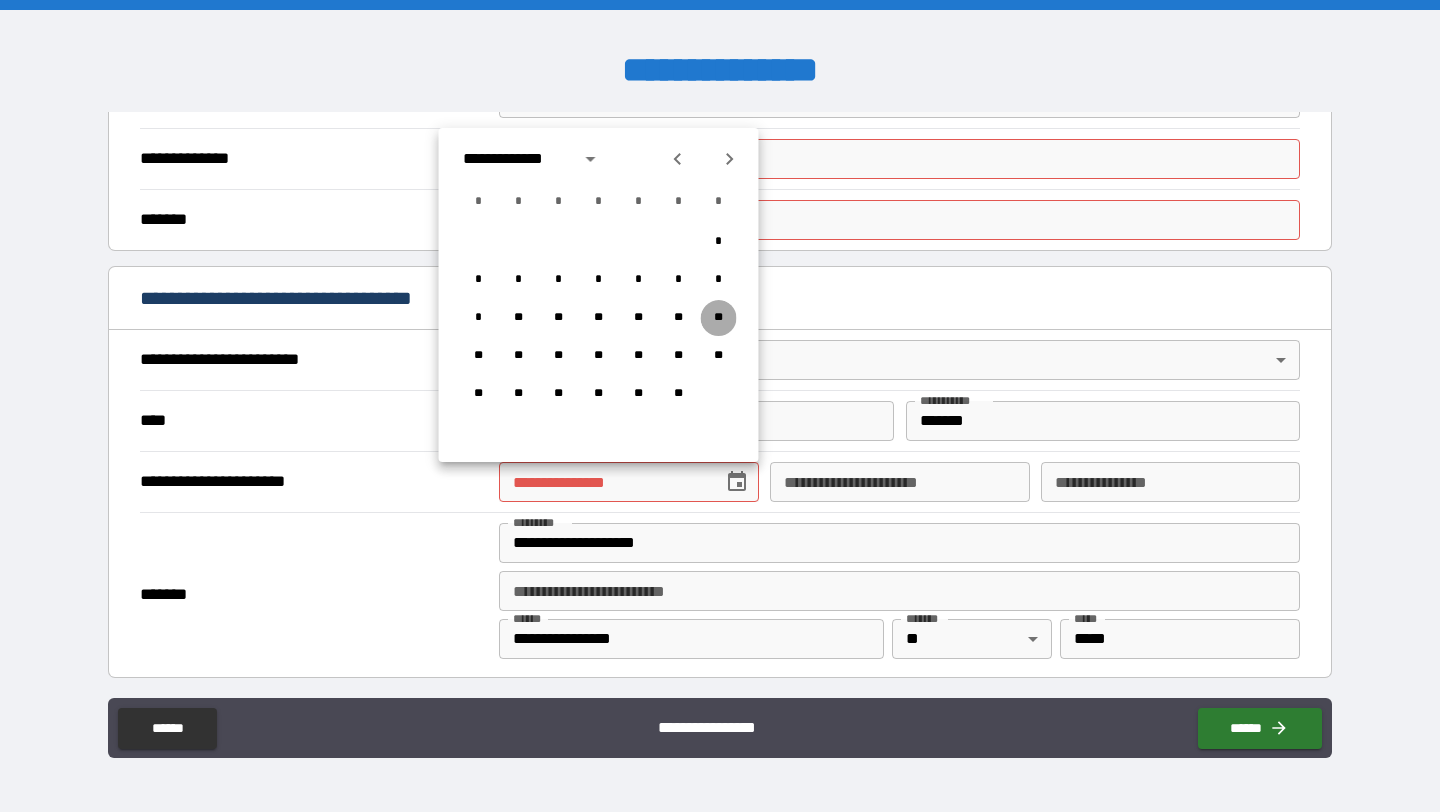click on "**" at bounding box center (719, 318) 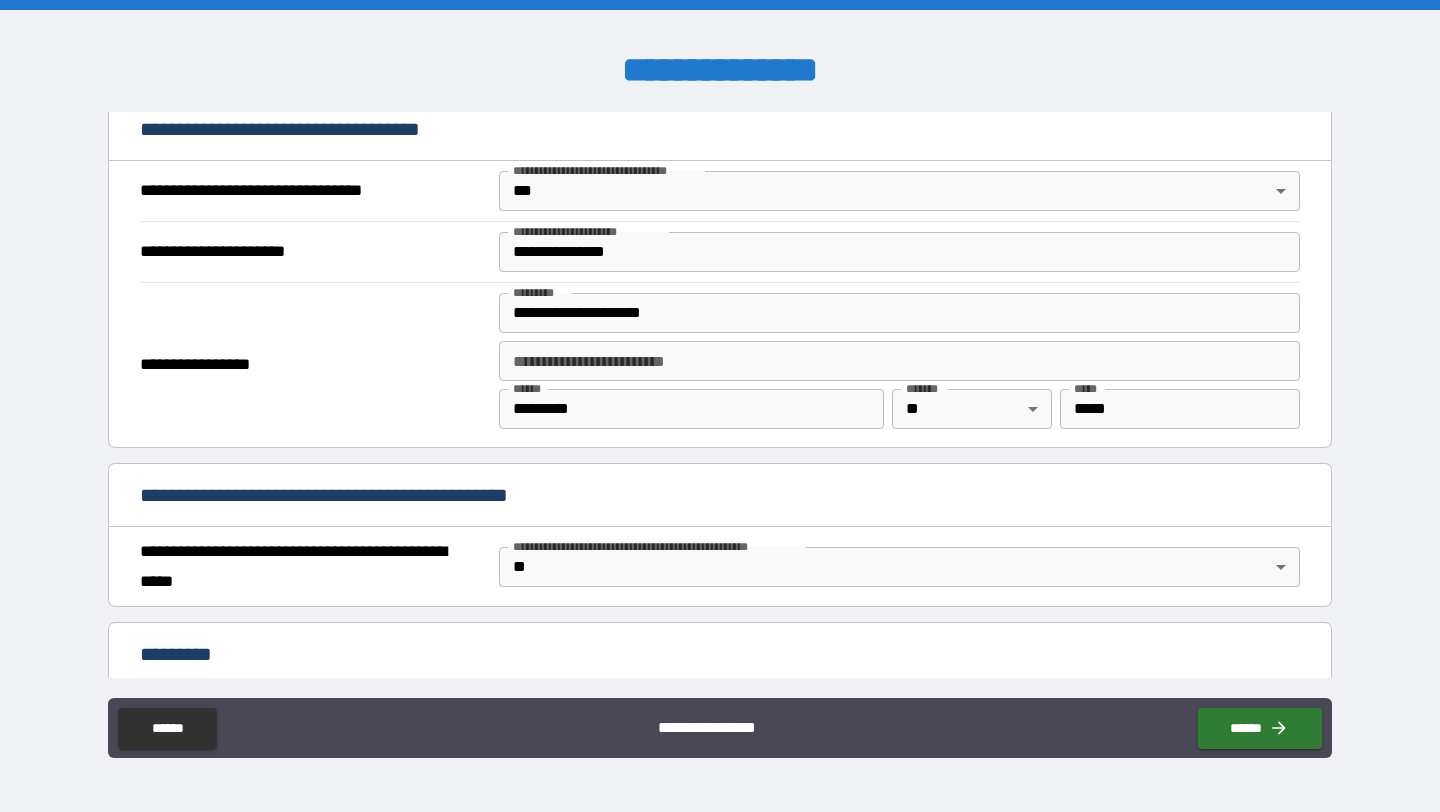 scroll, scrollTop: 1158, scrollLeft: 0, axis: vertical 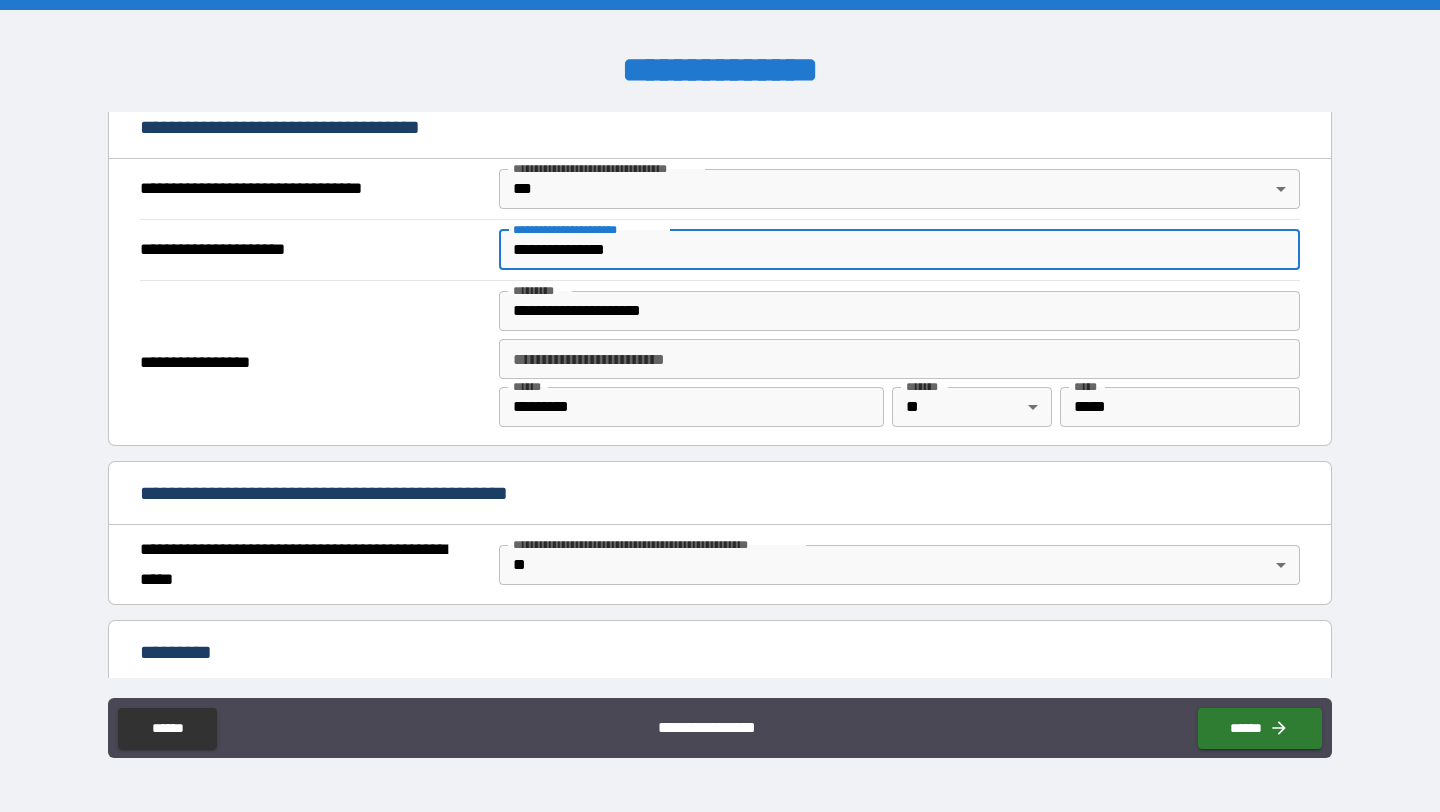 click on "**********" at bounding box center [899, 250] 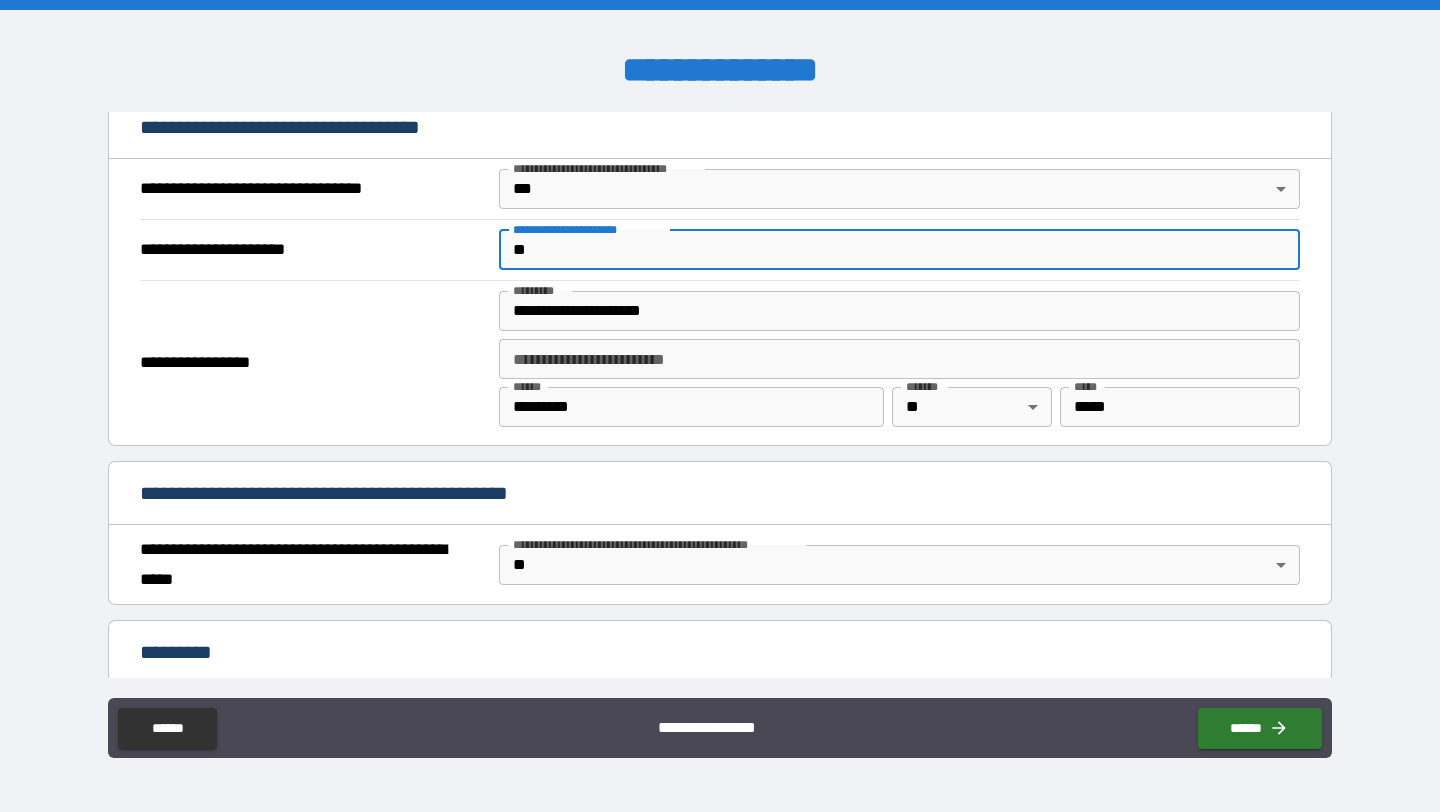 type on "*" 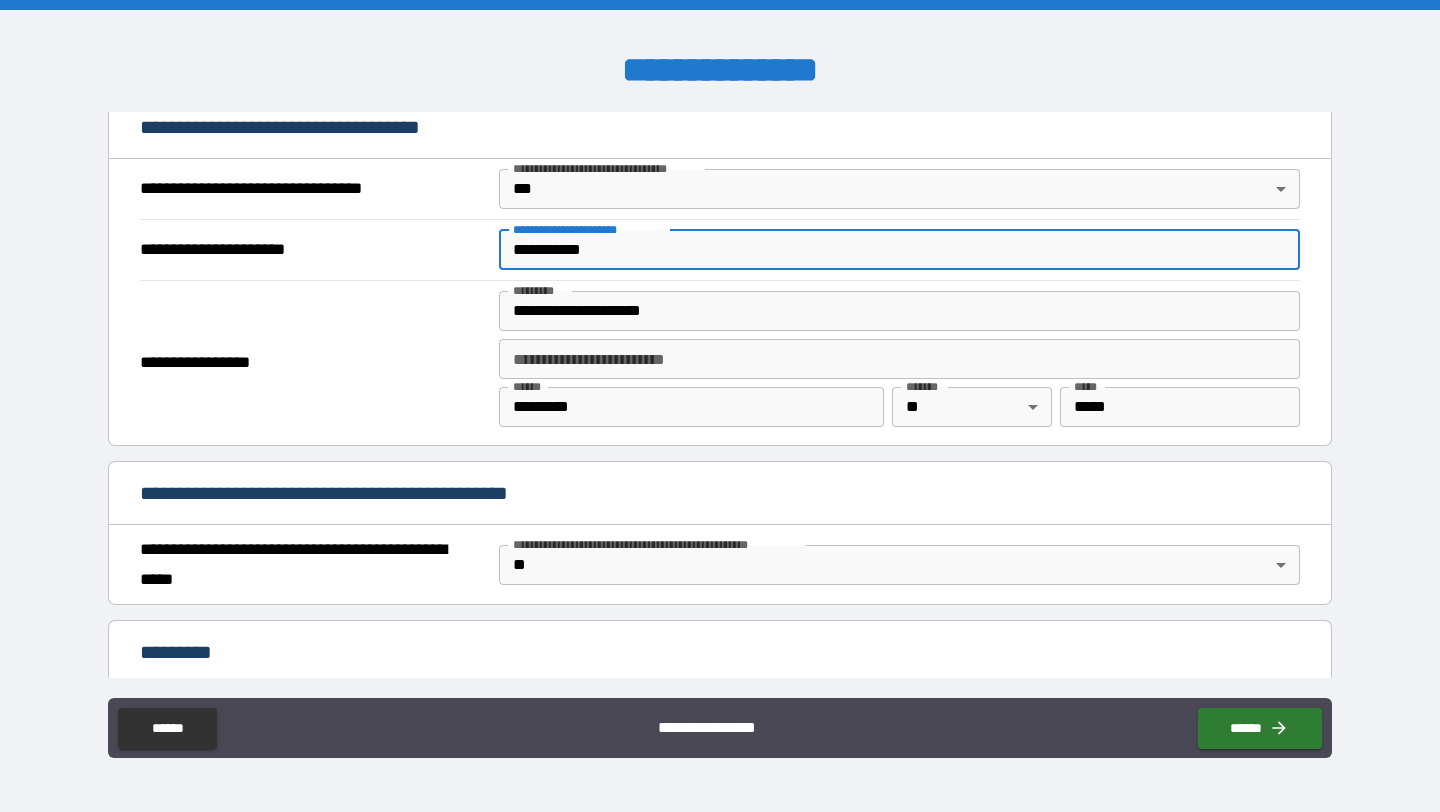 type on "**********" 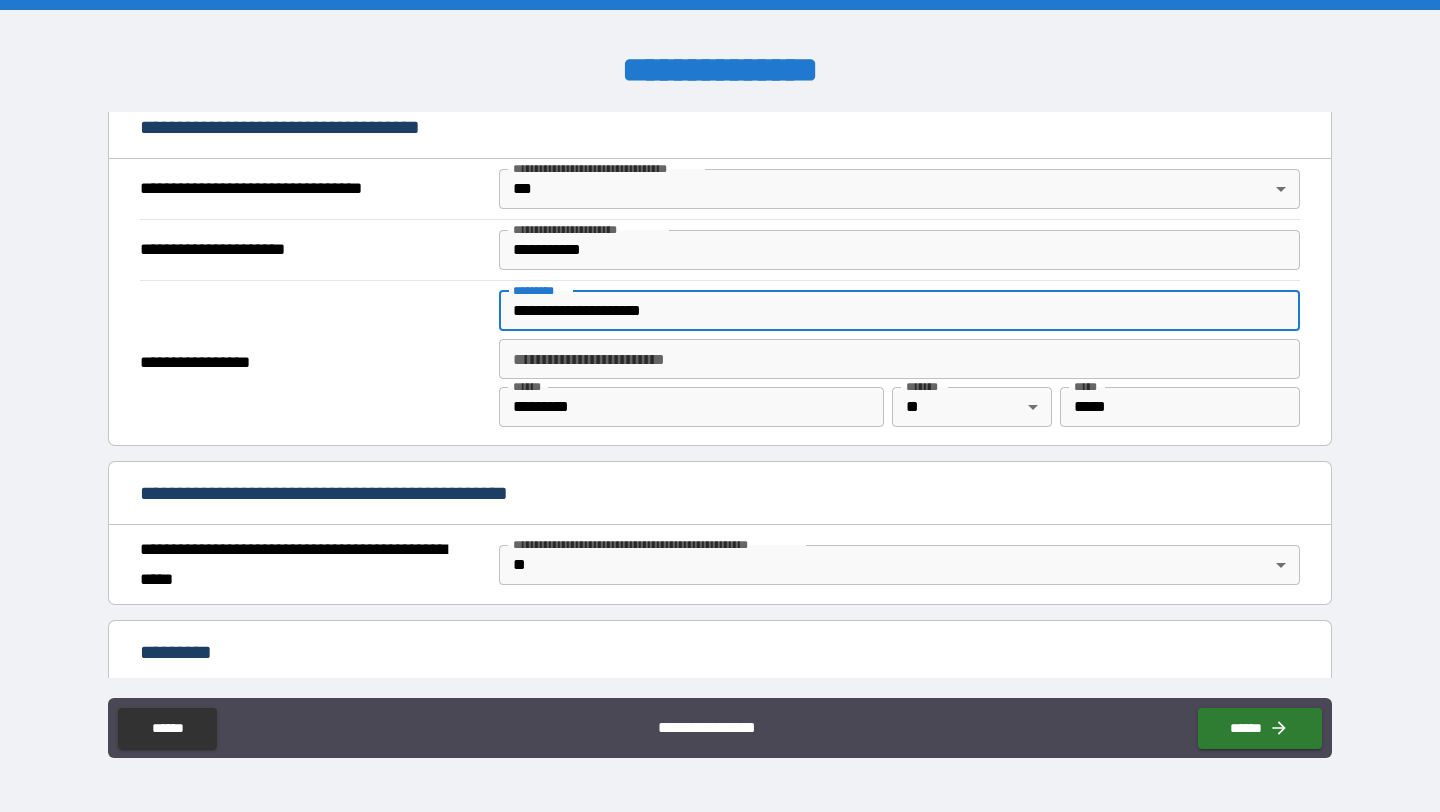 click on "**********" at bounding box center (899, 311) 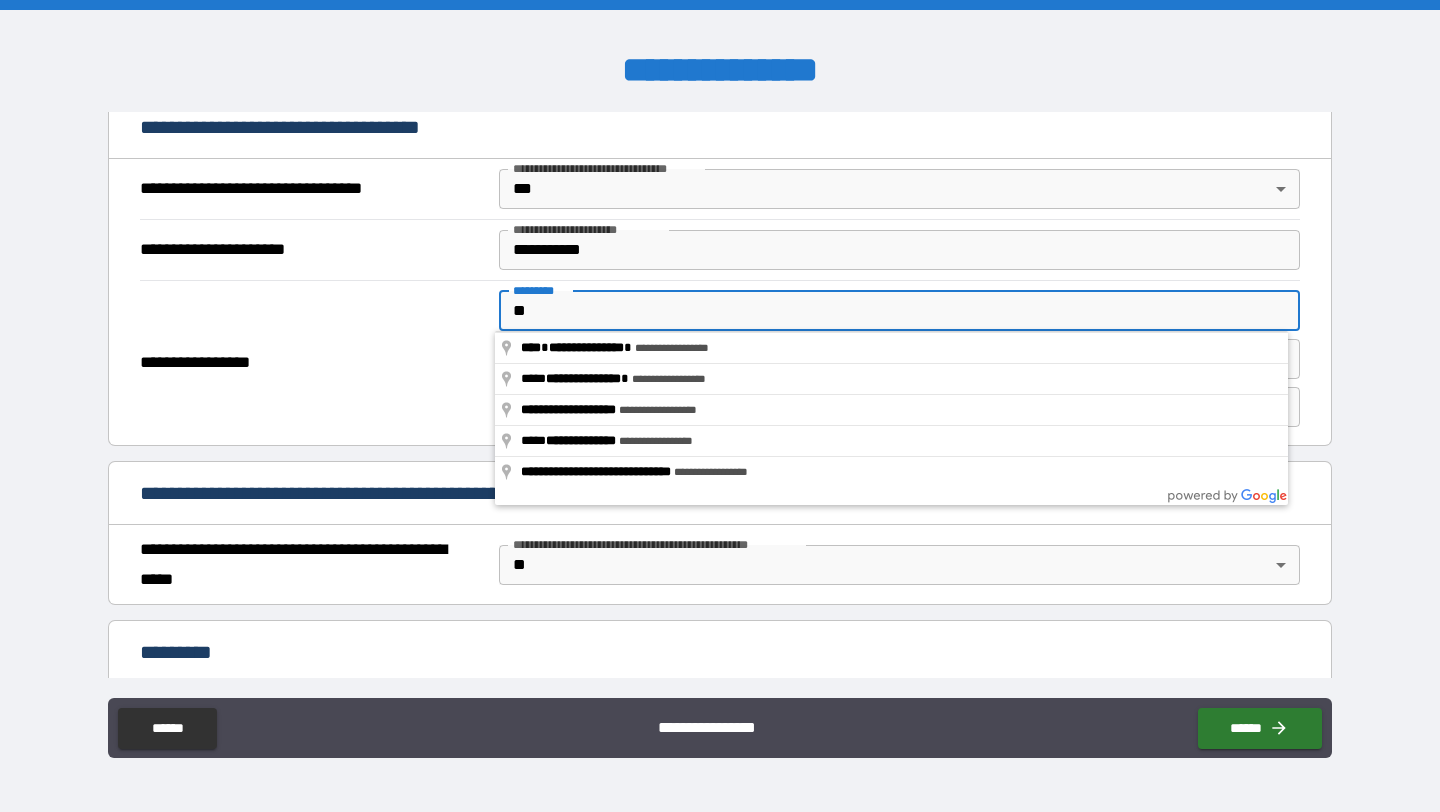 type on "*" 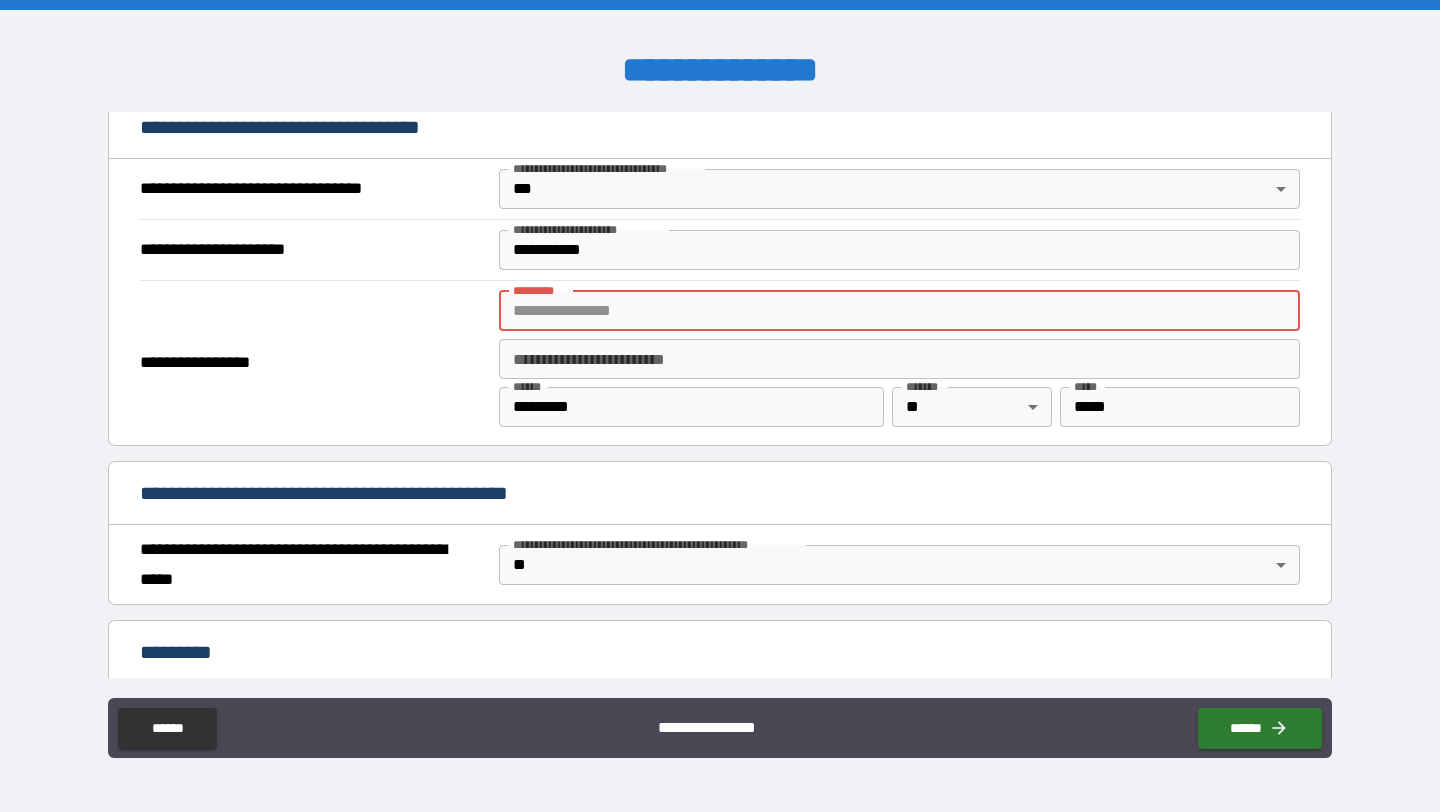 click on "**********" at bounding box center [312, 363] 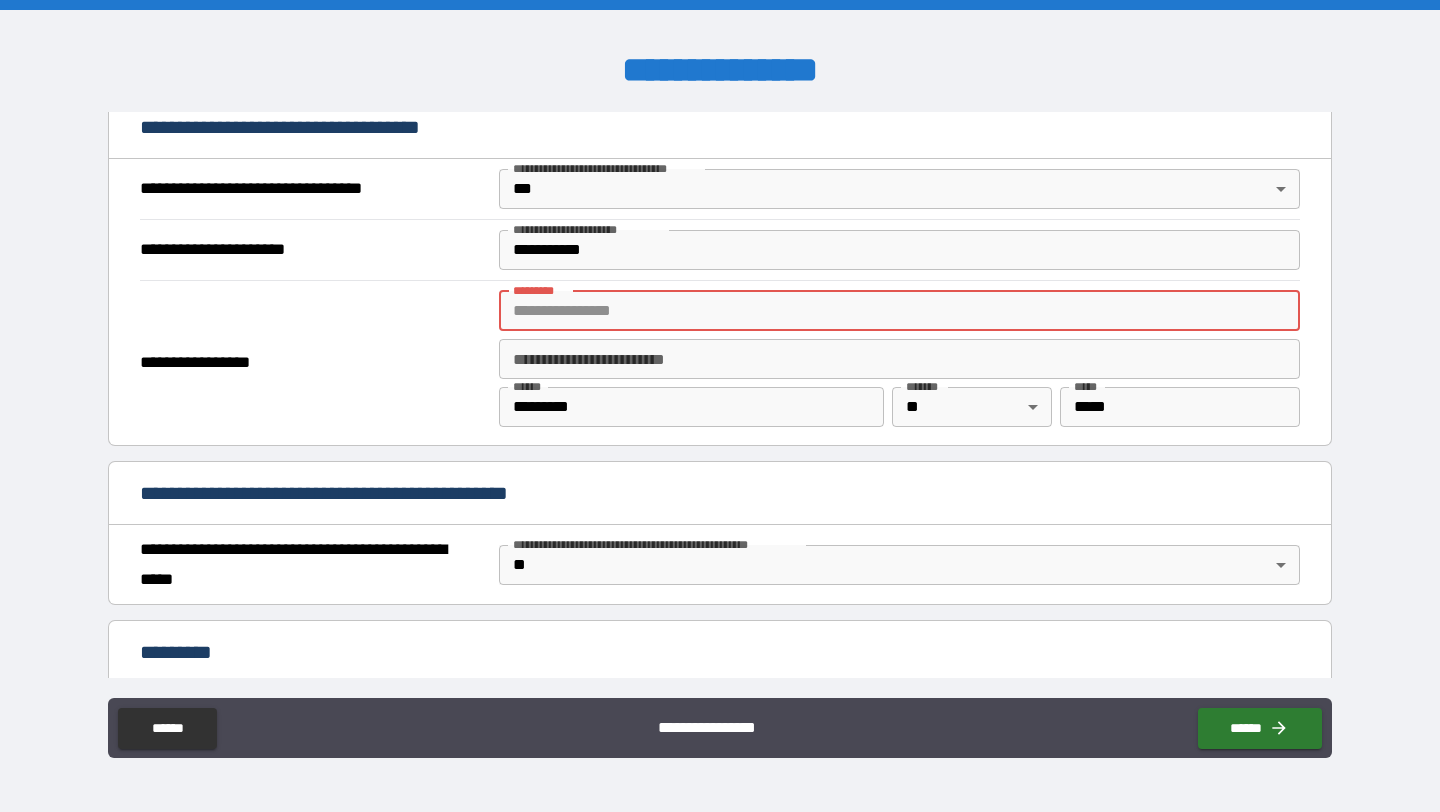 click on "*******   *" at bounding box center (899, 311) 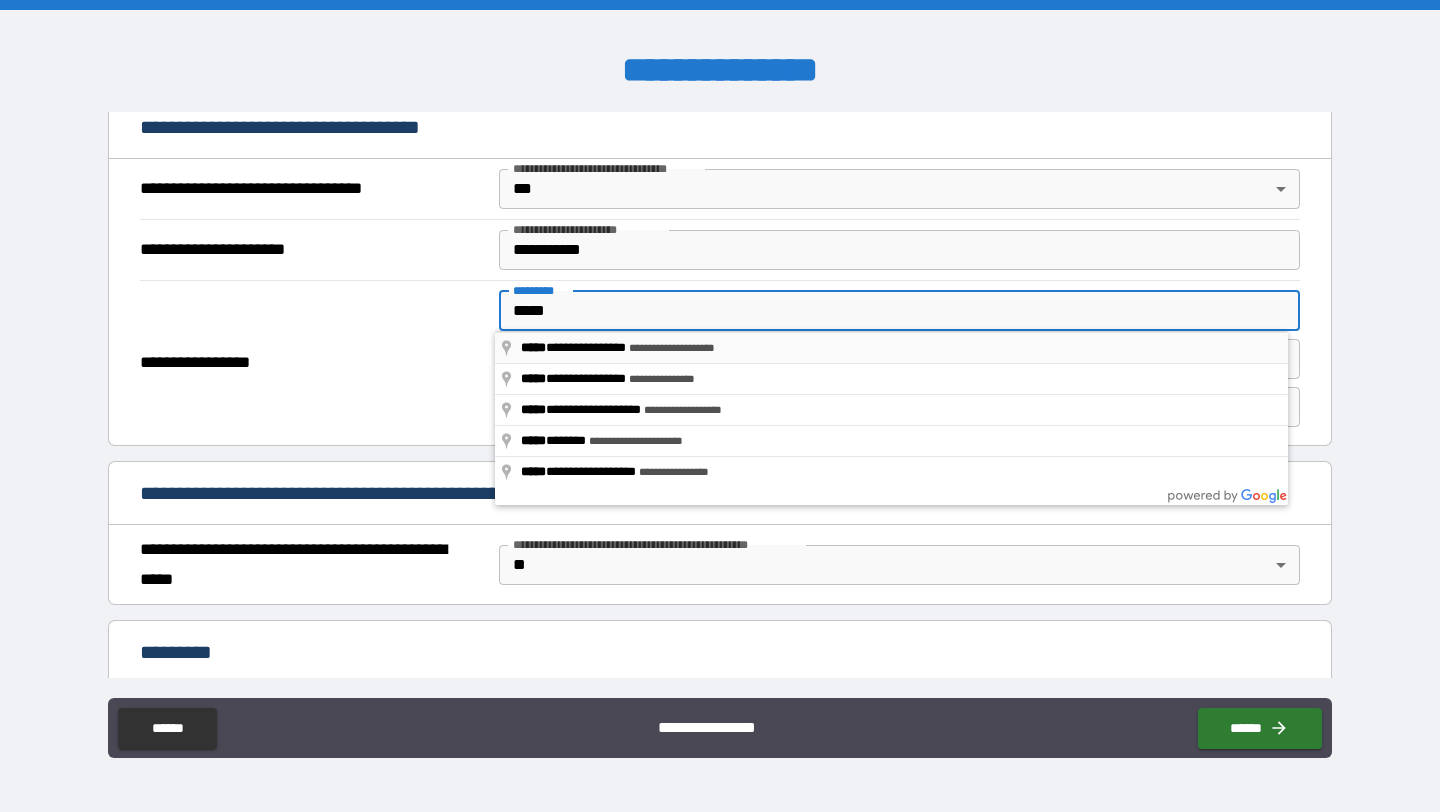 type on "**********" 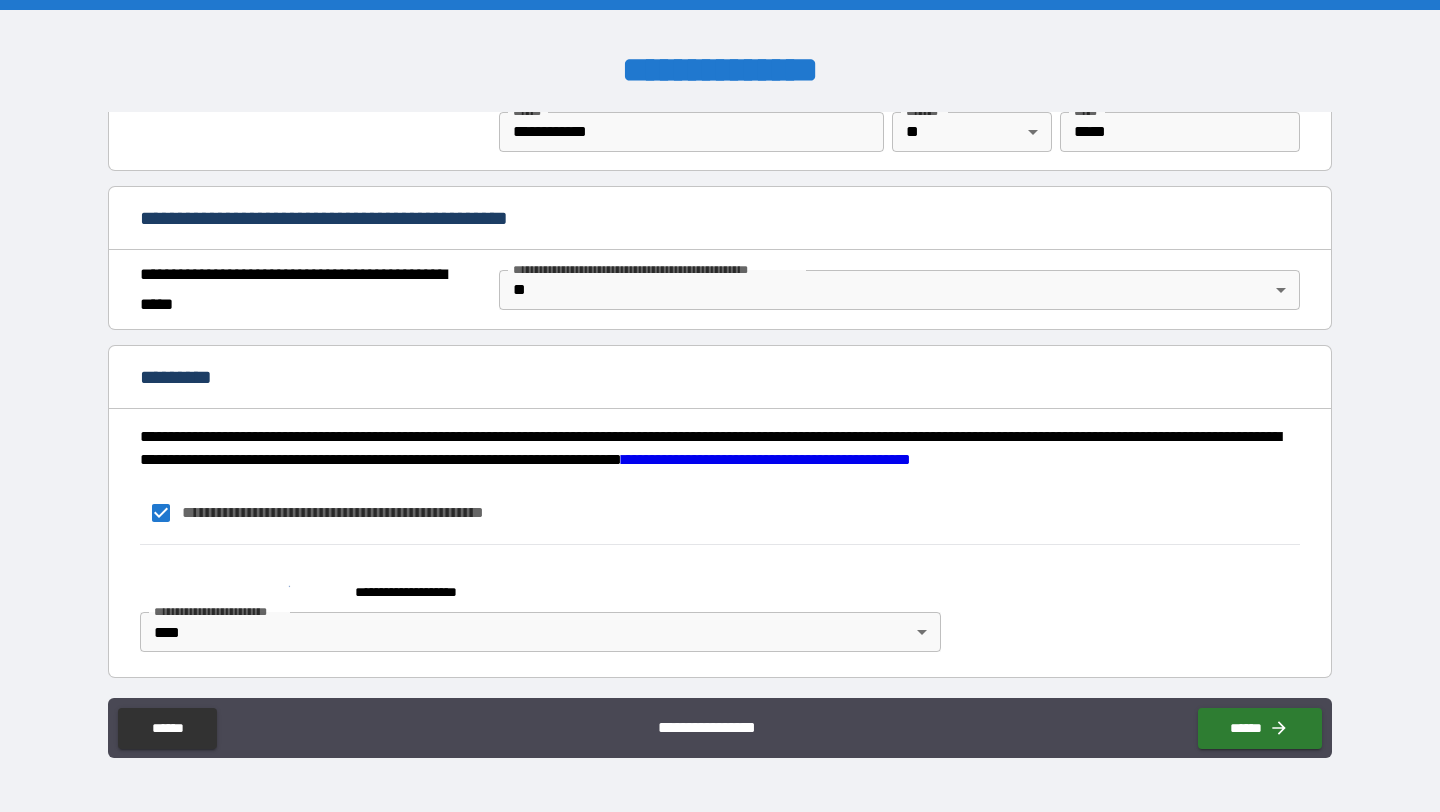 scroll, scrollTop: 1438, scrollLeft: 0, axis: vertical 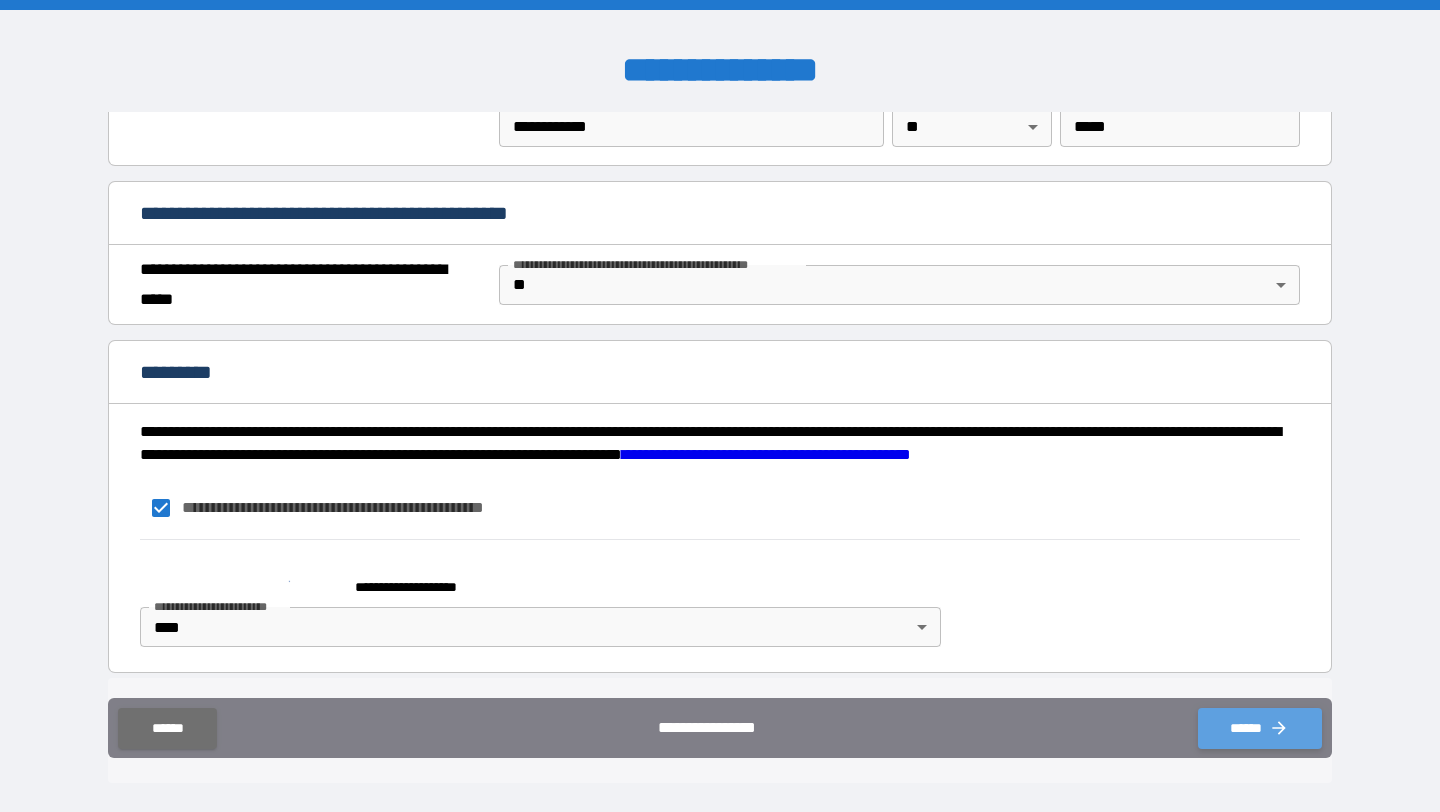 click on "******" at bounding box center [1260, 728] 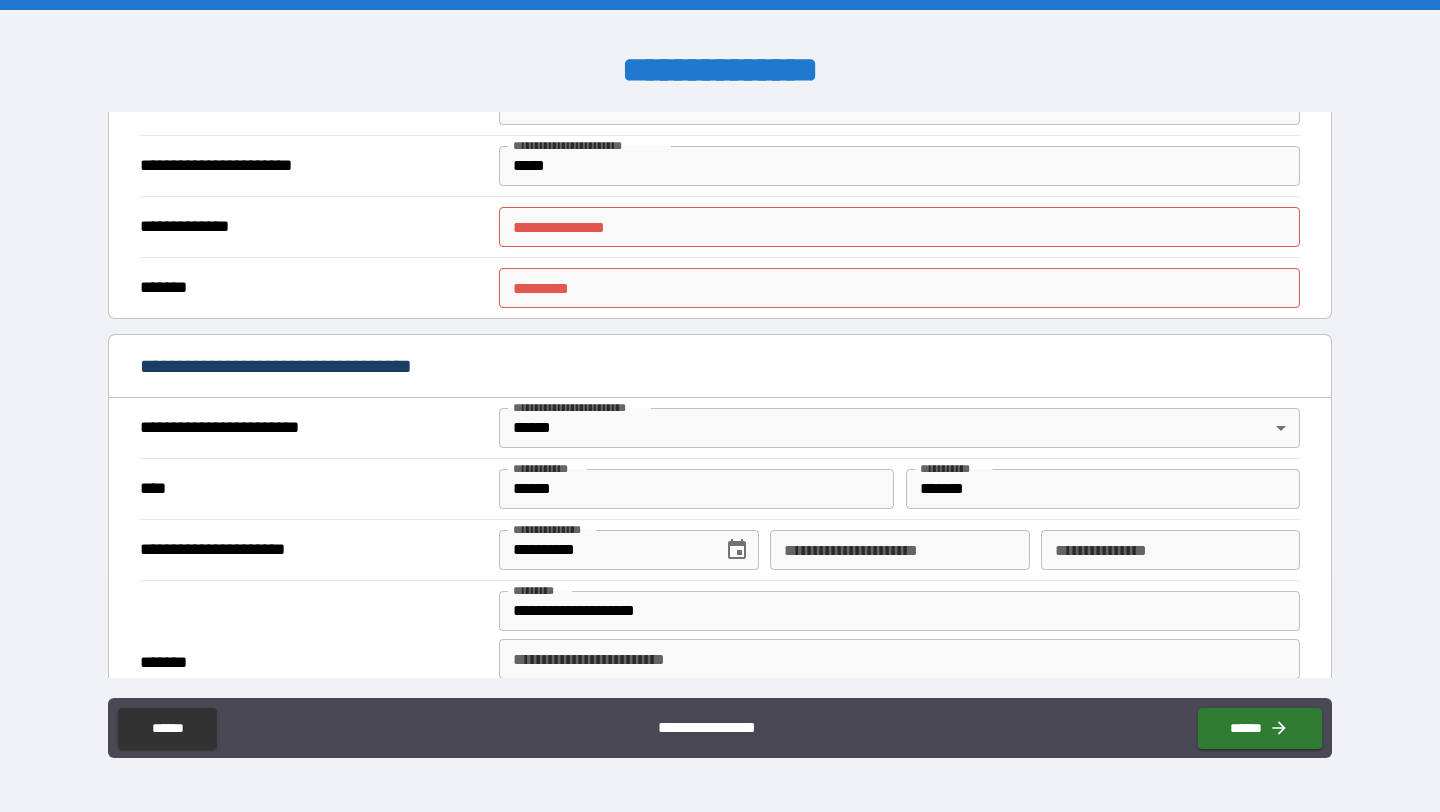 scroll, scrollTop: 477, scrollLeft: 0, axis: vertical 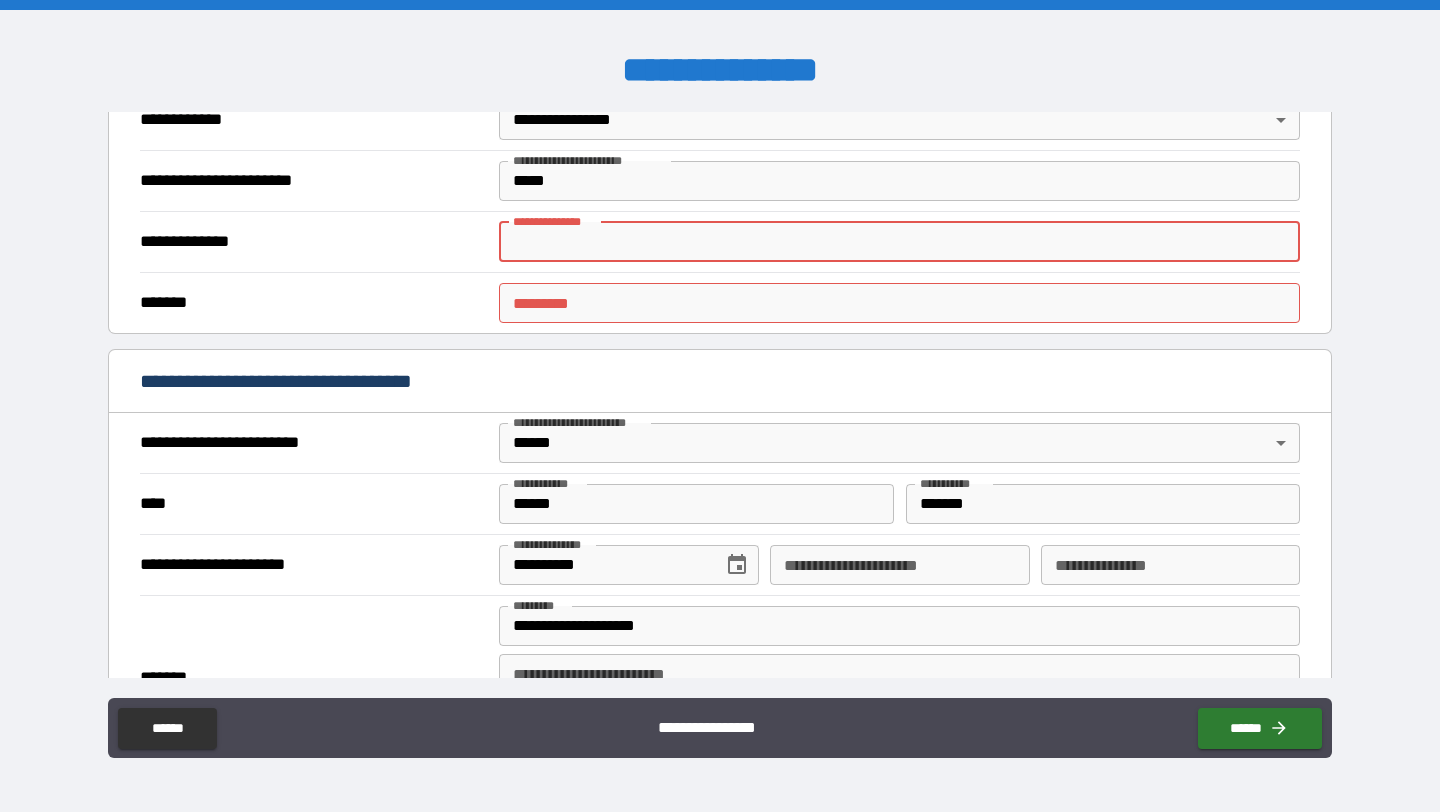 click on "**********" at bounding box center [899, 242] 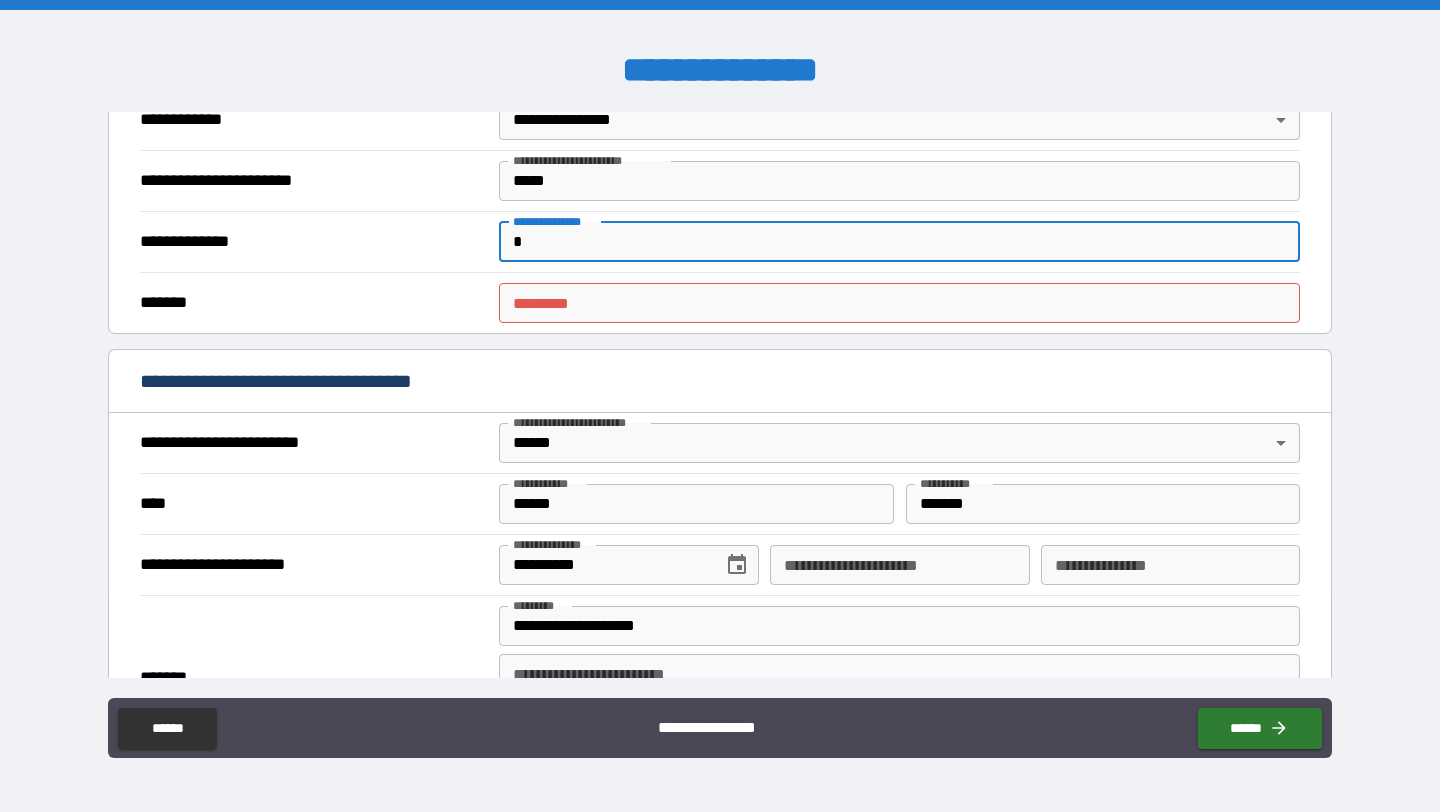 type on "*" 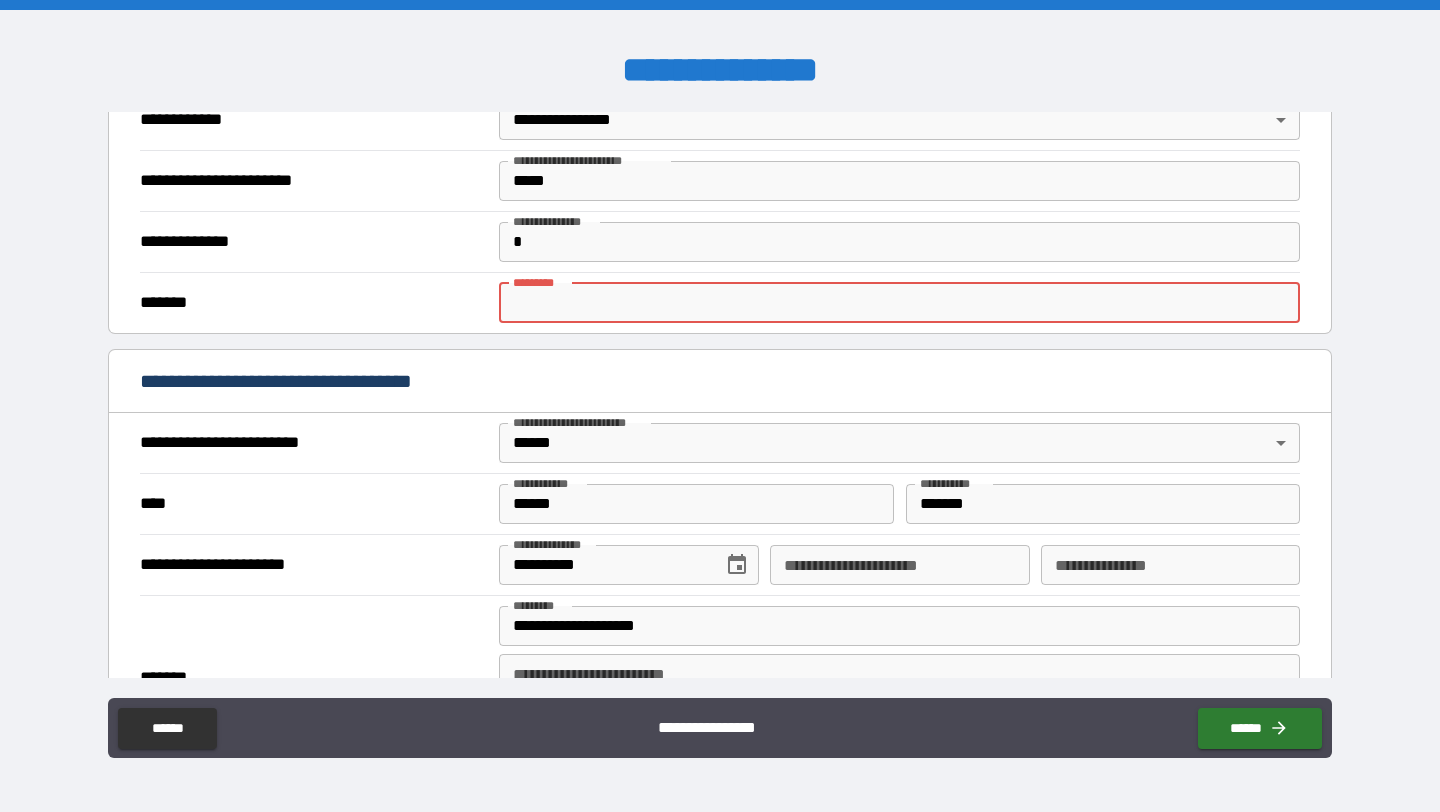 click on "*******   *" at bounding box center [899, 303] 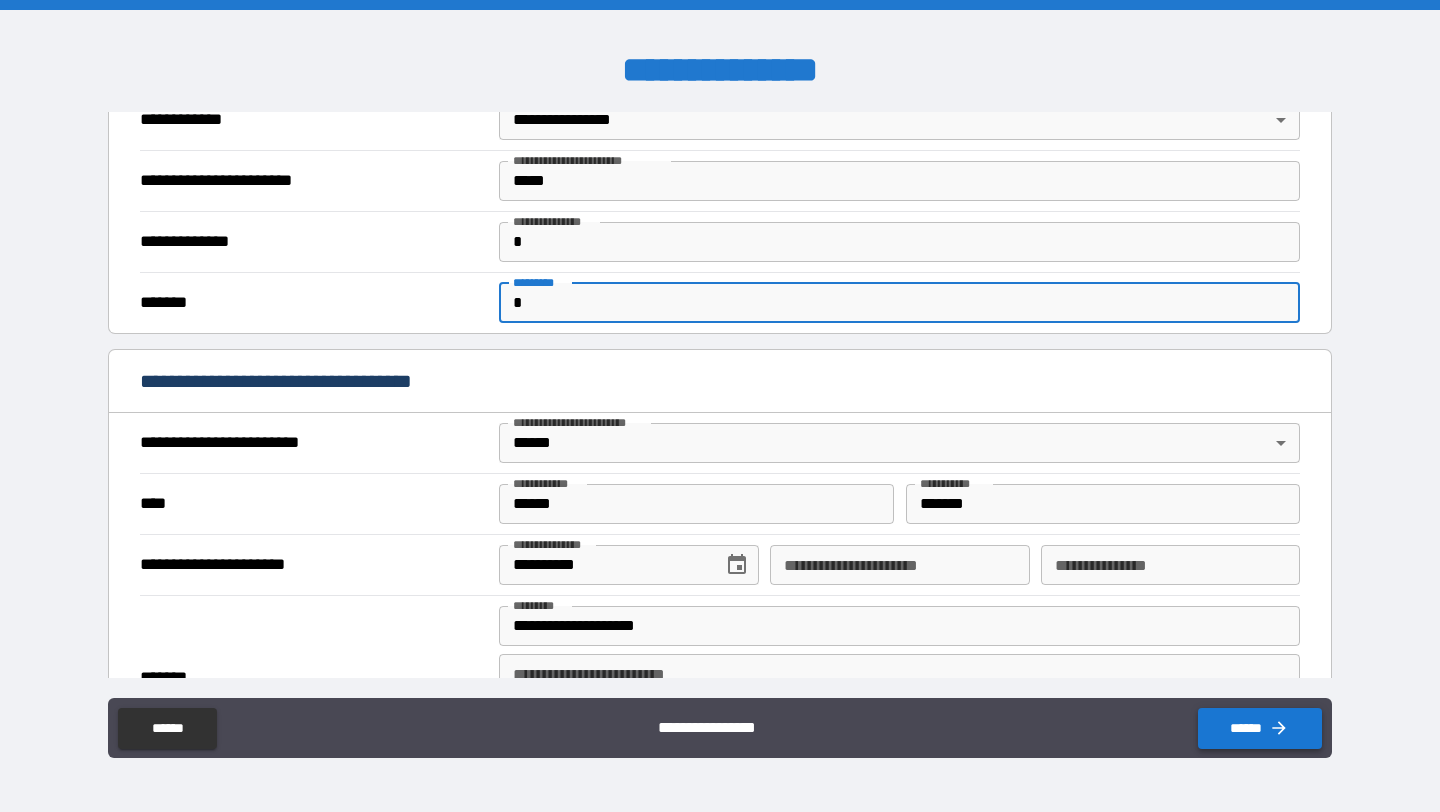 type on "*" 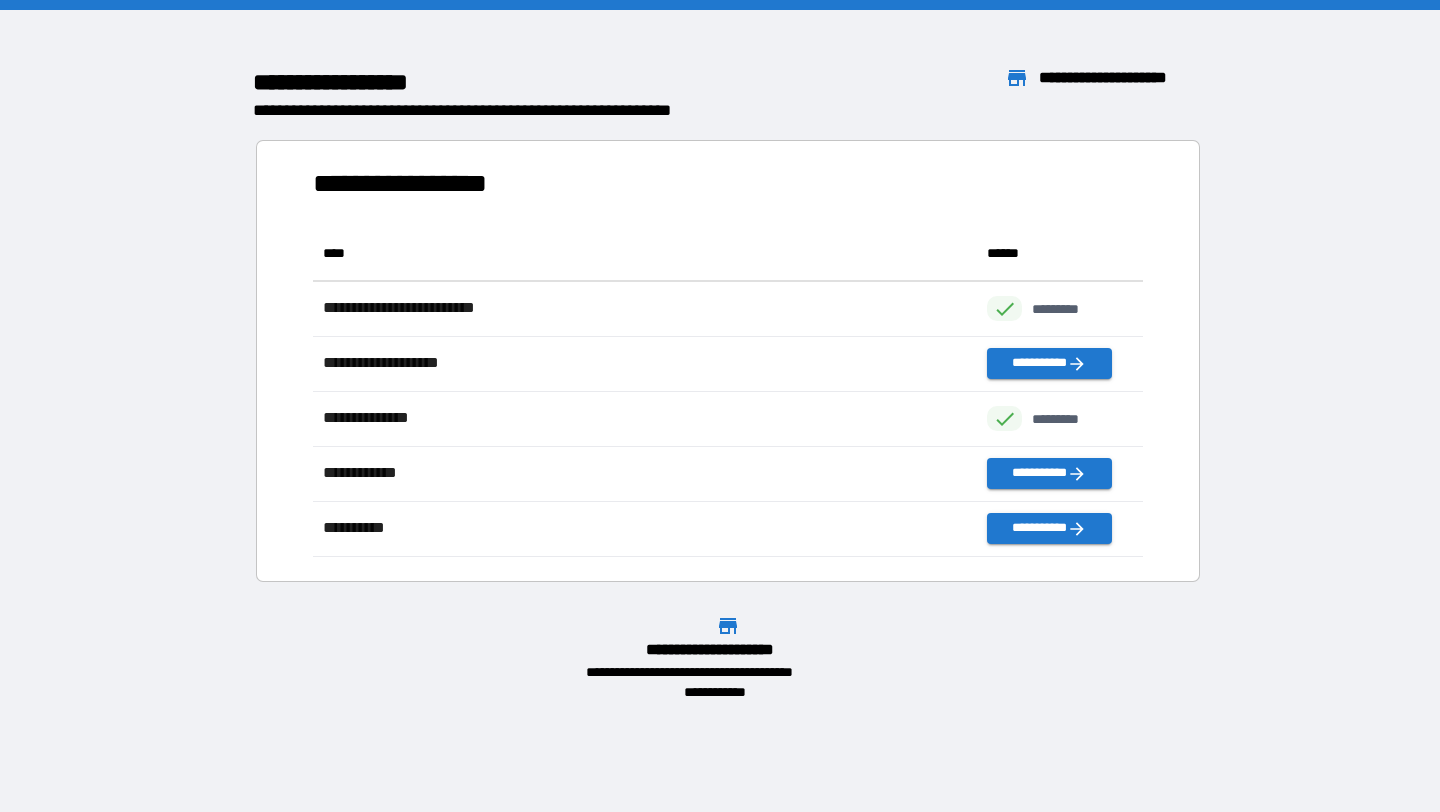 scroll, scrollTop: 16, scrollLeft: 16, axis: both 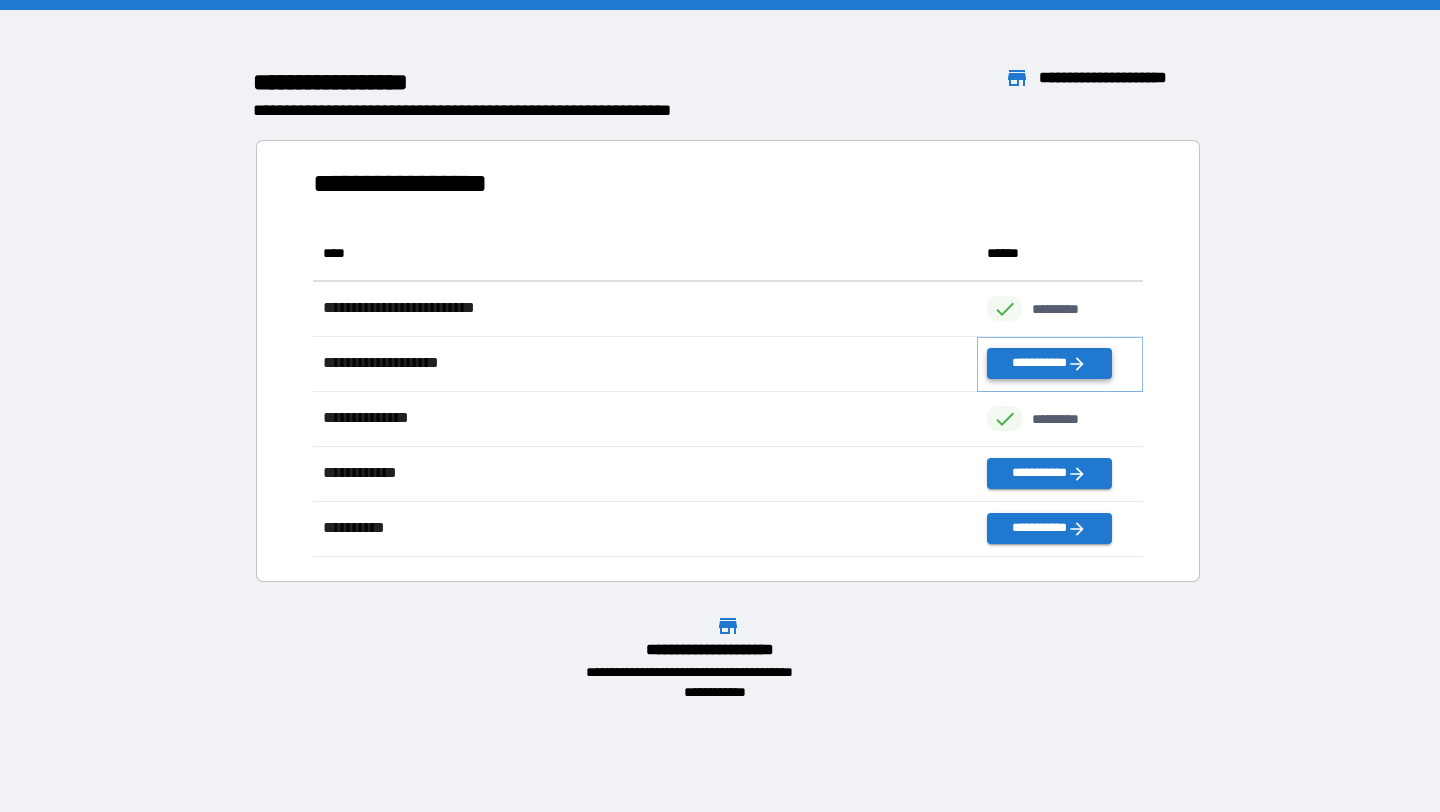 click on "**********" at bounding box center (1049, 363) 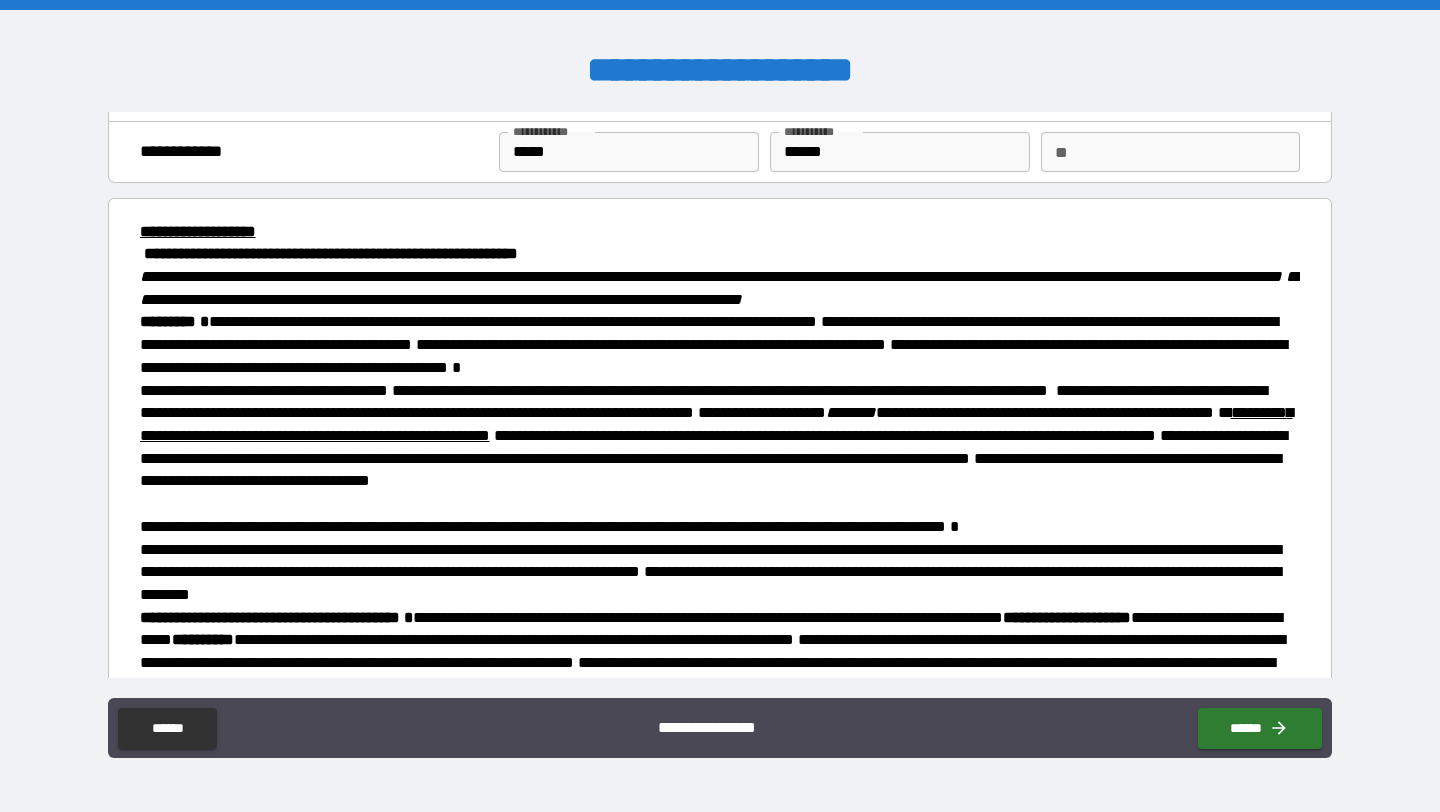 scroll, scrollTop: 57, scrollLeft: 0, axis: vertical 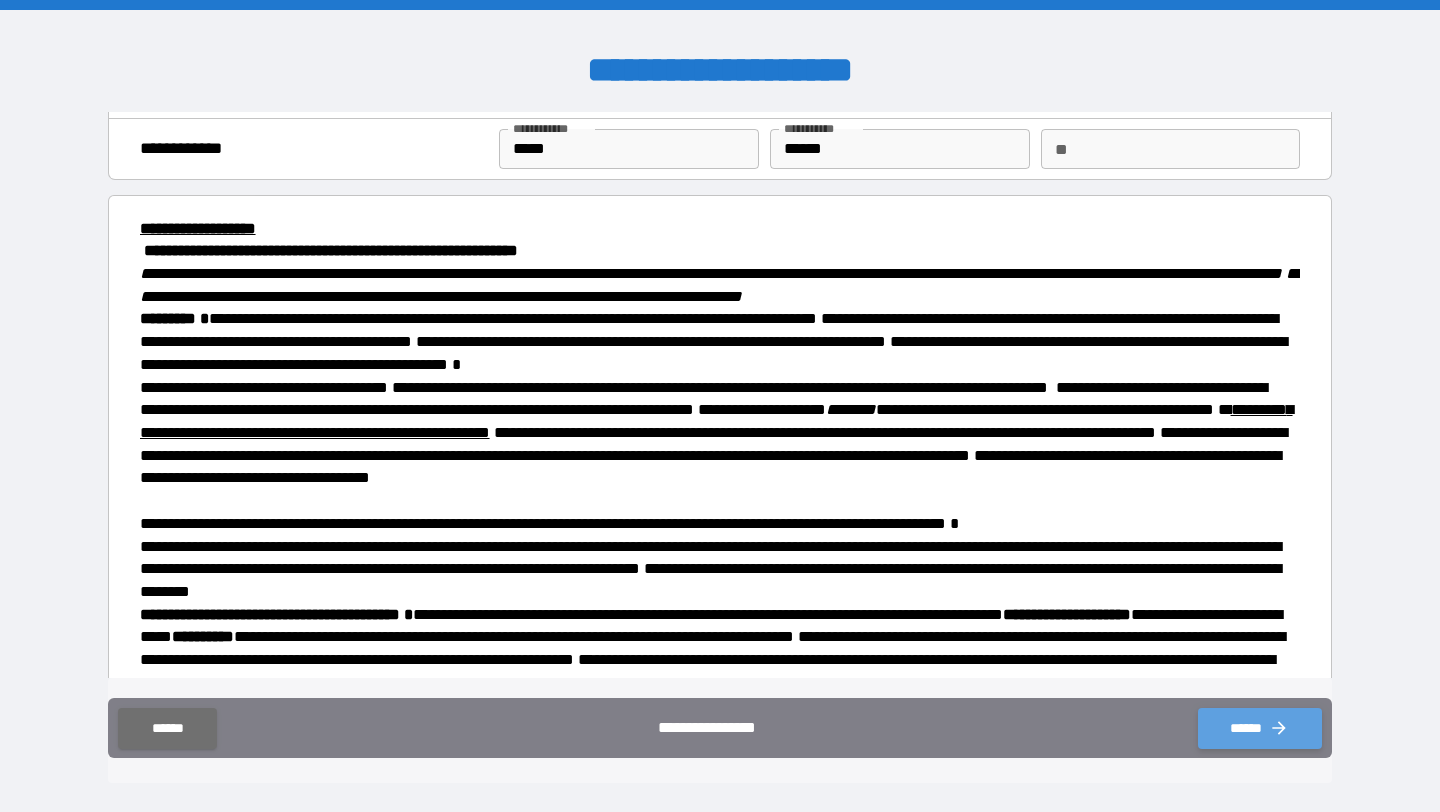click on "******" at bounding box center (1260, 728) 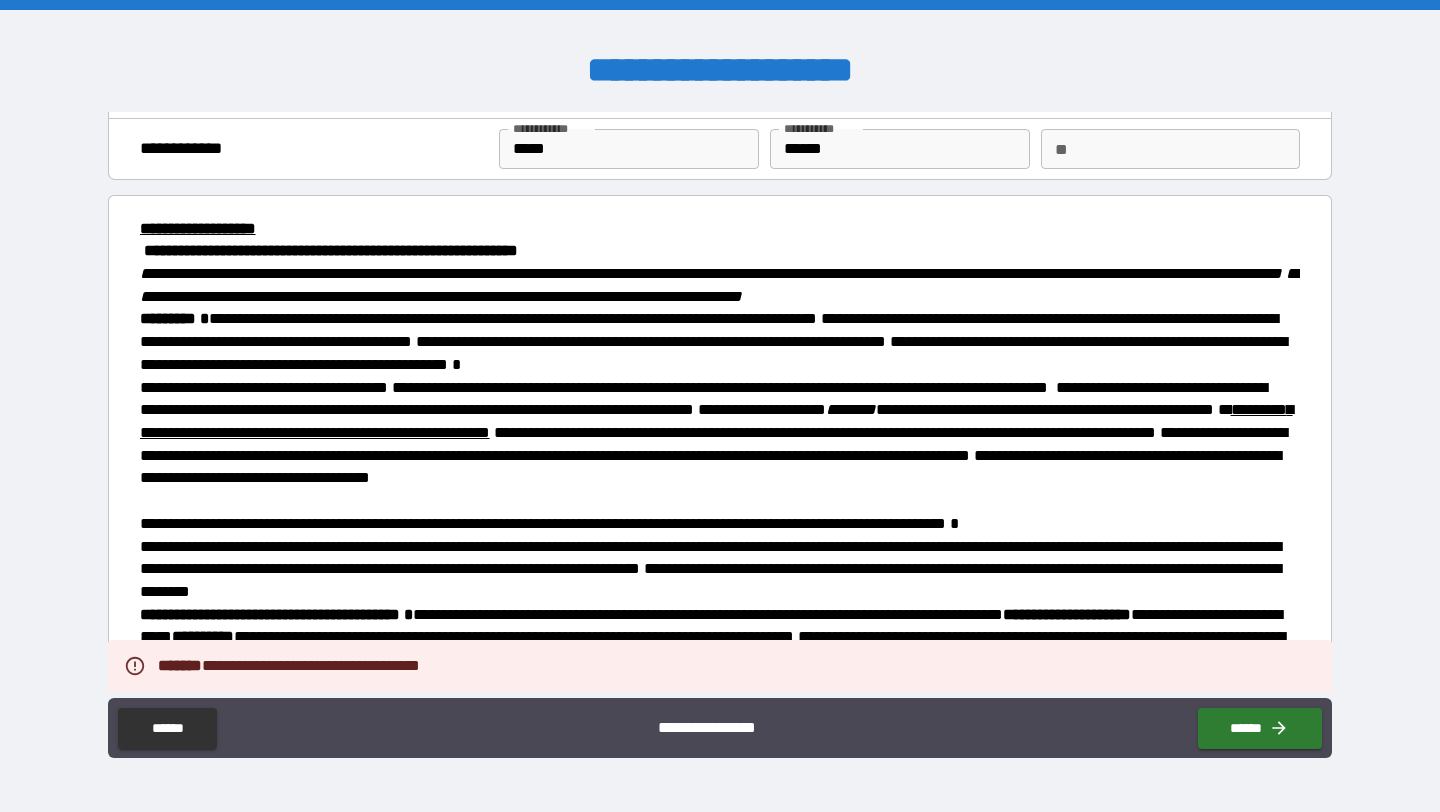 scroll, scrollTop: 544, scrollLeft: 0, axis: vertical 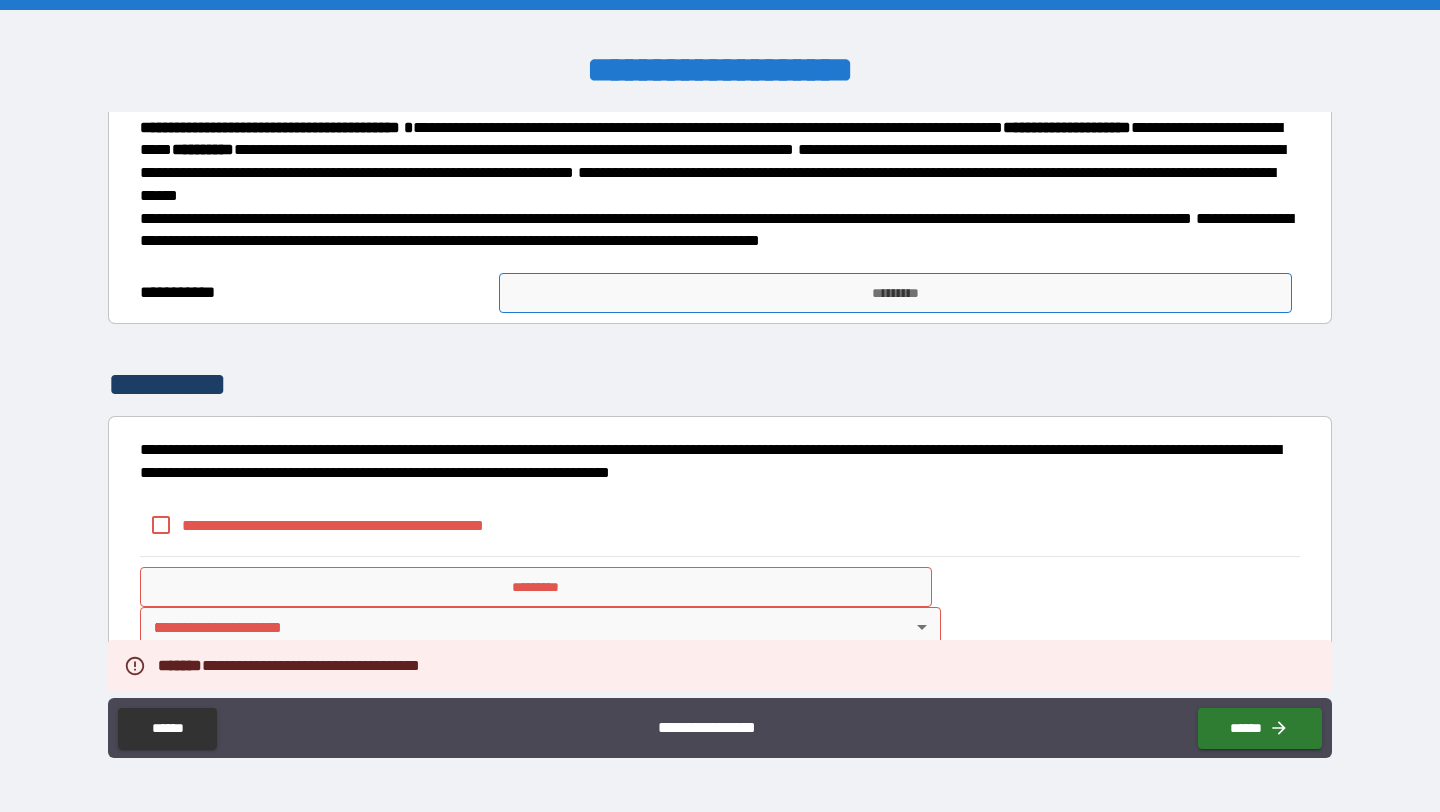 click on "*********" at bounding box center [895, 293] 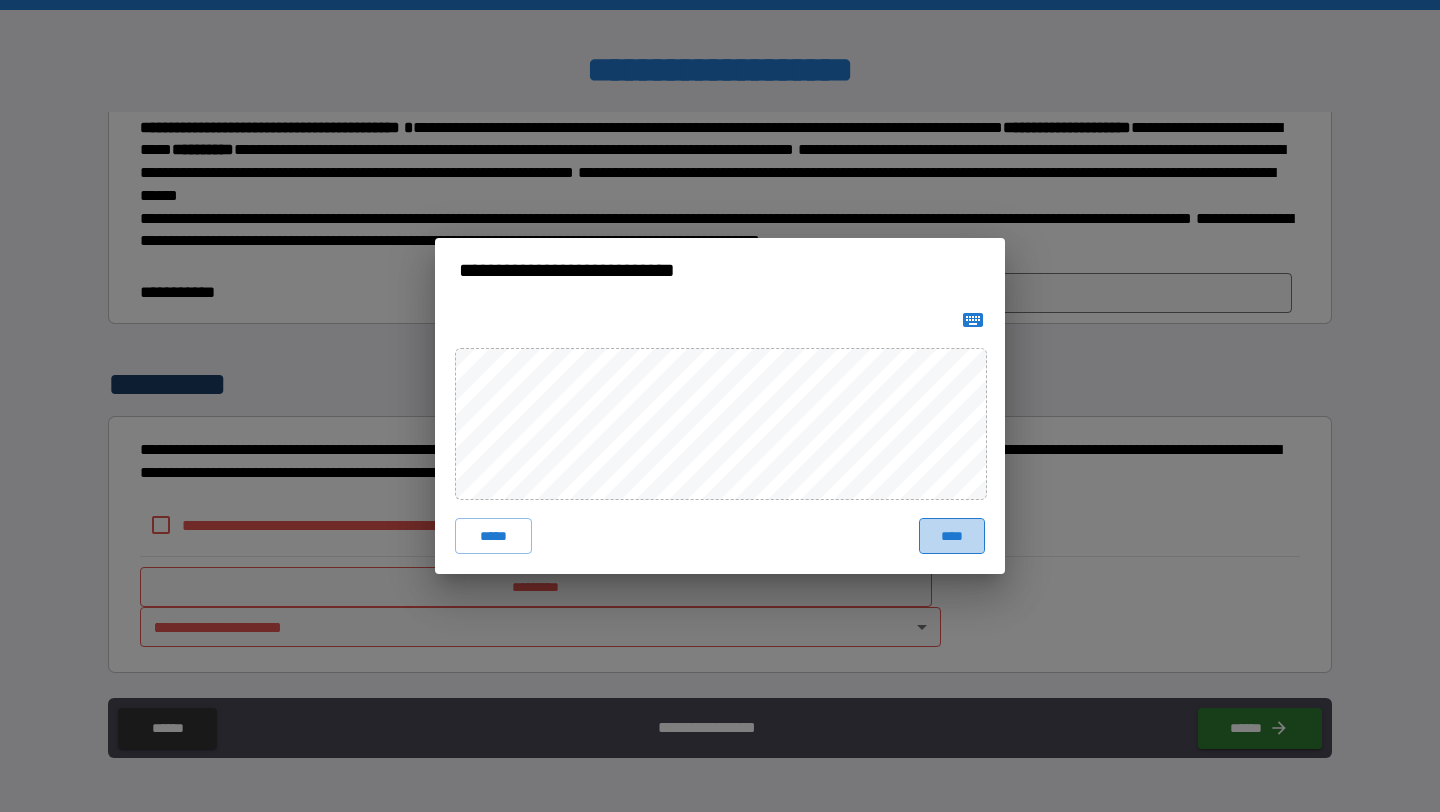 click on "****" at bounding box center [952, 536] 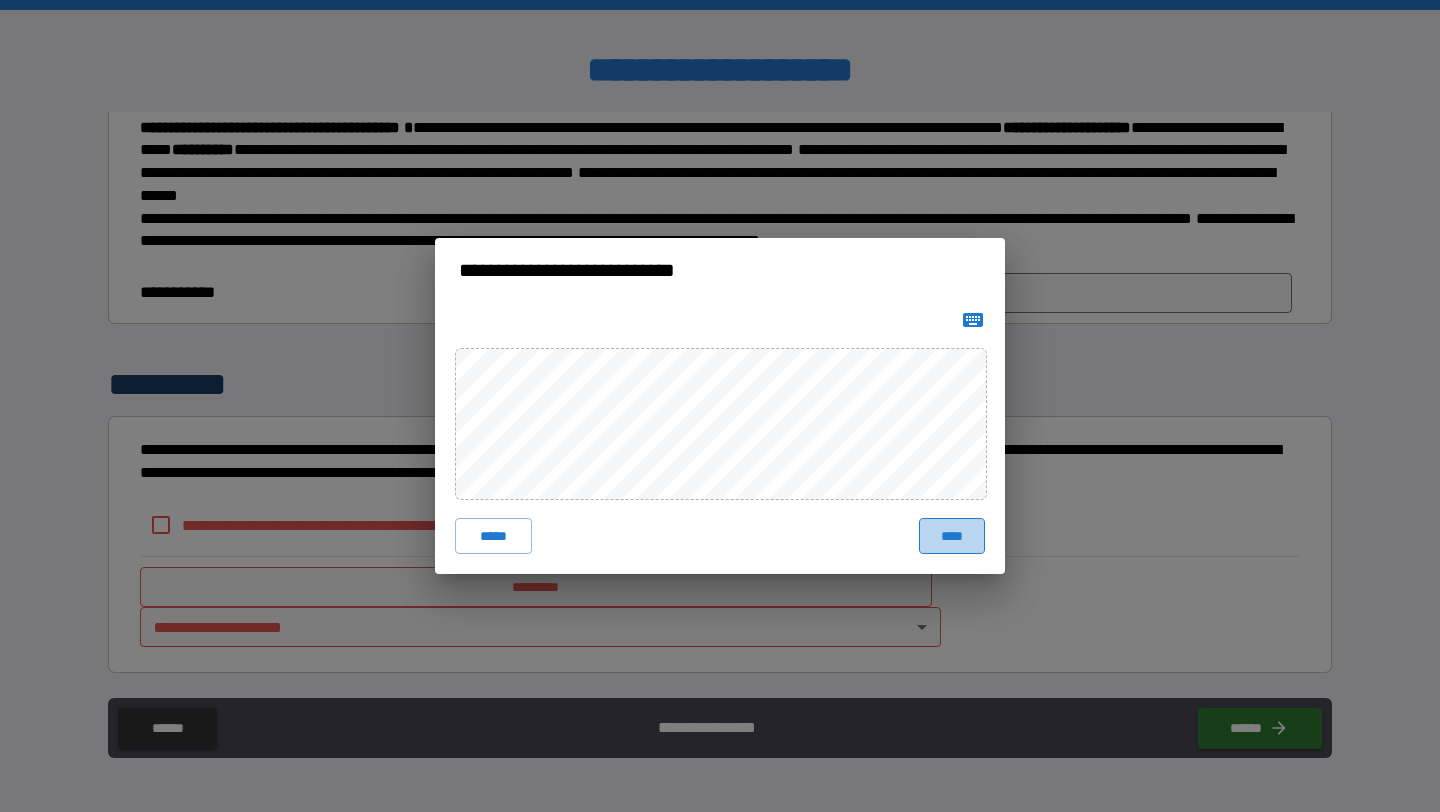 click on "****" at bounding box center (952, 536) 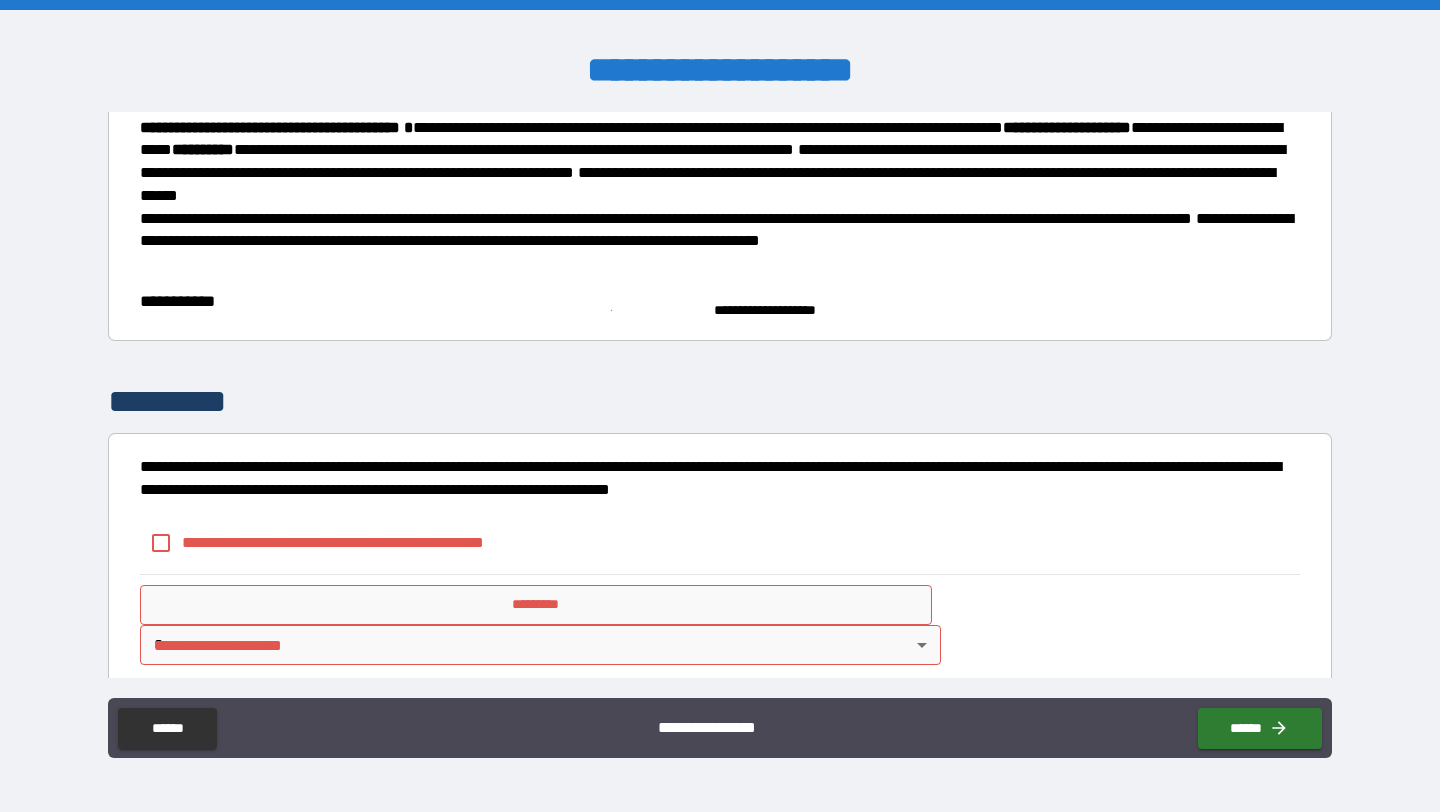 scroll, scrollTop: 561, scrollLeft: 0, axis: vertical 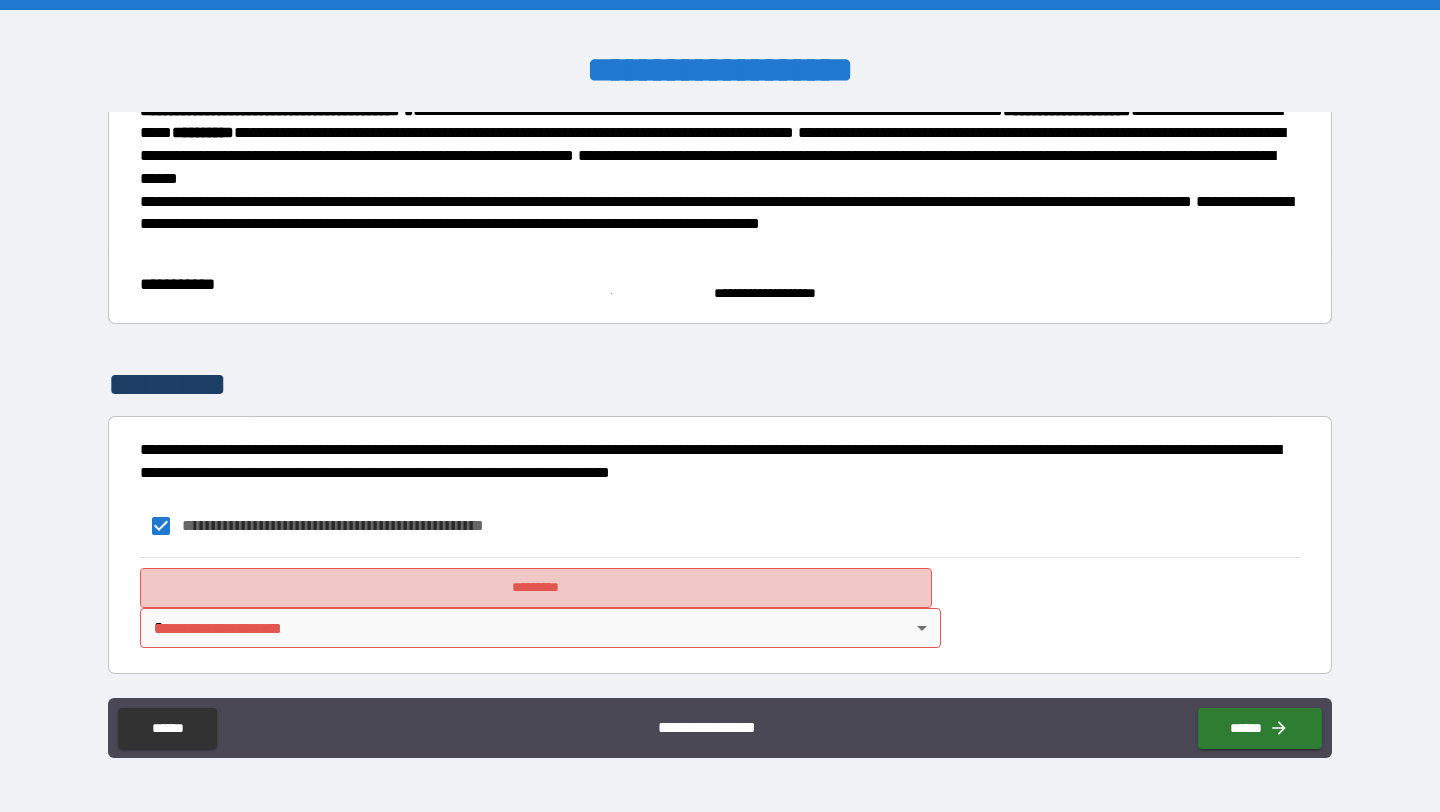 click on "*********" at bounding box center (536, 588) 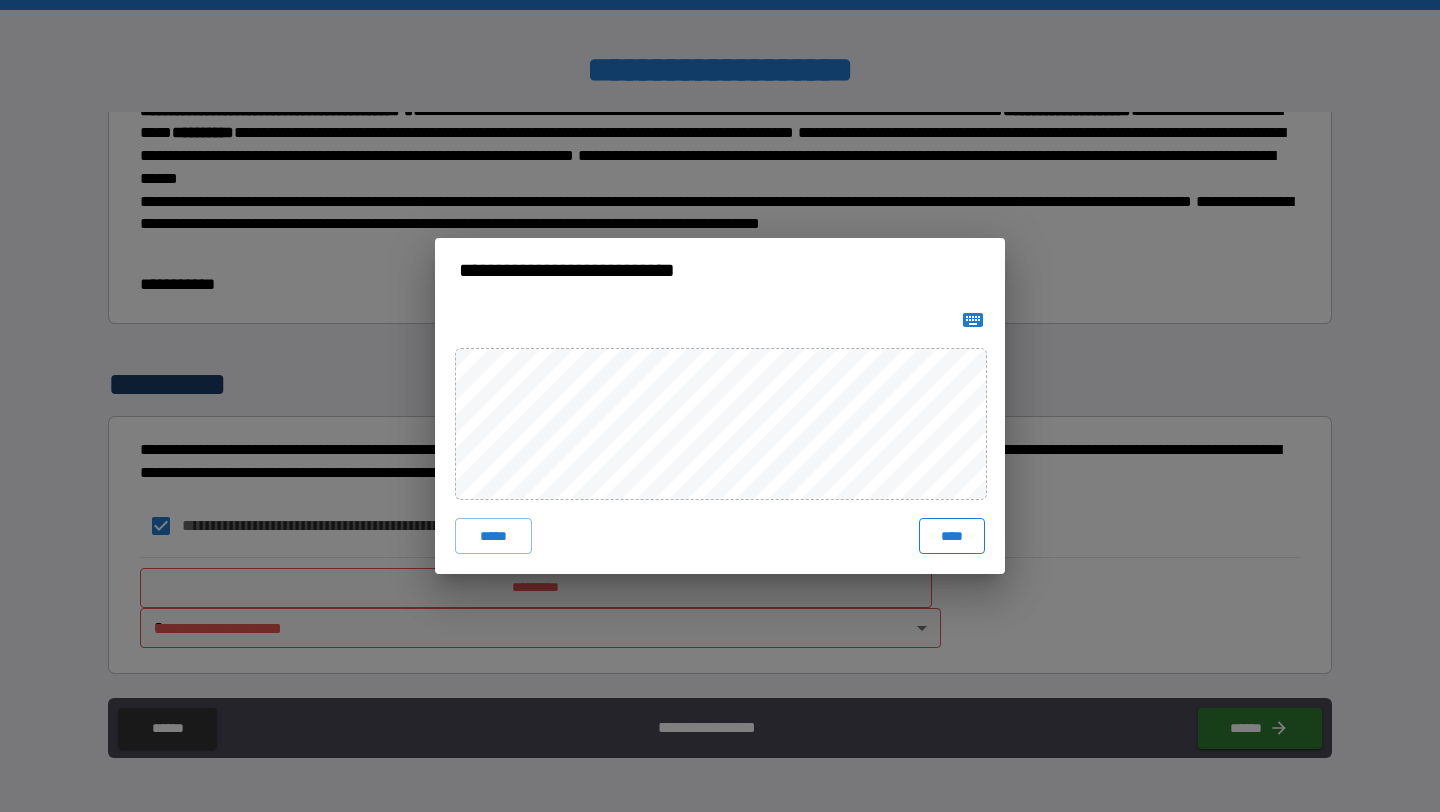 click on "****" at bounding box center [952, 536] 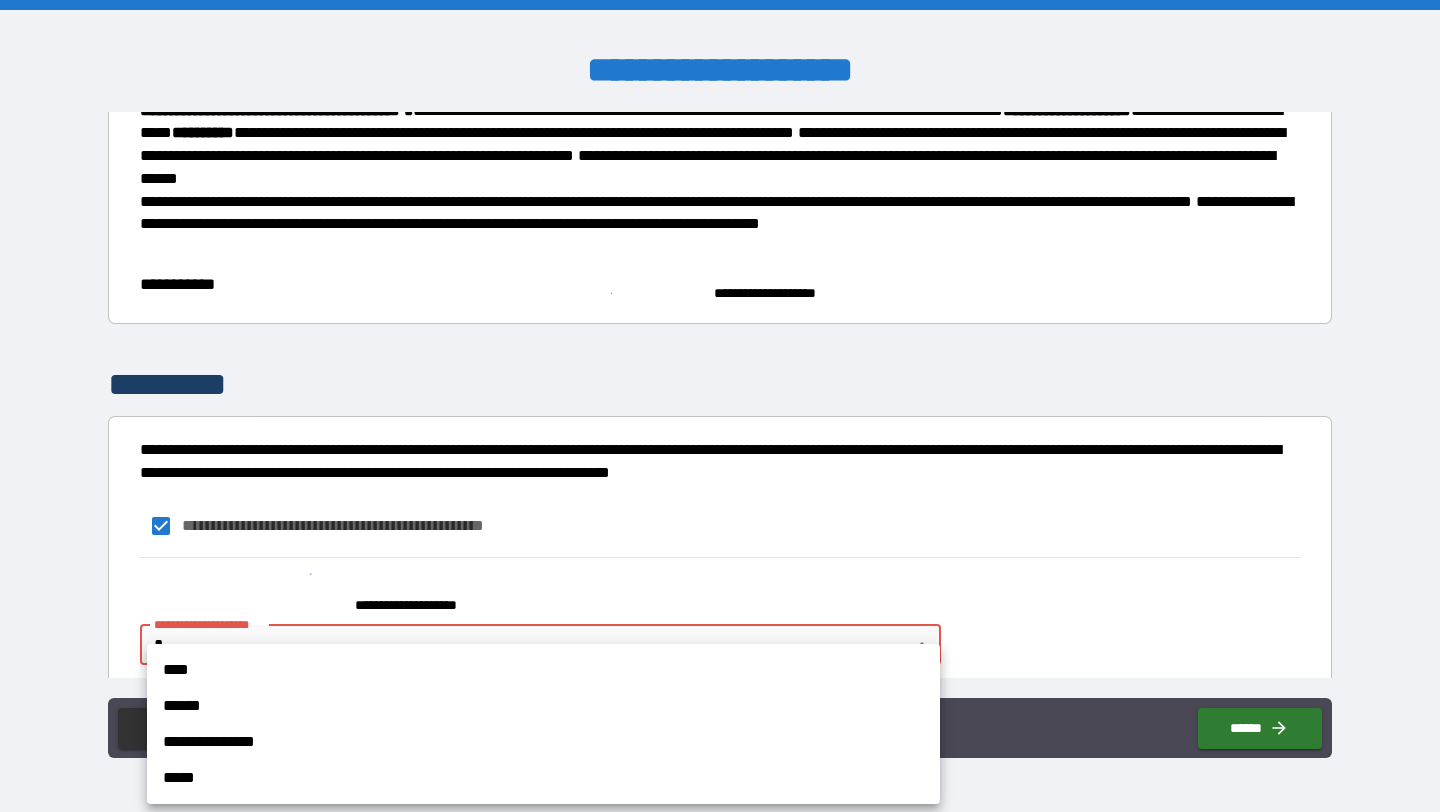 click on "[FIRST] [LAST] [CITY] [STATE] [ZIP] [COUNTRY] [ADDRESS] [APT] [PHONE] [EMAIL] [DOB] [SSN]" at bounding box center (720, 406) 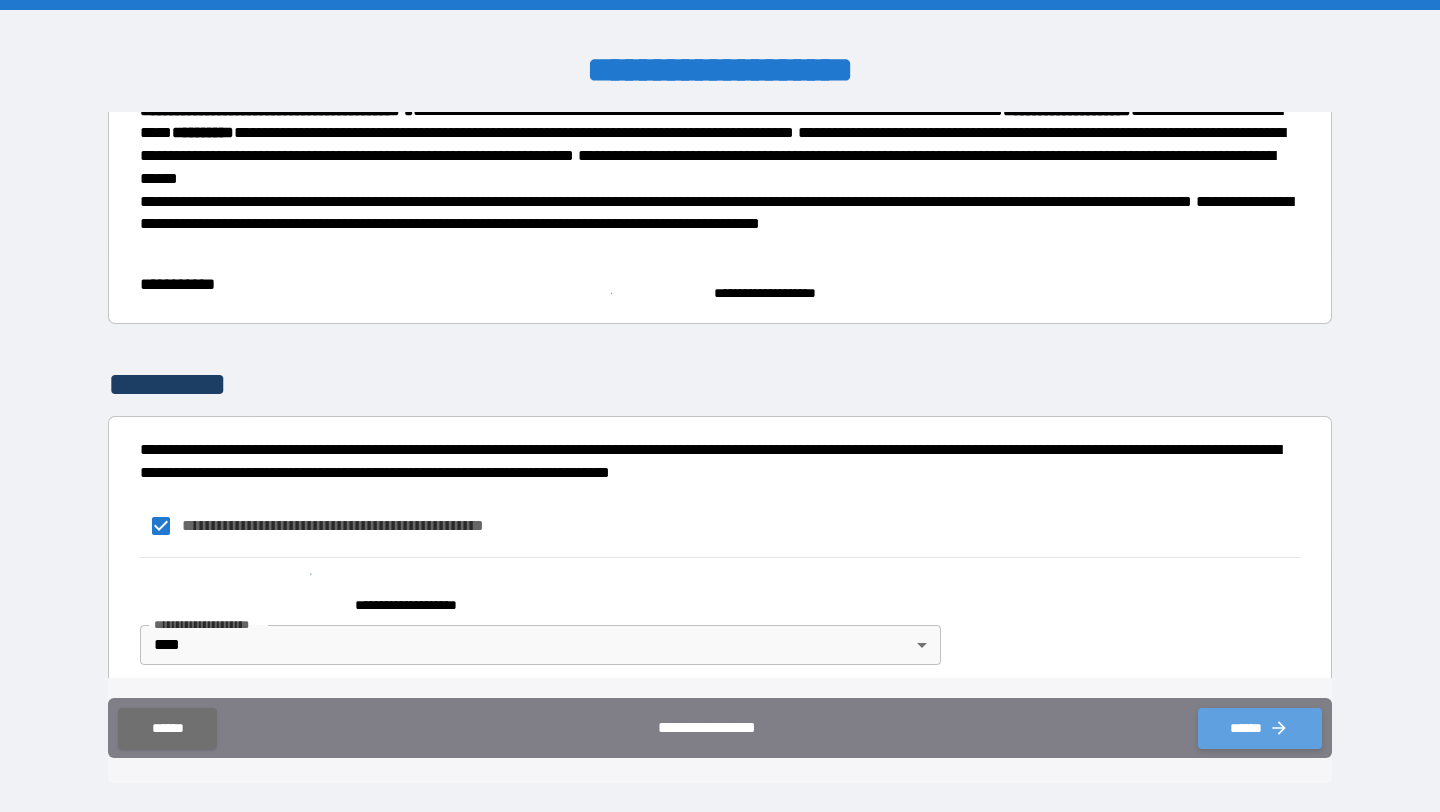 click on "******" at bounding box center (1260, 728) 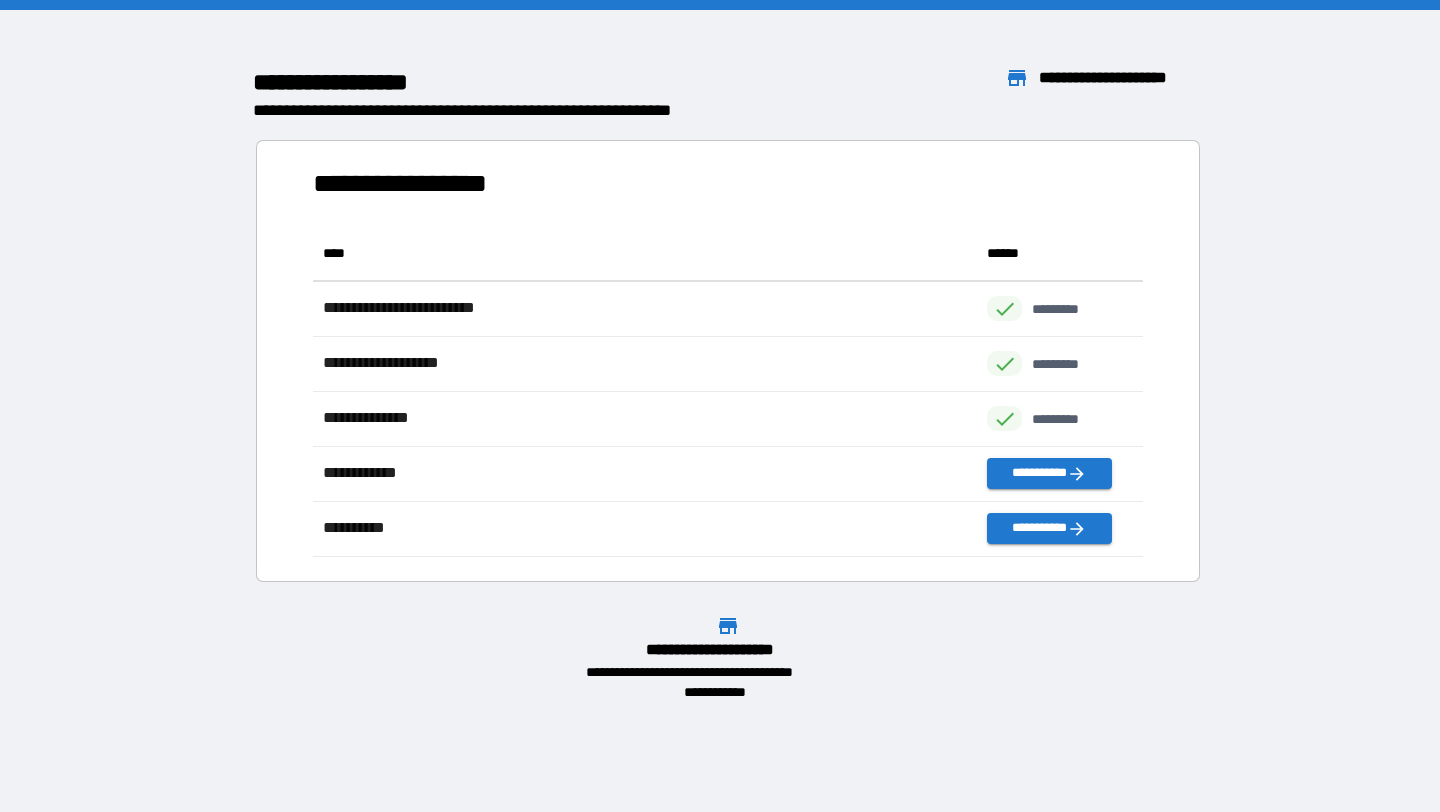scroll, scrollTop: 16, scrollLeft: 16, axis: both 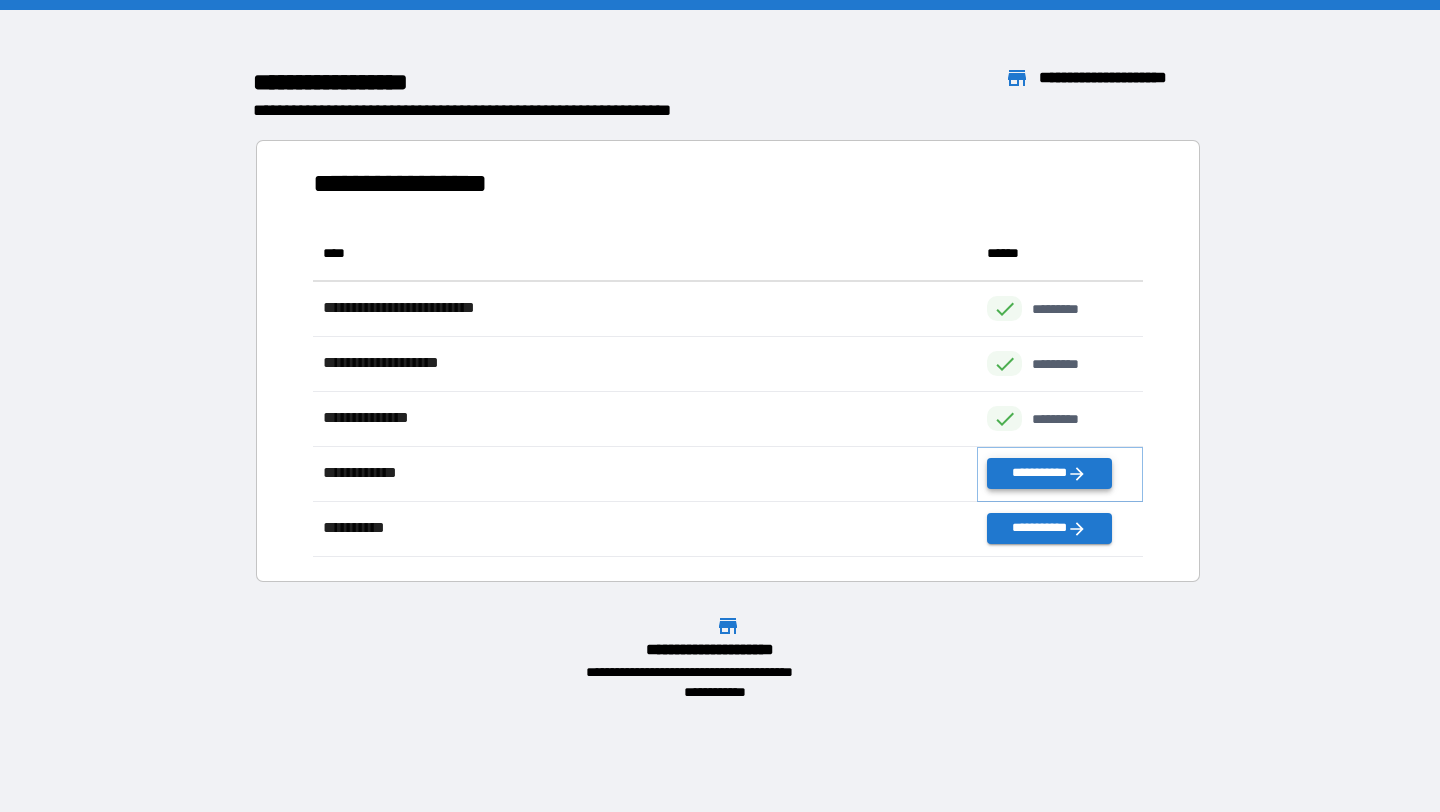 click on "**********" at bounding box center [1049, 473] 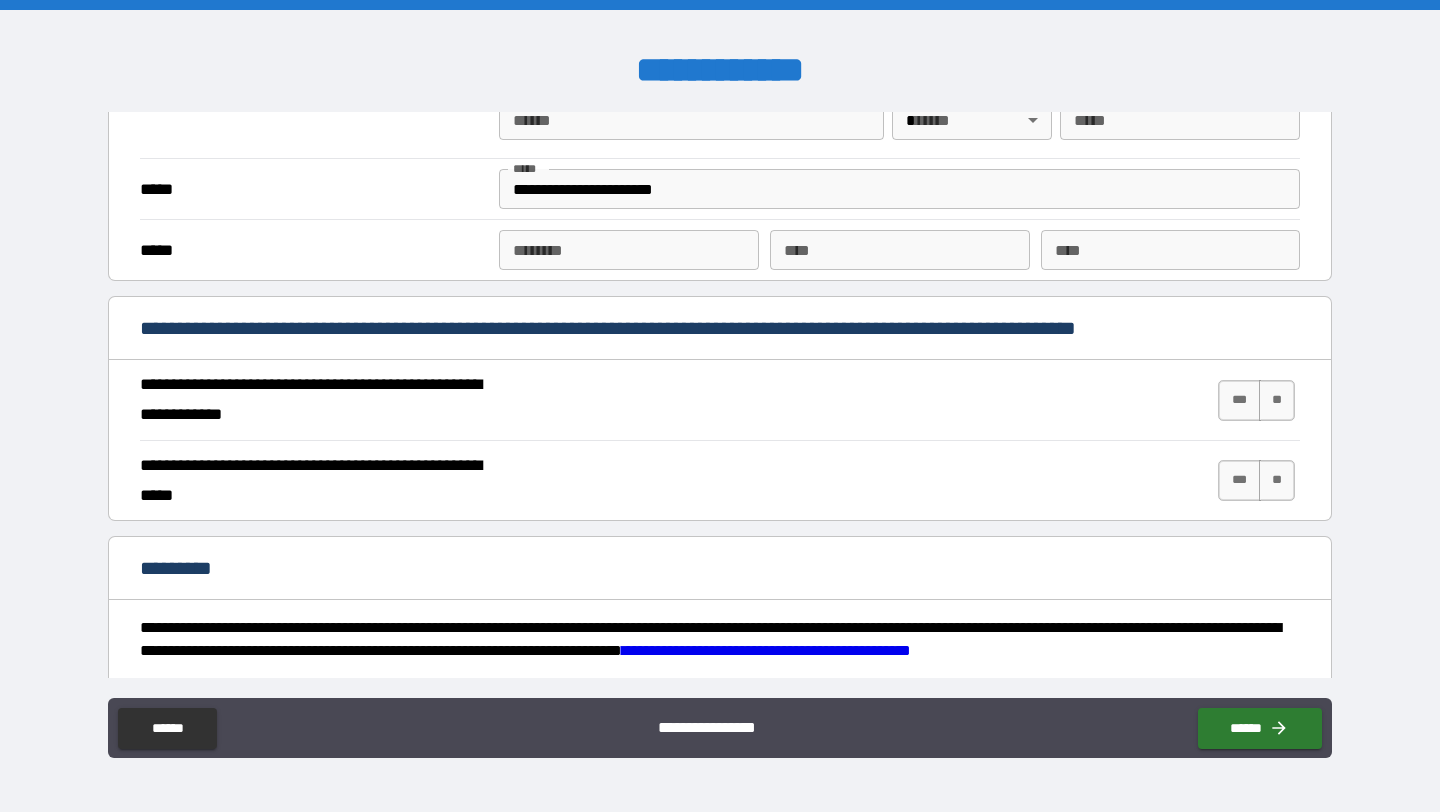 scroll, scrollTop: 1793, scrollLeft: 0, axis: vertical 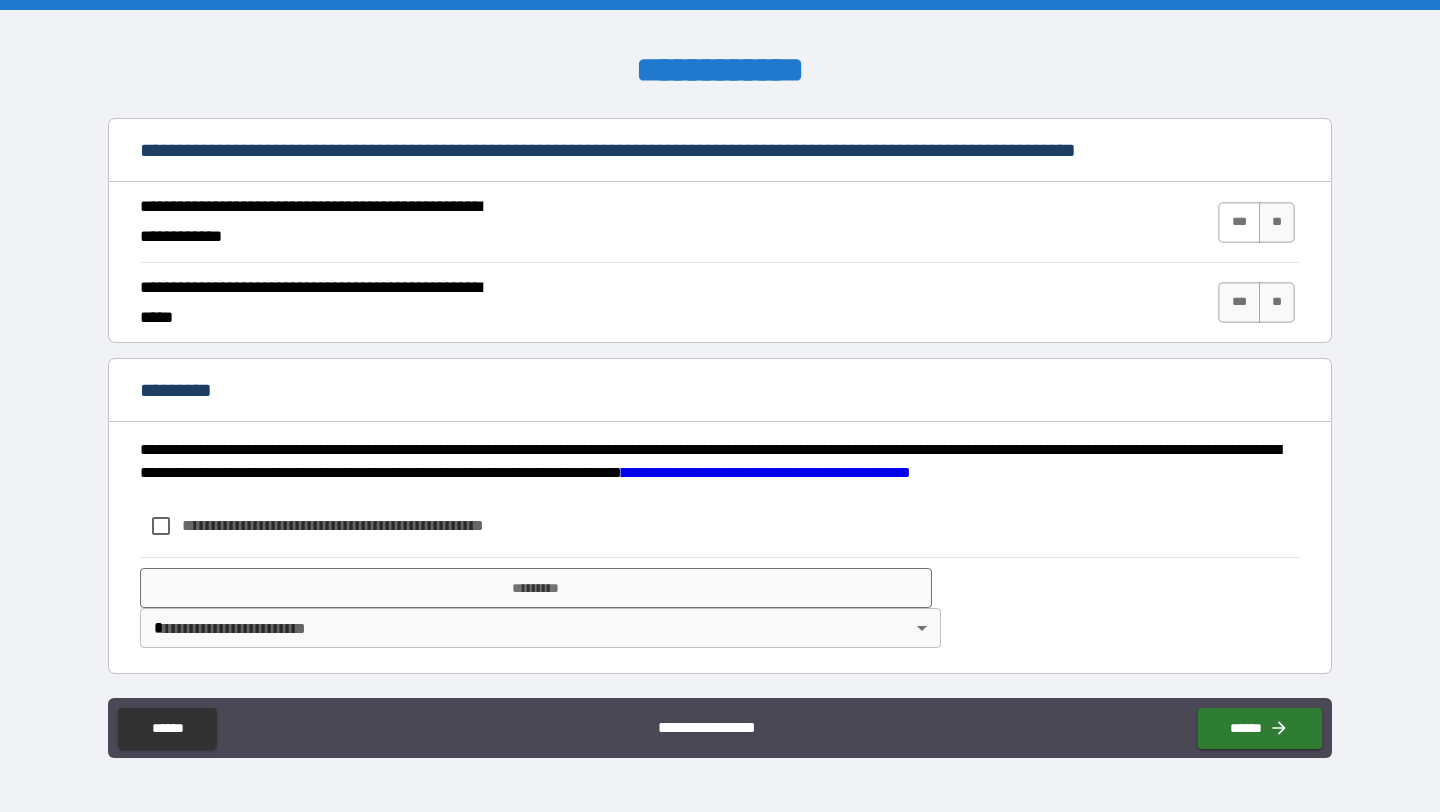 click on "***" at bounding box center (1239, 222) 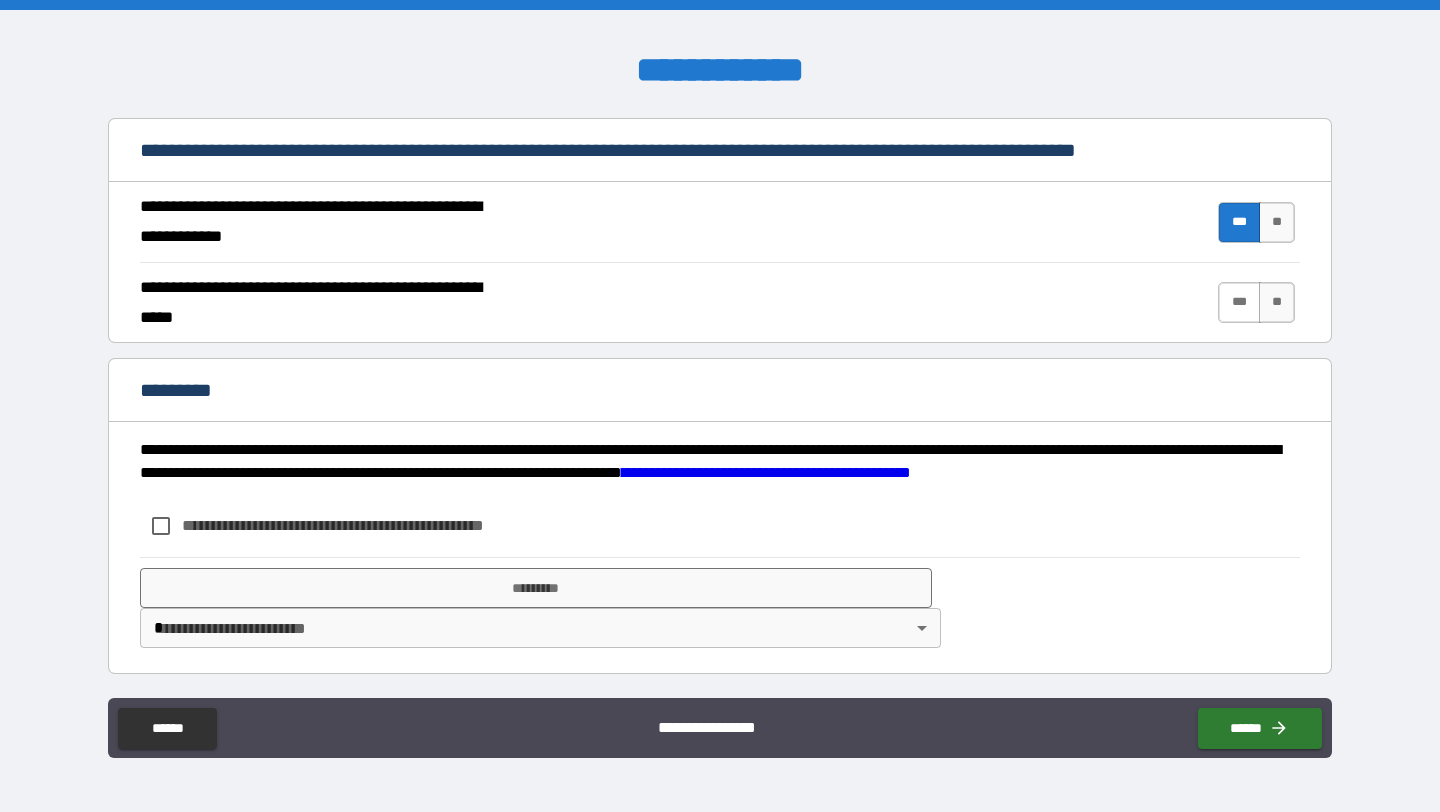 click on "***" at bounding box center [1239, 302] 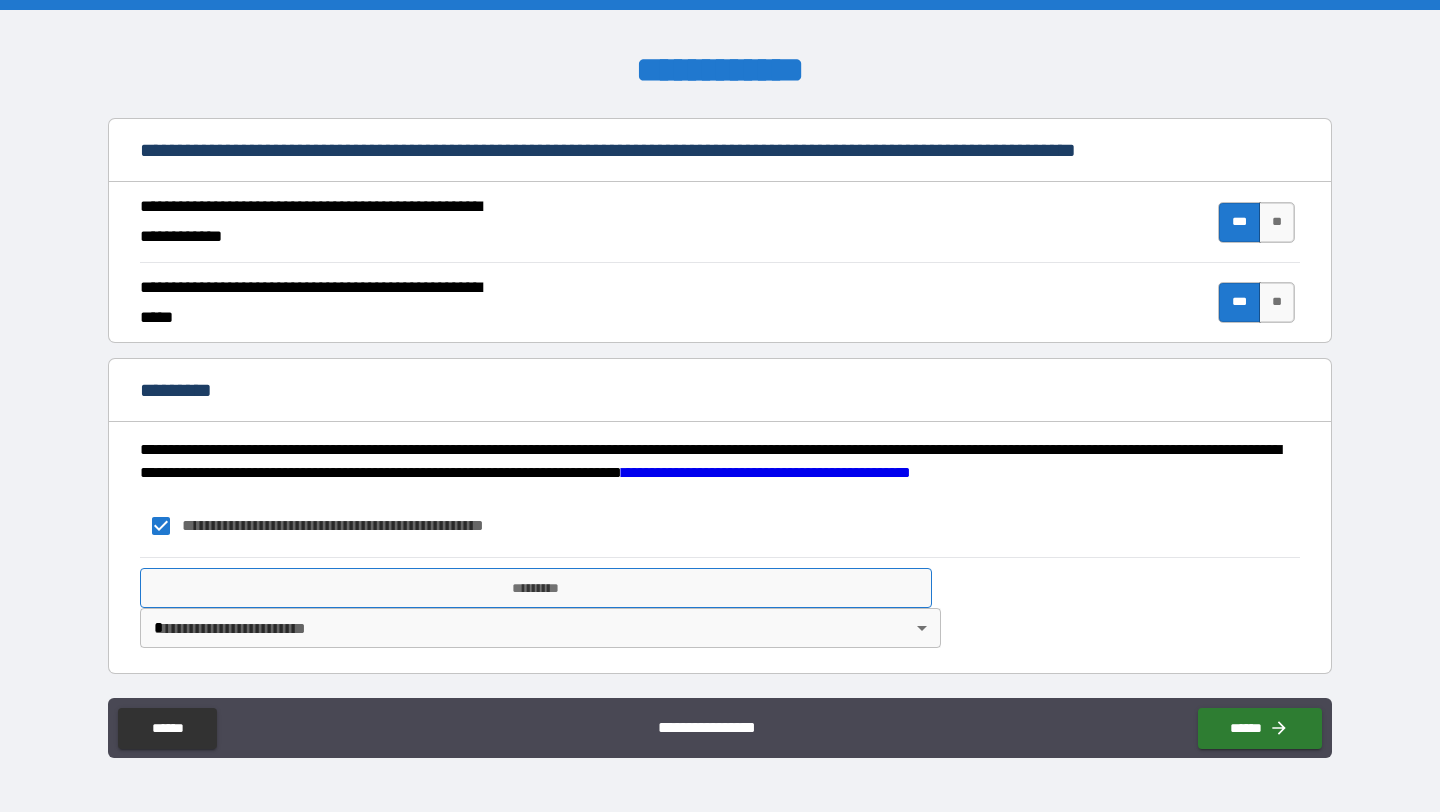 click on "*********" at bounding box center [536, 588] 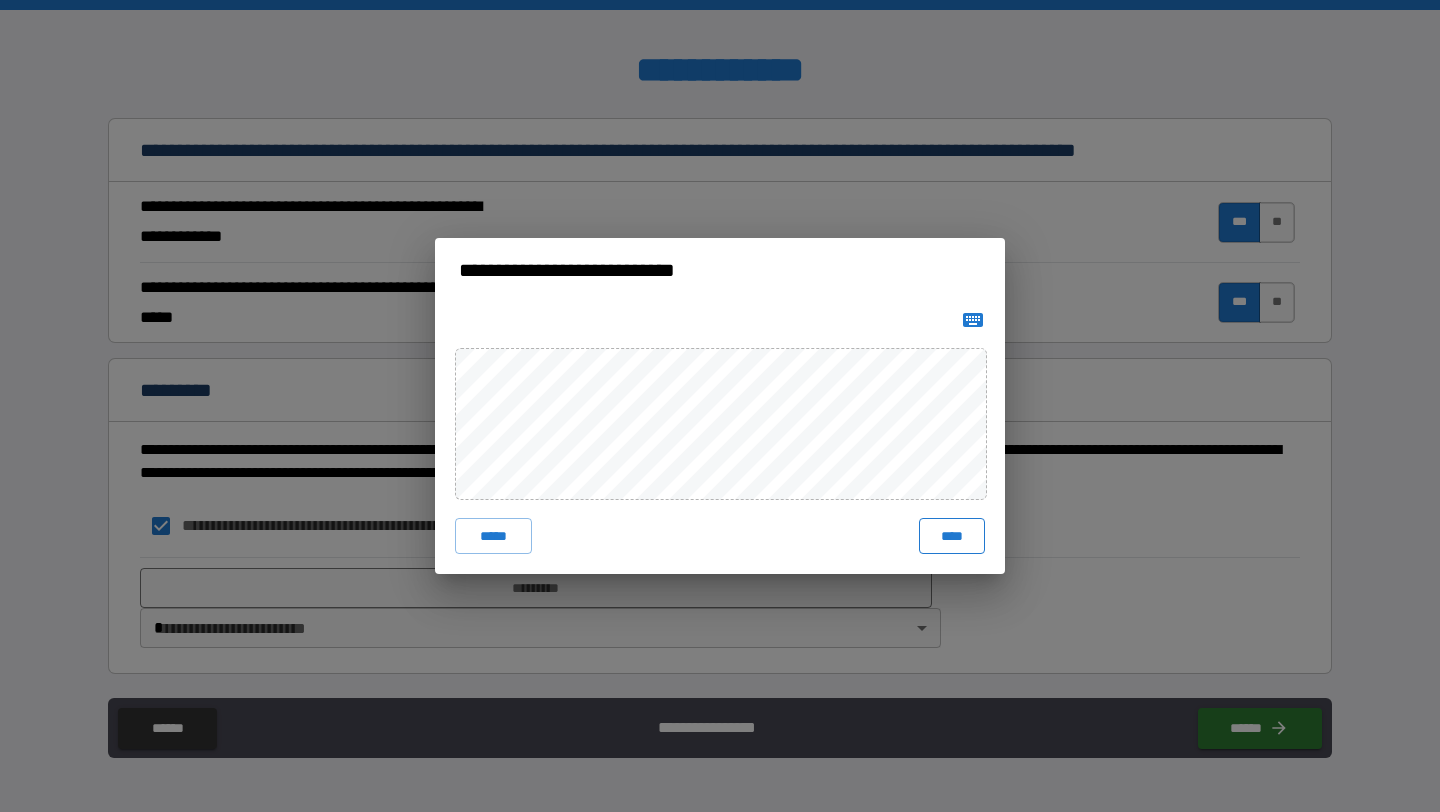 click on "****" at bounding box center [952, 536] 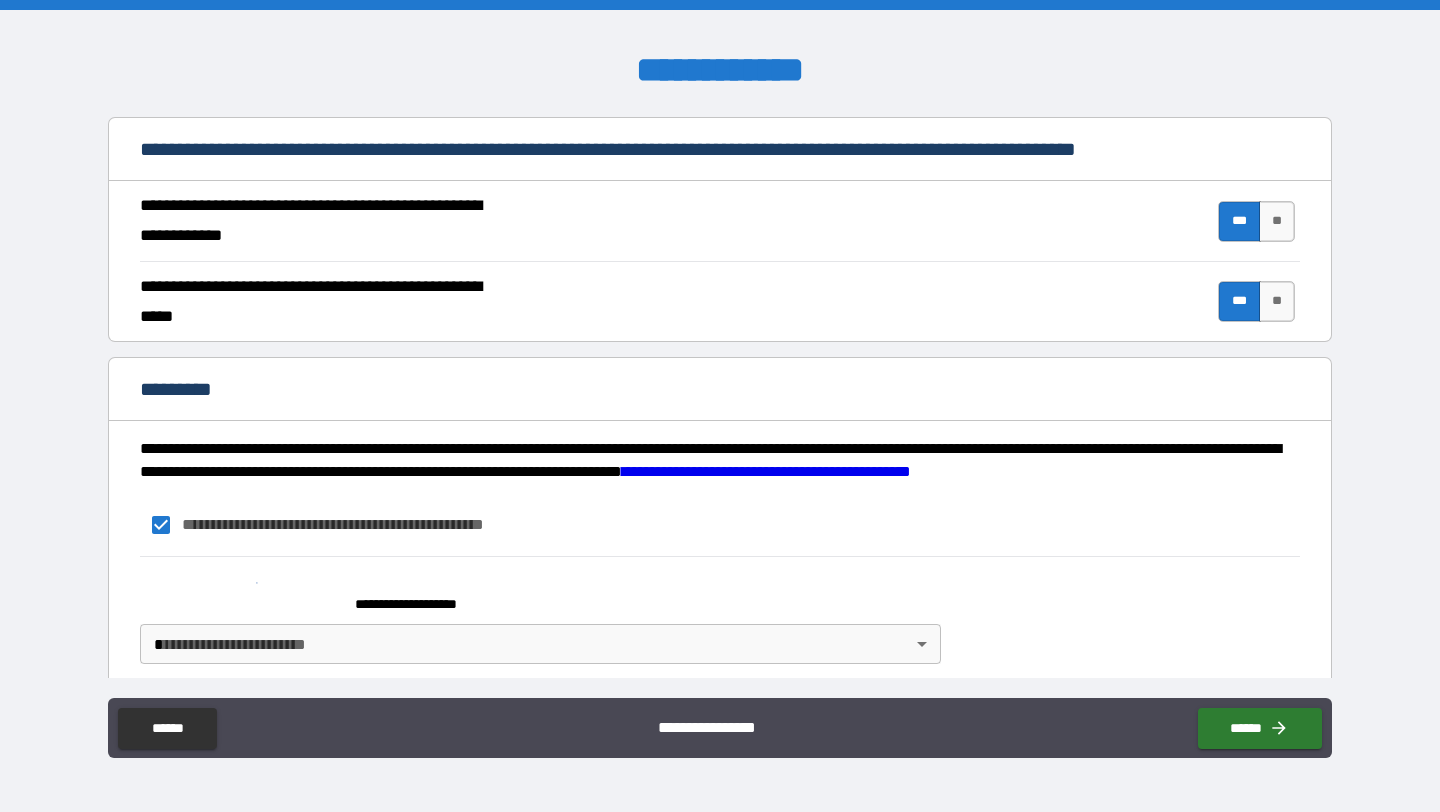 scroll, scrollTop: 1810, scrollLeft: 0, axis: vertical 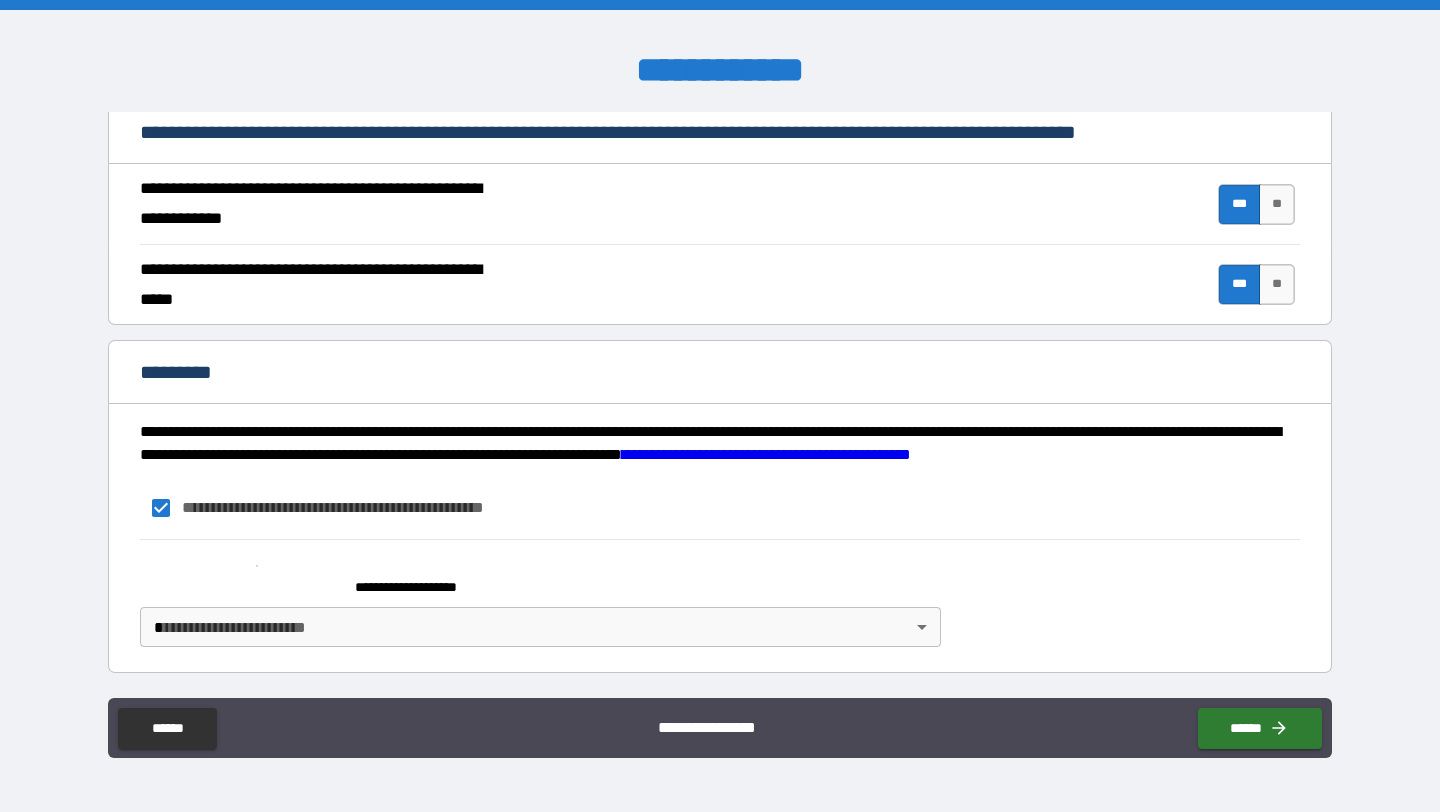 click on "[FIRST] [LAST] [CITY] [STATE] [ZIP] [COUNTRY] [ADDRESS] [APT] [PHONE] [EMAIL] [DOB] [SSN]" at bounding box center [720, 406] 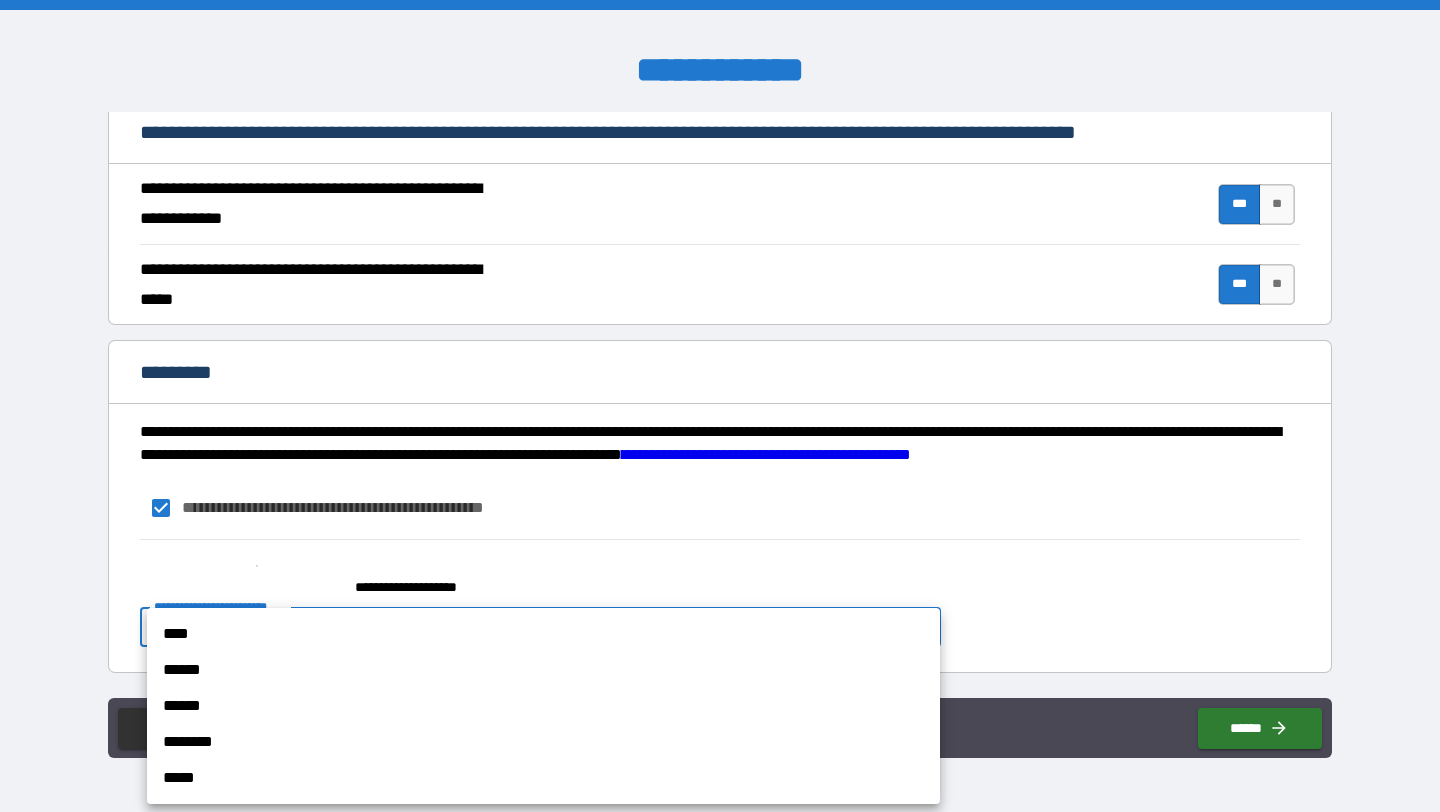 click on "****" at bounding box center [543, 634] 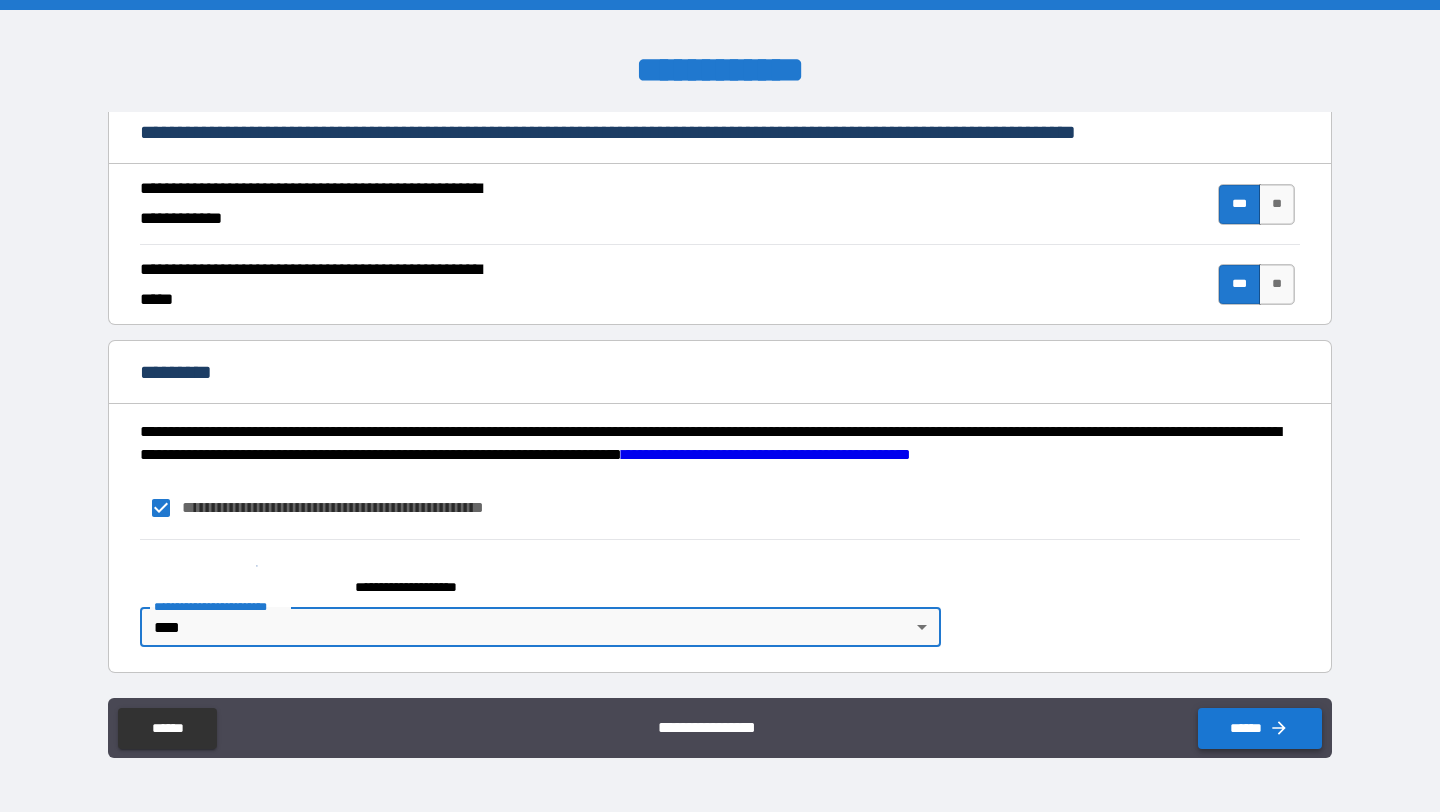 click on "******" at bounding box center [1260, 728] 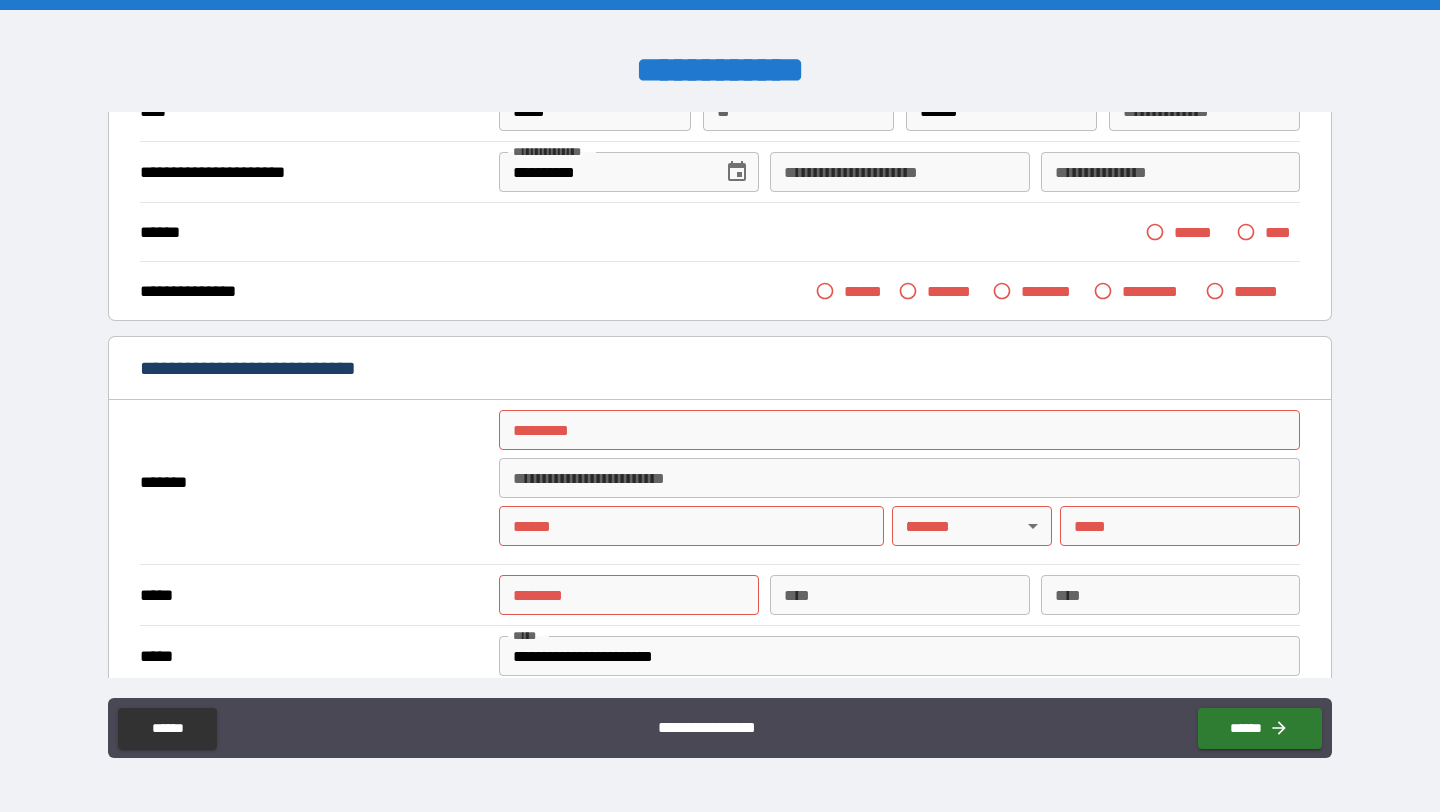 scroll, scrollTop: 180, scrollLeft: 0, axis: vertical 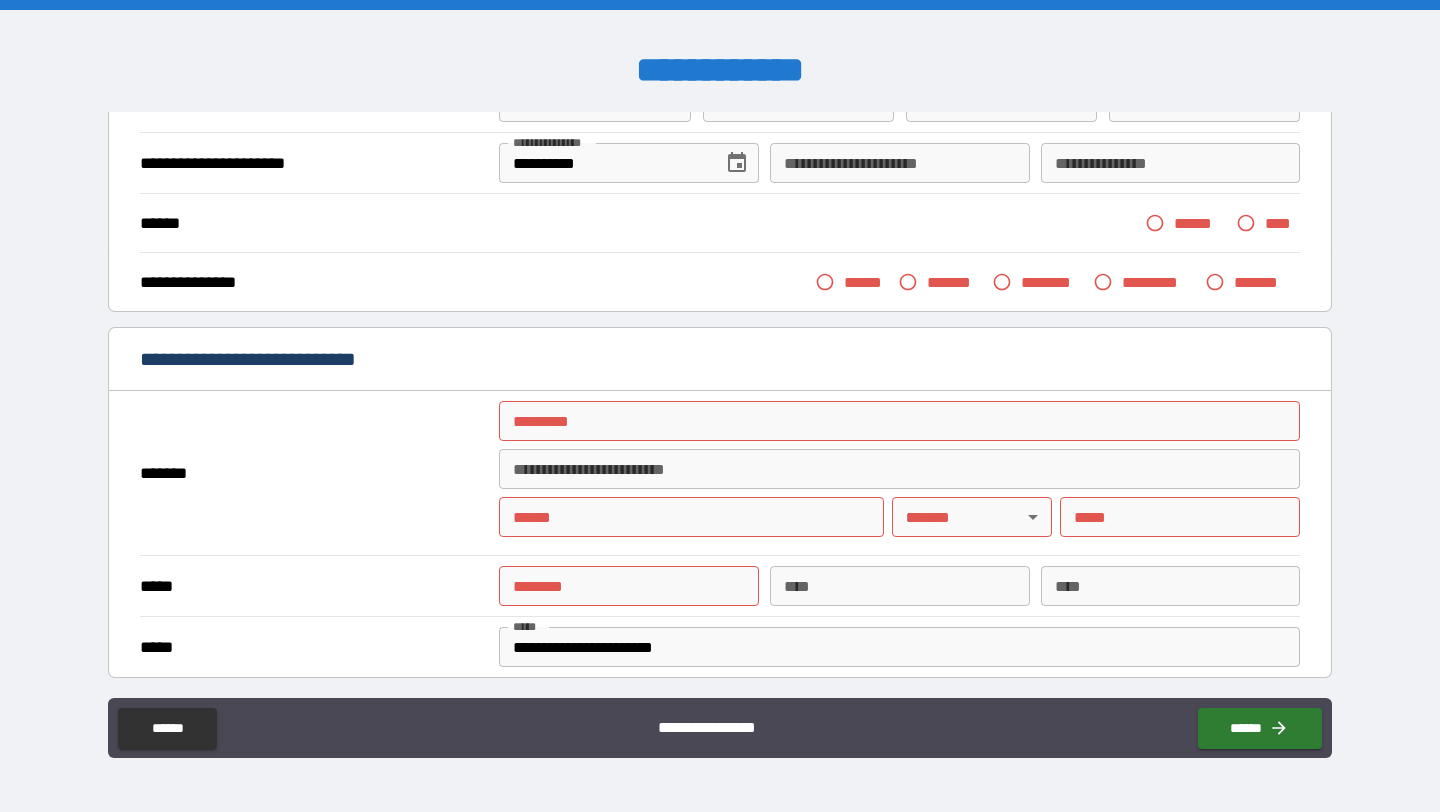 click on "*******   *" at bounding box center [899, 421] 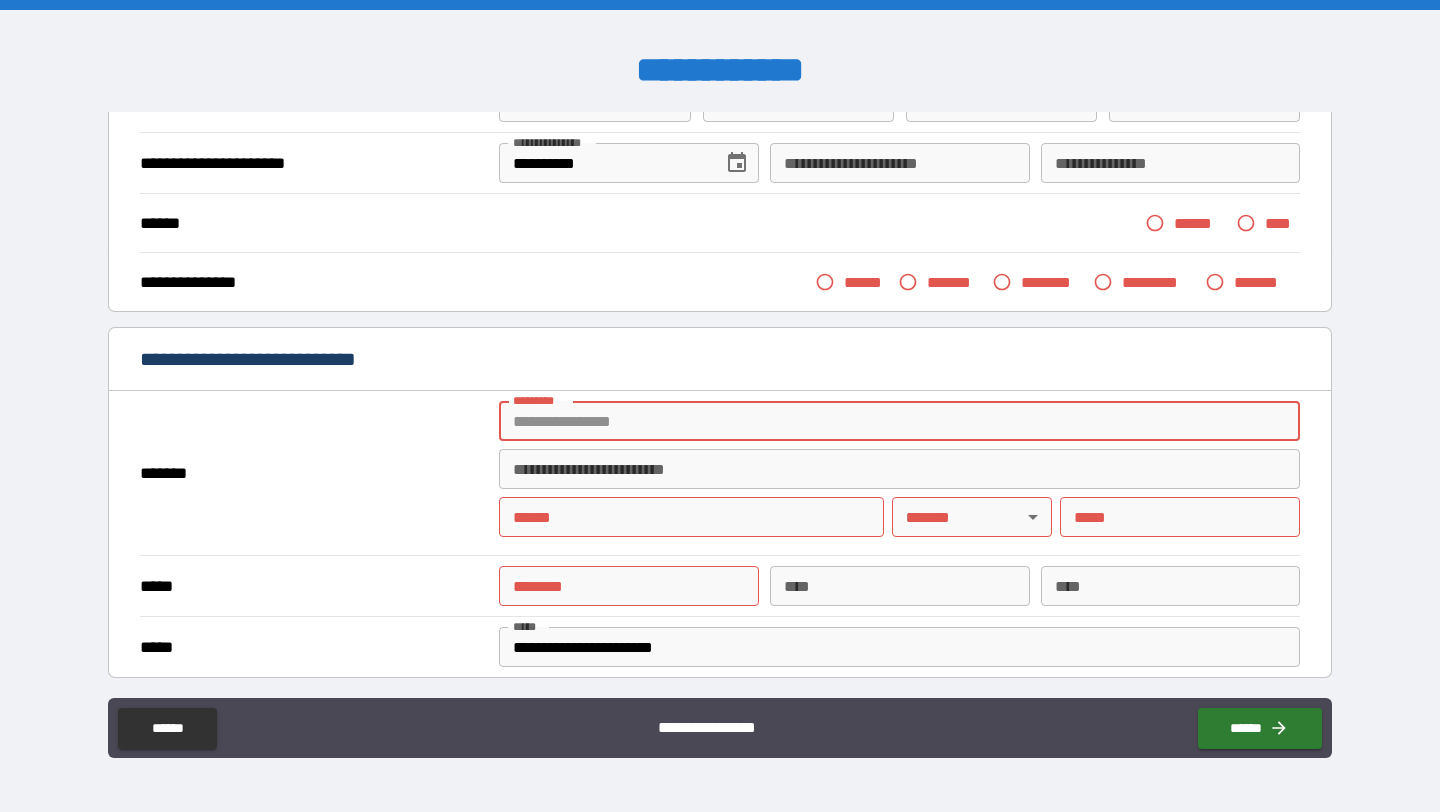 click on "*******   *" at bounding box center [899, 421] 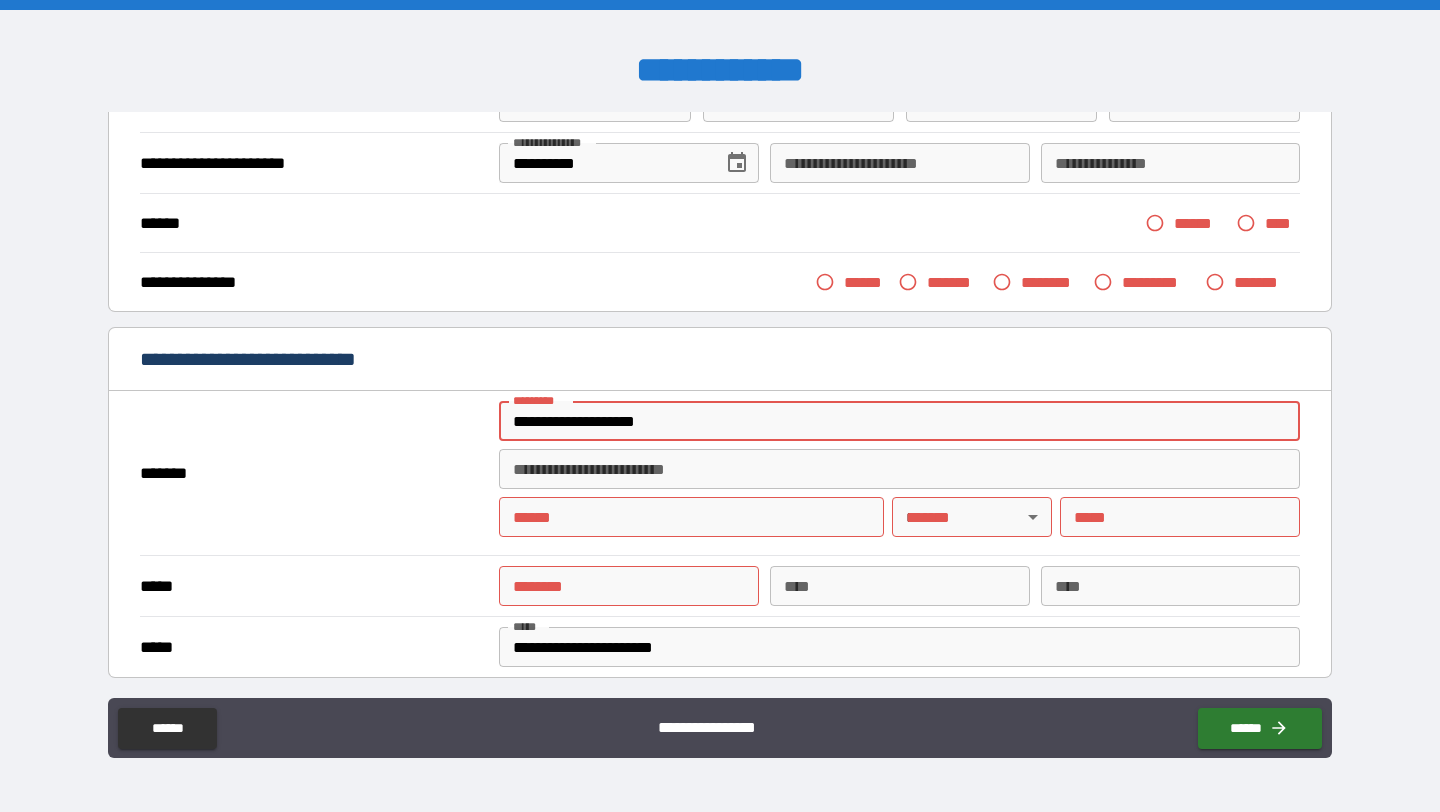 type on "*" 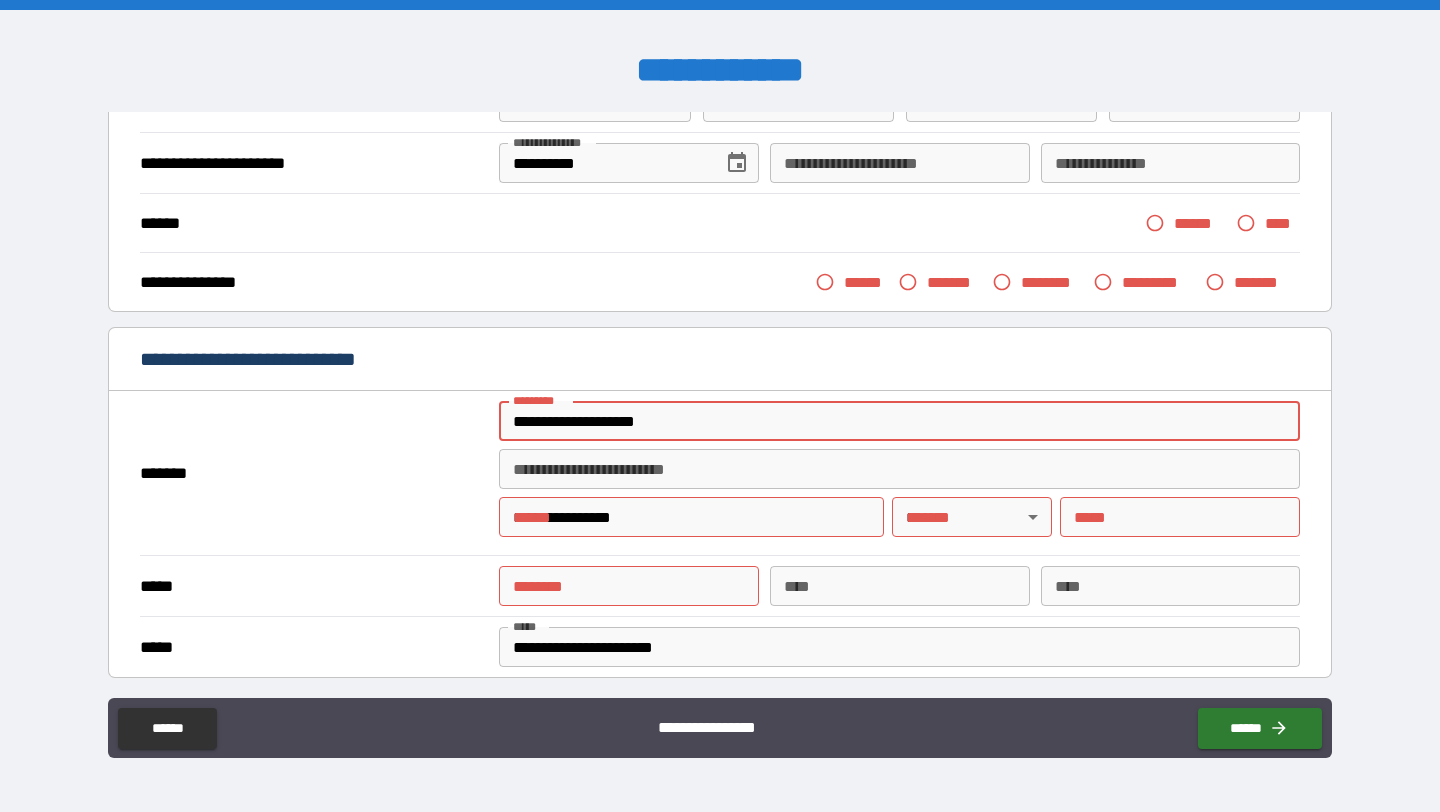 type on "**" 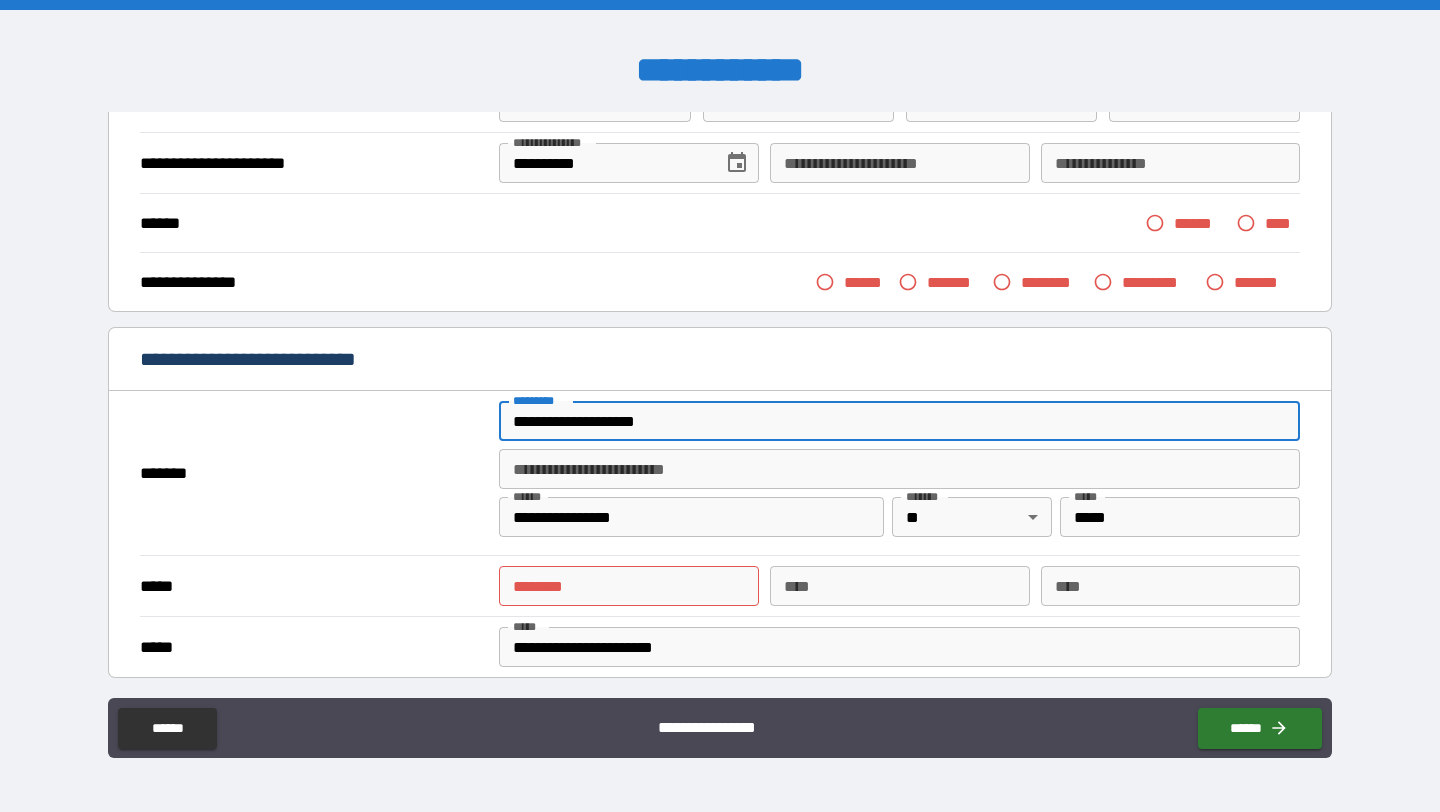 click on "***** ******   * ******   * **** **** **** ****" at bounding box center [720, 585] 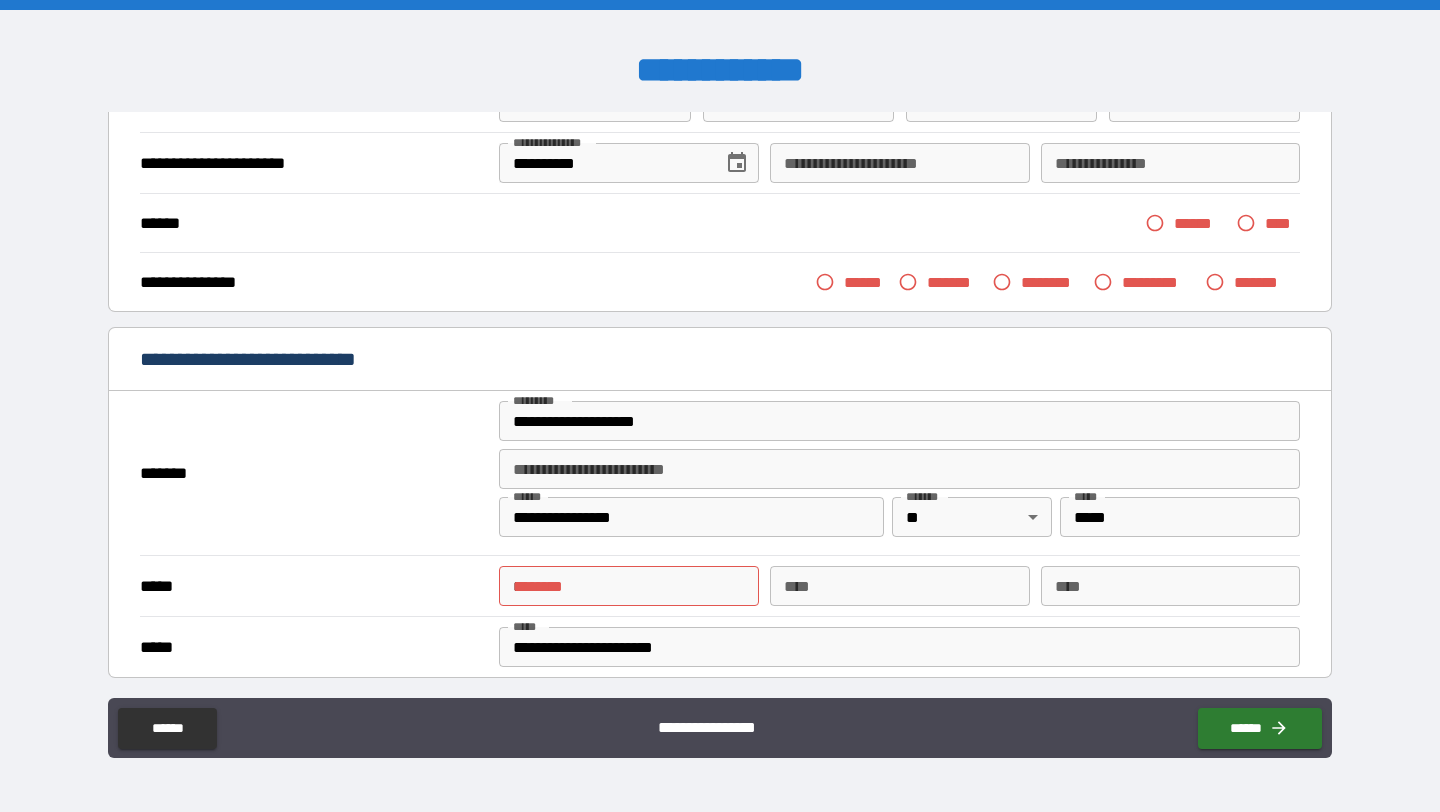 click on "*" at bounding box center (628, 586) 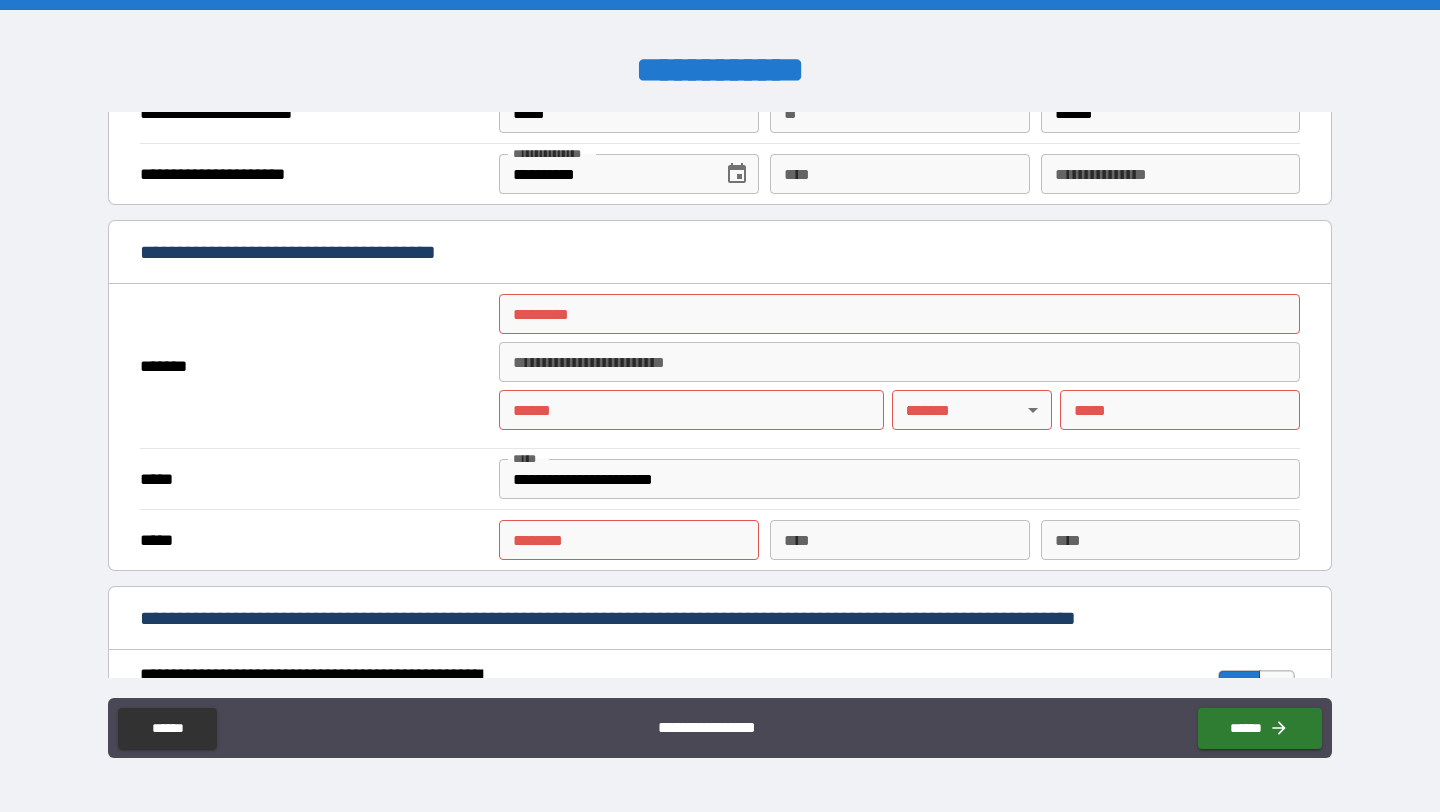 scroll, scrollTop: 1328, scrollLeft: 0, axis: vertical 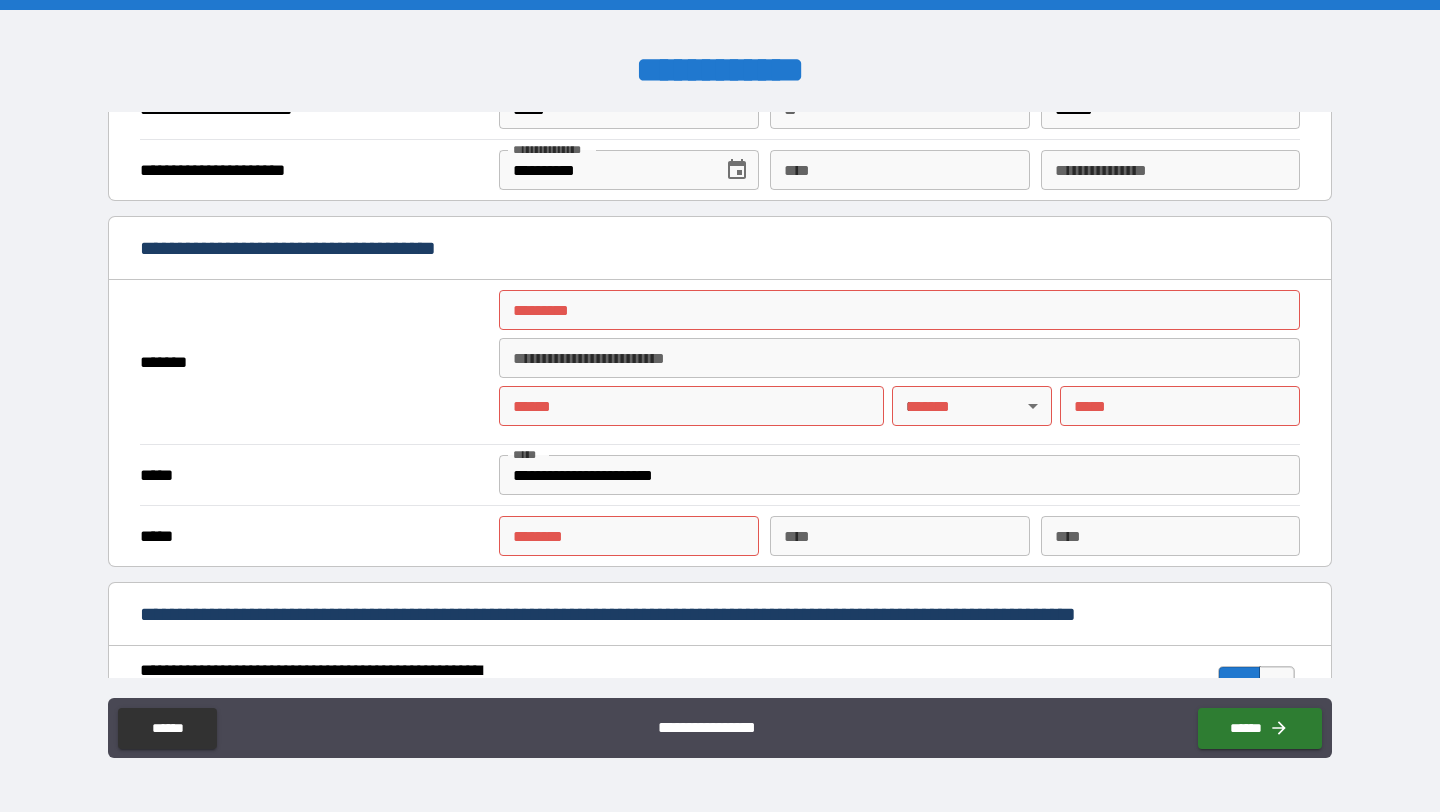 type on "**********" 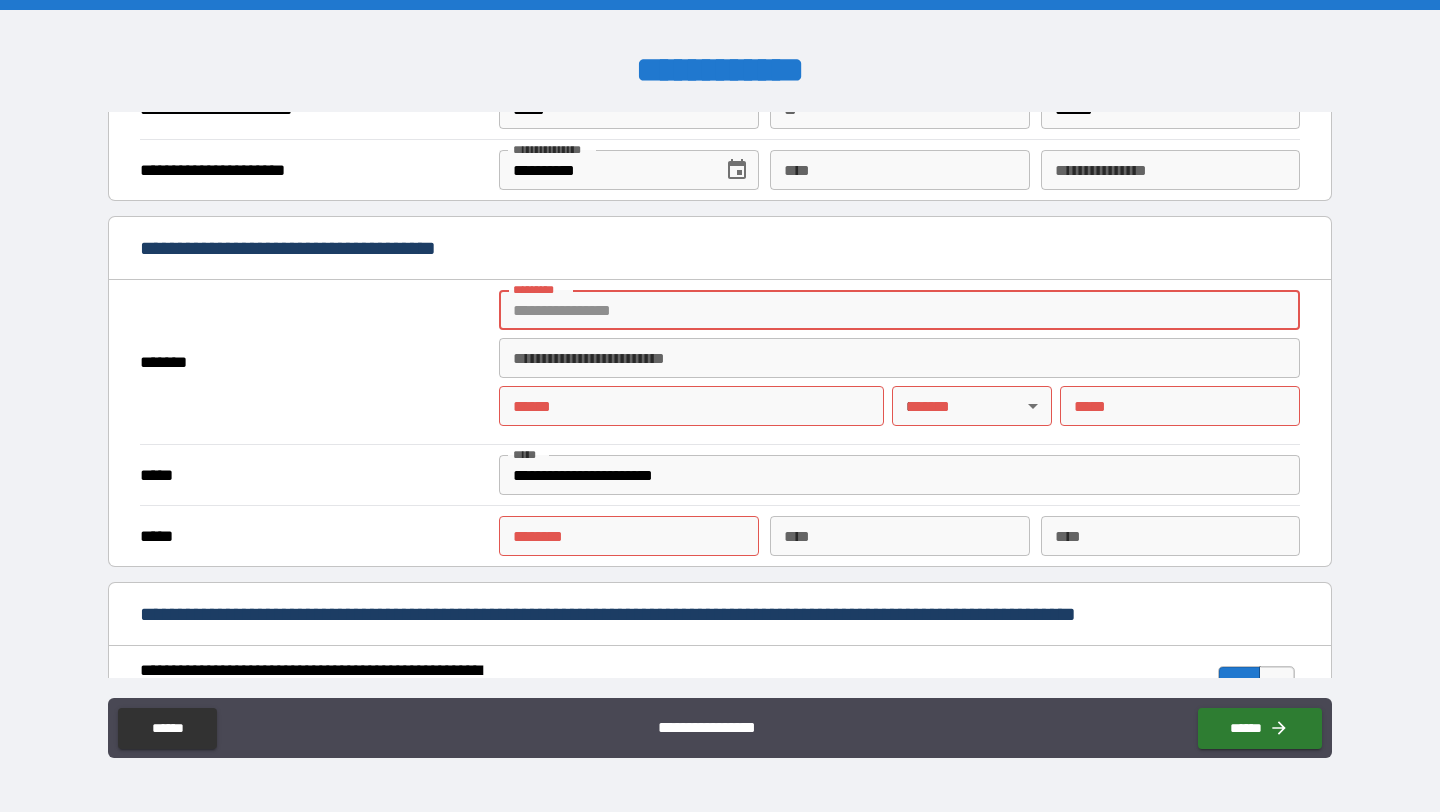 click on "*******   *" at bounding box center [899, 310] 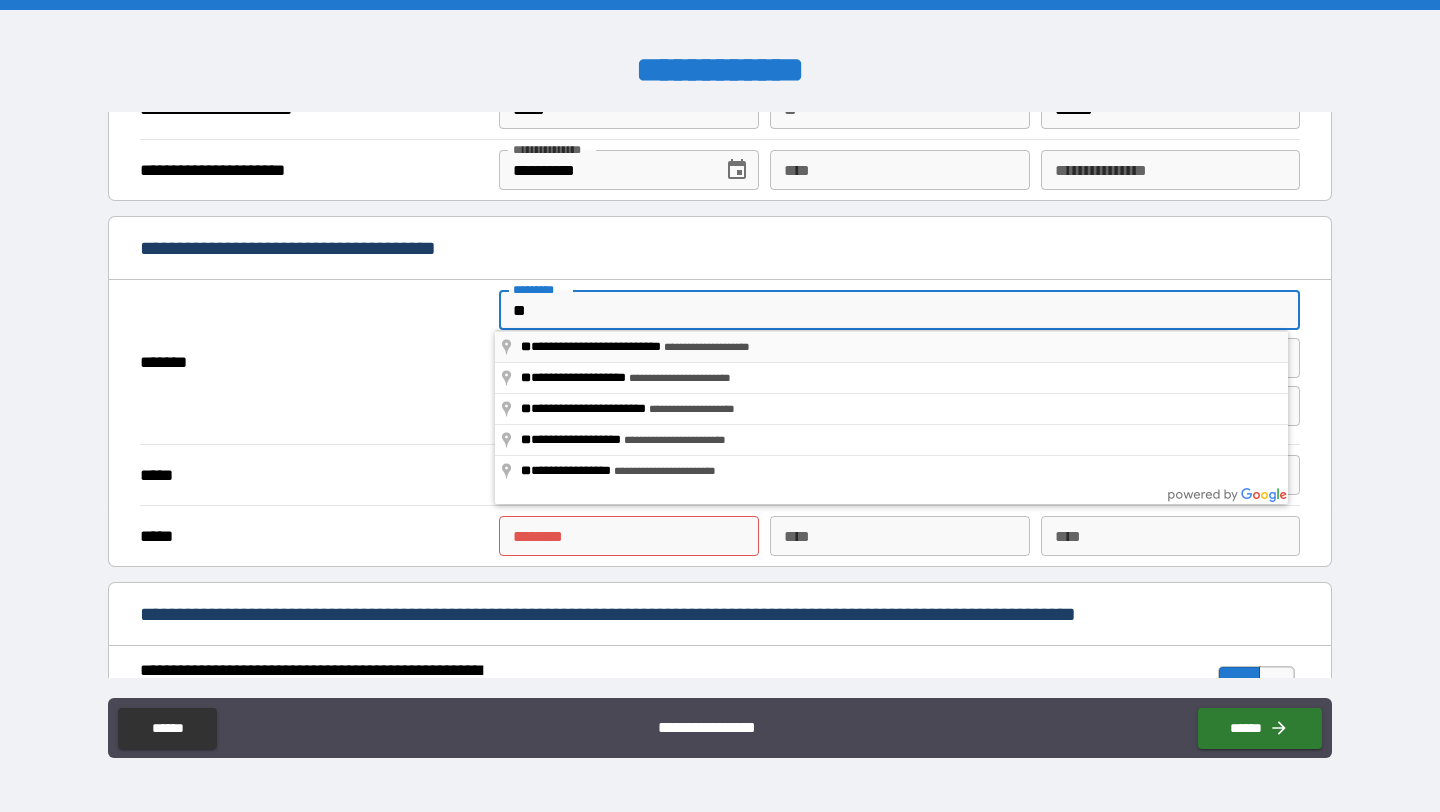 type on "**********" 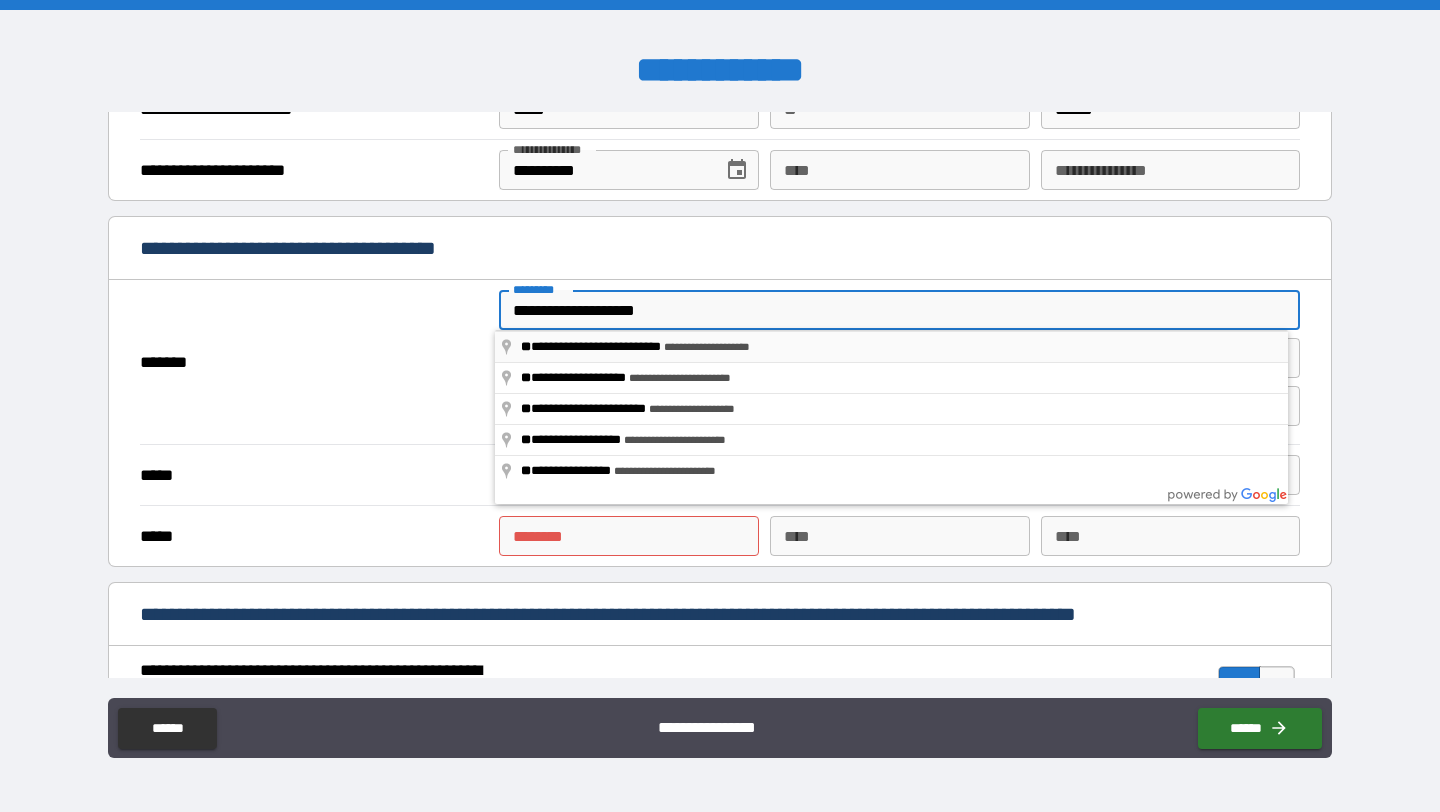 type on "*" 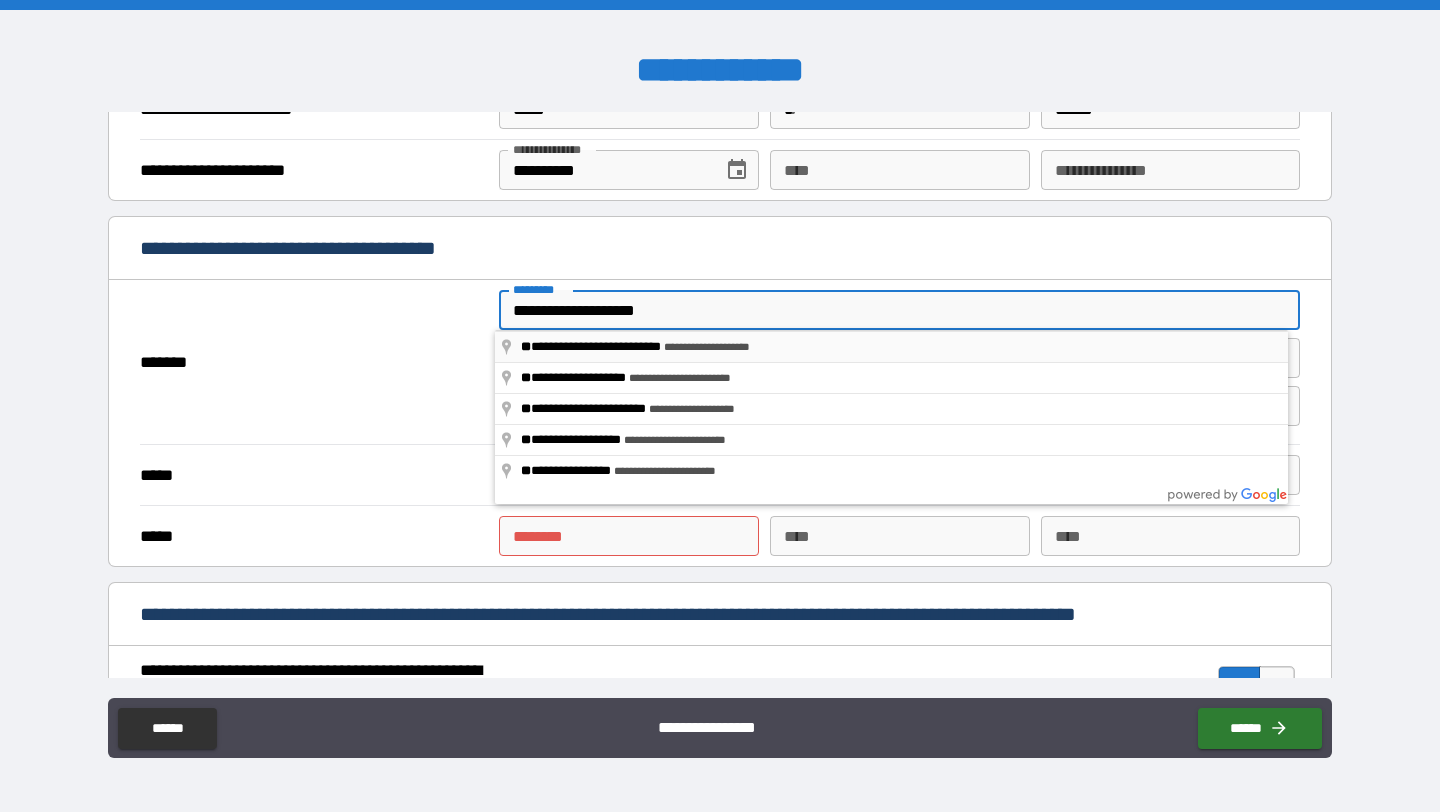 type on "**********" 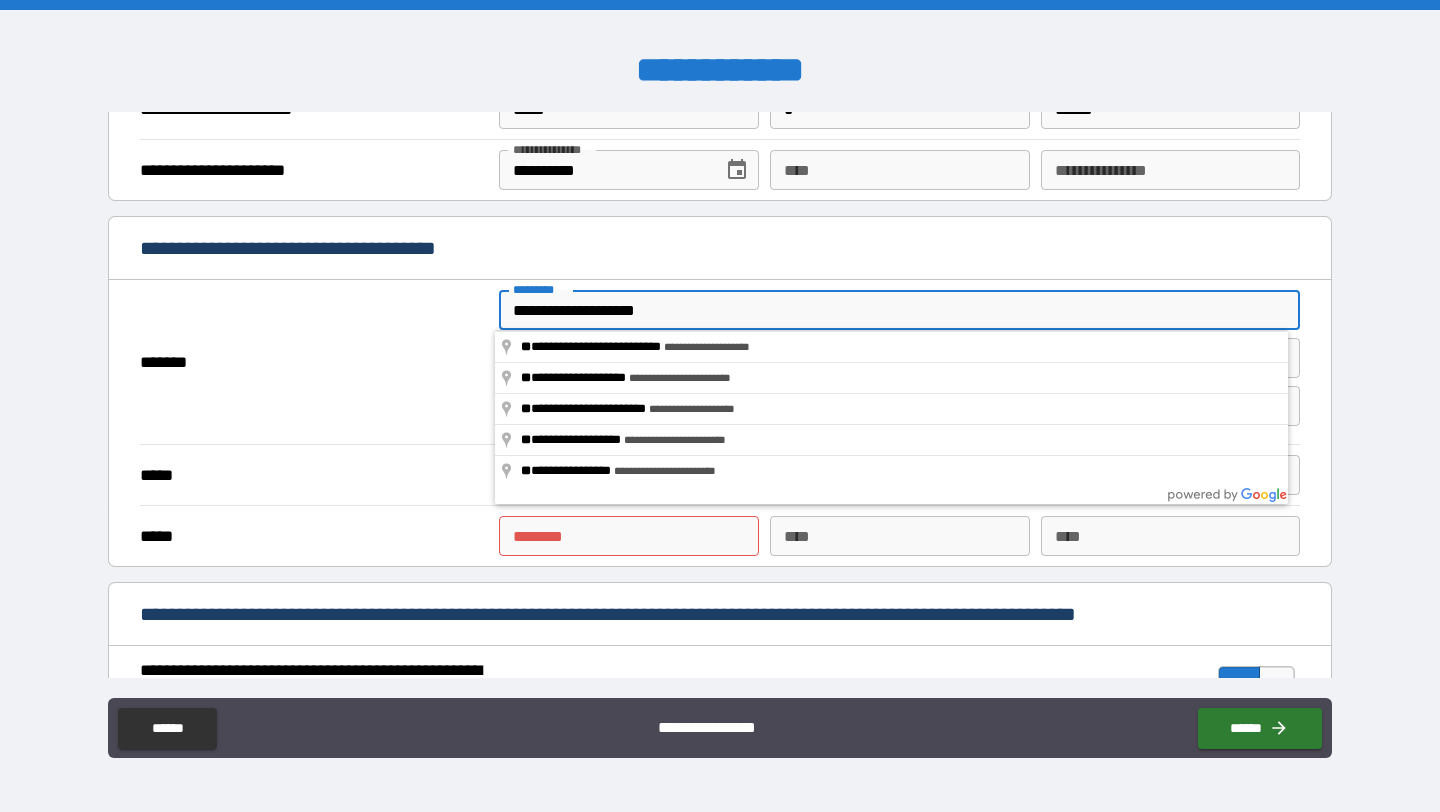 click on "******   *" at bounding box center (628, 536) 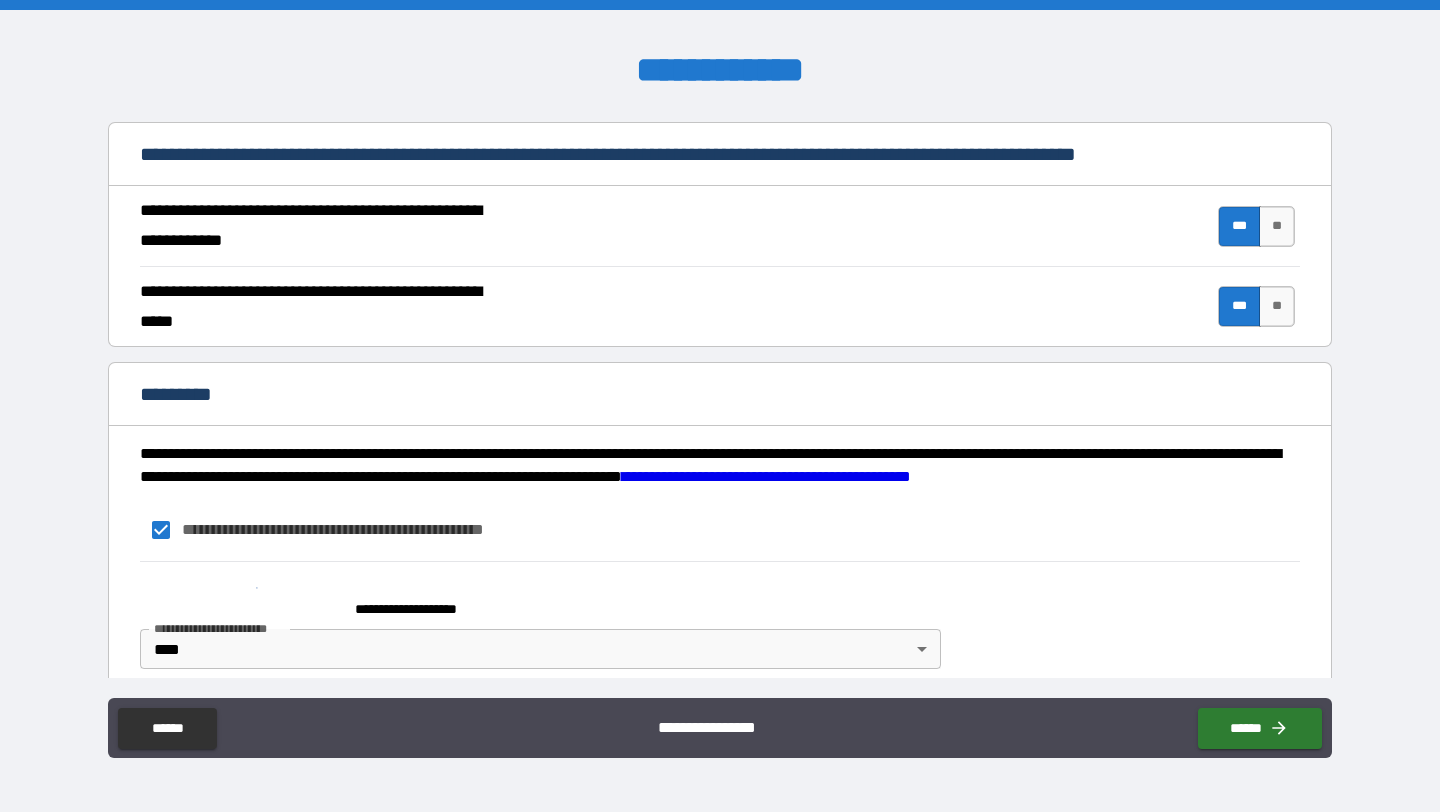 scroll, scrollTop: 1810, scrollLeft: 0, axis: vertical 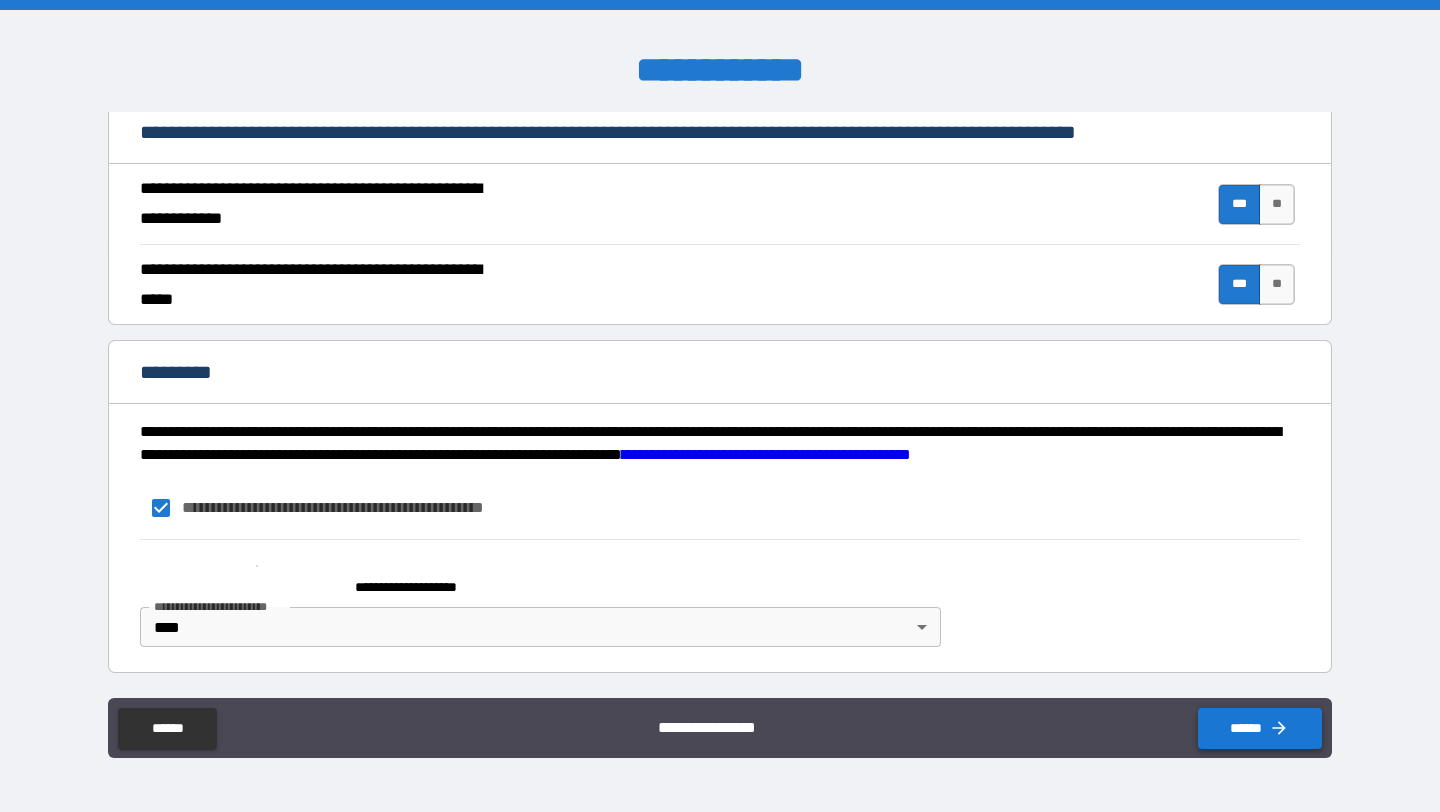type on "**********" 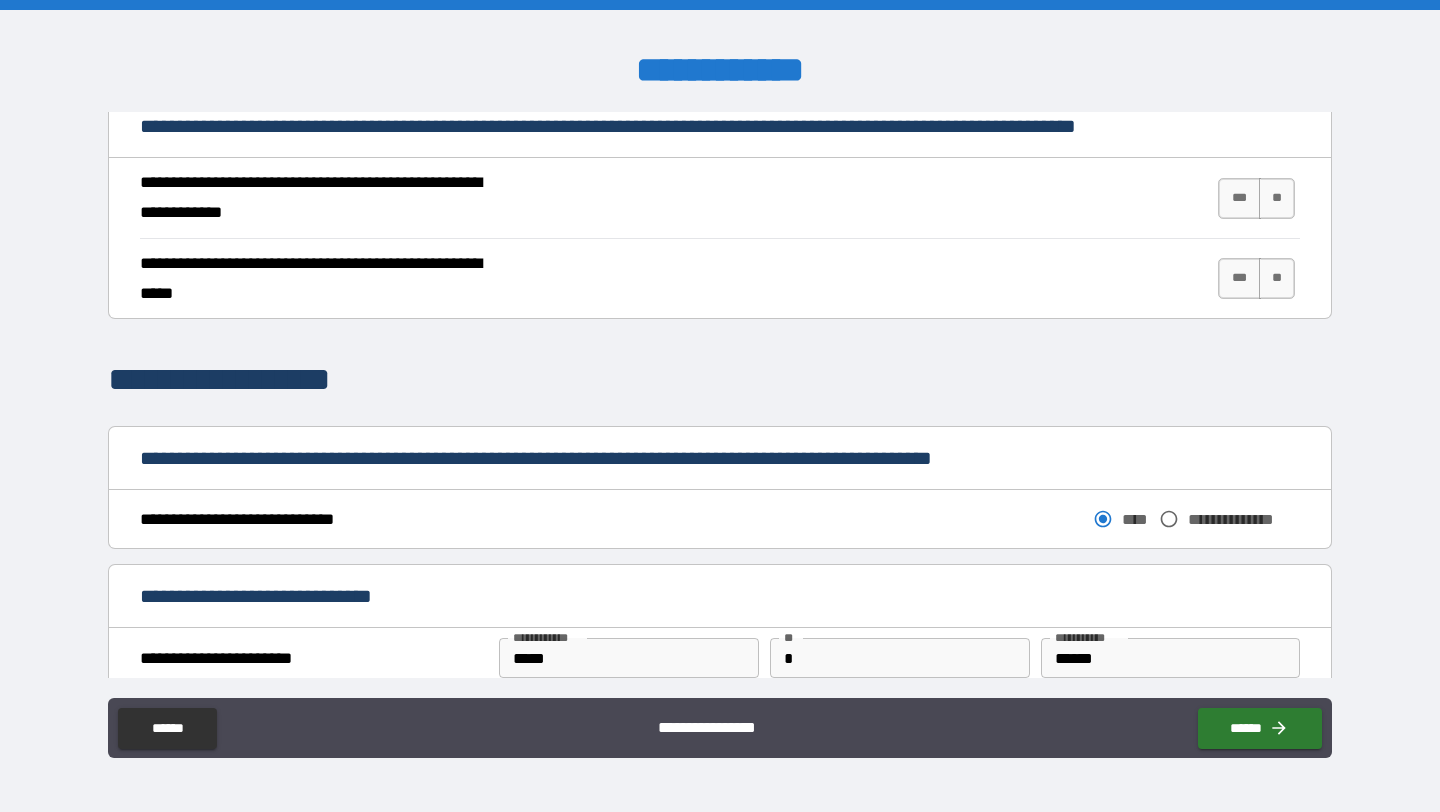 scroll, scrollTop: 770, scrollLeft: 0, axis: vertical 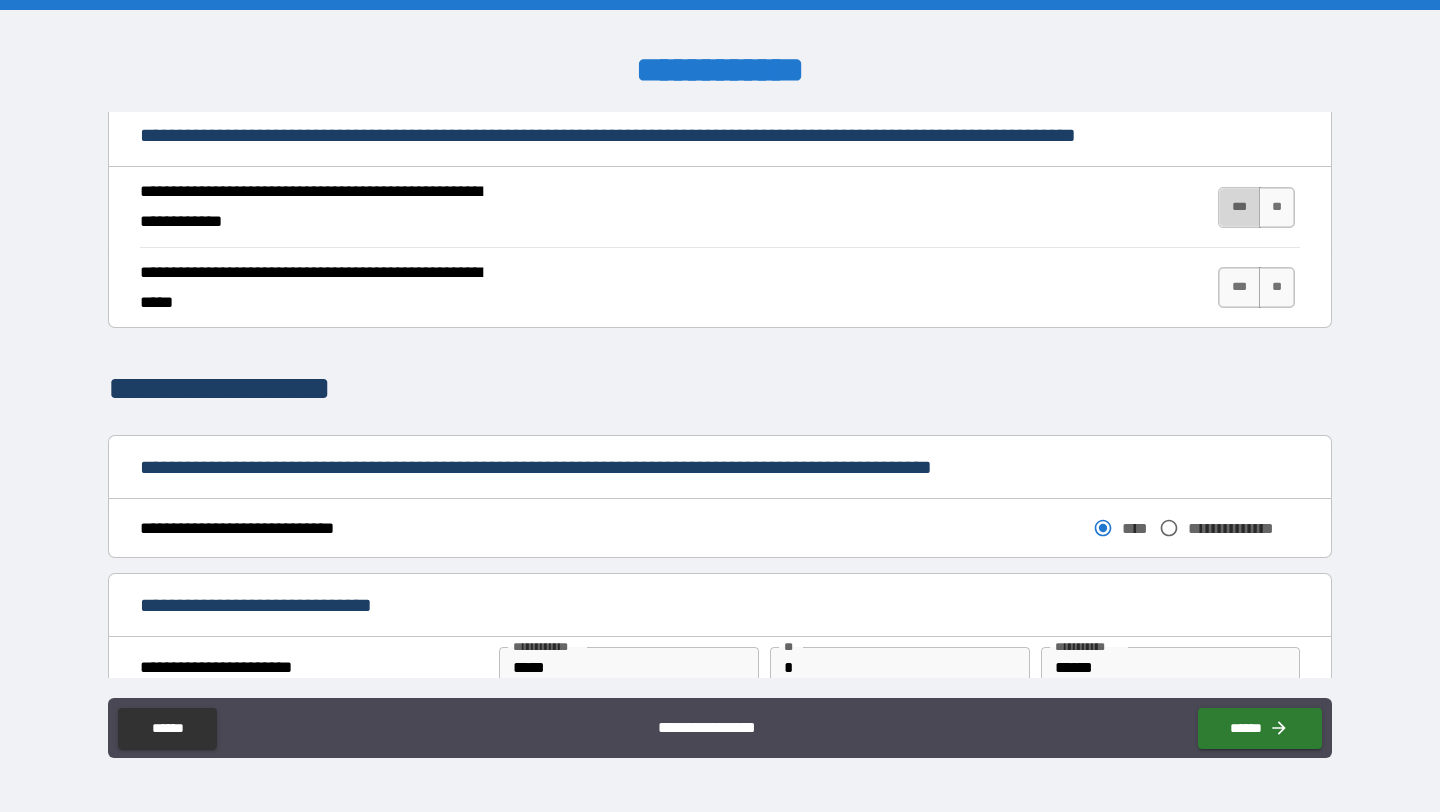 click on "***" at bounding box center (1239, 207) 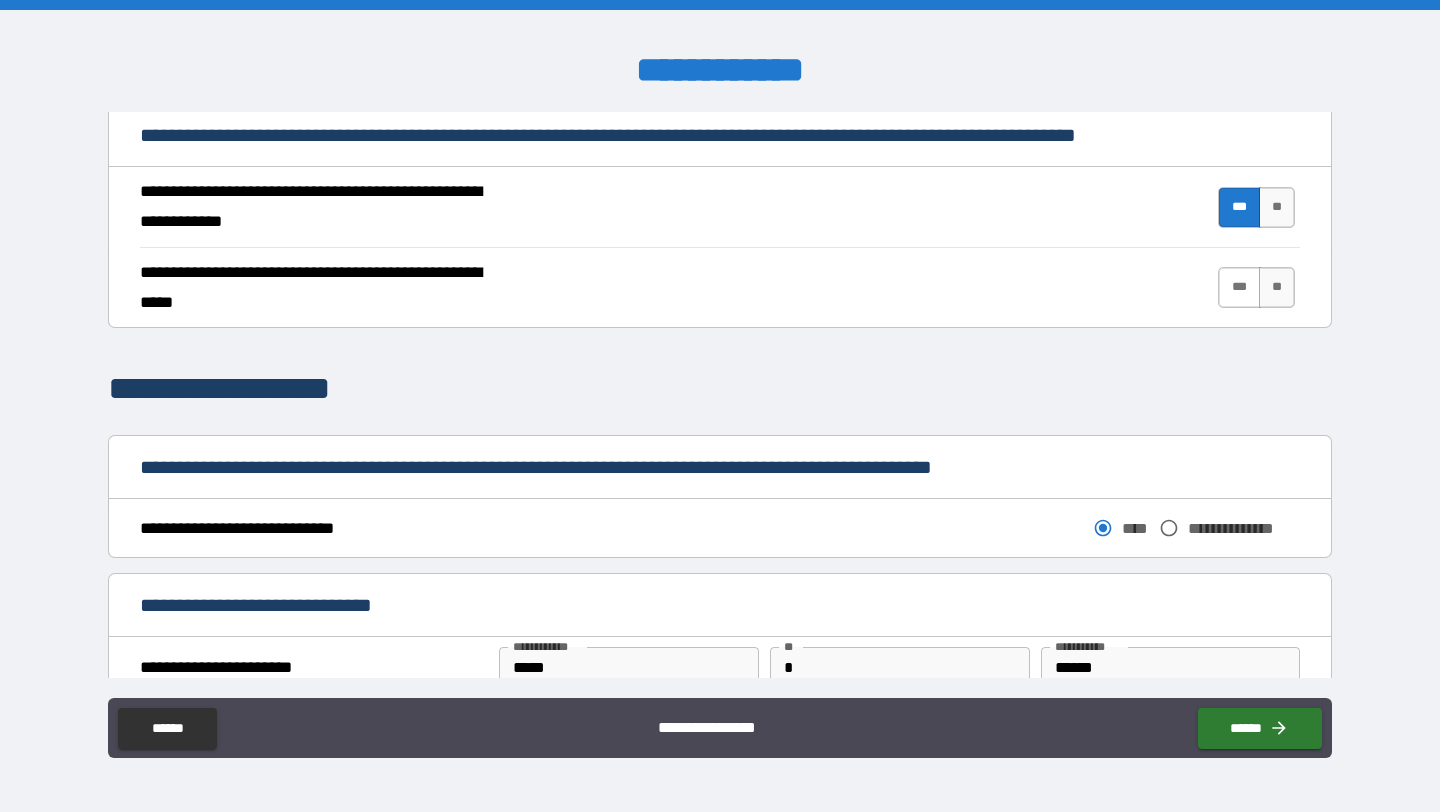 click on "***" at bounding box center [1239, 287] 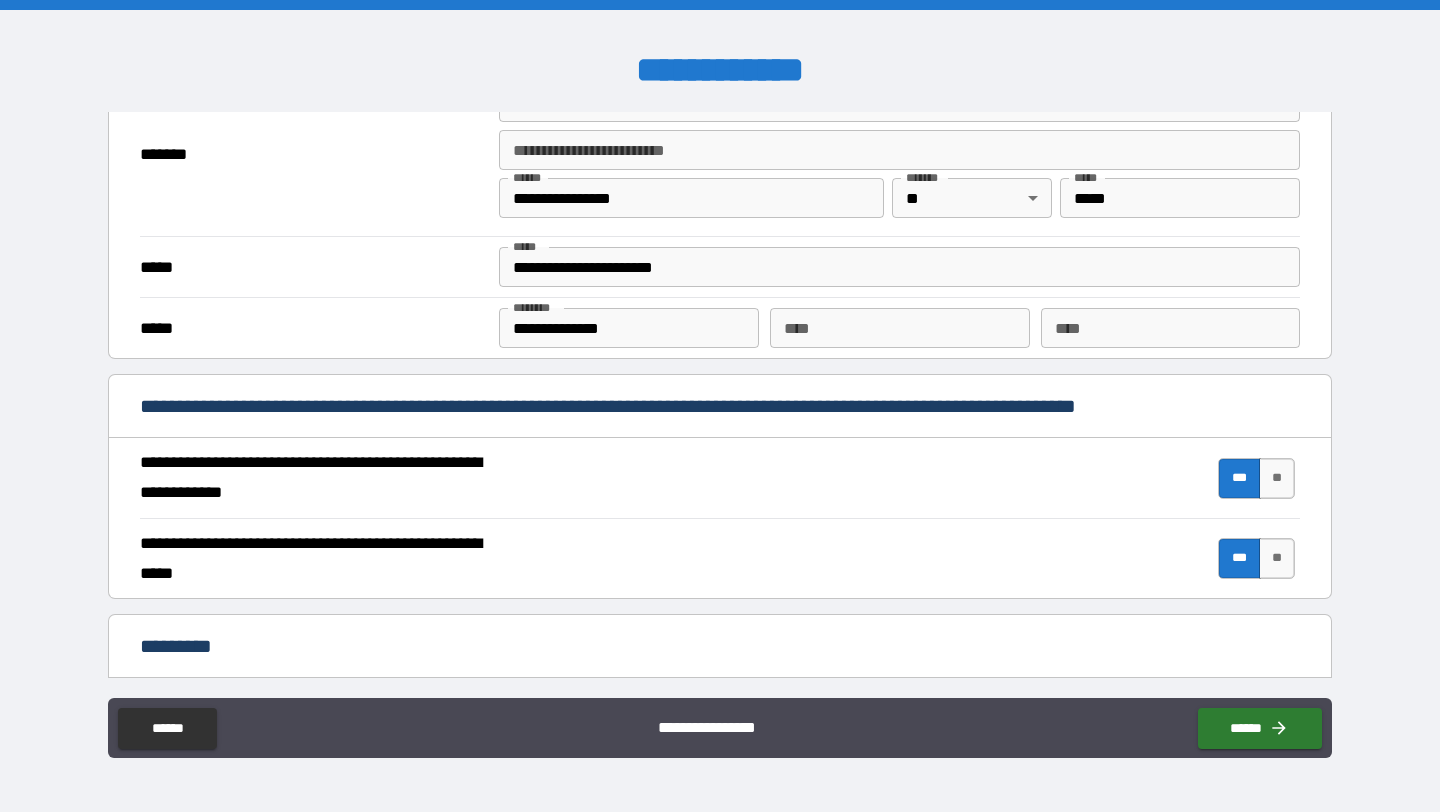 scroll, scrollTop: 1810, scrollLeft: 0, axis: vertical 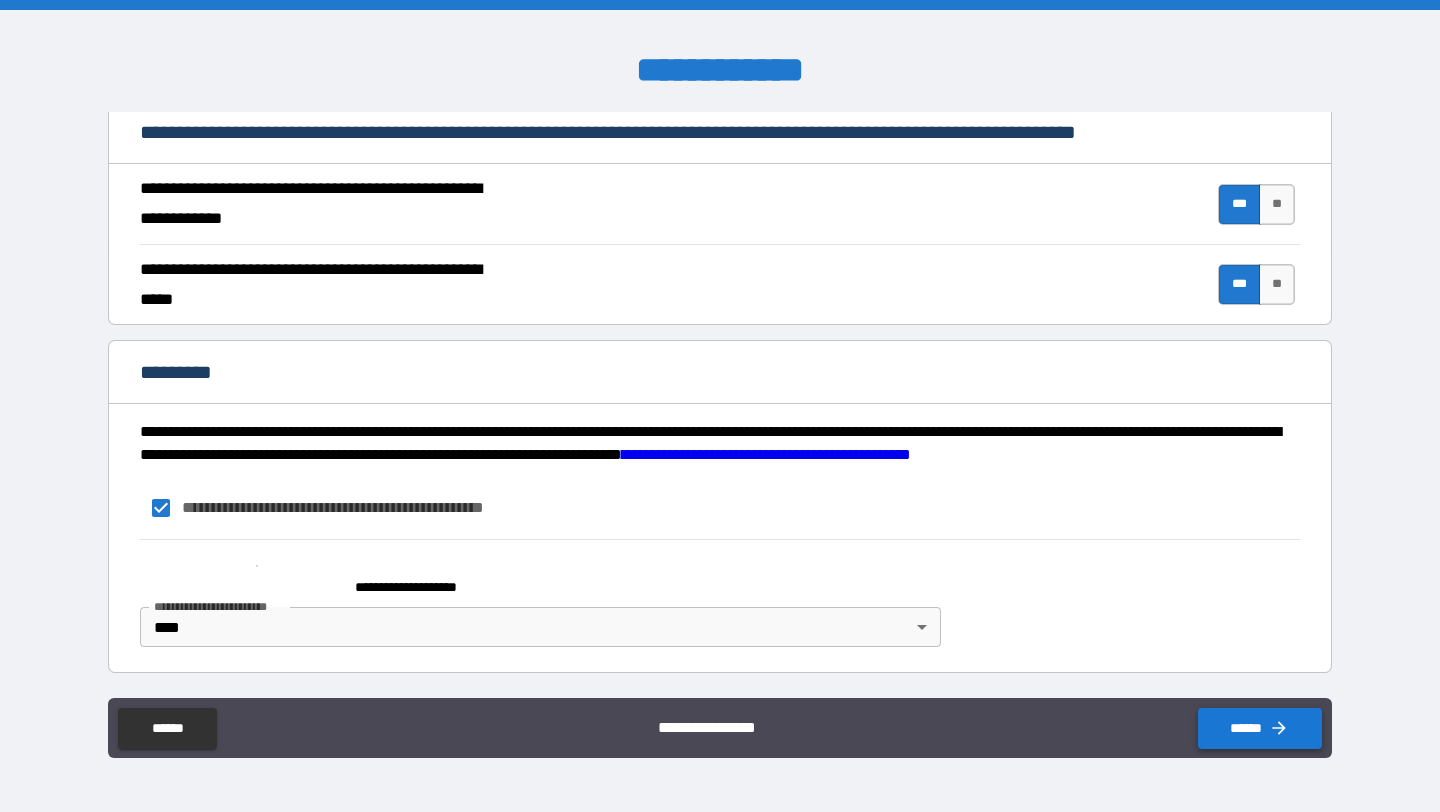 click on "******" at bounding box center (1260, 728) 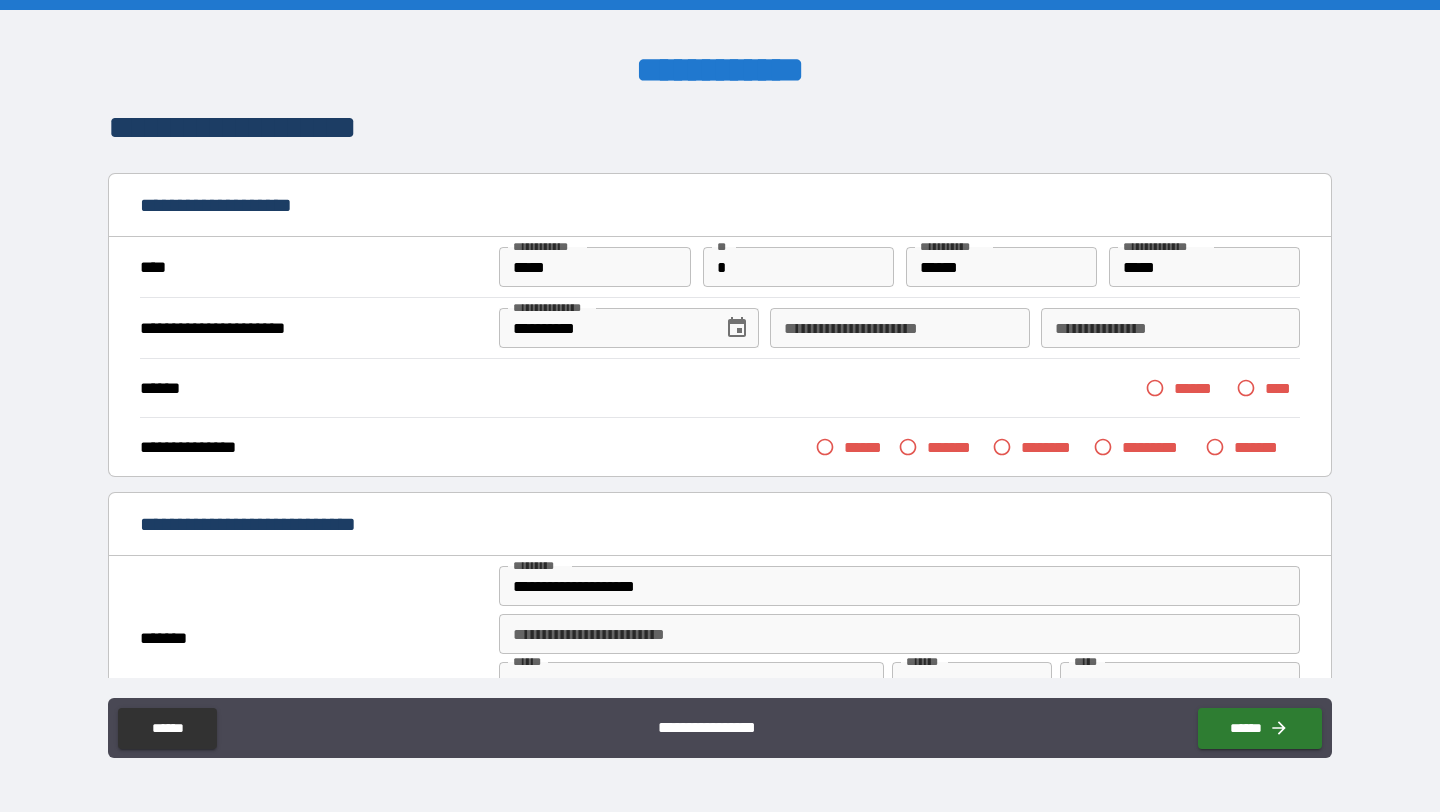 scroll, scrollTop: 0, scrollLeft: 0, axis: both 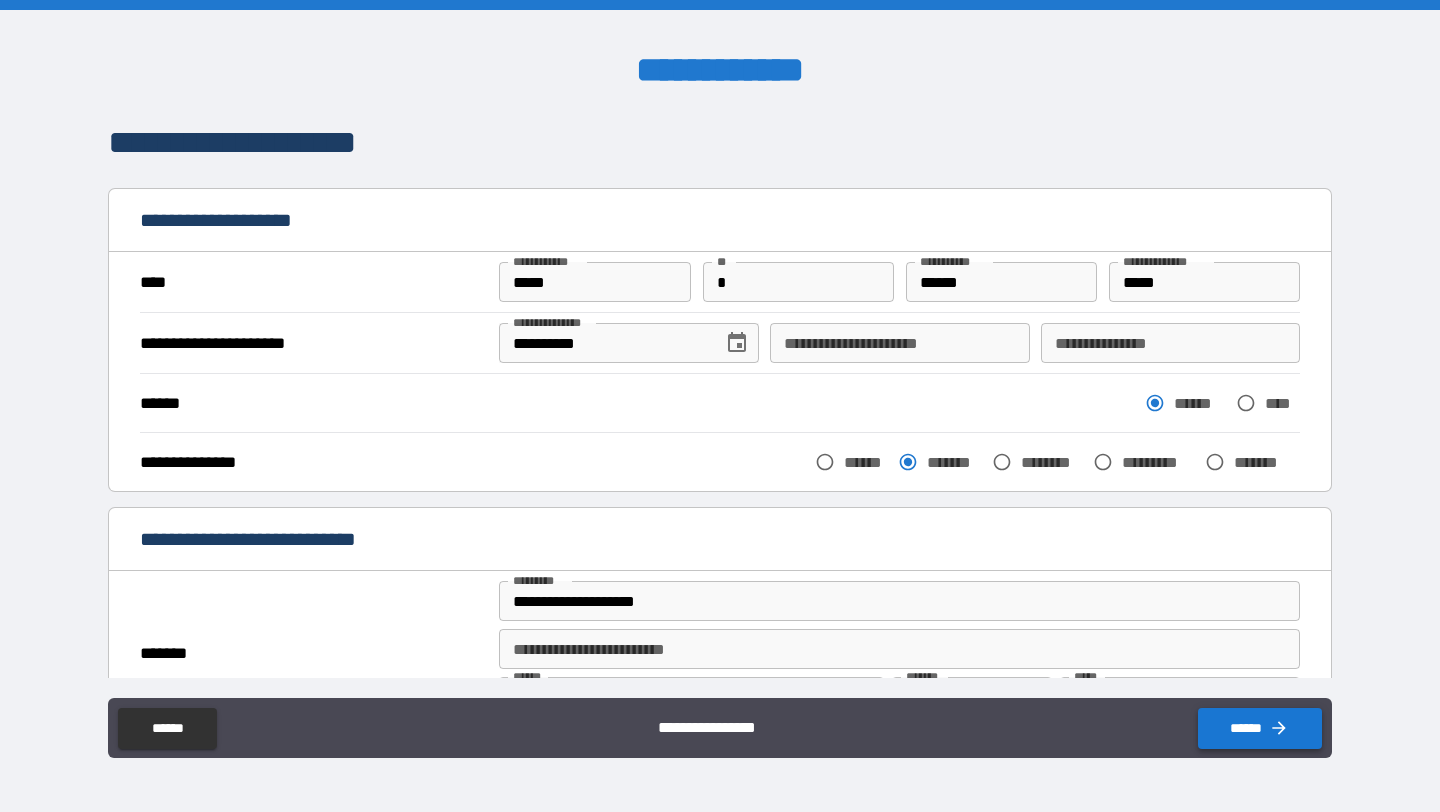 click on "******" at bounding box center [1260, 728] 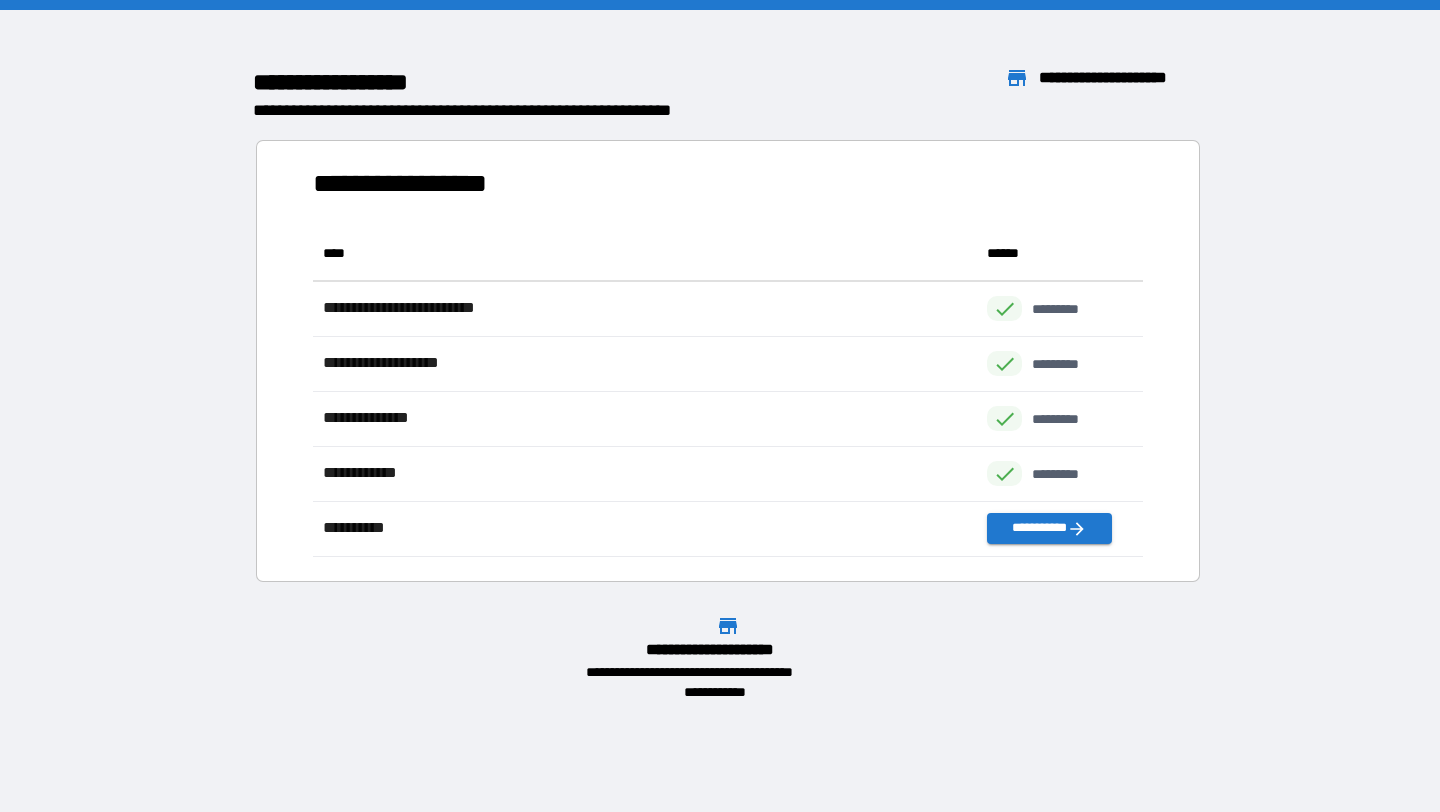 scroll, scrollTop: 16, scrollLeft: 16, axis: both 